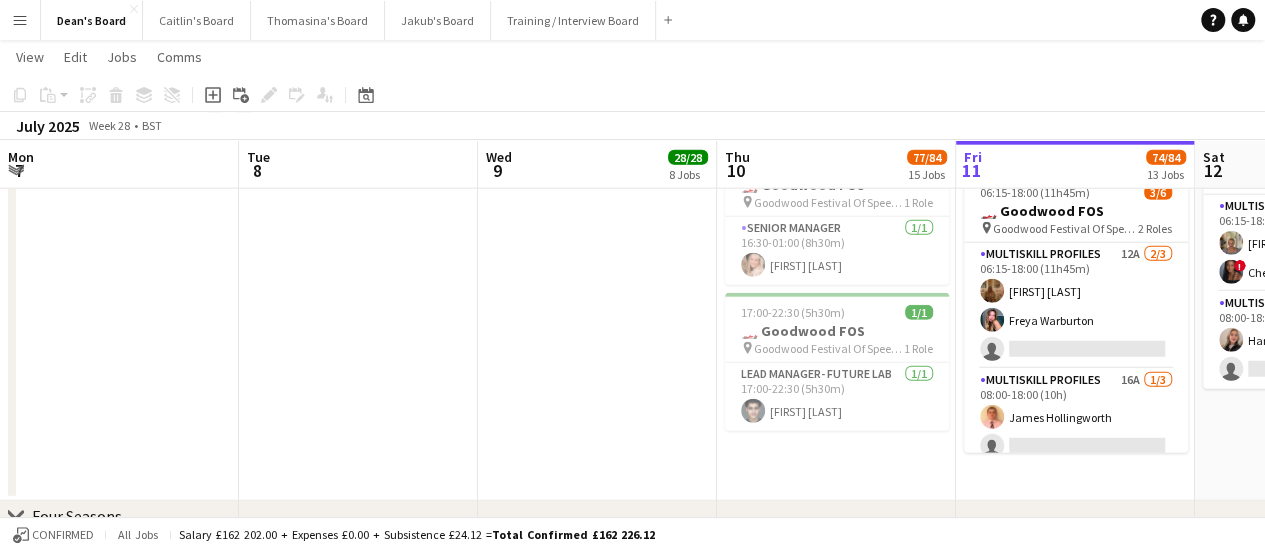scroll, scrollTop: 0, scrollLeft: 0, axis: both 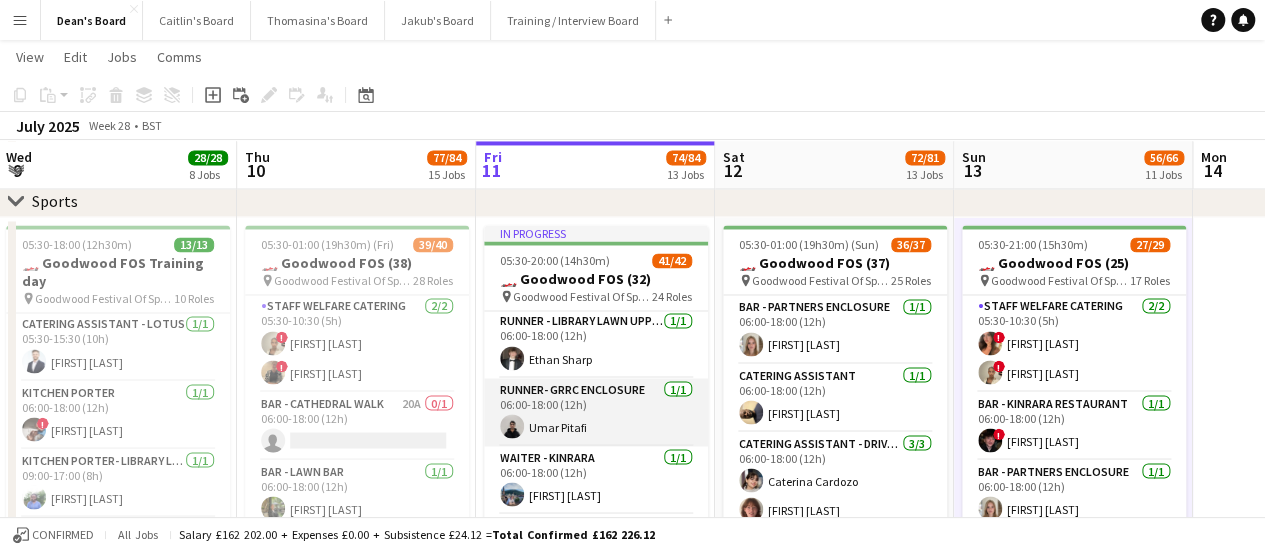 click on "Runner- GRRC Enclosure   1/1   06:00-18:00 (12h)
Umar Pitafi" at bounding box center (596, 412) 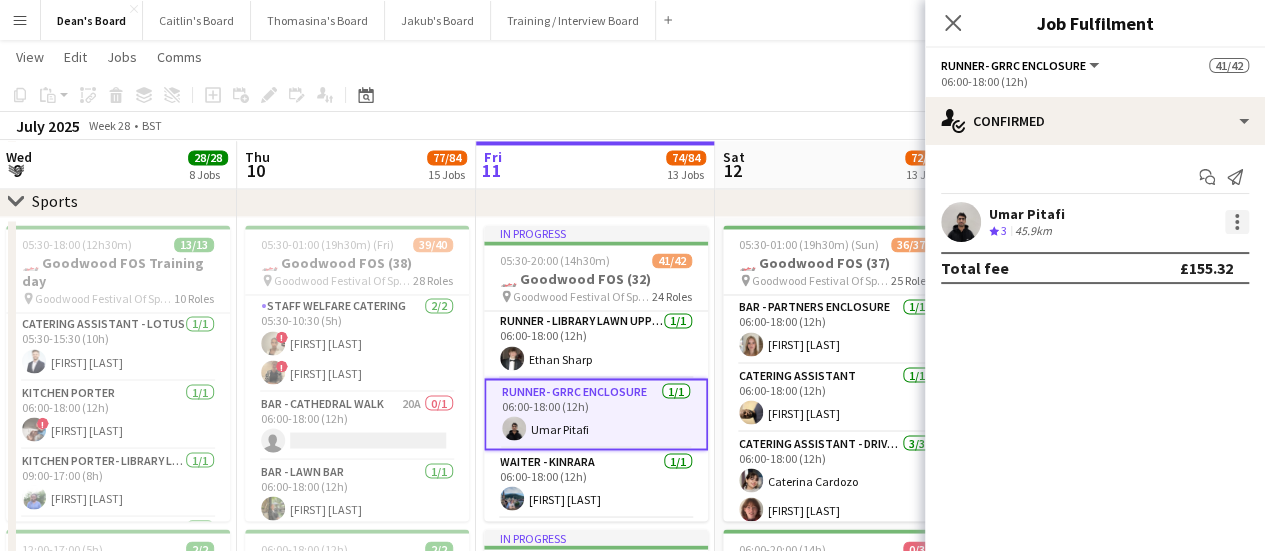 click at bounding box center [1237, 222] 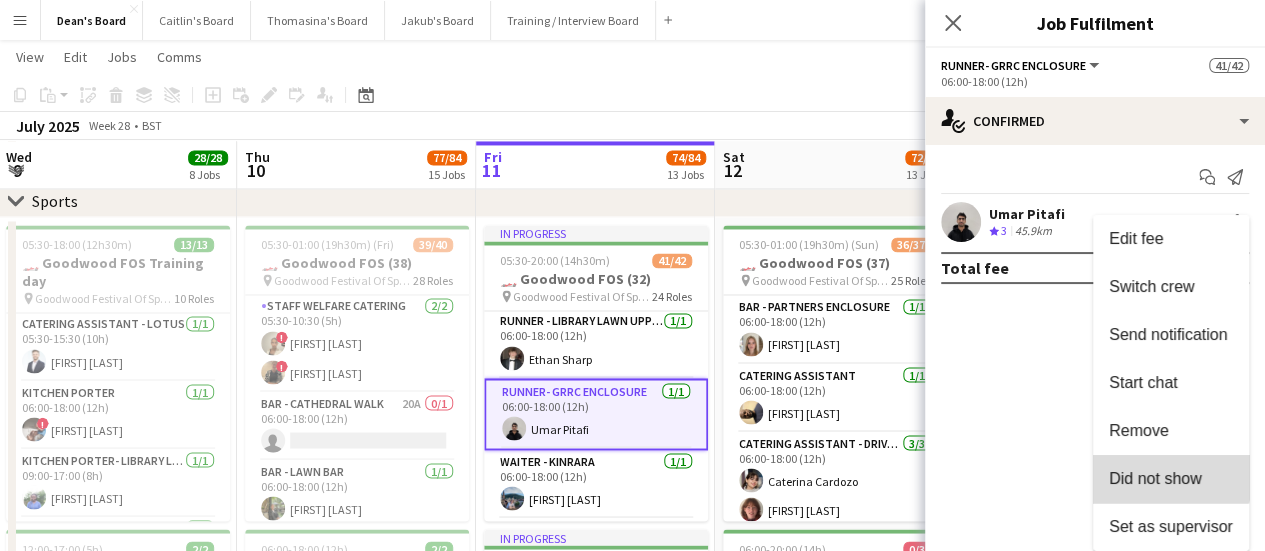 click on "Did not show" at bounding box center [1155, 478] 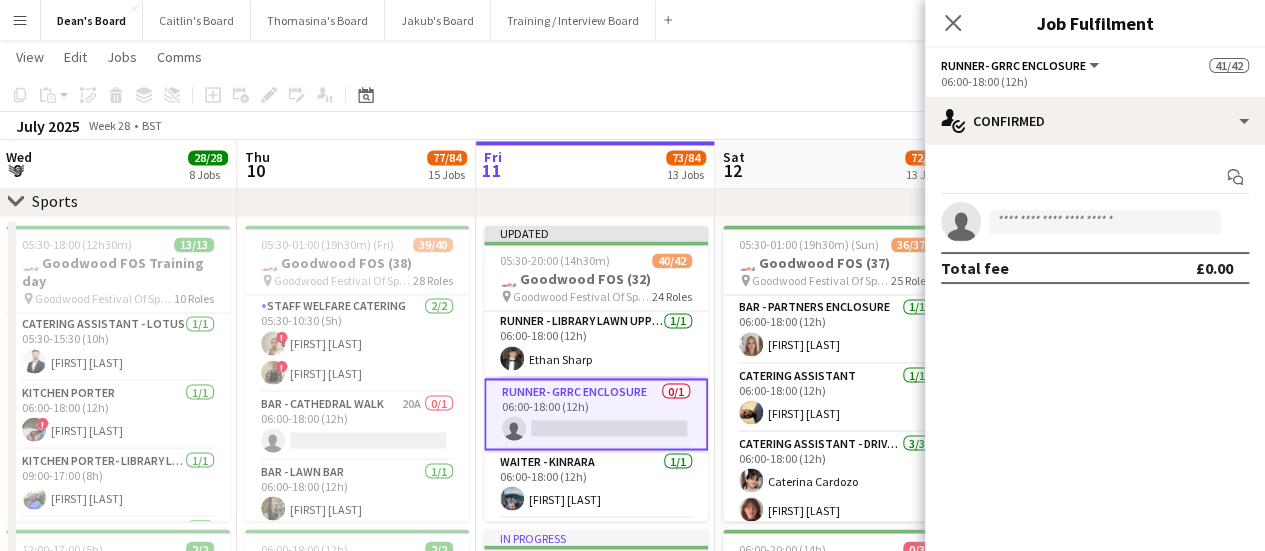 click on "July 2025   Week 28
•   BST   Publish 1 job   Revert 1 job" 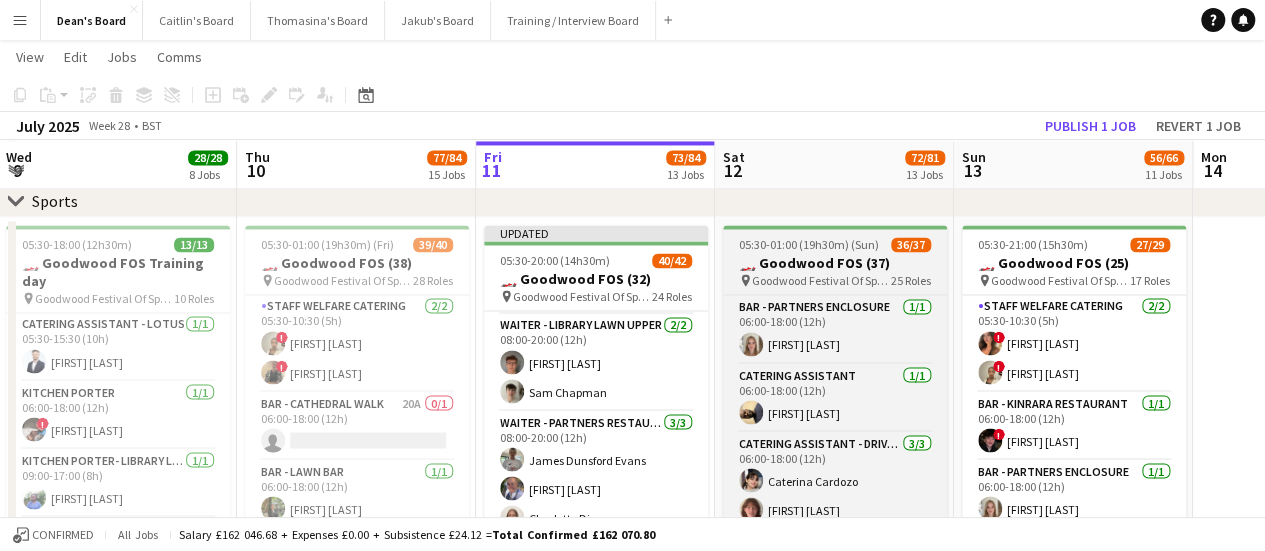 scroll, scrollTop: 1943, scrollLeft: 0, axis: vertical 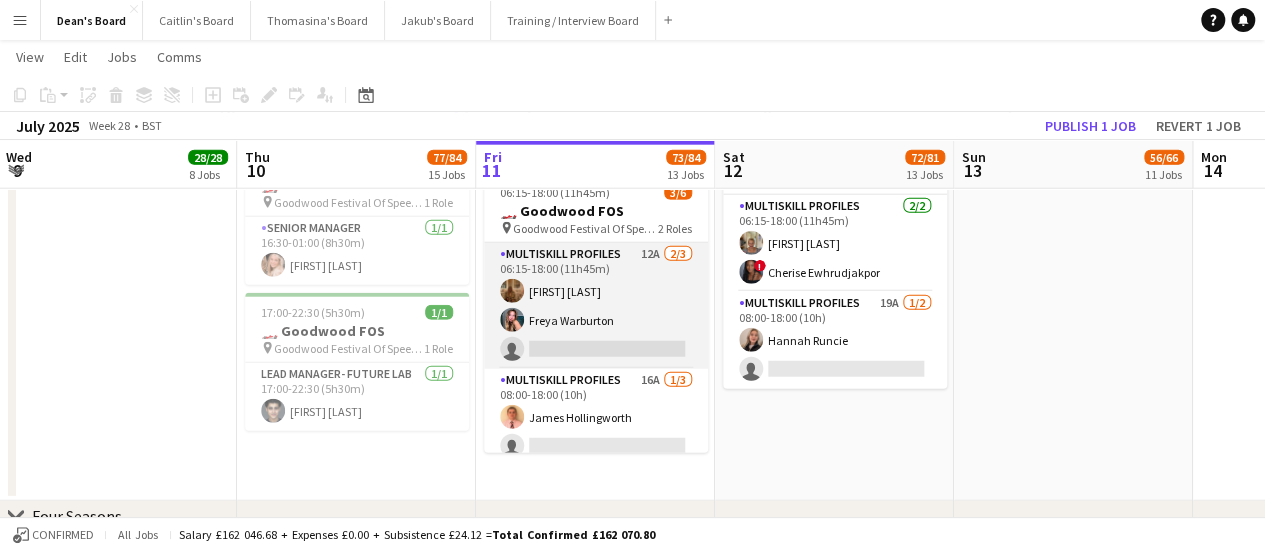 click on "MULTISKILL PROFILES   12A   2/3   06:15-18:00 (11h45m)
[FIRST] [LAST] [FIRST] [LAST]
single-neutral-actions" at bounding box center (596, 306) 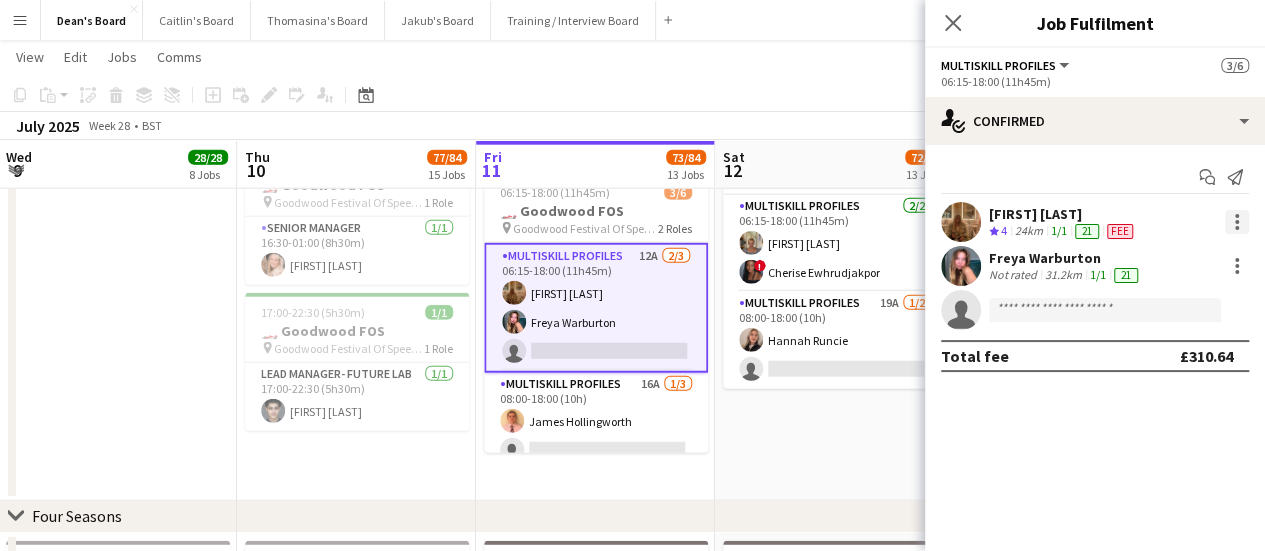 click at bounding box center [1237, 222] 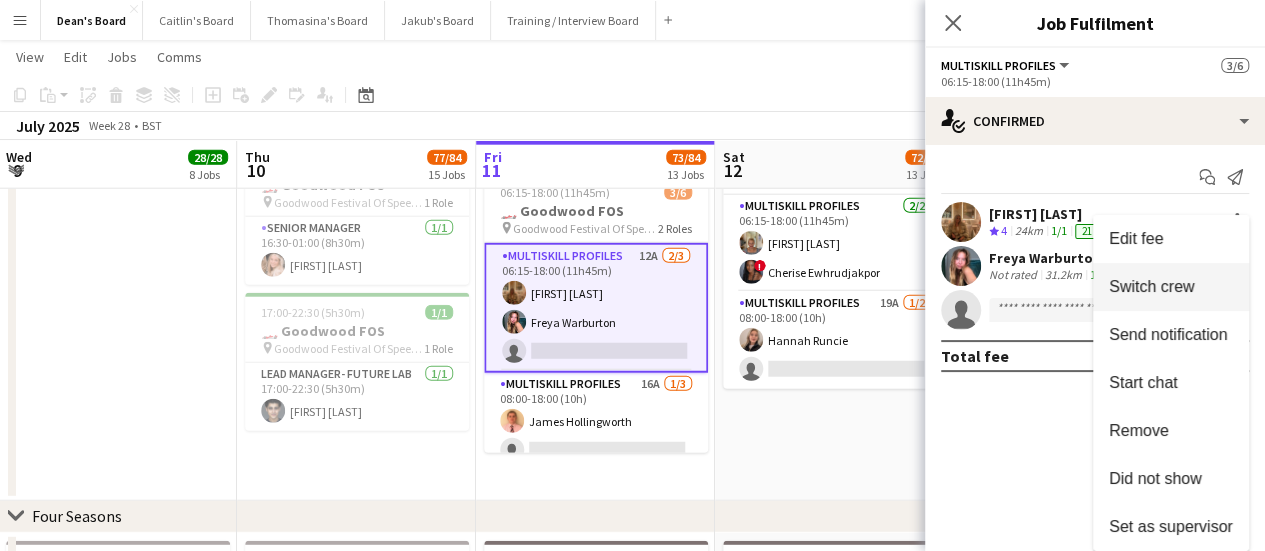 click on "Switch crew" at bounding box center [1171, 287] 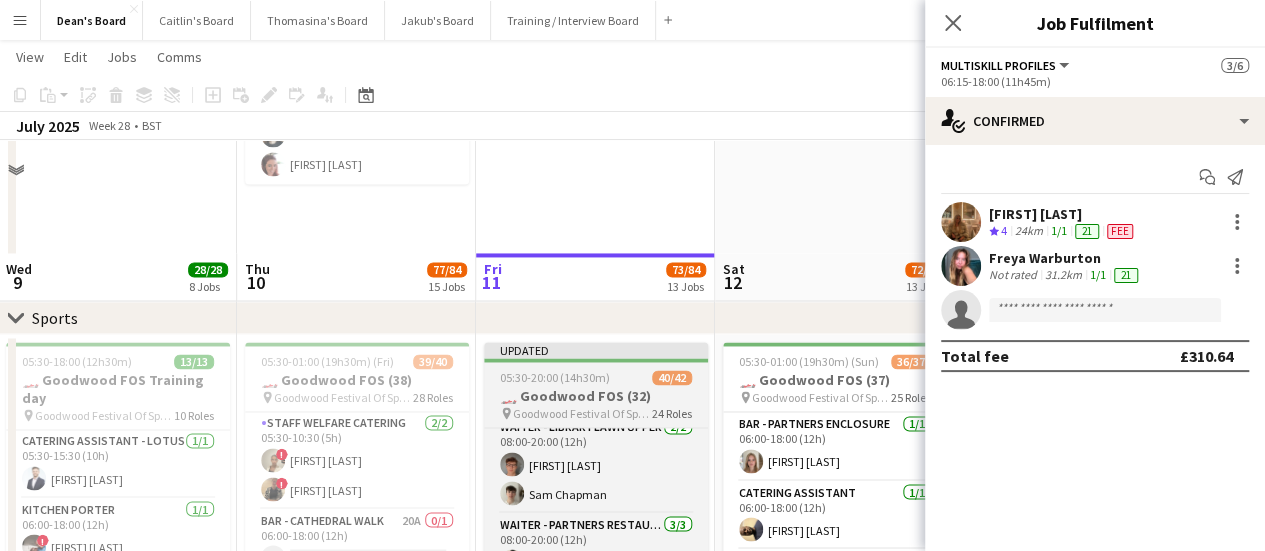 scroll, scrollTop: 1668, scrollLeft: 0, axis: vertical 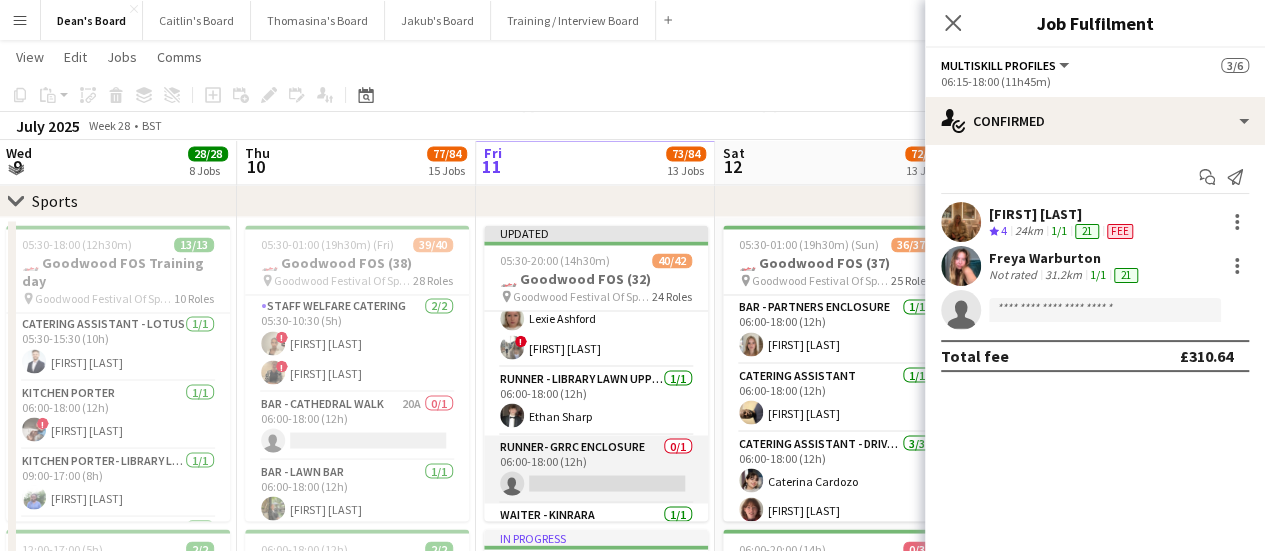 click on "Runner- GRRC Enclosure   0/1   06:00-18:00 (12h)
single-neutral-actions" at bounding box center (596, 469) 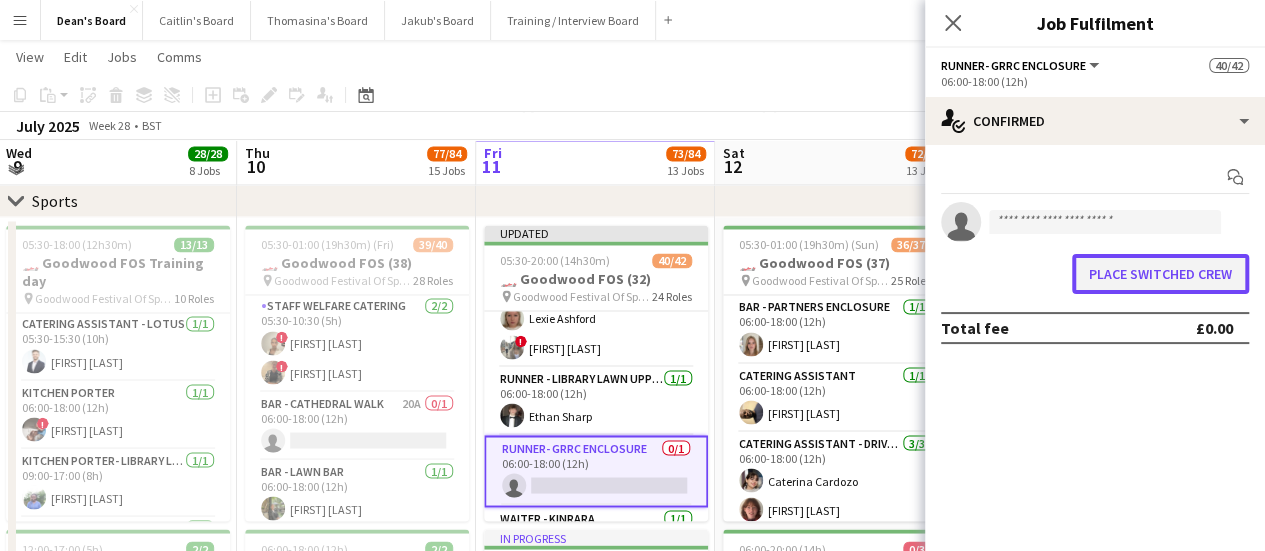 click on "Place switched crew" at bounding box center [1160, 274] 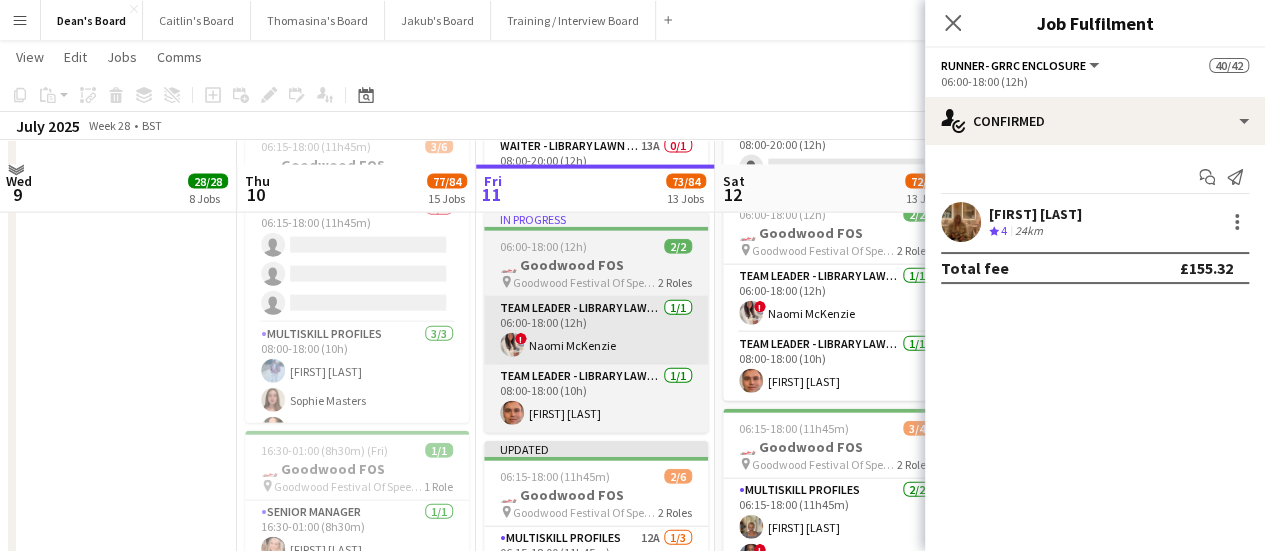 scroll, scrollTop: 2268, scrollLeft: 0, axis: vertical 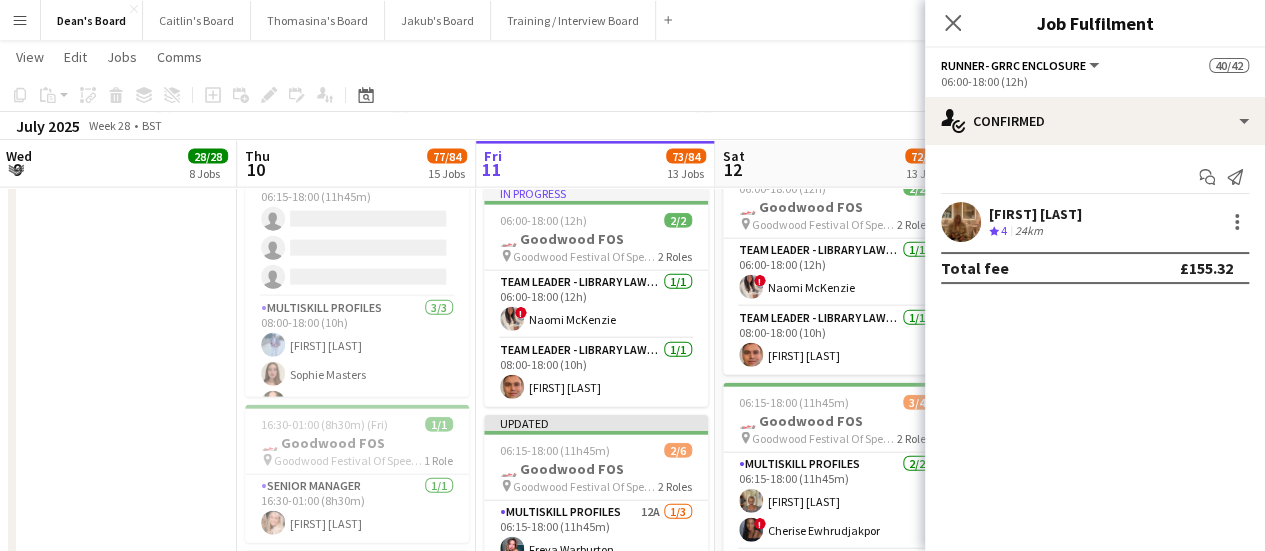 drag, startPoint x: 413, startPoint y: 338, endPoint x: 398, endPoint y: 315, distance: 27.45906 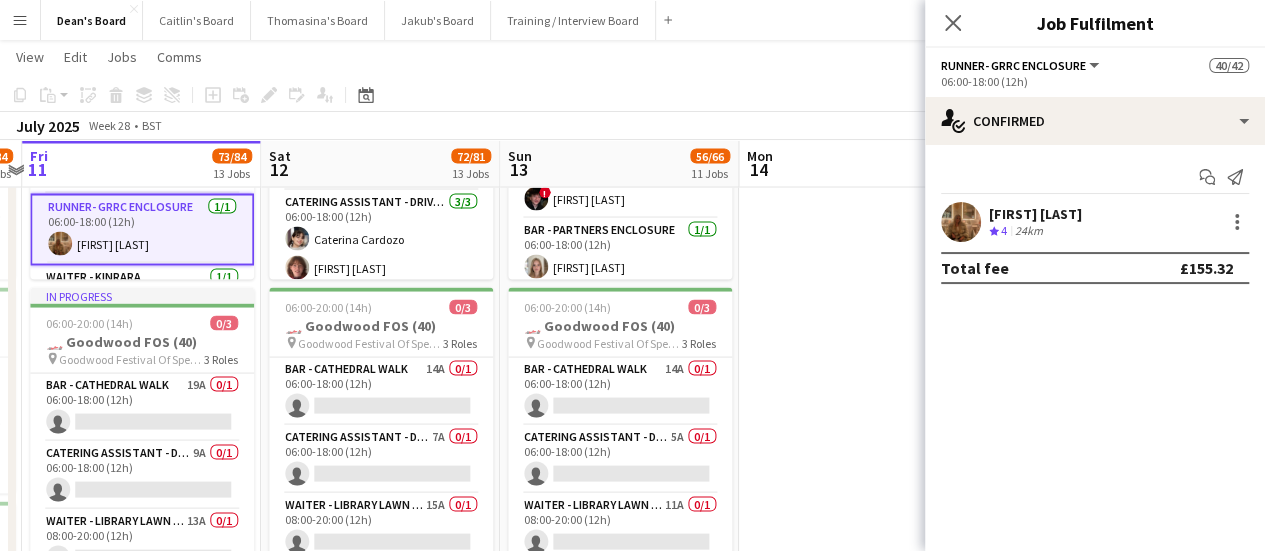 scroll, scrollTop: 1668, scrollLeft: 0, axis: vertical 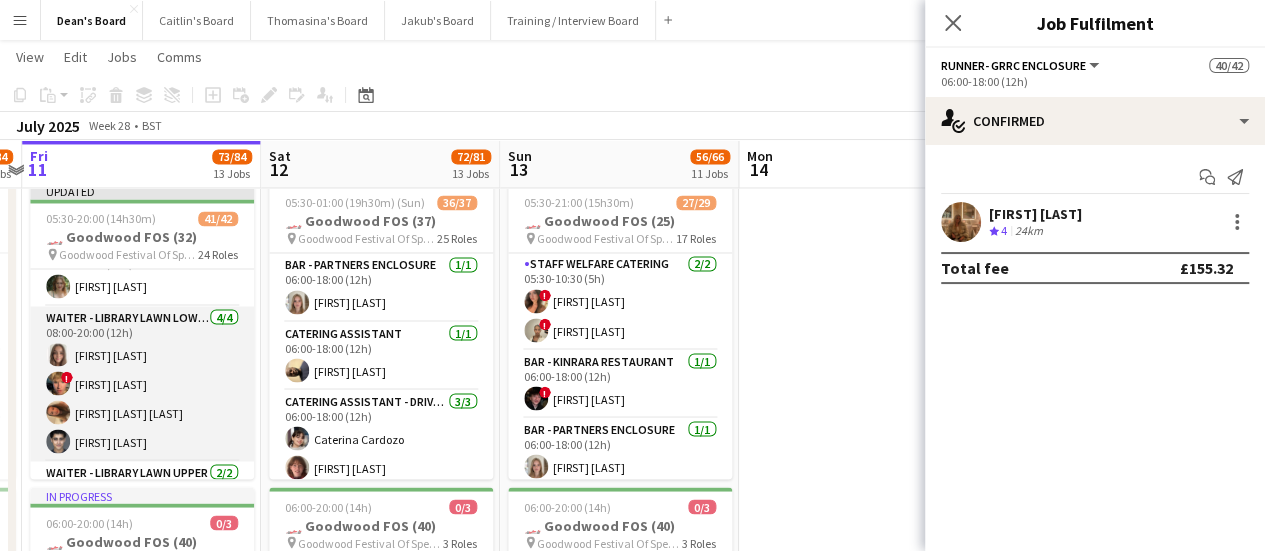 click on "Waiter - Library Lawn Lower   4/4   08:00-20:00 (12h)
Neve San Emeterio ! Theo Clifford Anna Simms Soteras Fedrat Sadat" at bounding box center (142, 383) 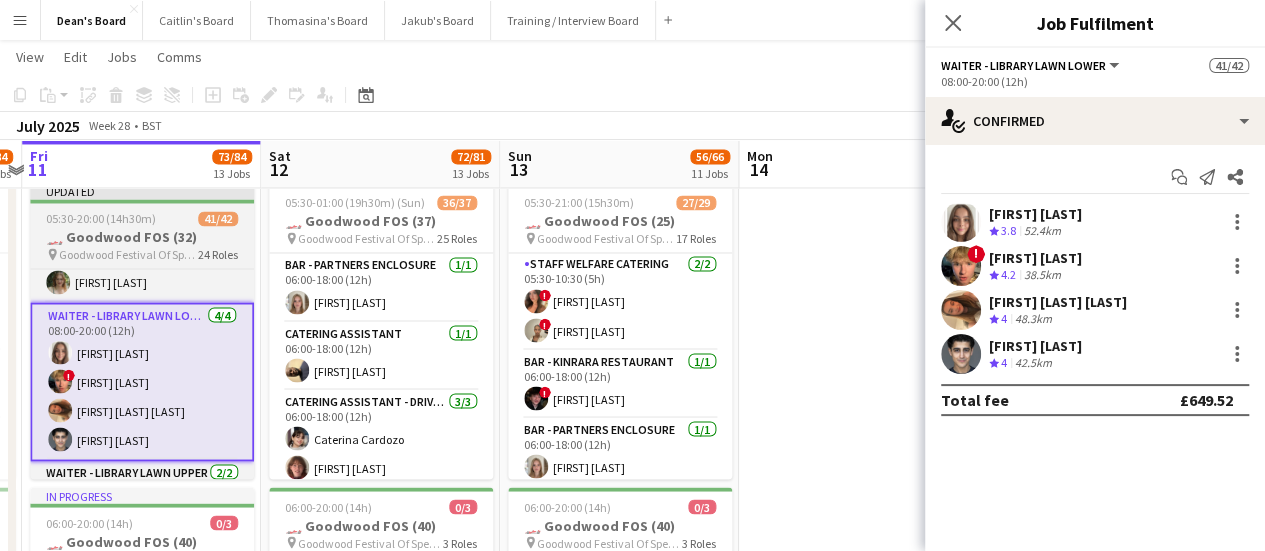 scroll, scrollTop: 1739, scrollLeft: 0, axis: vertical 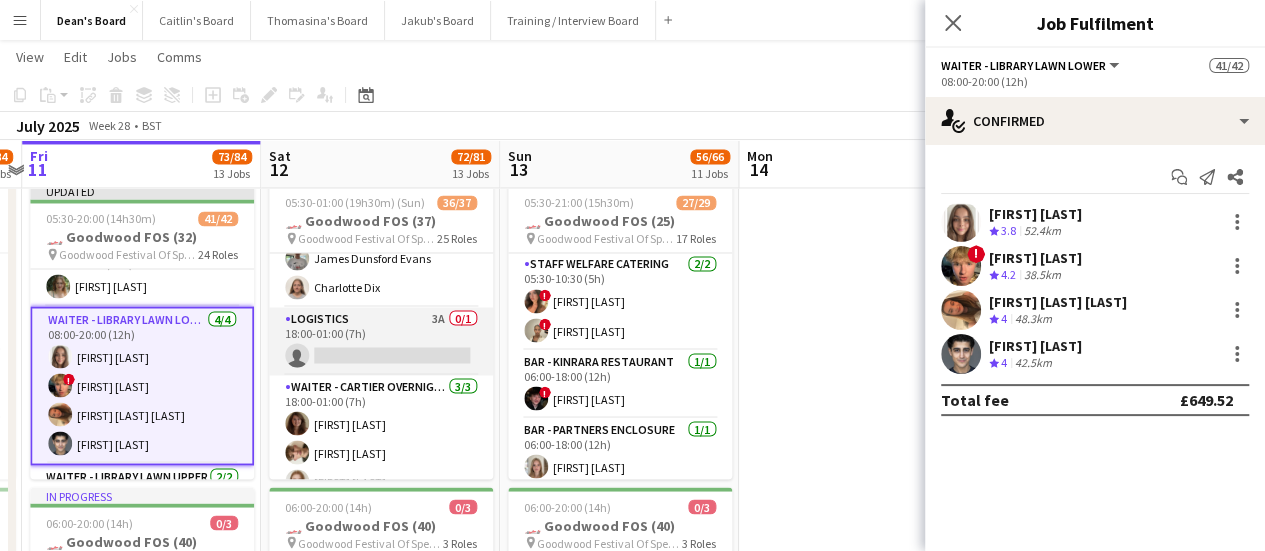 click on "Logistics   3A   0/1   18:00-01:00 (7h)
single-neutral-actions" at bounding box center (381, 341) 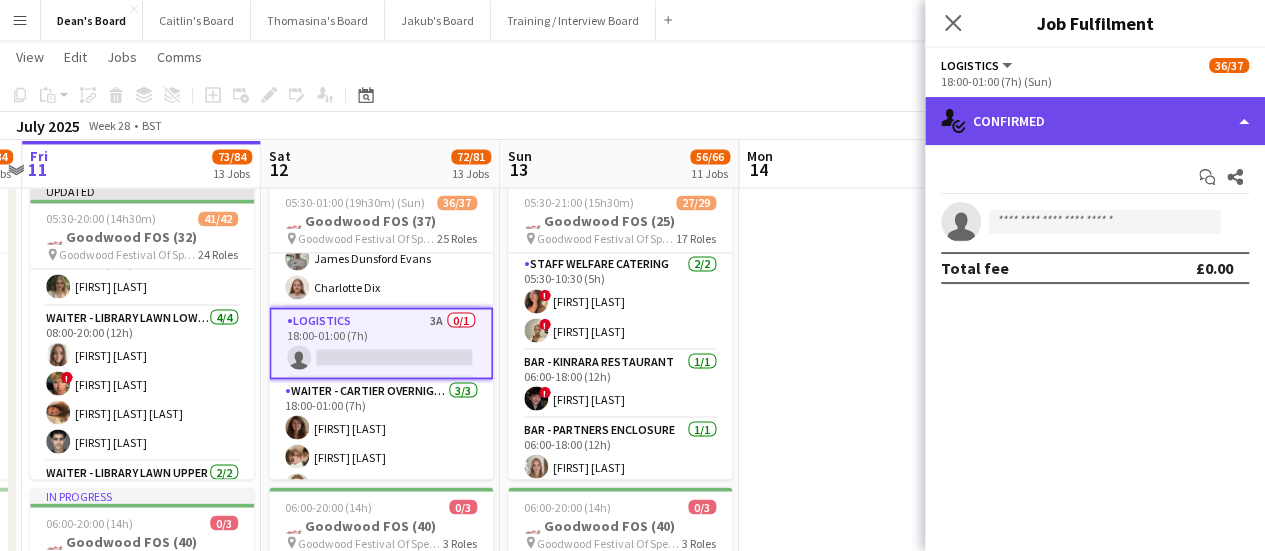 click on "single-neutral-actions-check-2
Confirmed" 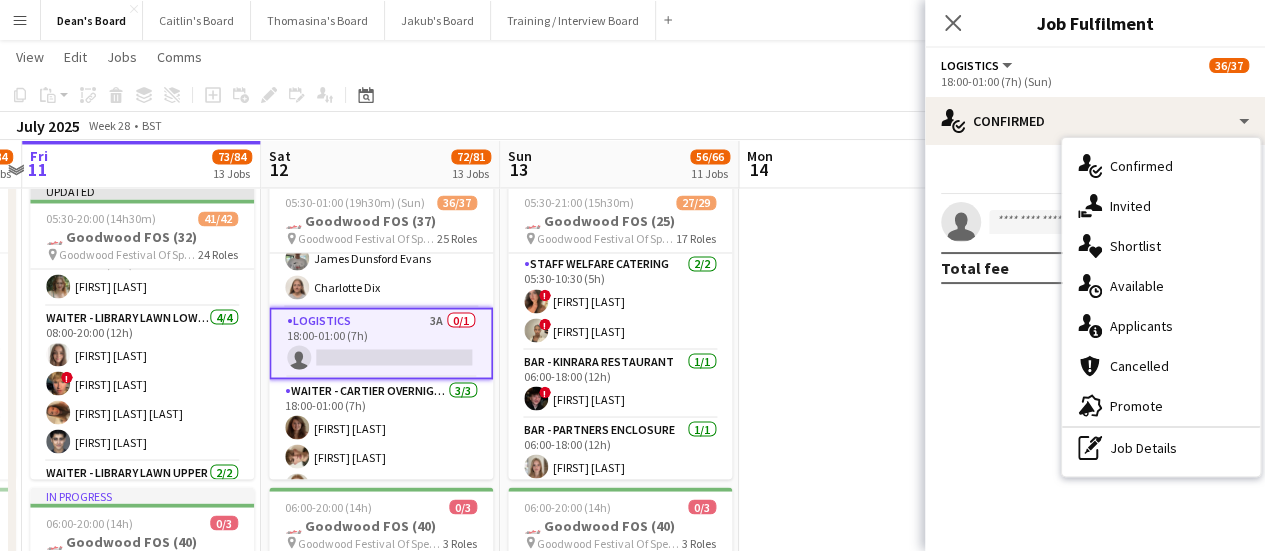 click on "single-neutral-actions-information
Applicants" at bounding box center [1161, 326] 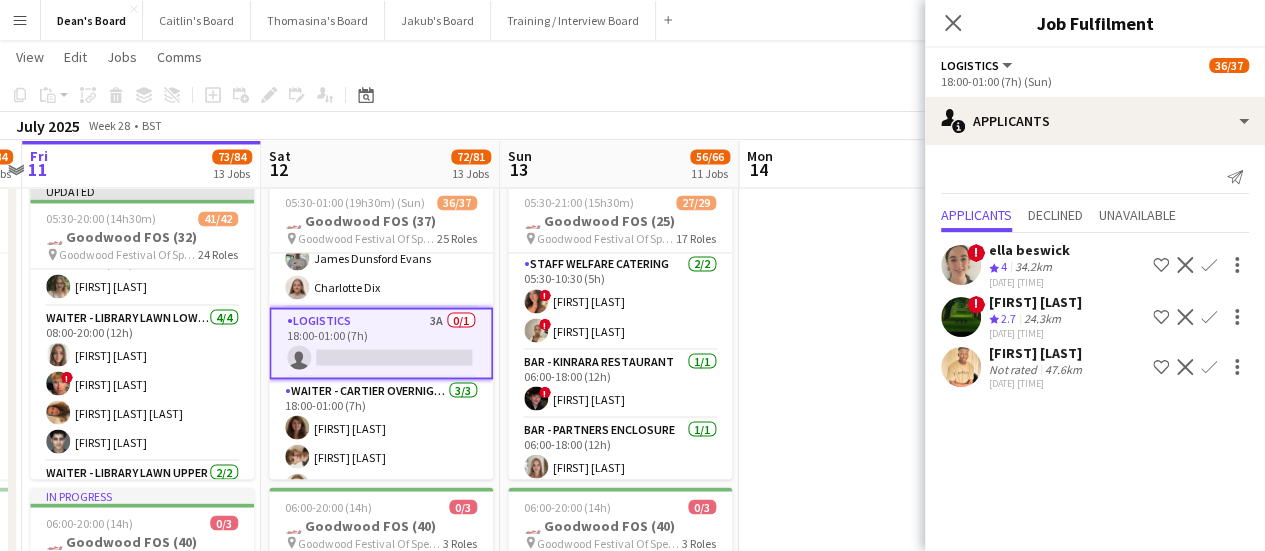 click on "10-07-2025 21:02" at bounding box center [1037, 383] 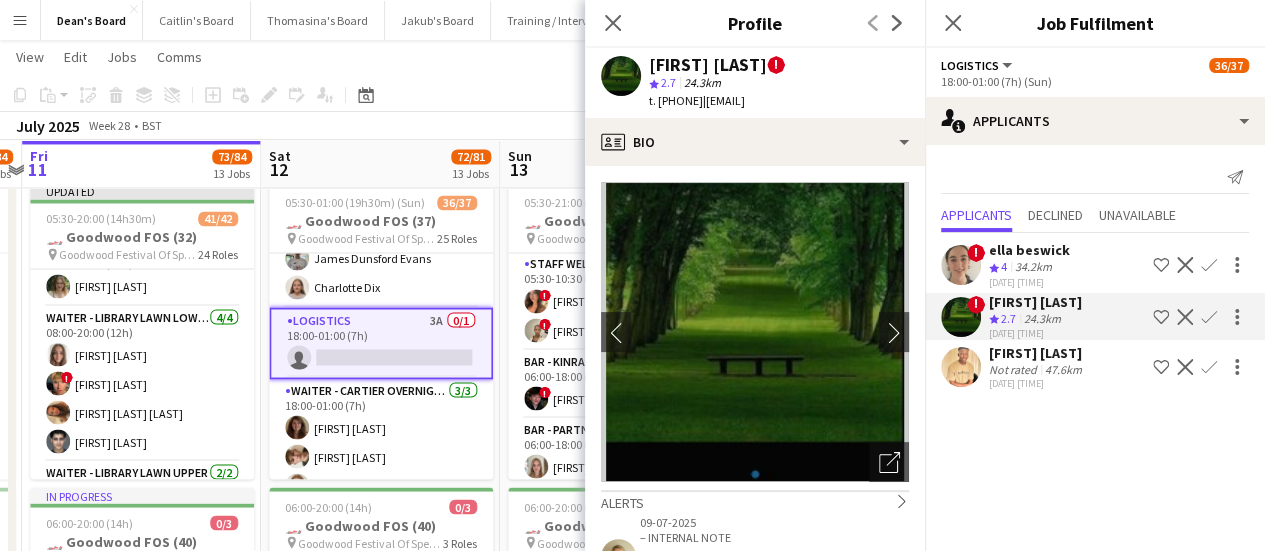 click on "11-07-2025 07:02" 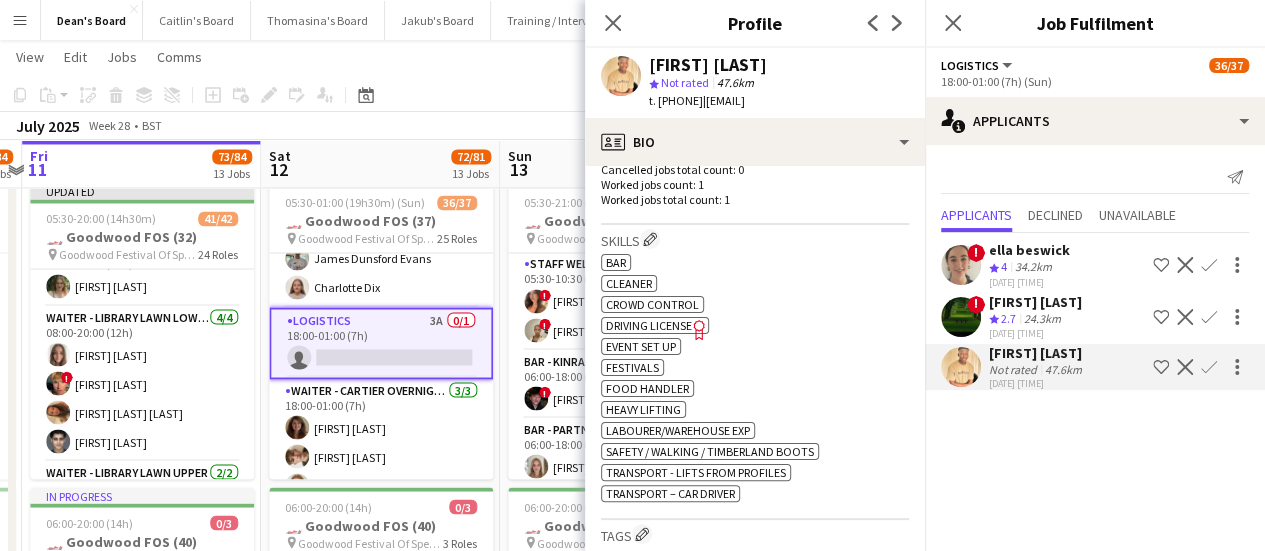 scroll, scrollTop: 600, scrollLeft: 0, axis: vertical 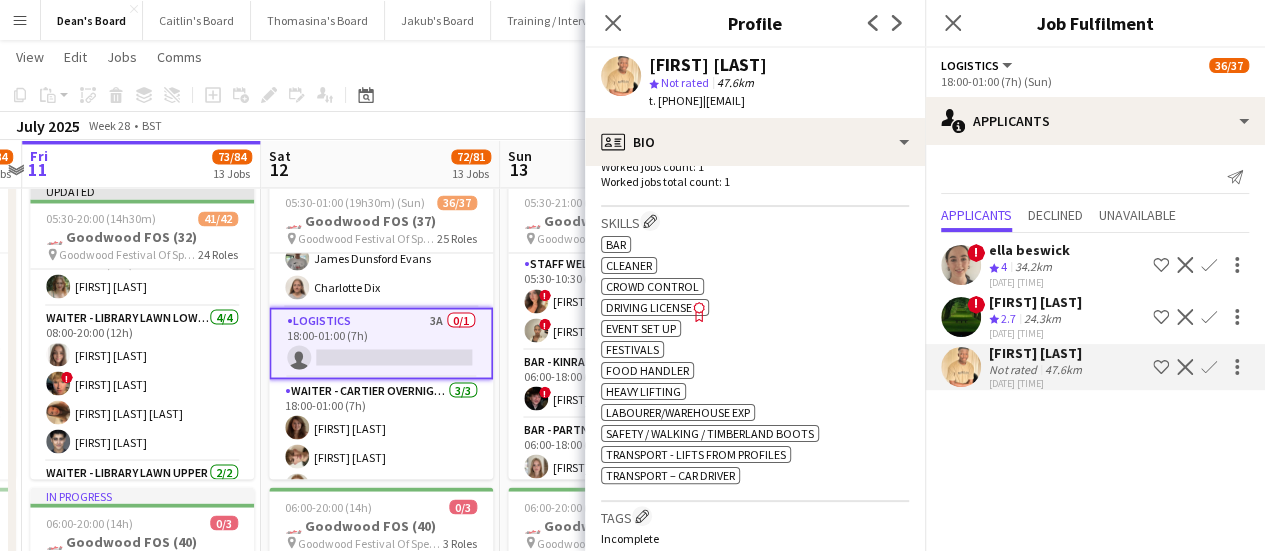click on "Confirm" 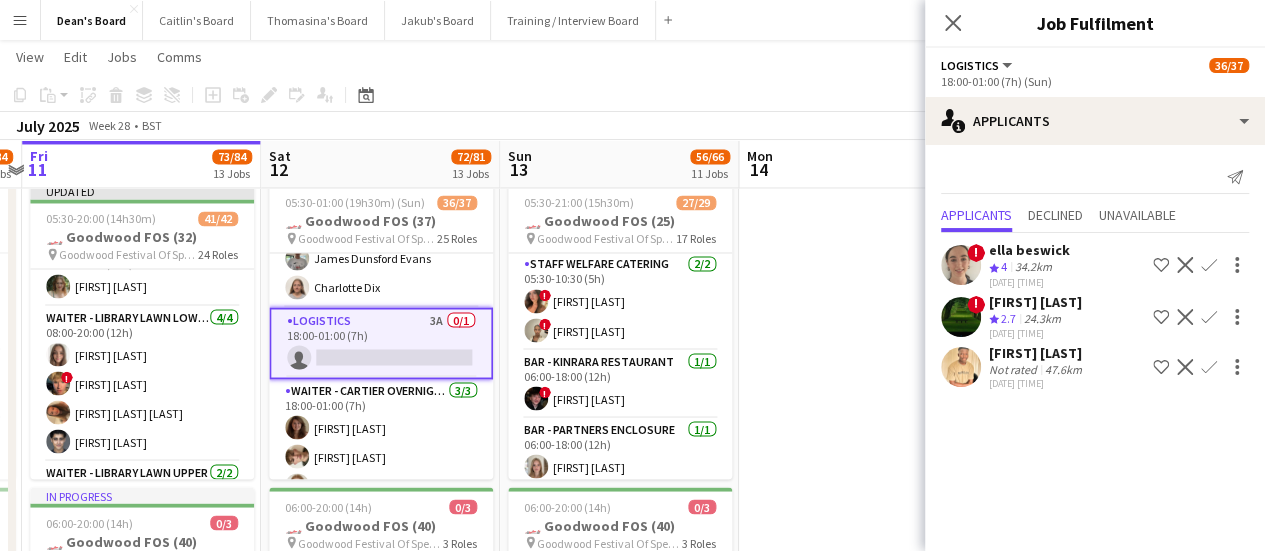 click on "Confirm" 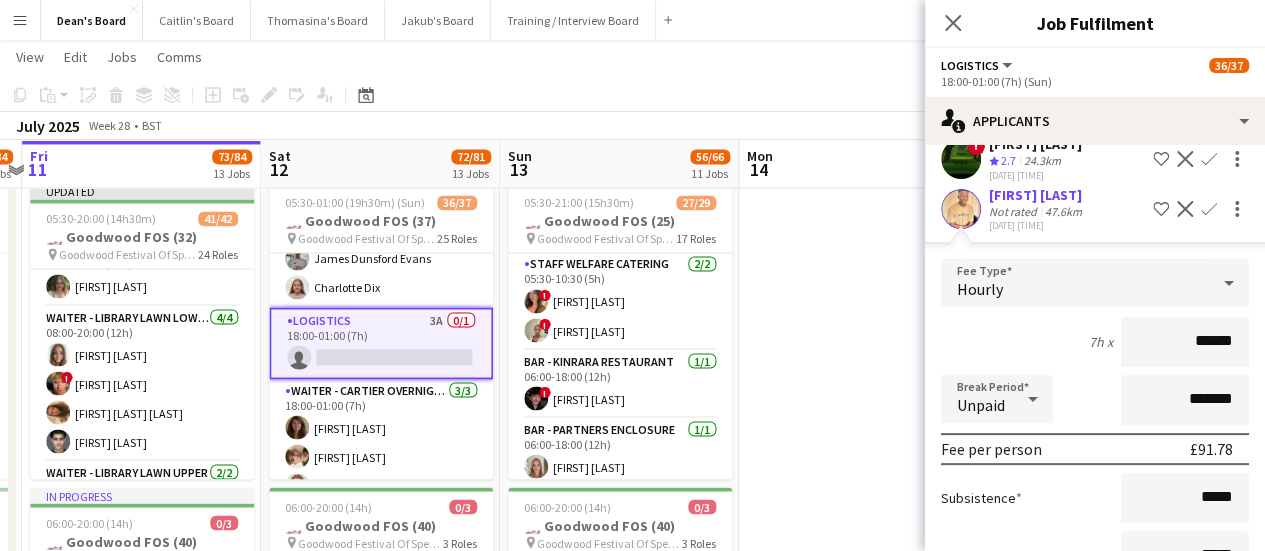scroll, scrollTop: 300, scrollLeft: 0, axis: vertical 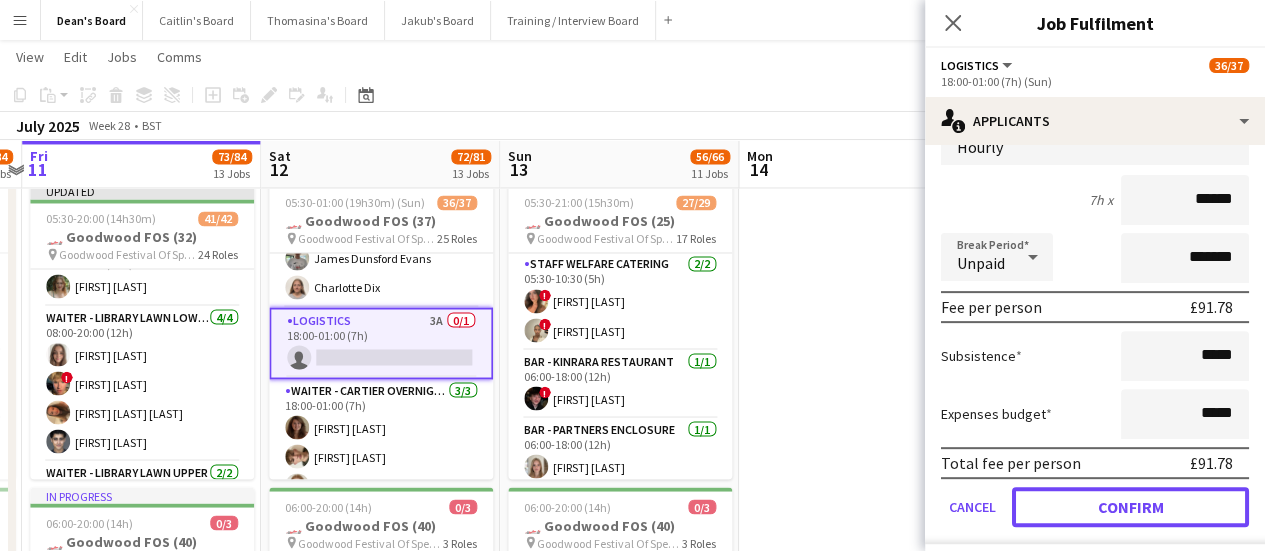 drag, startPoint x: 1086, startPoint y: 499, endPoint x: 1074, endPoint y: 468, distance: 33.24154 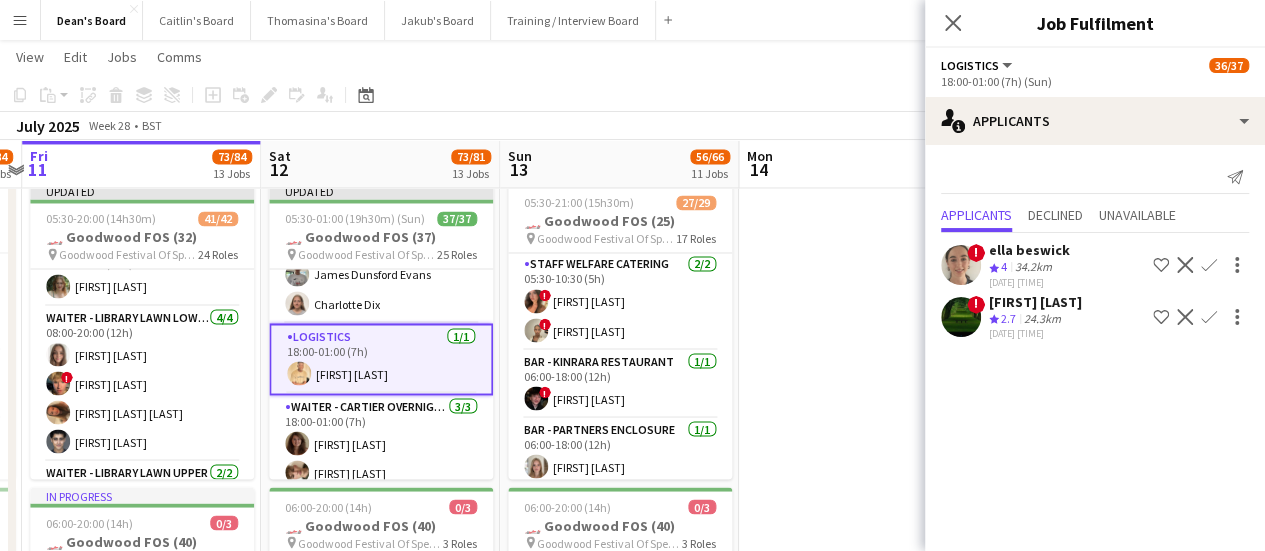 scroll, scrollTop: 0, scrollLeft: 0, axis: both 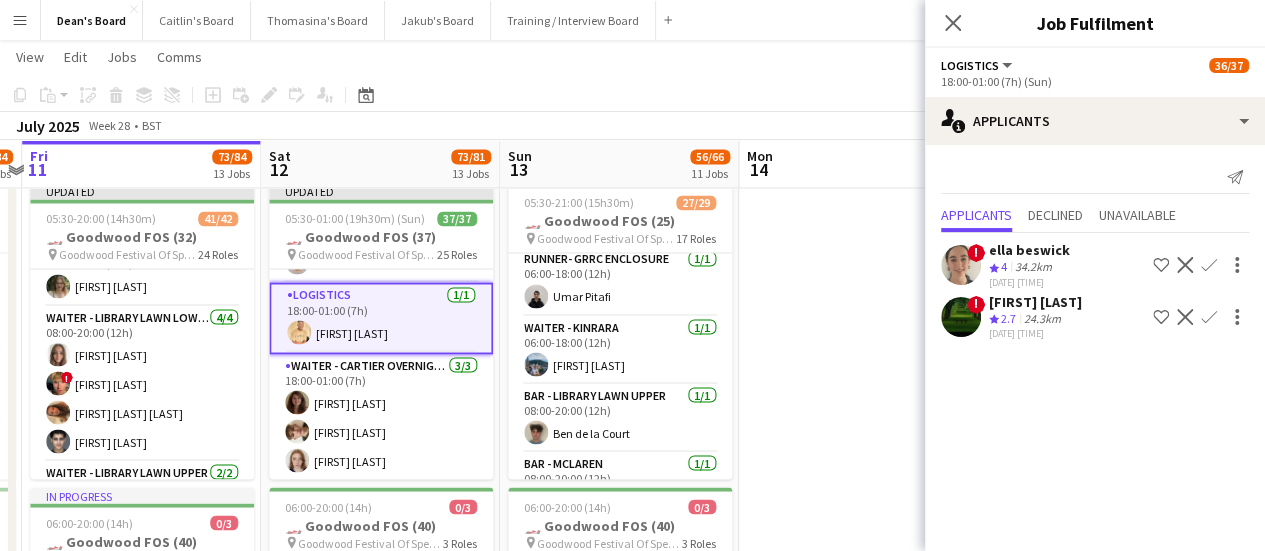 click on "34.2km" at bounding box center [1042, 319] 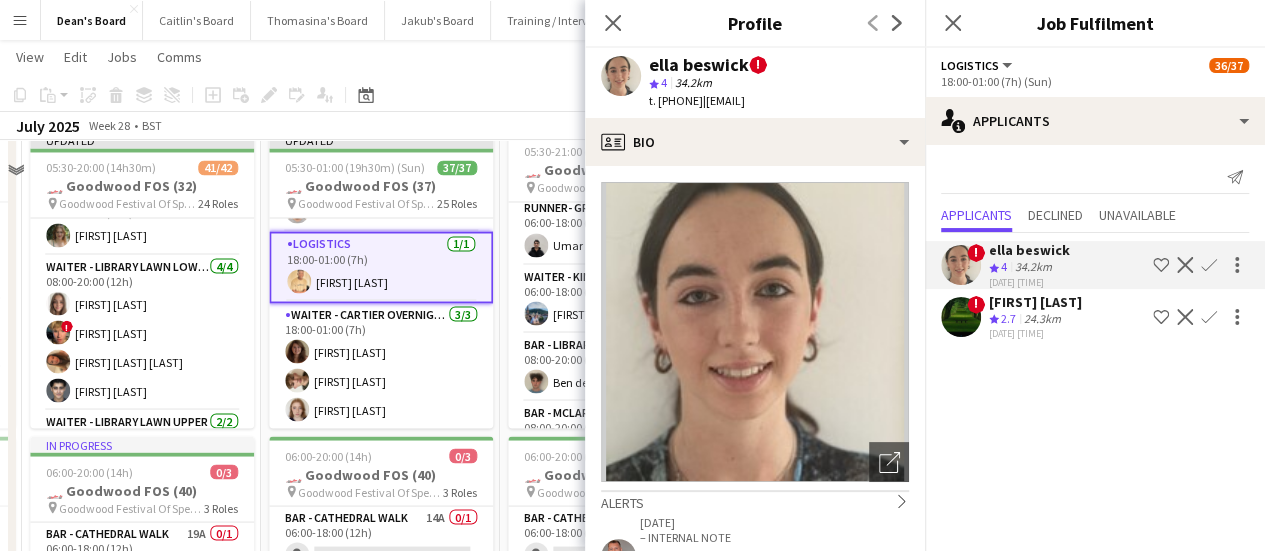 scroll, scrollTop: 1668, scrollLeft: 0, axis: vertical 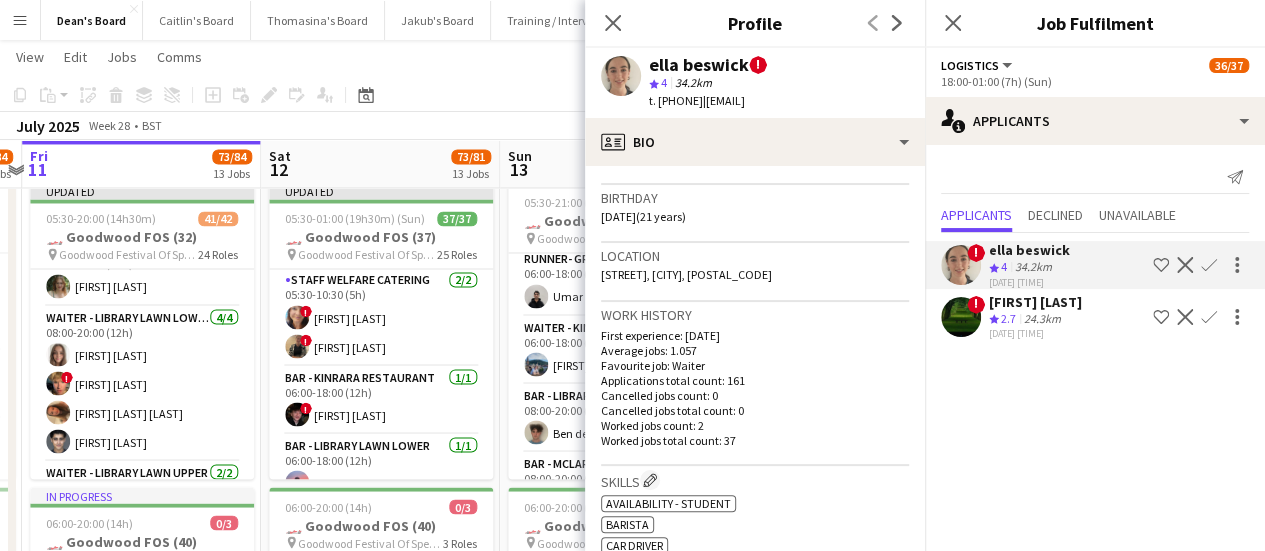 drag, startPoint x: 411, startPoint y: 365, endPoint x: 631, endPoint y: 367, distance: 220.0091 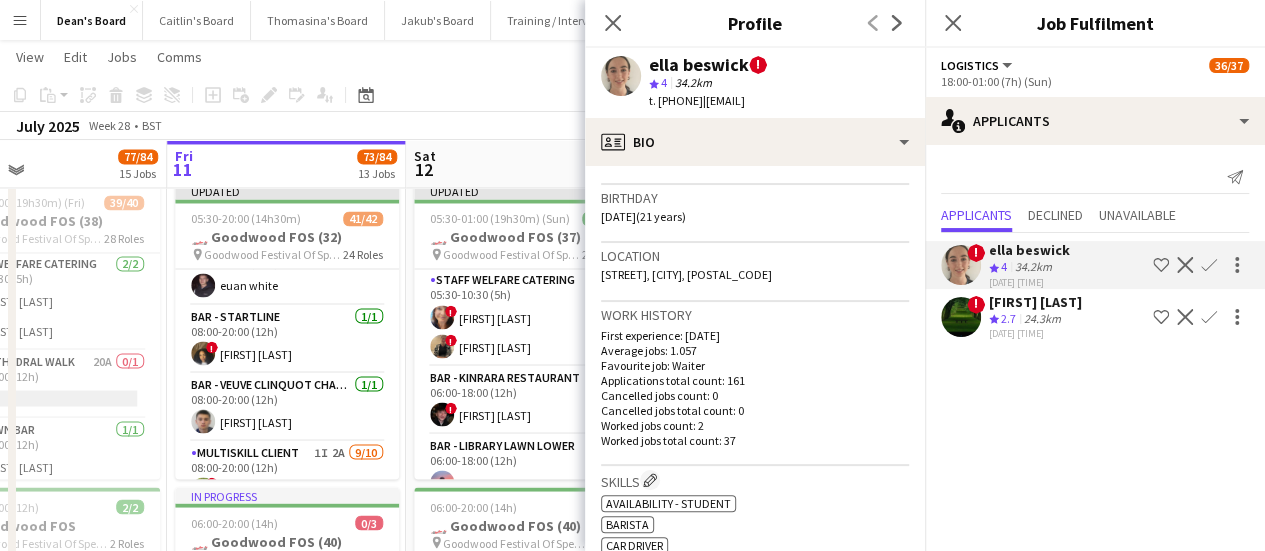 scroll, scrollTop: 1239, scrollLeft: 0, axis: vertical 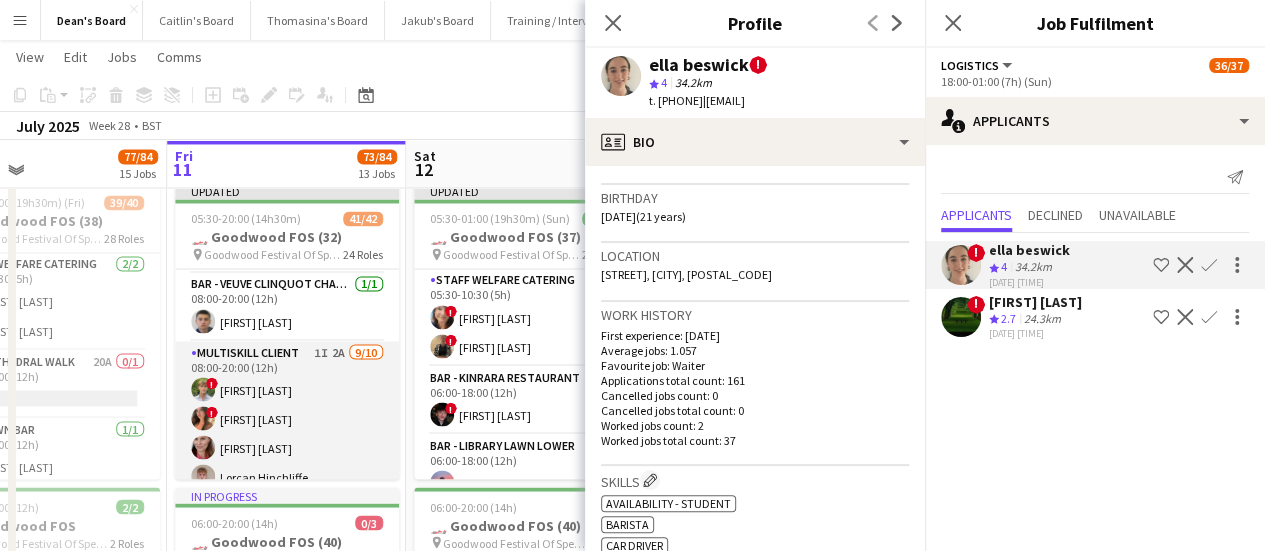 click on "MULTISKILL CLIENT   1I   2A   9/10   08:00-20:00 (12h)
! Owen Beswick ! Chloe Honeybourne Dominy Mortimer-Dawson Lorcan Hinchliffe Alex Dupire ! Alex Campbell simon Pietersen ! ella beswick Chelsea Foote
single-neutral-actions" at bounding box center (287, 505) 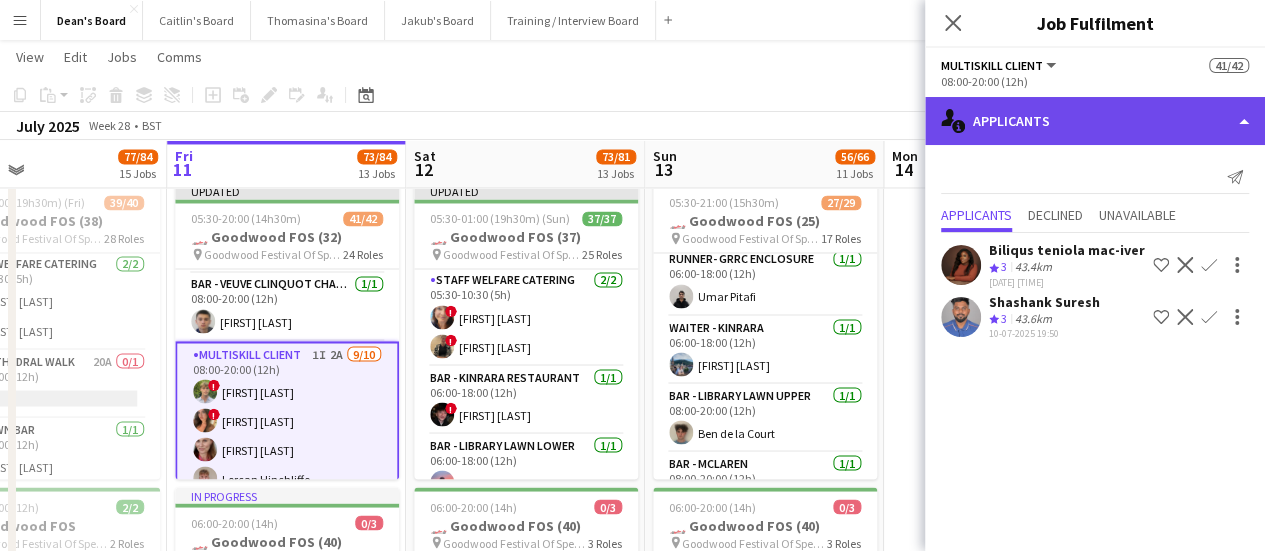 click on "single-neutral-actions-information
Applicants" 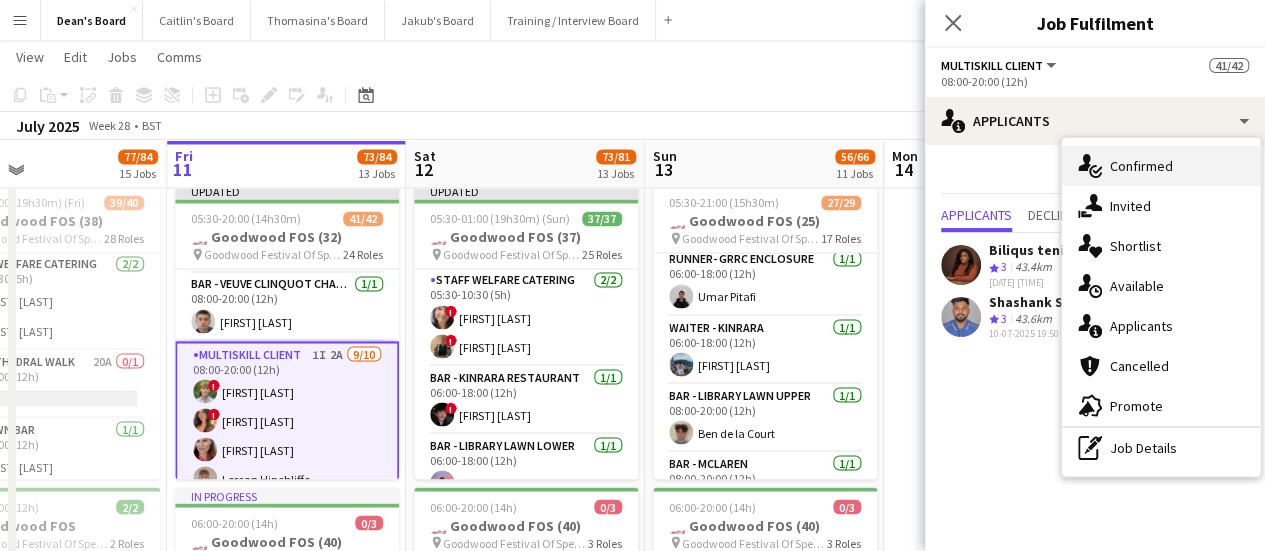 click on "single-neutral-actions-check-2
Confirmed" at bounding box center (1161, 166) 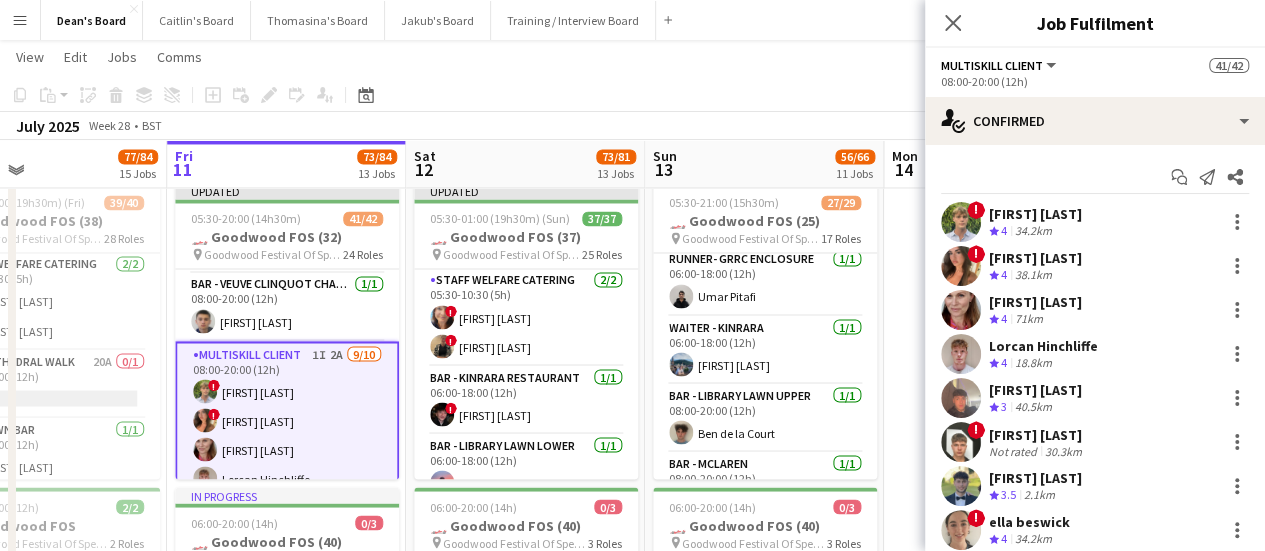 click on "Owen Beswick" at bounding box center (1035, 214) 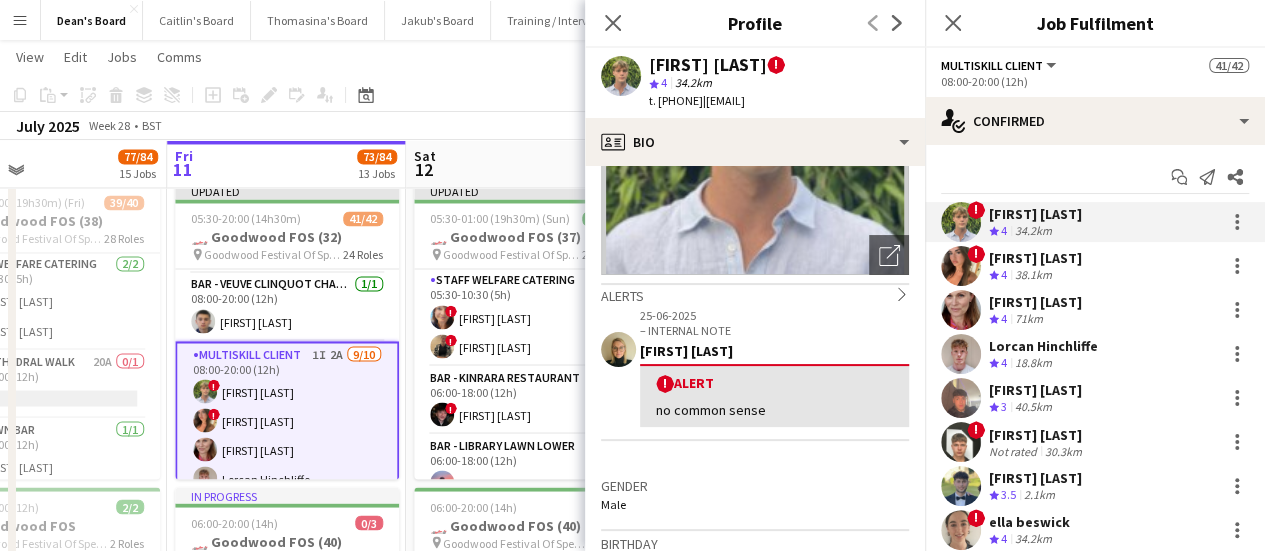 scroll, scrollTop: 400, scrollLeft: 0, axis: vertical 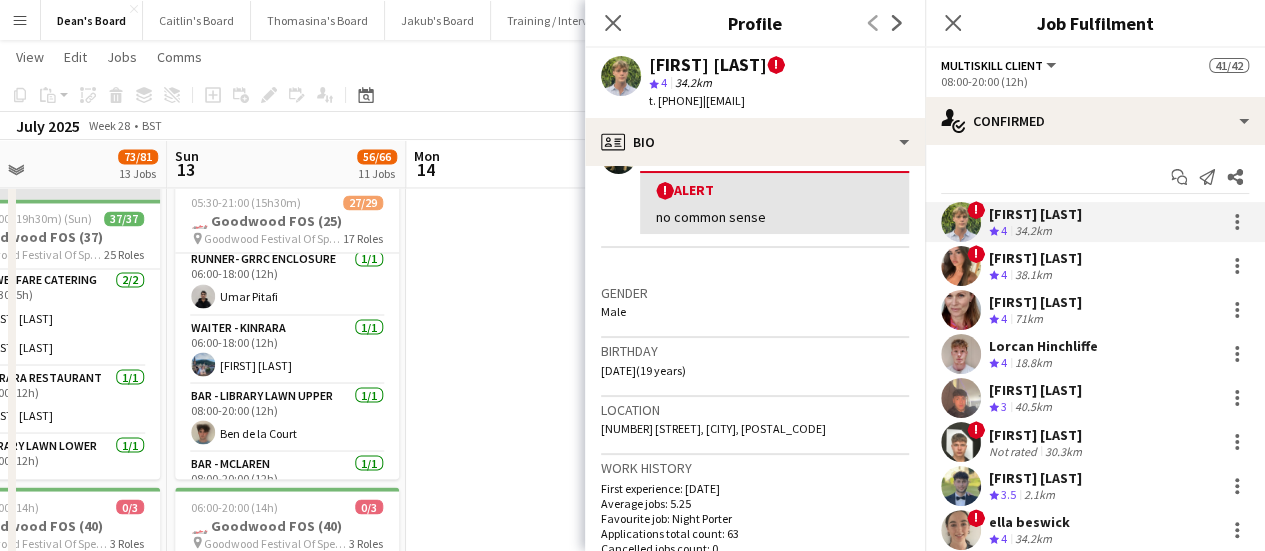 drag, startPoint x: 344, startPoint y: 371, endPoint x: 267, endPoint y: 361, distance: 77.64664 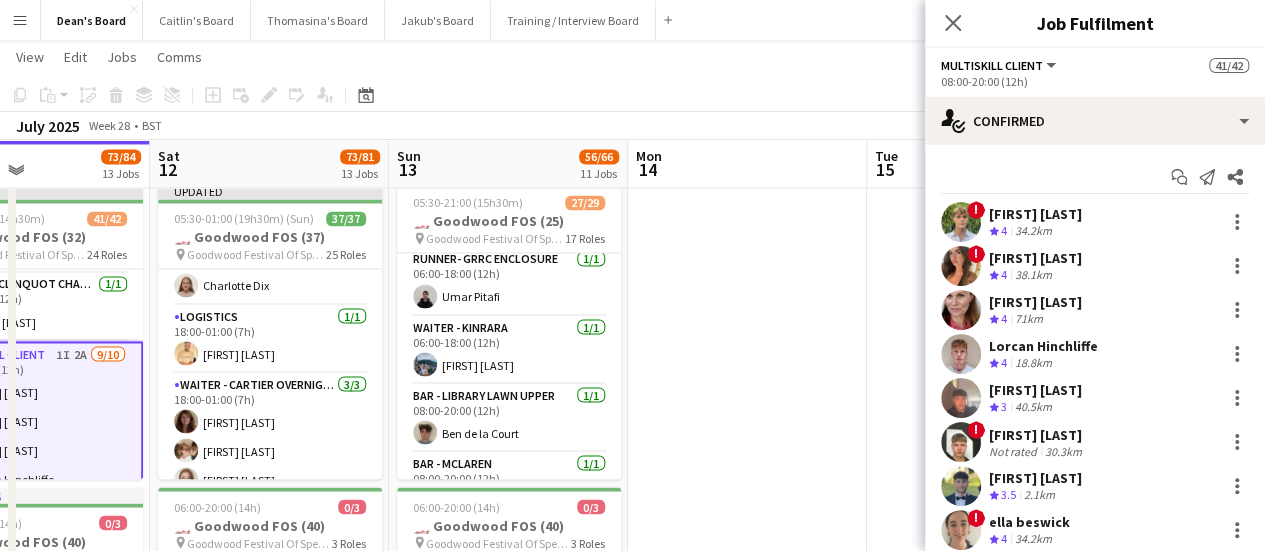 scroll, scrollTop: 1837, scrollLeft: 0, axis: vertical 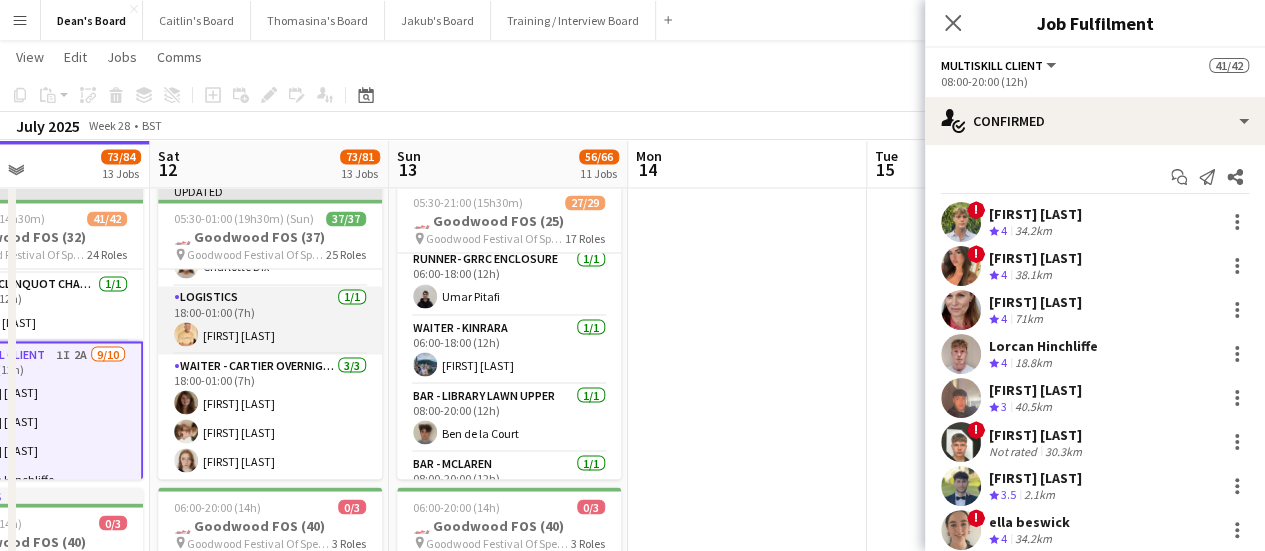 click on "Logistics   1/1   18:00-01:00 (7h)
Leeroy Mavunga" at bounding box center (270, 320) 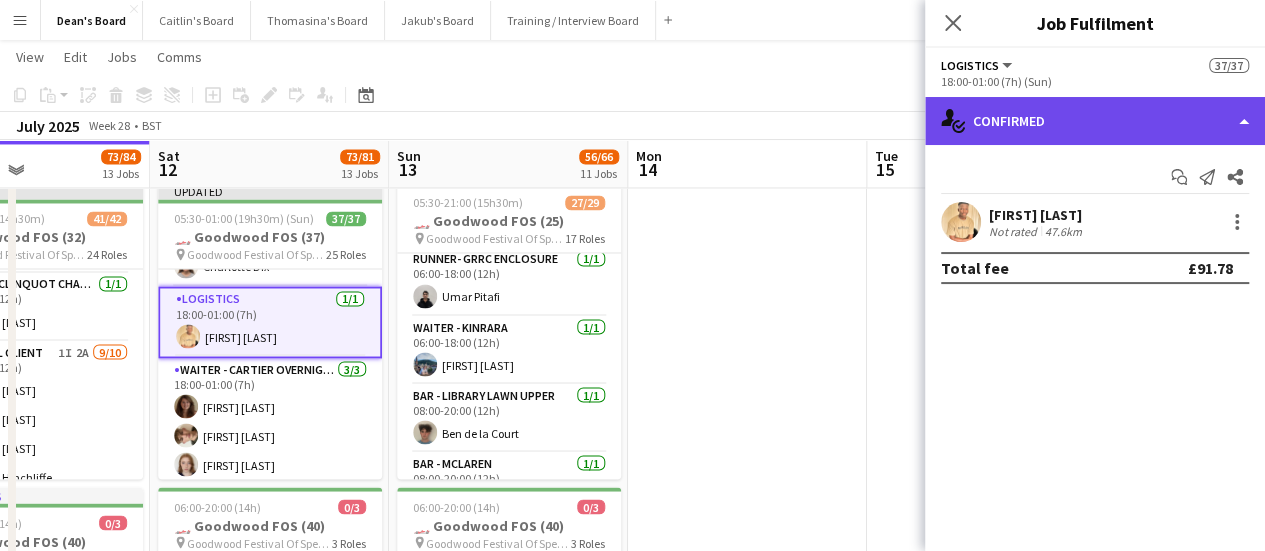 click on "single-neutral-actions-check-2
Confirmed" 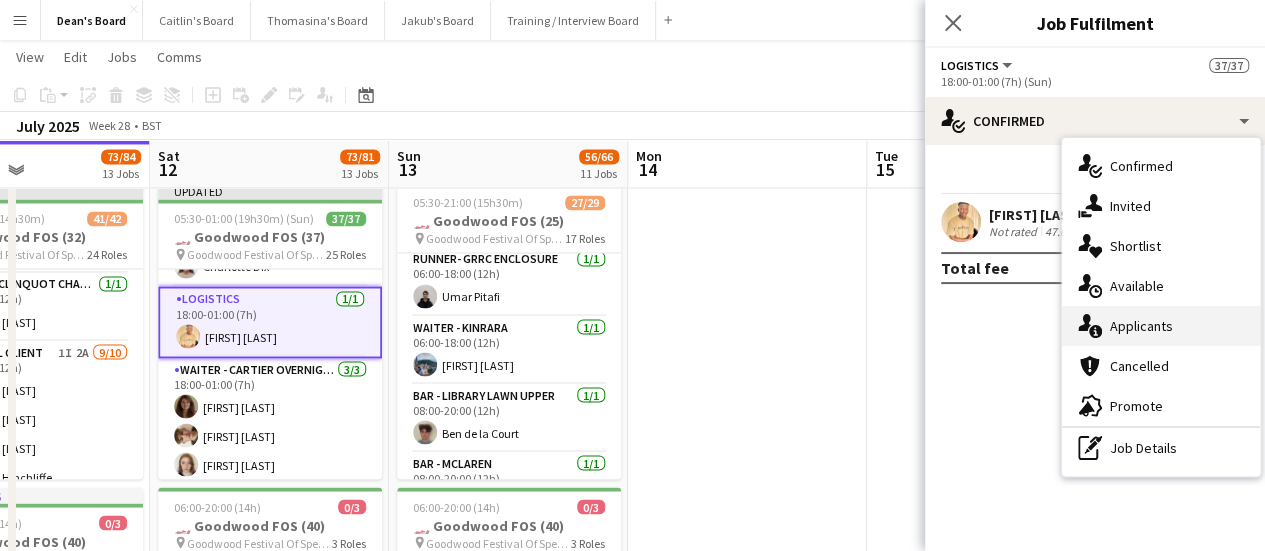 click on "single-neutral-actions-information
Applicants" at bounding box center [1161, 326] 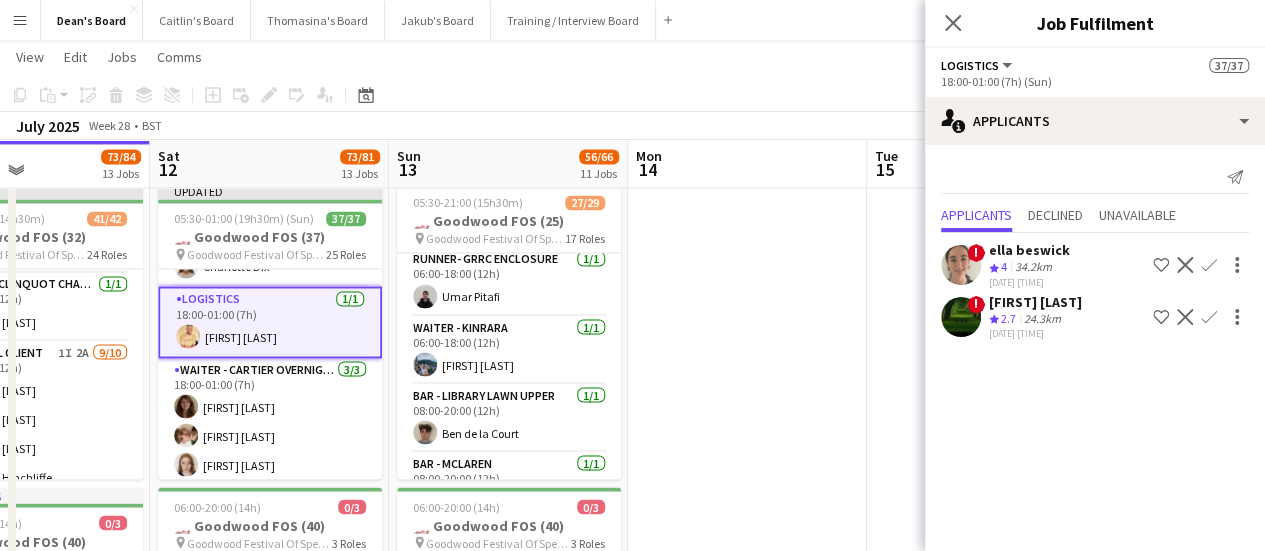 click on "34.2km" at bounding box center (1042, 319) 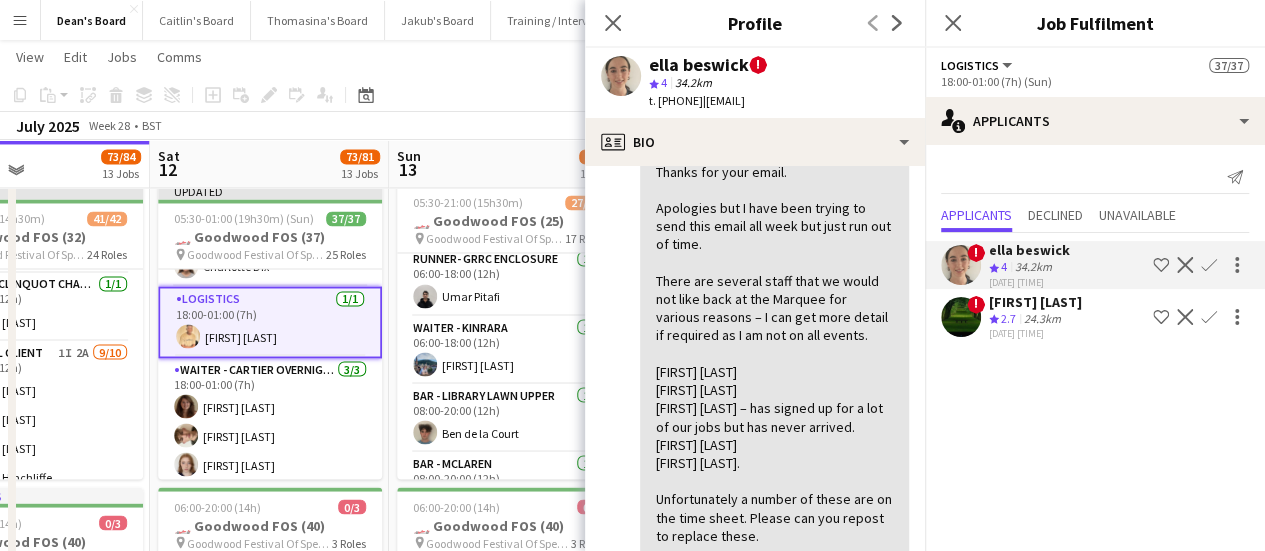 scroll, scrollTop: 1300, scrollLeft: 0, axis: vertical 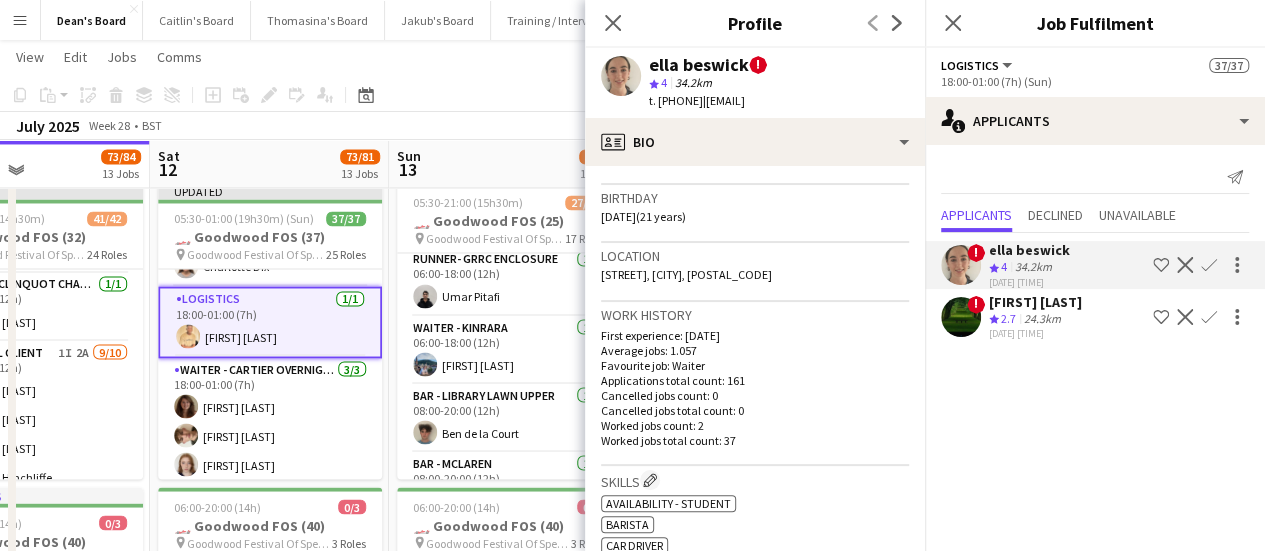 click on "July 2025   Week 28
•   BST   Publish 1 job   Revert 1 job" 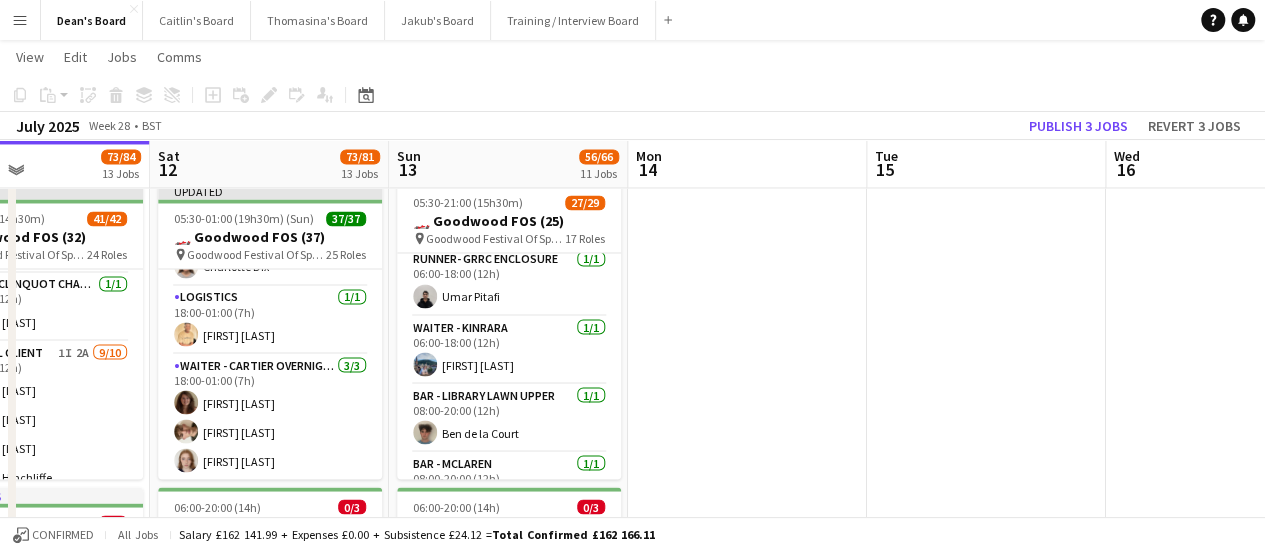 click on "Wed   9   28/28   8 Jobs   Thu   10   77/84   15 Jobs   Fri   11   73/84   13 Jobs   Sat   12   73/81   13 Jobs   Sun   13   56/66   11 Jobs   Mon   14   Tue   15   Wed   16   Thu   17   Fri   18   1/1   1 Job   Sat   19   19/55   3 Jobs      12:00-16:00 (4h)    2/2   🏎️ Kerb @ Goodwood FOS(4)
pin
Goodwood Festival Of Speed Chichester, PO18 0PH   1 Role   Porter   2/2   12:00-16:00 (4h)
Tom Spencer Jake Thompson     12:00-16:00 (4h)    2/2   🏎️ Kerb @ Goodwood FOS
pin
Goodwood Festival Of Speed Chichester, PO18 0PH   2 Roles   Bar Manager- Cricket Pitch   1/1   12:00-16:00 (4h)
Thomas Malins  FOH Manager- Cathedral Walk    1/1   12:00-16:00 (4h)
! Edward Hall     16:00-22:00 (6h)    2/2   Private Party- Bentley
pin
Coldrey Farm House, GU34 4NE   1 Role   Catering Assistant   2/2   16:00-22:00 (6h)
Jo Eyles ! Chloe Toft
Toggle View
10-07-2025 → 13-07-2025   0/4" at bounding box center [632, 453] 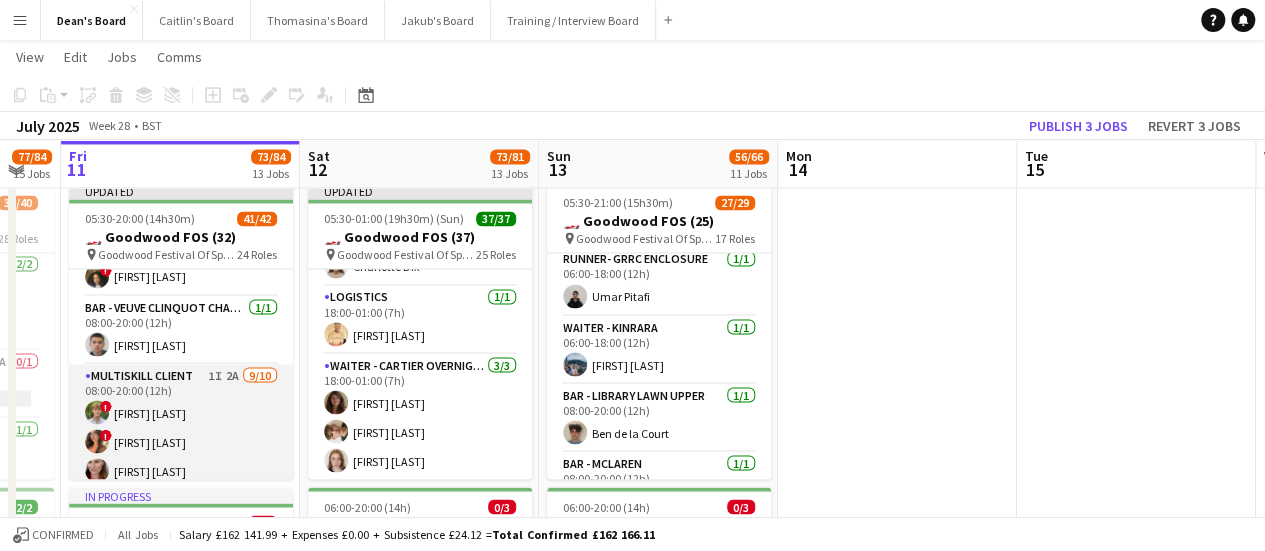scroll, scrollTop: 1239, scrollLeft: 0, axis: vertical 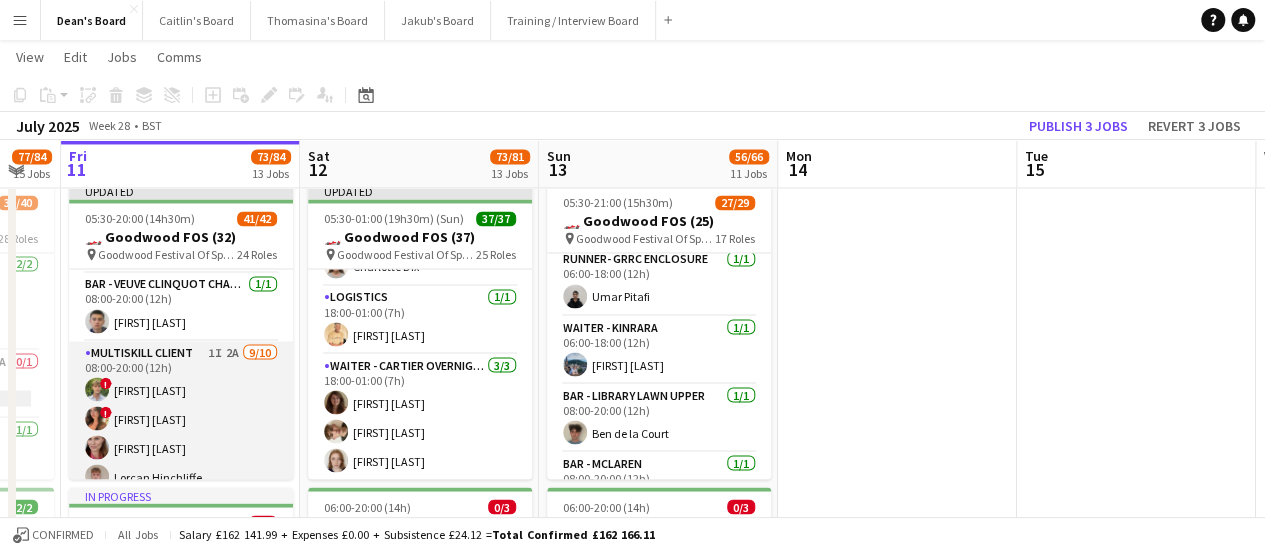 click on "MULTISKILL CLIENT   1I   2A   9/10   08:00-20:00 (12h)
! Owen Beswick ! Chloe Honeybourne Dominy Mortimer-Dawson Lorcan Hinchliffe Alex Dupire ! Alex Campbell simon Pietersen ! ella beswick Chelsea Foote
single-neutral-actions" at bounding box center (181, 505) 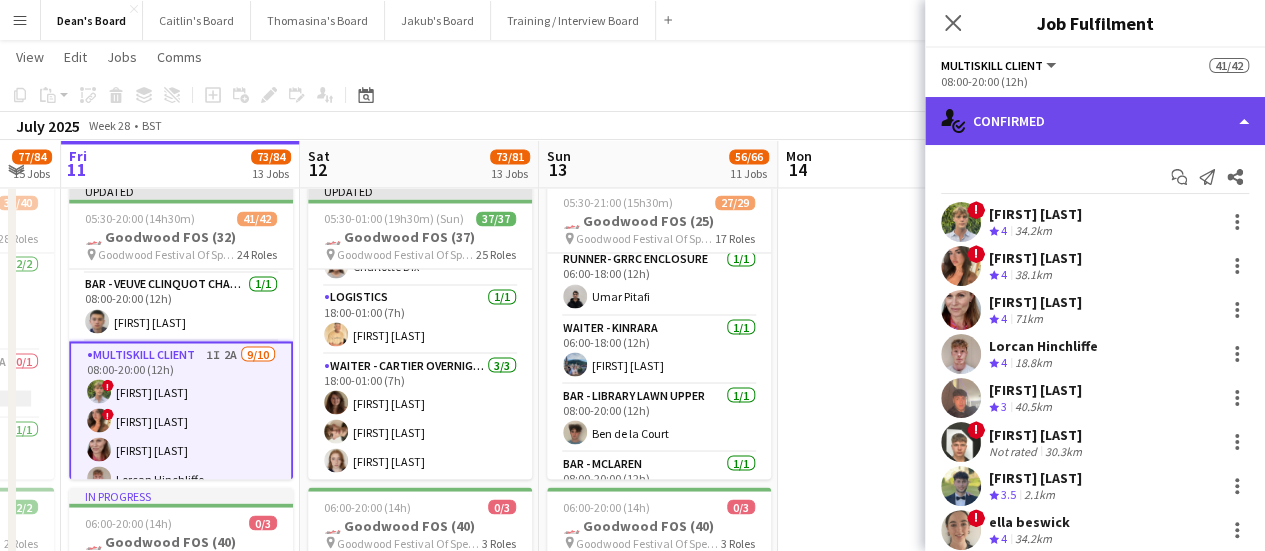 click on "single-neutral-actions-check-2
Confirmed" 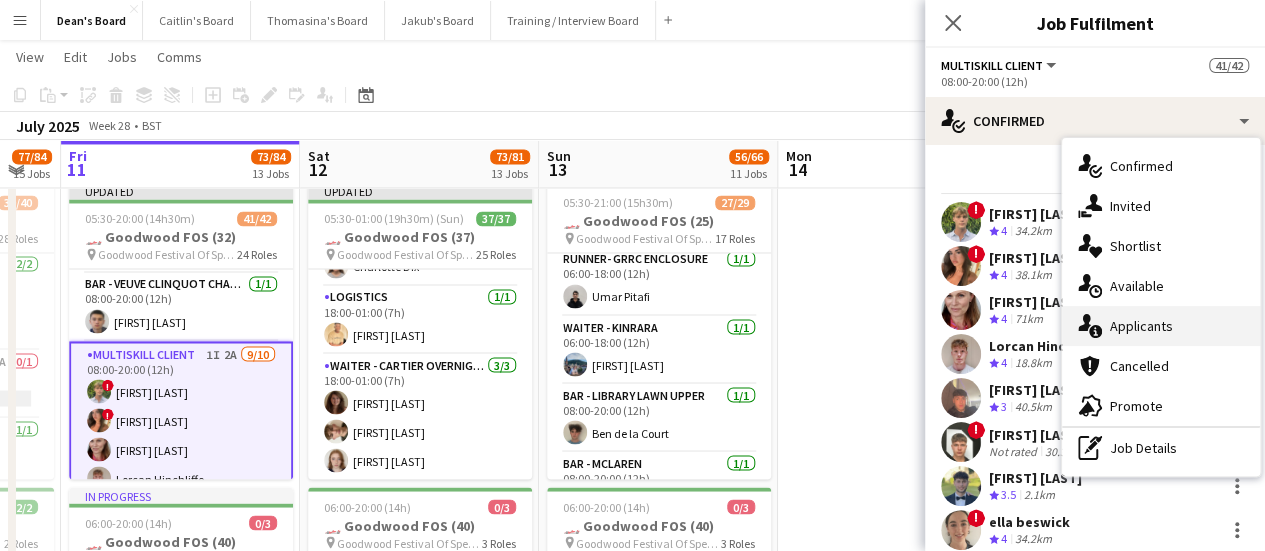 click on "single-neutral-actions-information
Applicants" at bounding box center (1161, 326) 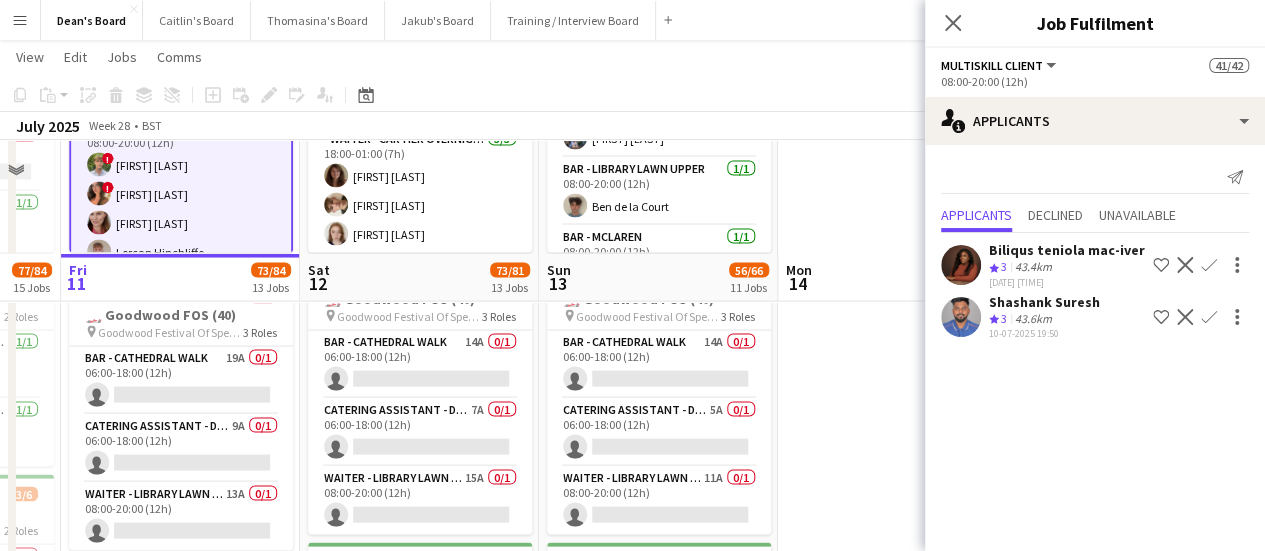 scroll, scrollTop: 2168, scrollLeft: 0, axis: vertical 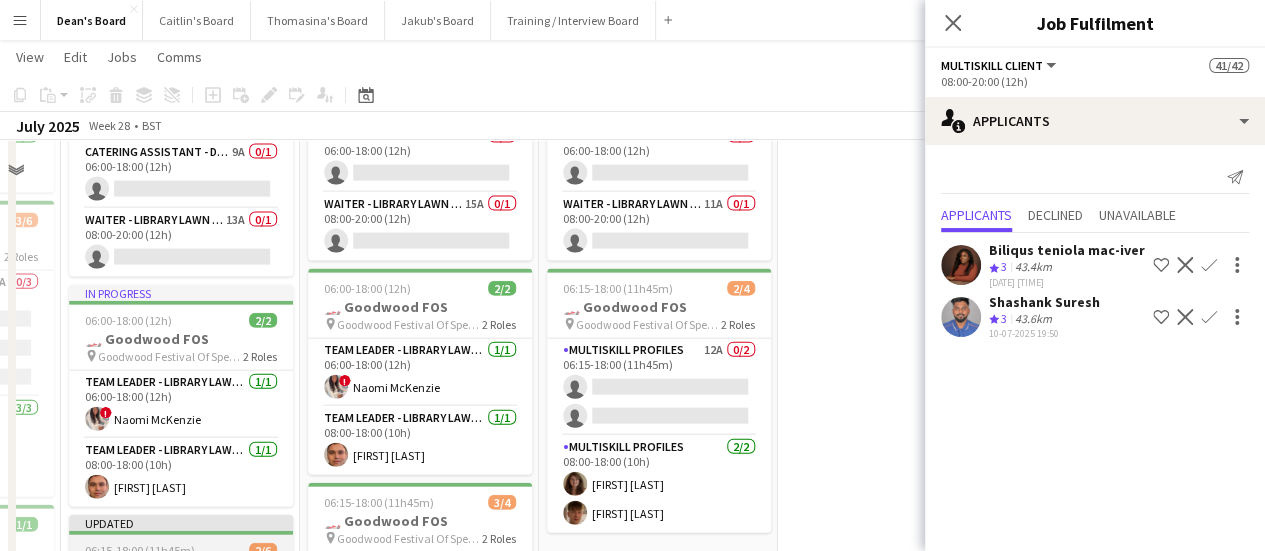 drag, startPoint x: 290, startPoint y: 404, endPoint x: 288, endPoint y: 394, distance: 10.198039 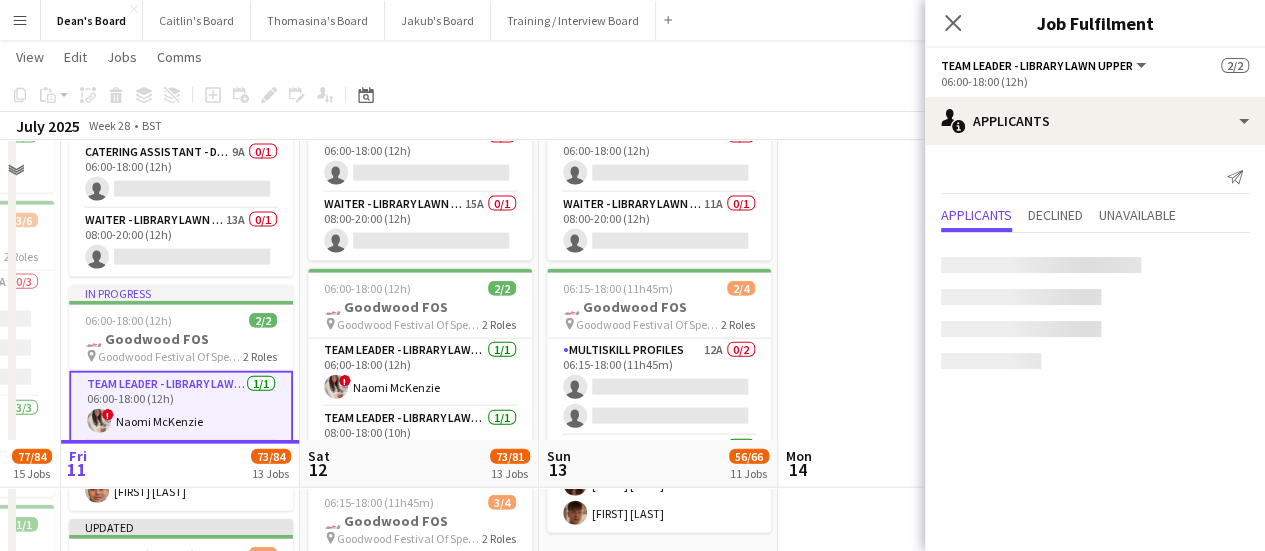 scroll, scrollTop: 2468, scrollLeft: 0, axis: vertical 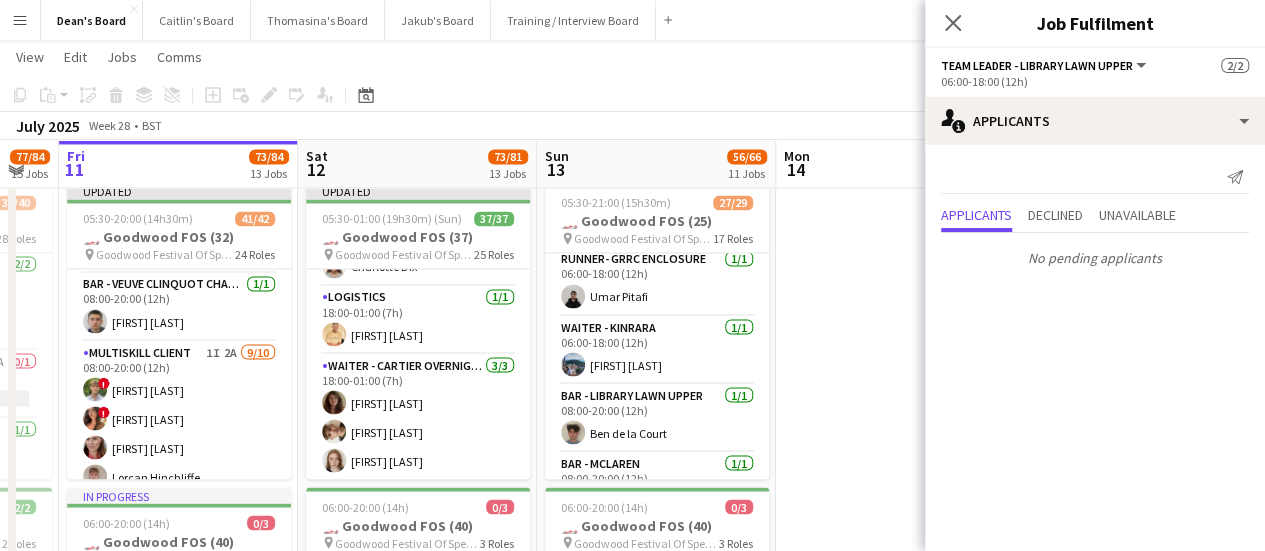 drag, startPoint x: 201, startPoint y: 391, endPoint x: 716, endPoint y: 170, distance: 560.4159 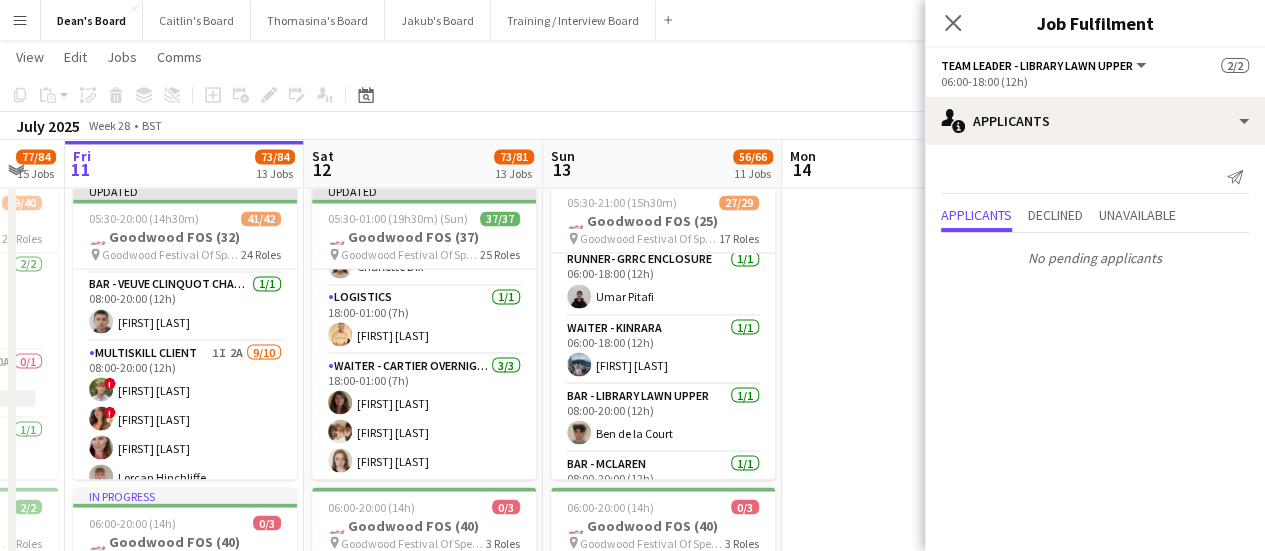drag, startPoint x: 330, startPoint y: 247, endPoint x: 524, endPoint y: 235, distance: 194.37077 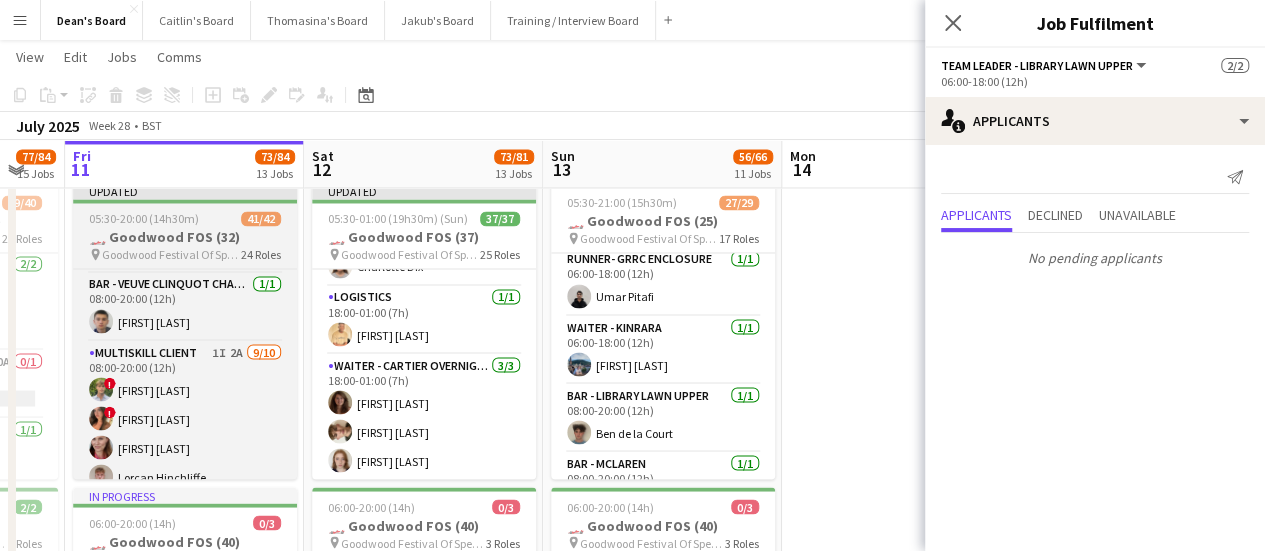 scroll, scrollTop: 0, scrollLeft: 697, axis: horizontal 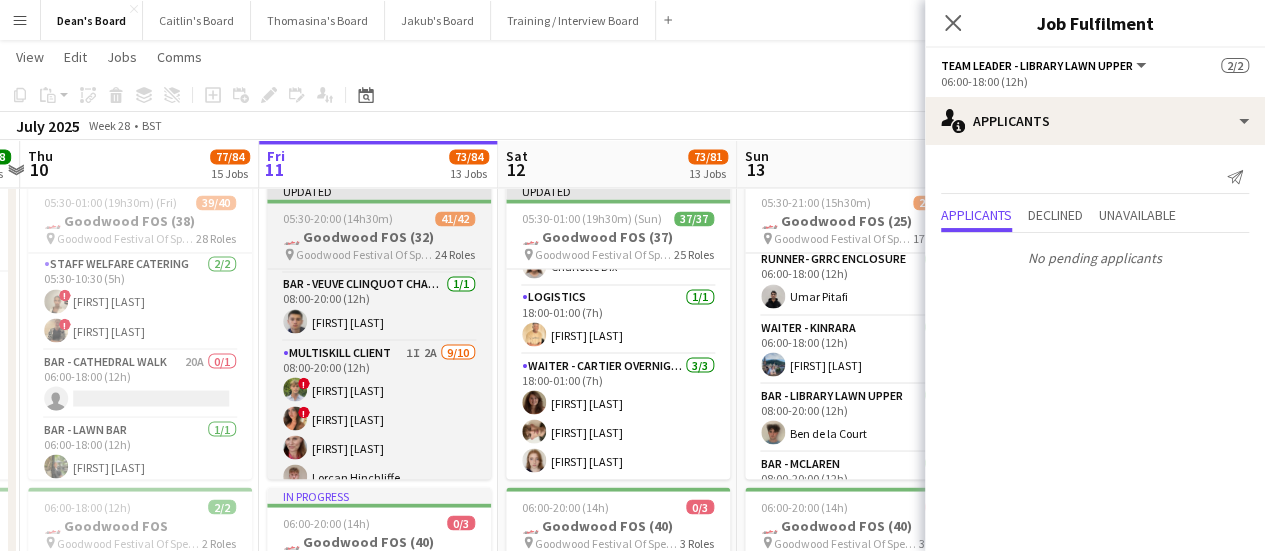 click on "🏎️ Goodwood FOS (32)" at bounding box center [379, 237] 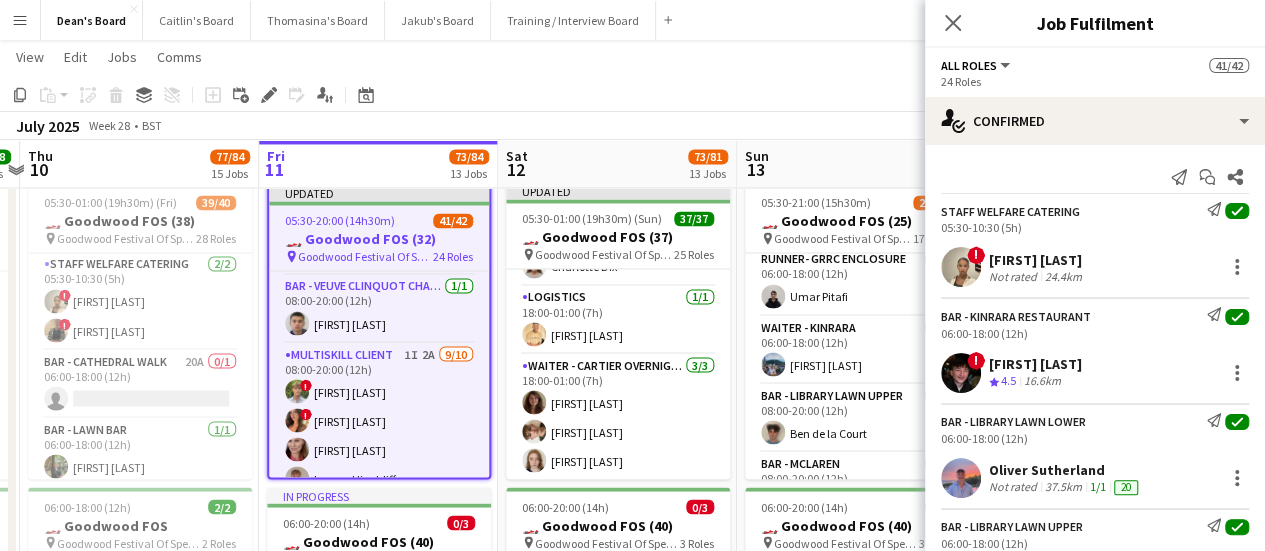 drag, startPoint x: 276, startPoint y: 94, endPoint x: 1055, endPoint y: 59, distance: 779.7859 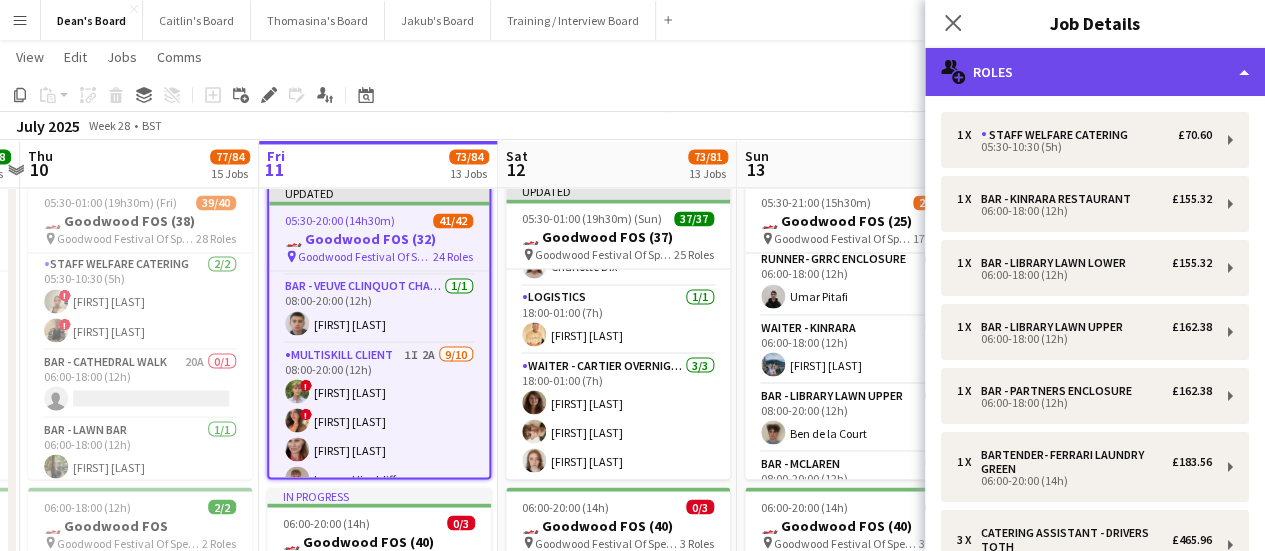 click on "multiple-users-add
Roles" 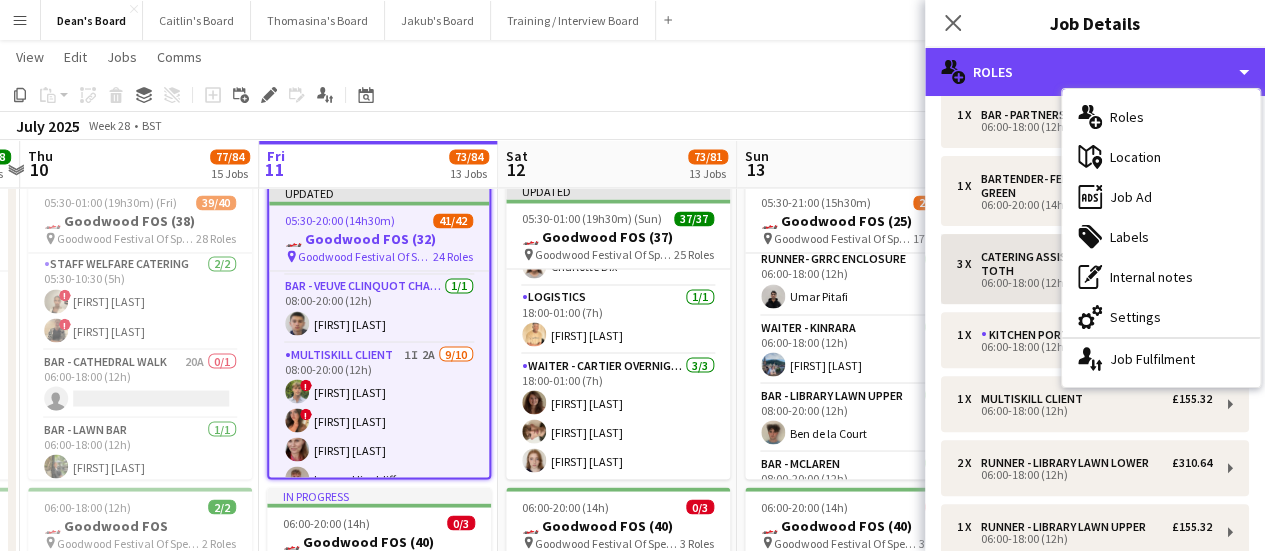 scroll, scrollTop: 300, scrollLeft: 0, axis: vertical 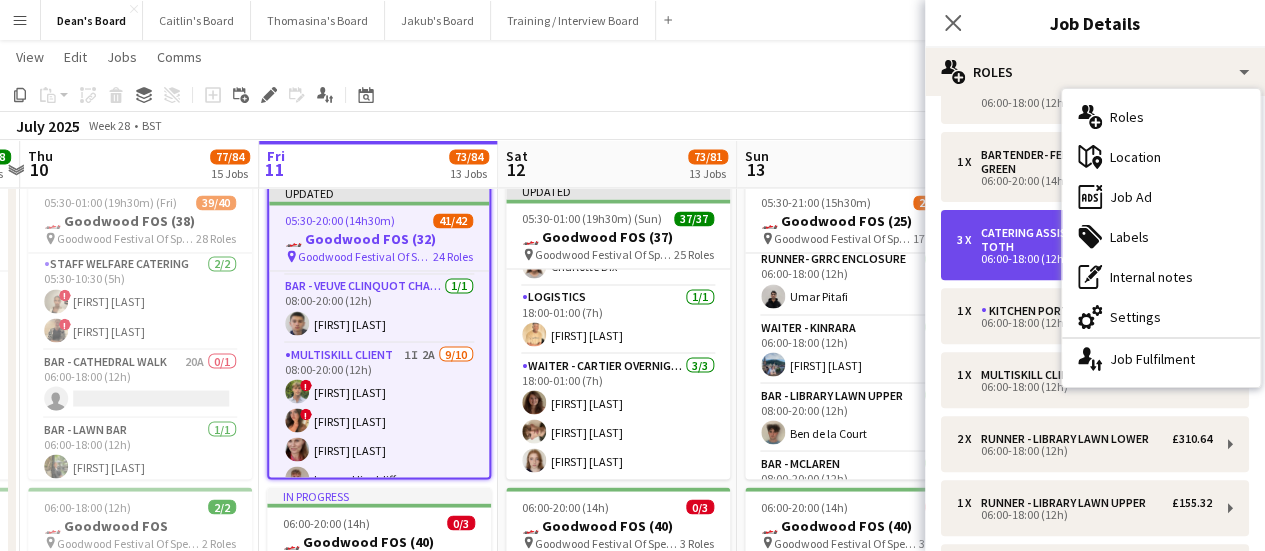 click on "06:00-18:00 (12h)" at bounding box center (1084, 259) 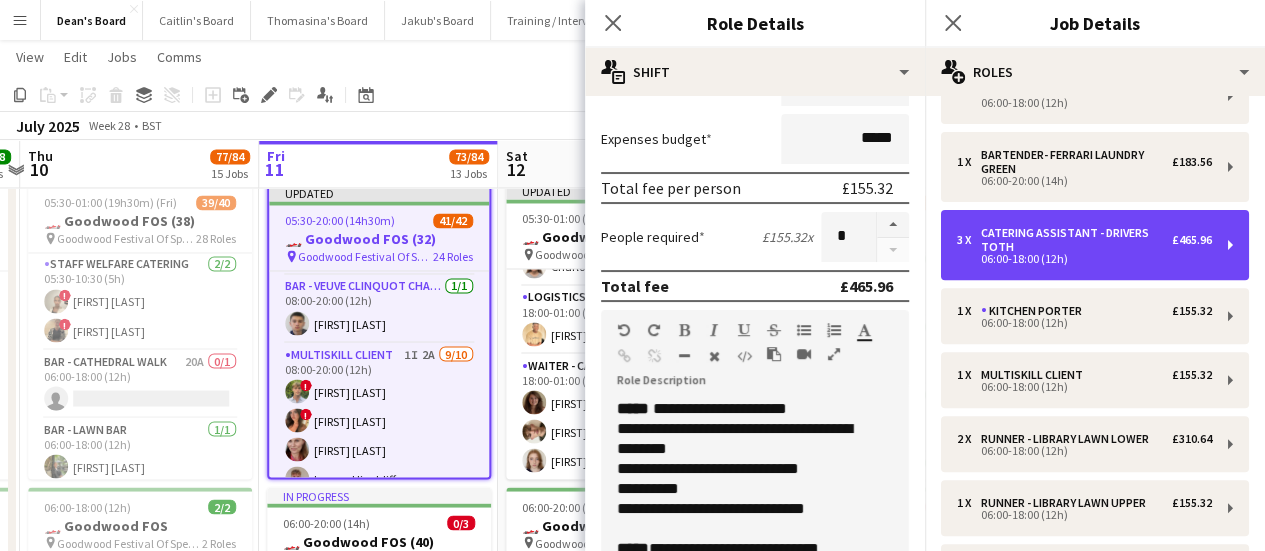 scroll, scrollTop: 400, scrollLeft: 0, axis: vertical 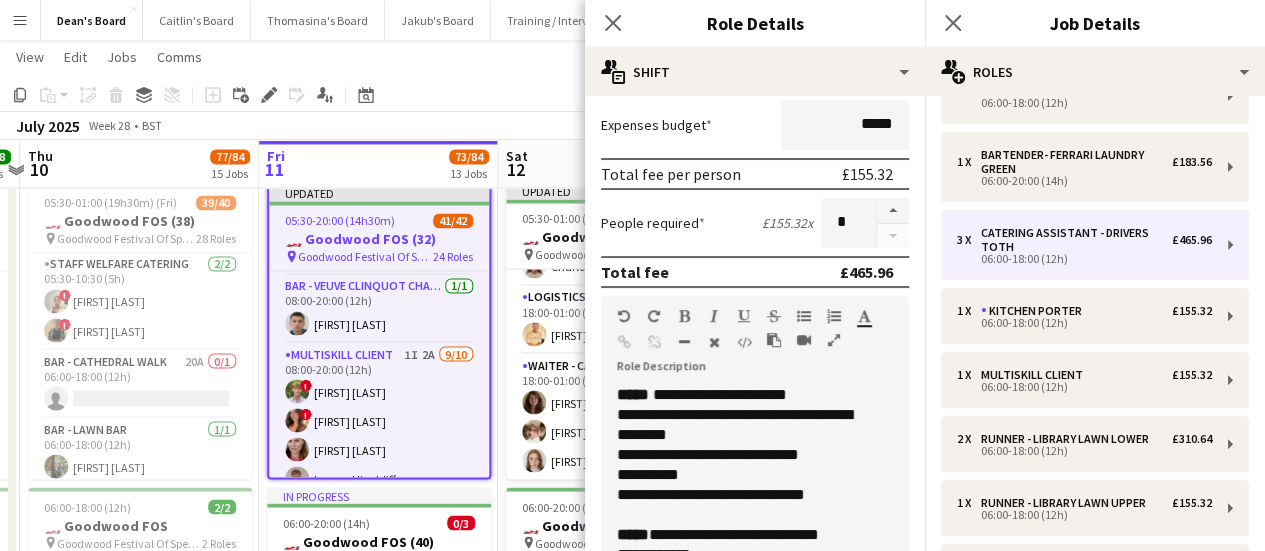 click on "**********" at bounding box center (739, 425) 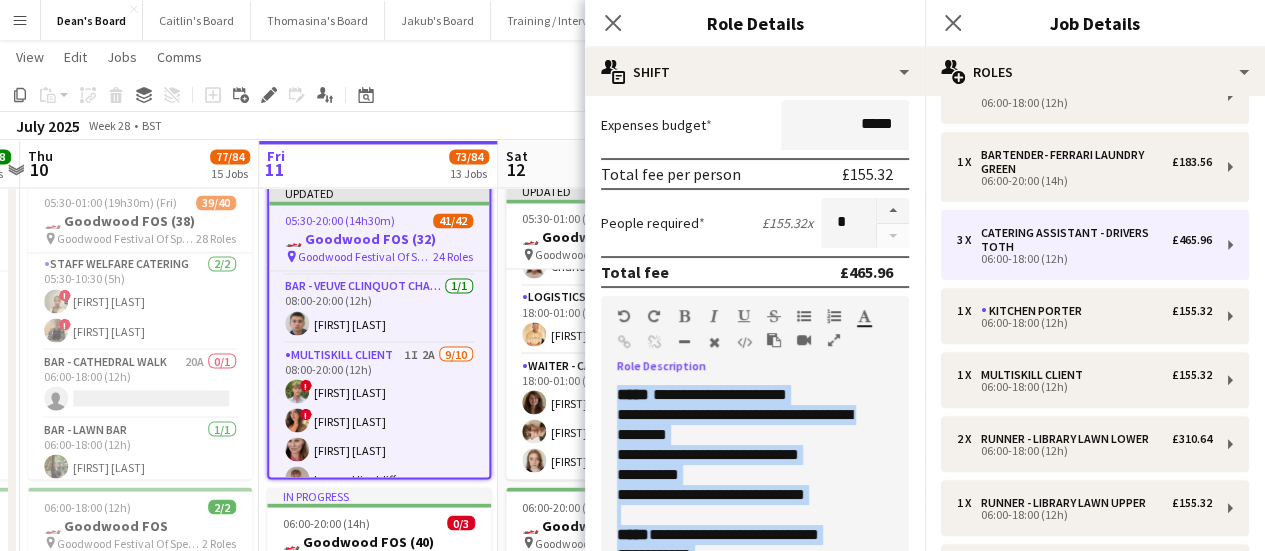 copy on "**********" 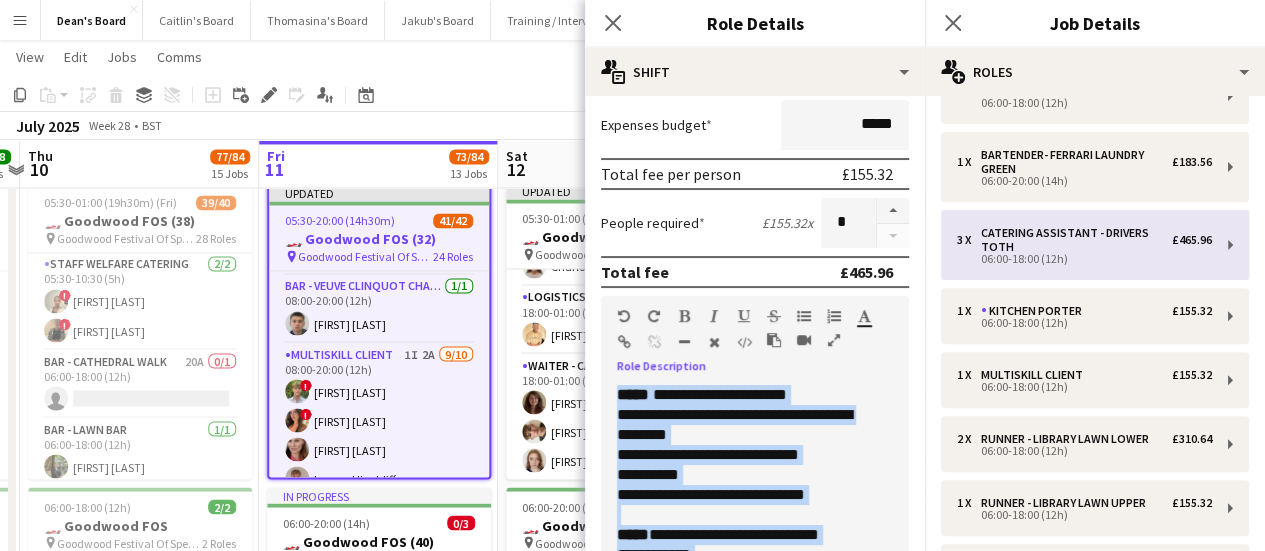 scroll, scrollTop: 0, scrollLeft: 0, axis: both 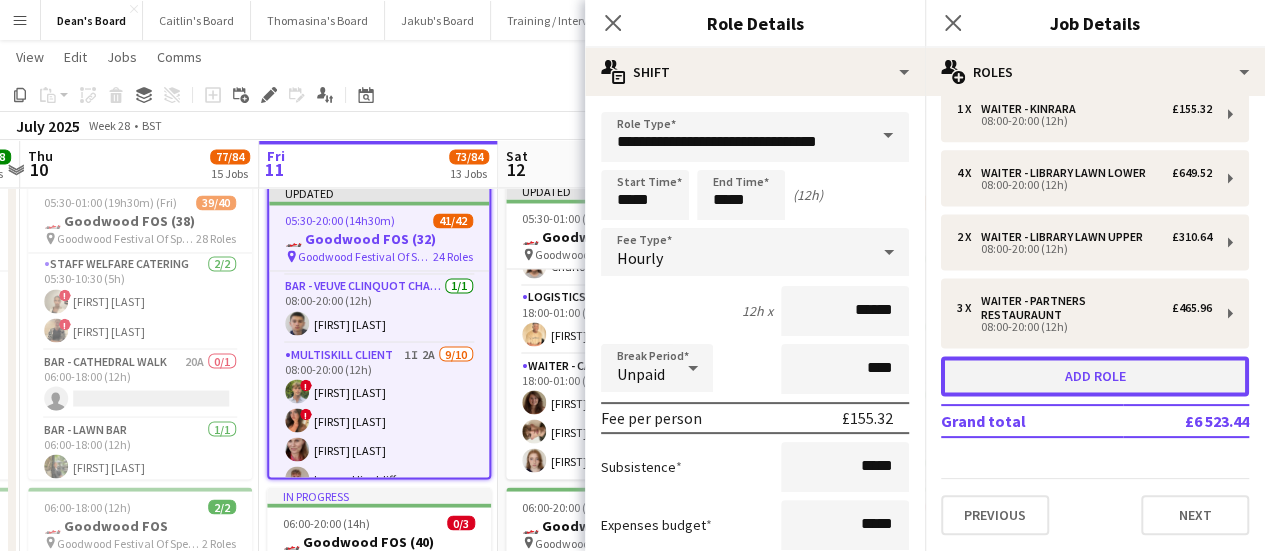 click on "Add role" at bounding box center [1095, 376] 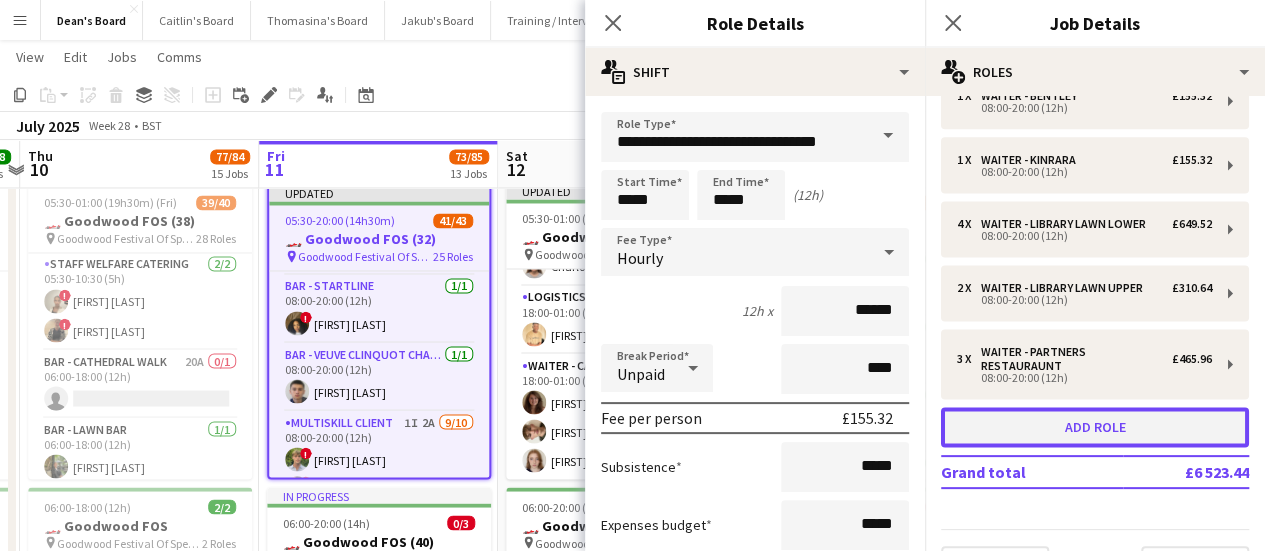 type on "**********" 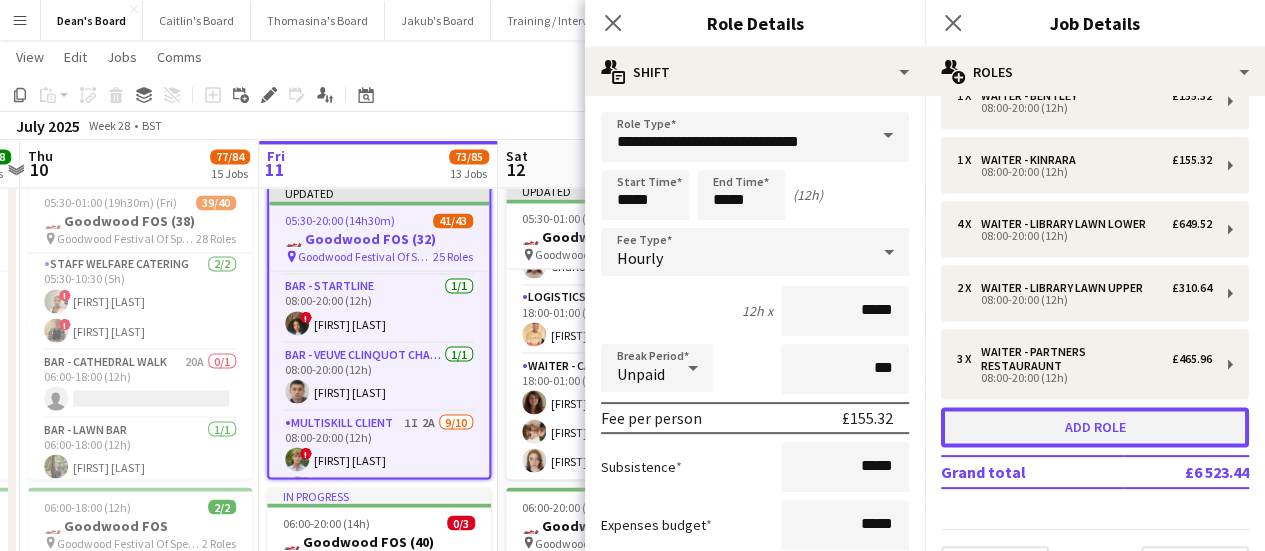 scroll, scrollTop: 1307, scrollLeft: 0, axis: vertical 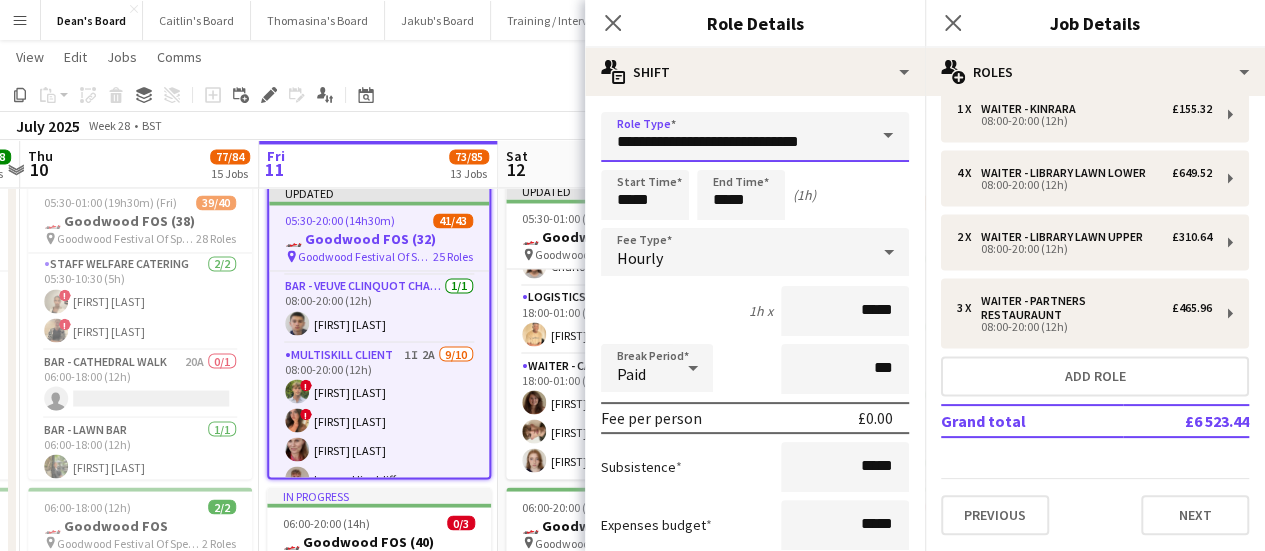 drag, startPoint x: 841, startPoint y: 134, endPoint x: 542, endPoint y: 122, distance: 299.2407 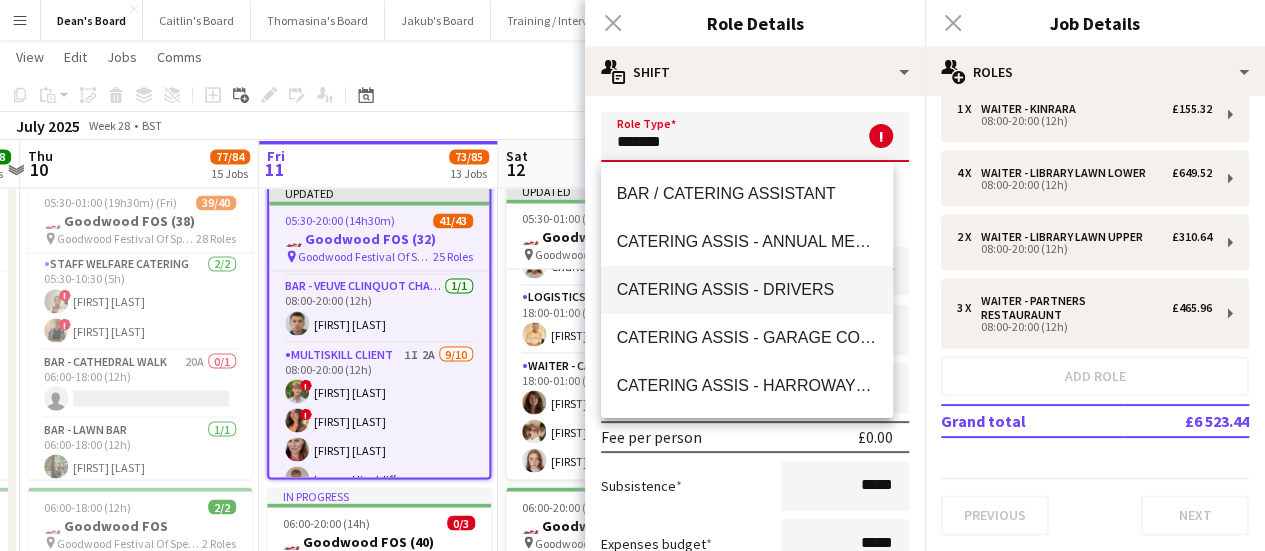 click on "CATERING ASSIS - DRIVERS" at bounding box center [747, 289] 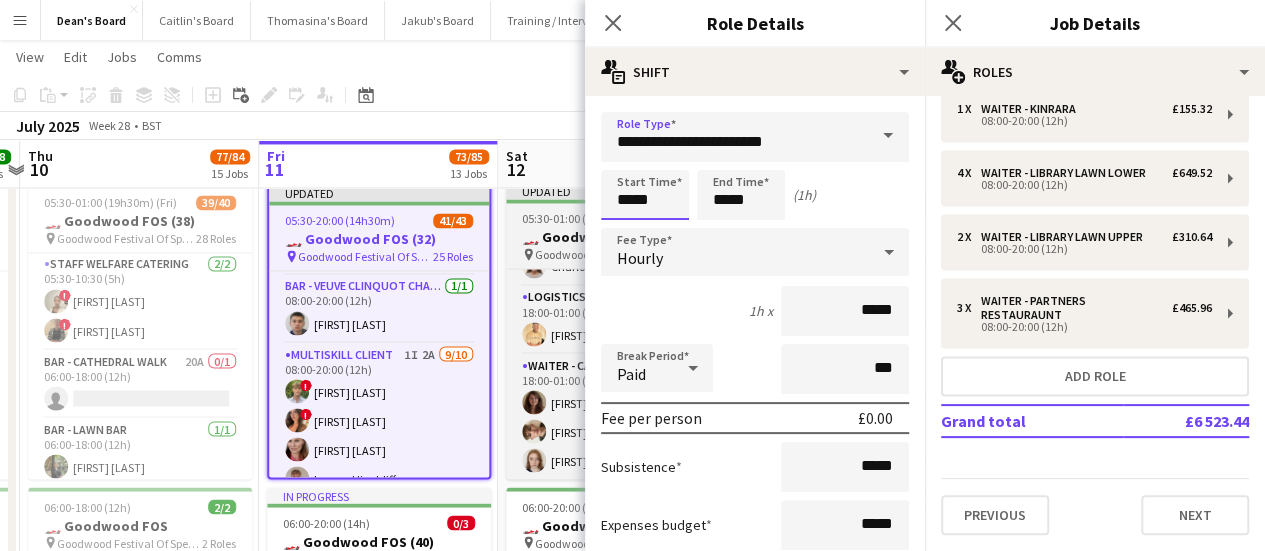 drag, startPoint x: 650, startPoint y: 199, endPoint x: 564, endPoint y: 194, distance: 86.145226 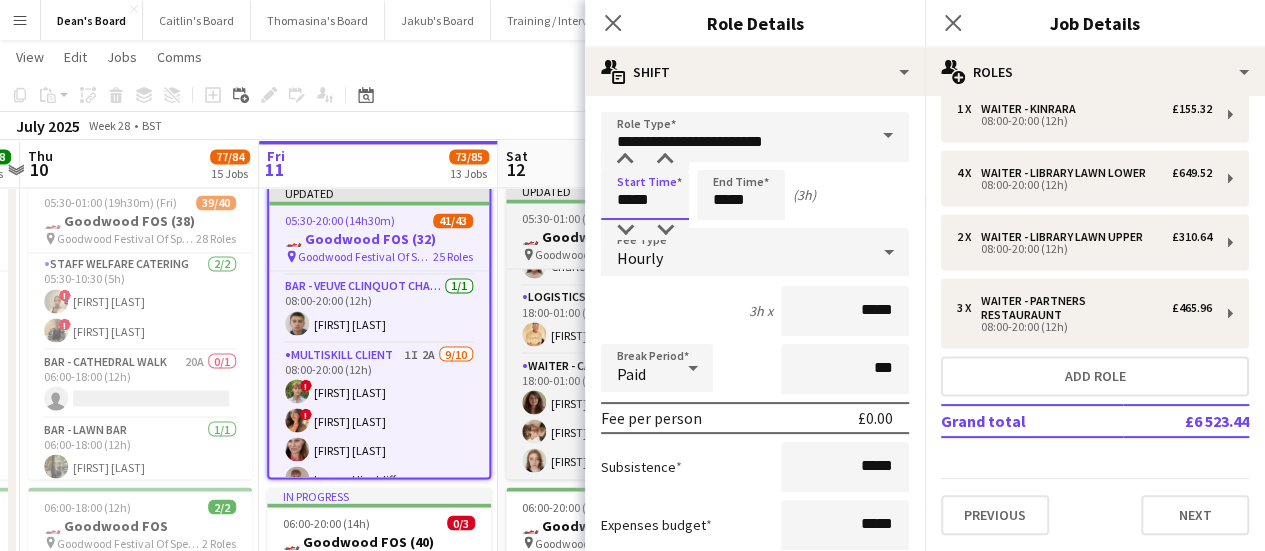 type on "*****" 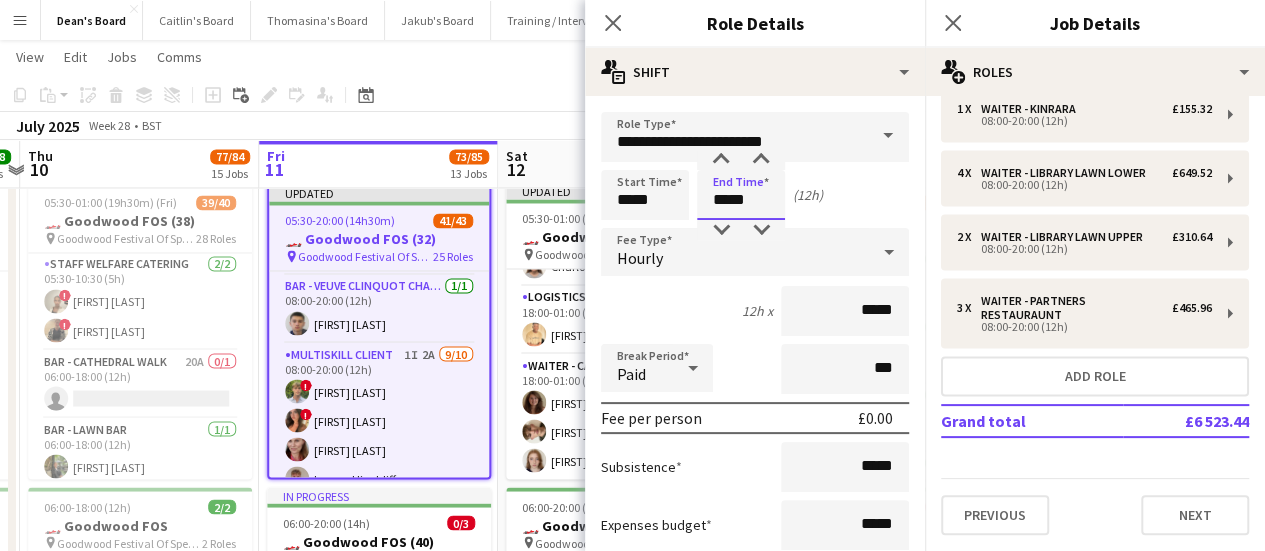 type on "*****" 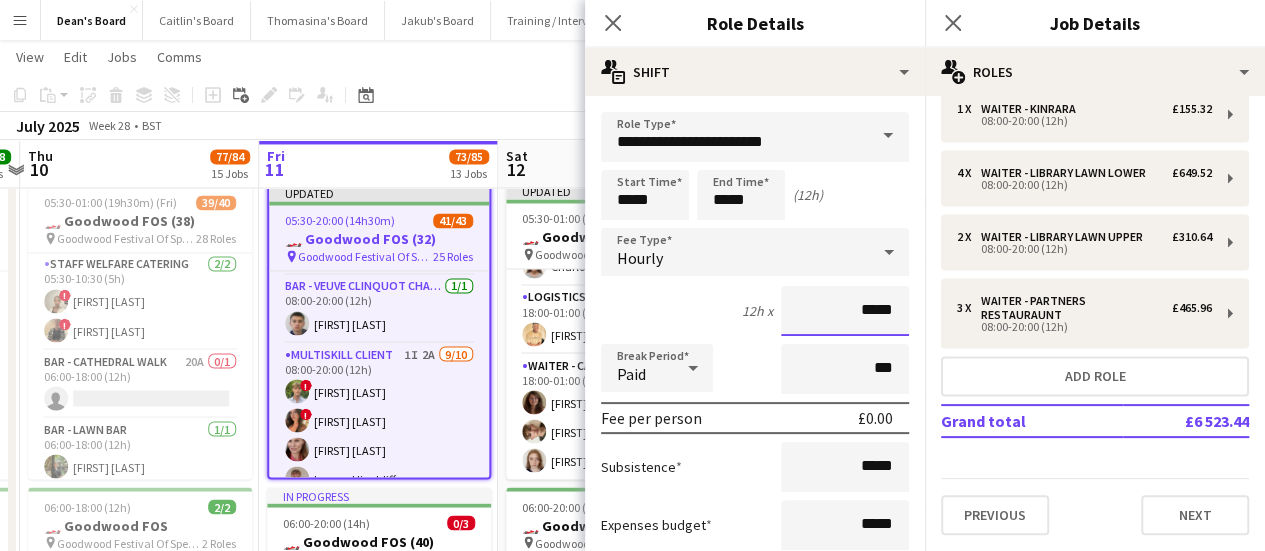 drag, startPoint x: 840, startPoint y: 303, endPoint x: 895, endPoint y: 293, distance: 55.9017 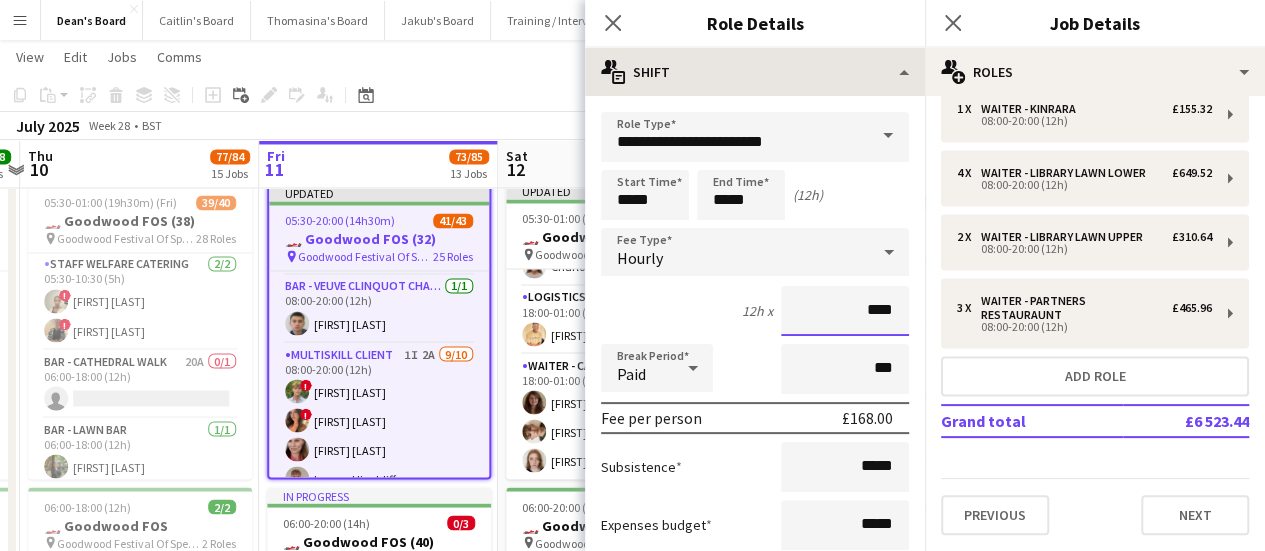type on "******" 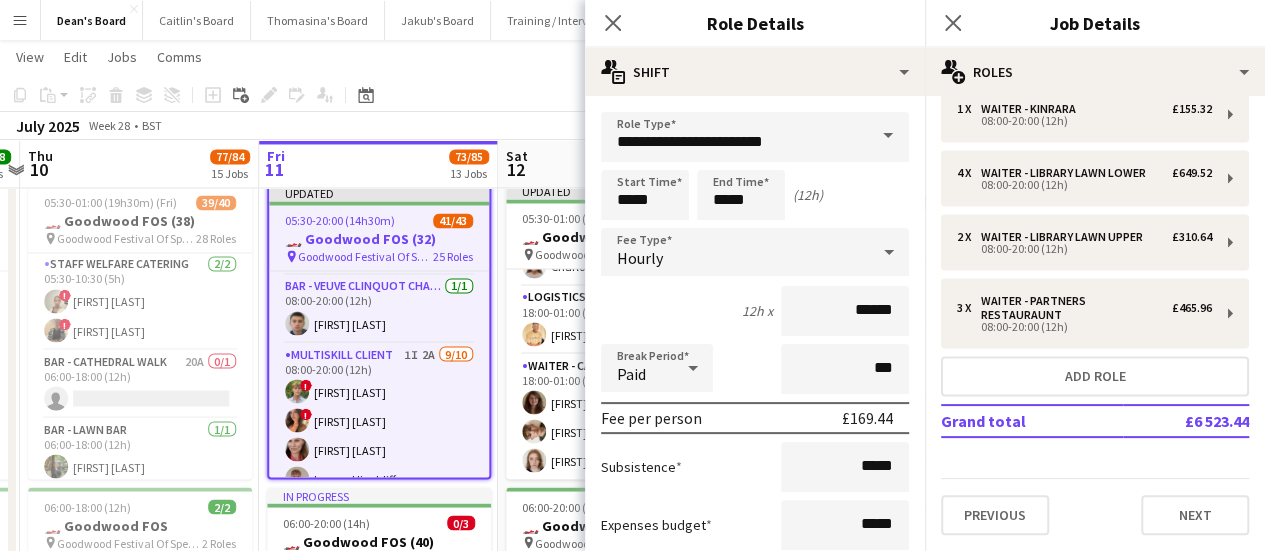 click 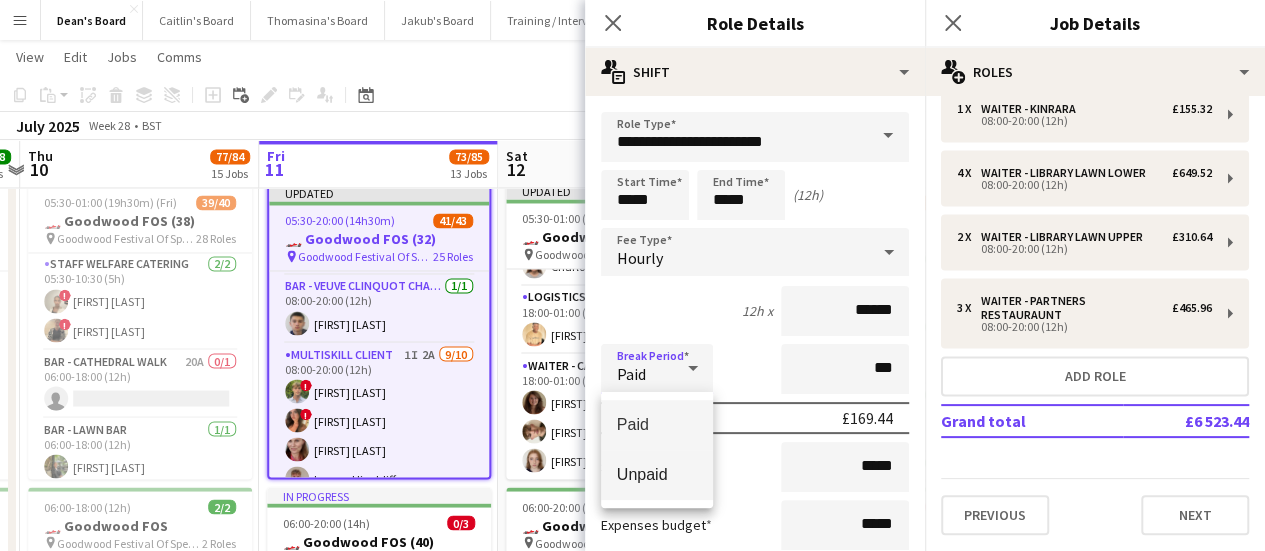 click on "Unpaid" at bounding box center [657, 474] 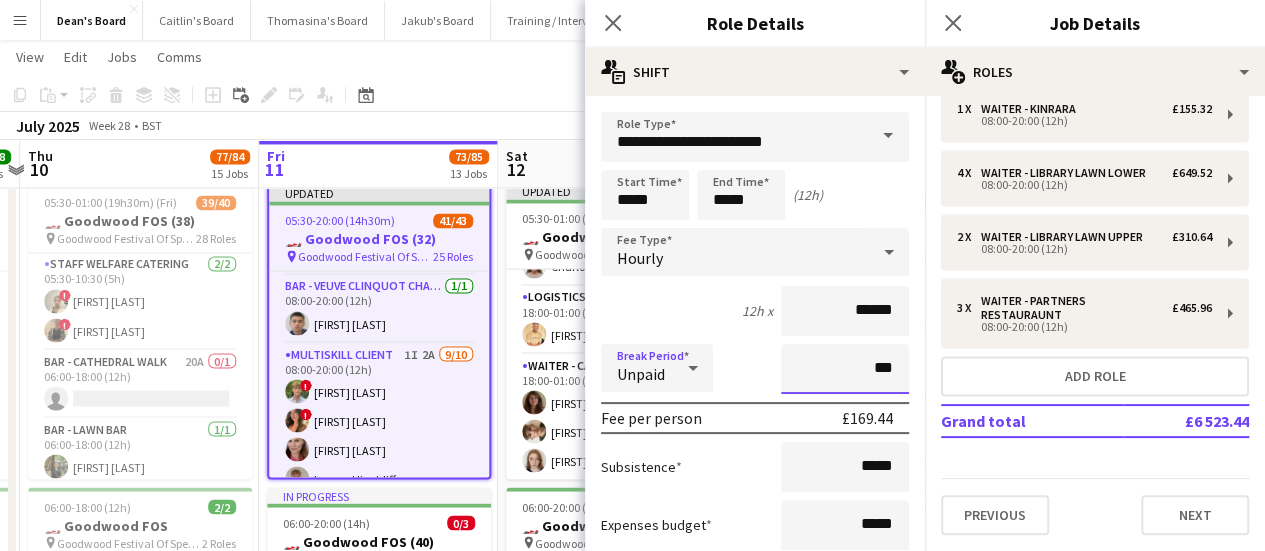 click on "***" at bounding box center [845, 369] 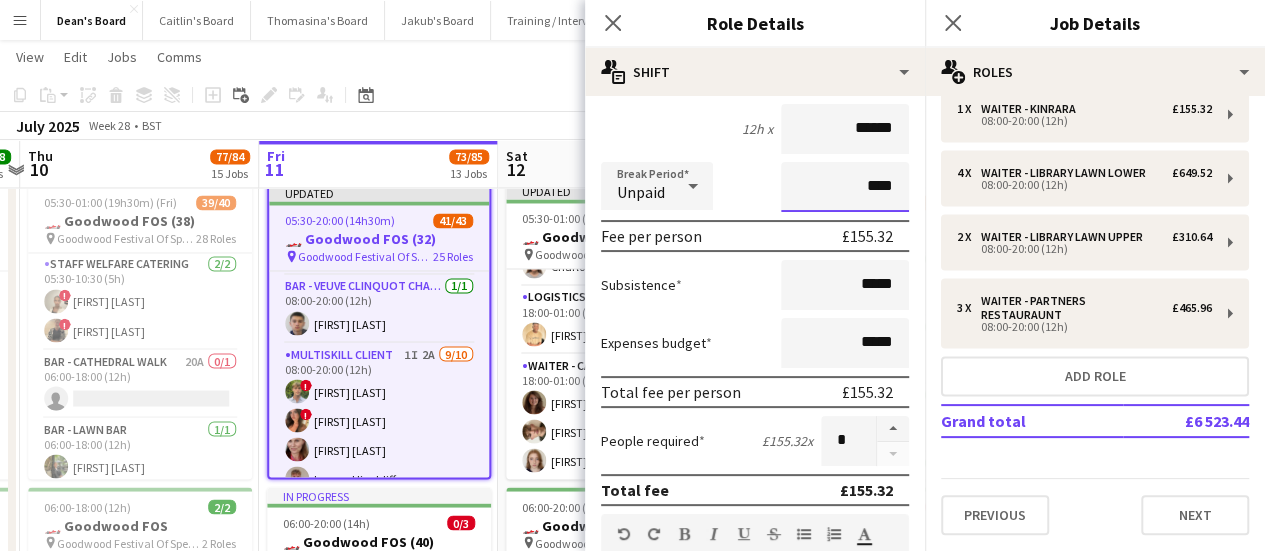 scroll, scrollTop: 400, scrollLeft: 0, axis: vertical 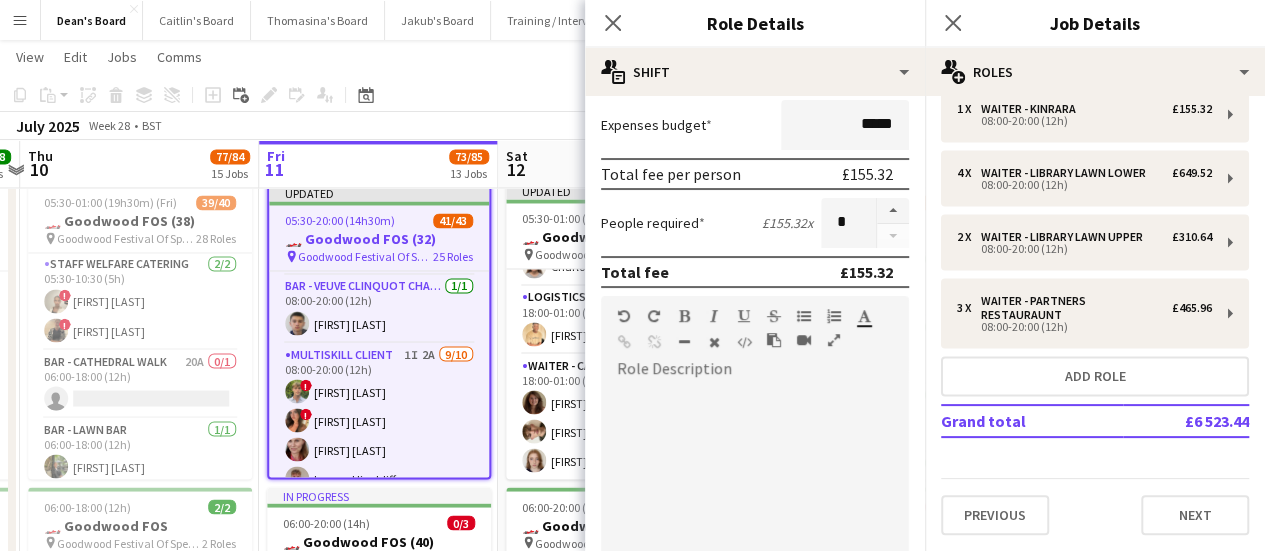 type on "****" 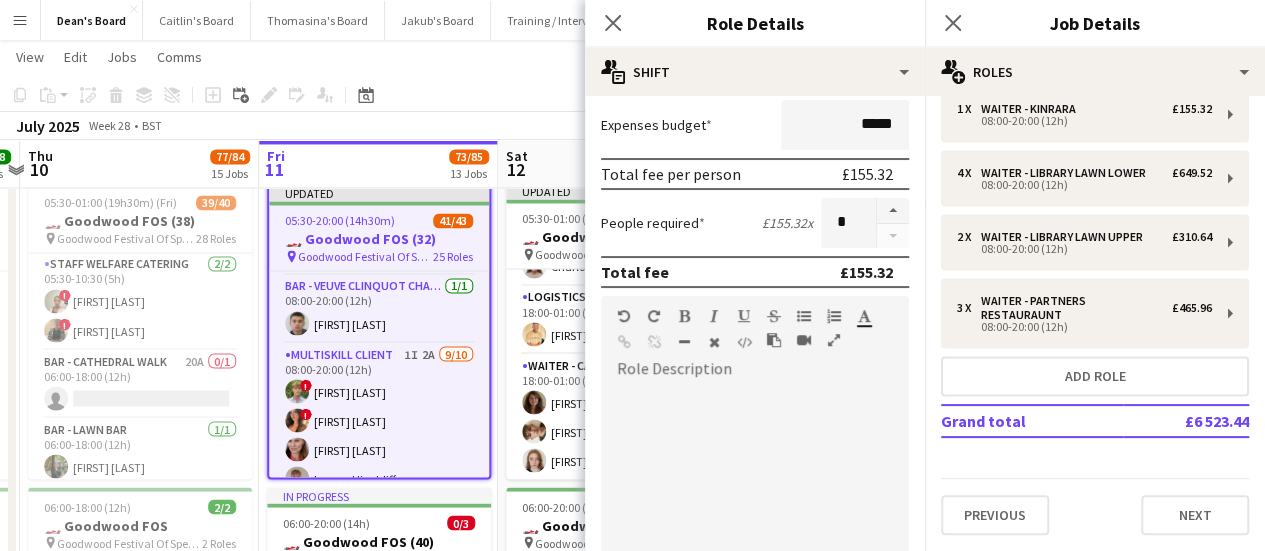 click at bounding box center (755, 505) 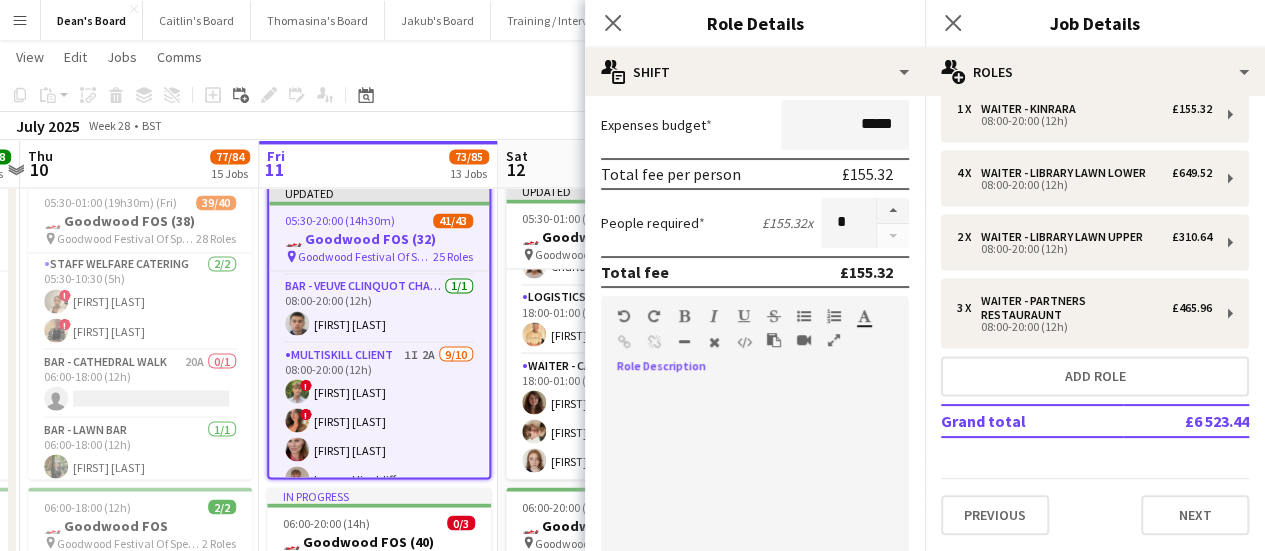 paste 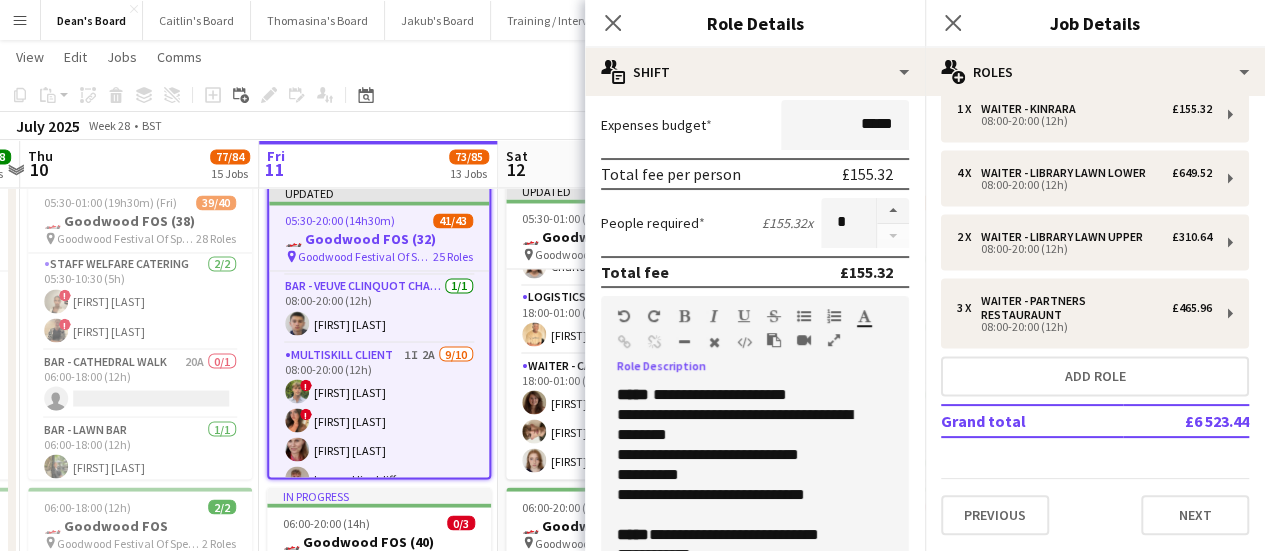 scroll, scrollTop: 482, scrollLeft: 0, axis: vertical 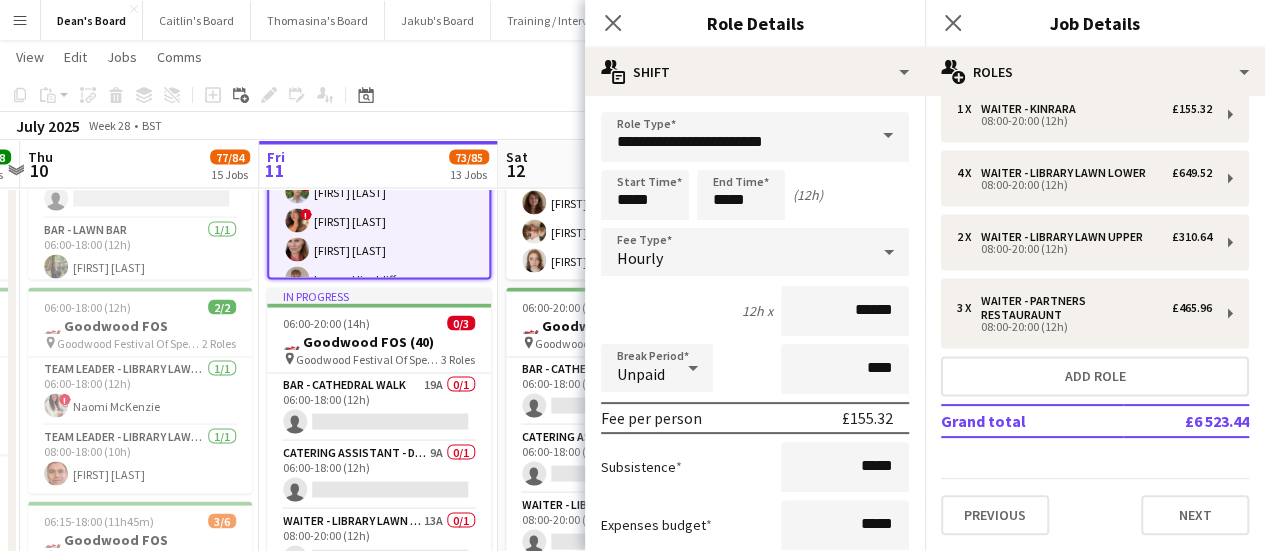 click on "Copy
Paste
Paste   Ctrl+V Paste with crew  Ctrl+Shift+V
Paste linked Job
Delete
Group
Ungroup
Add job
Add linked Job
Edit
Edit linked Job
Applicants
Date picker
JUL 2025 JUL 2025 Monday M Tuesday T Wednesday W Thursday T Friday F Saturday S Sunday S  JUL      1   2   3   4   5   6   7   8   9   10   11   12   13   14   15   16   17   18   19   20   21   22   23   24   25   26   27   28   29   30   31
Comparison range
Comparison range
Today" 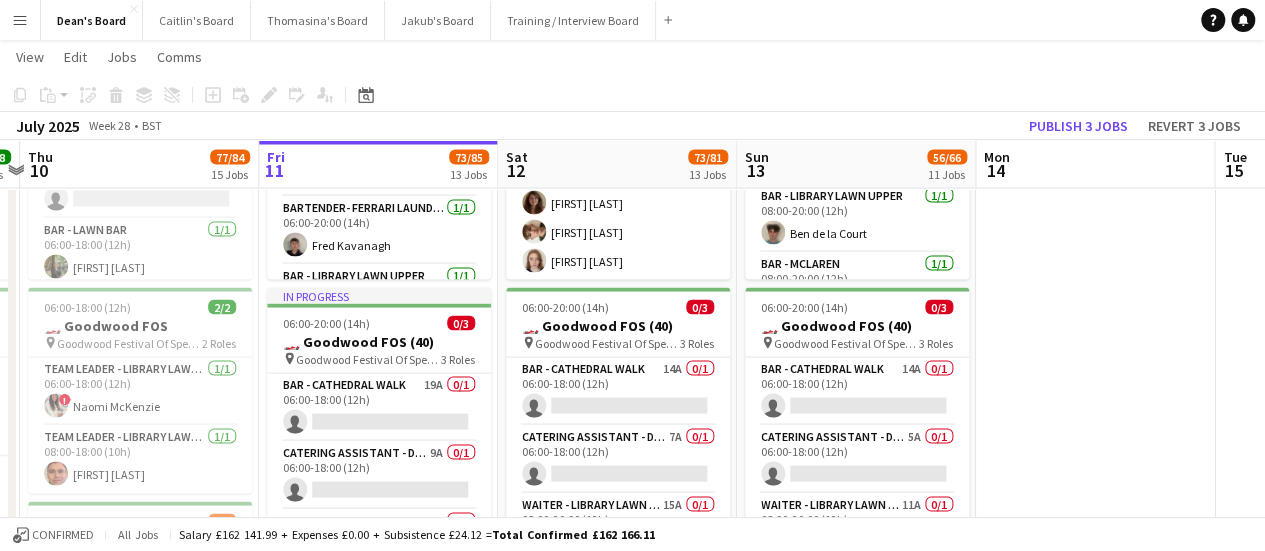 scroll, scrollTop: 907, scrollLeft: 0, axis: vertical 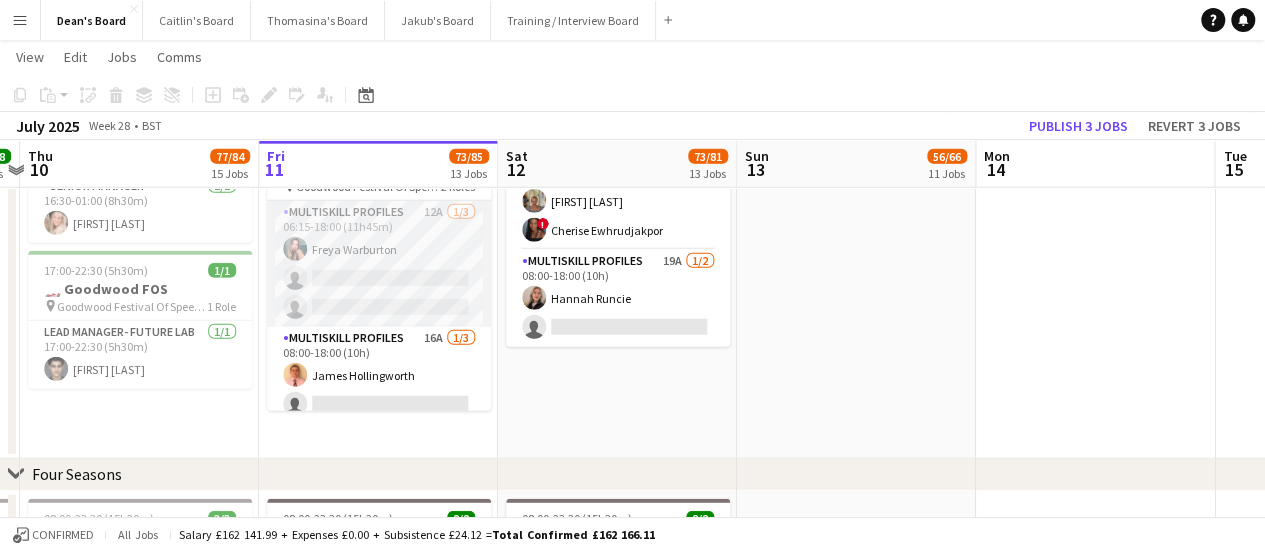 click on "MULTISKILL PROFILES   12A   1/3   06:15-18:00 (11h45m)
Freya Warburton
single-neutral-actions
single-neutral-actions" at bounding box center [379, 264] 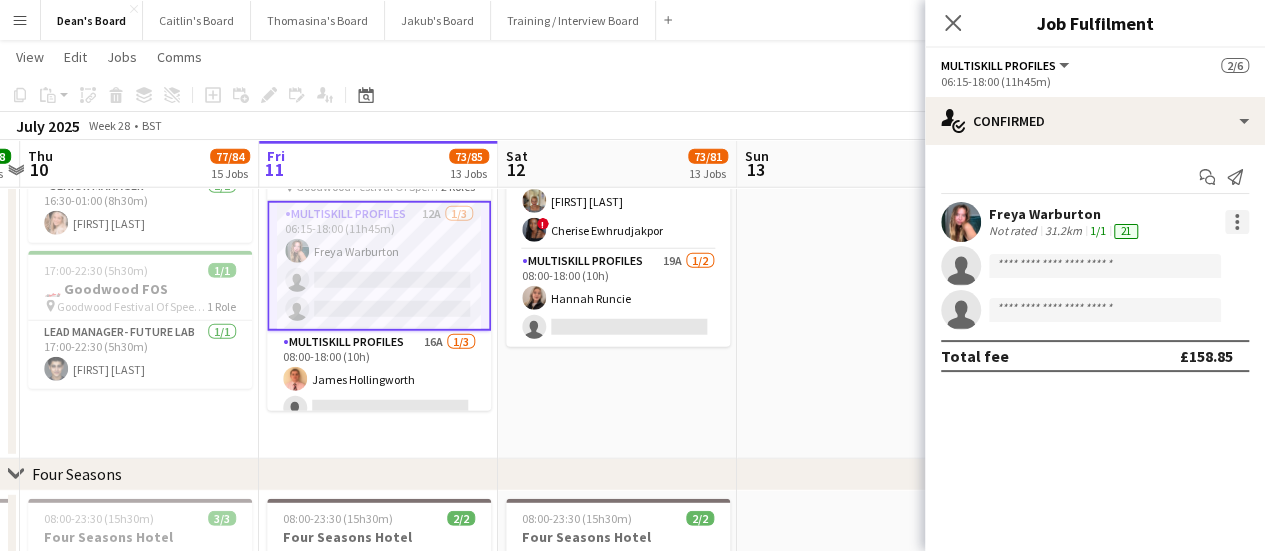 click at bounding box center (1237, 222) 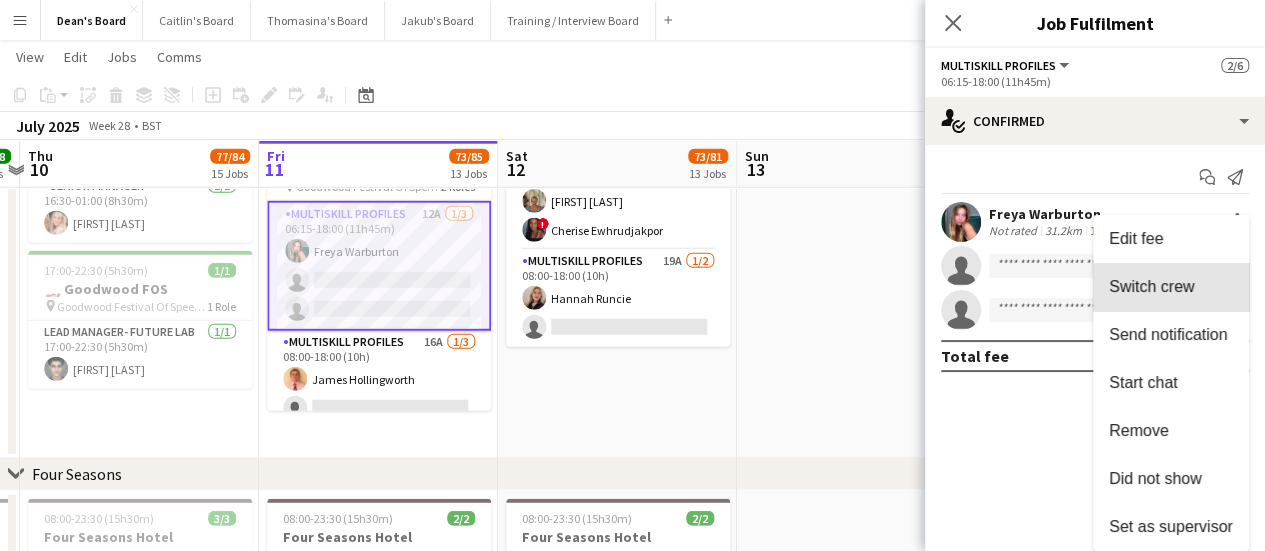 drag, startPoint x: 1198, startPoint y: 293, endPoint x: 1180, endPoint y: 292, distance: 18.027756 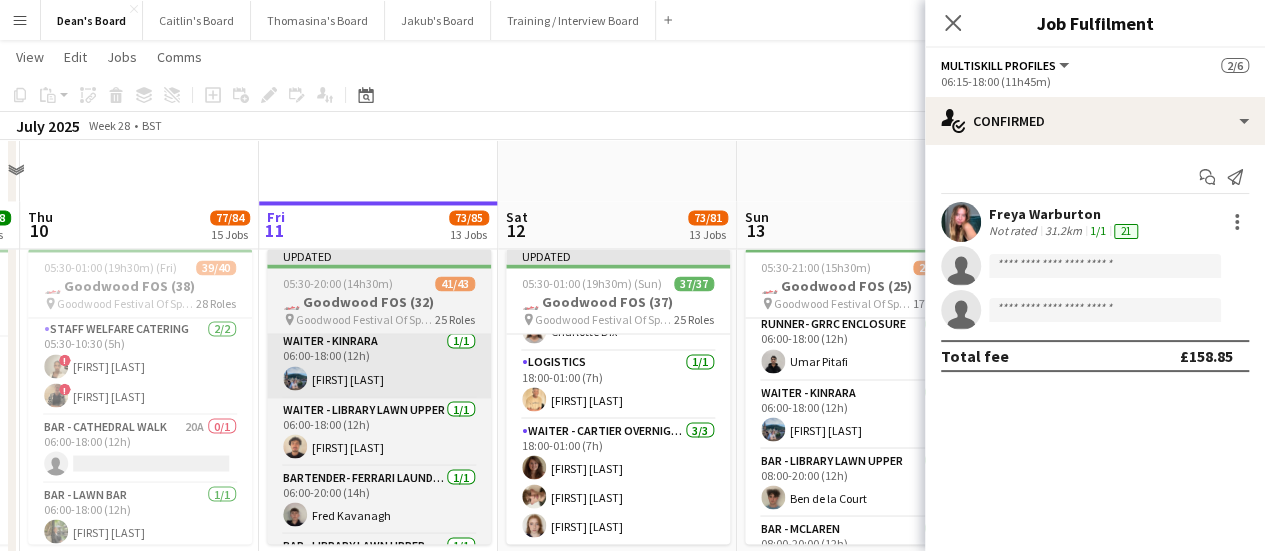scroll, scrollTop: 1709, scrollLeft: 0, axis: vertical 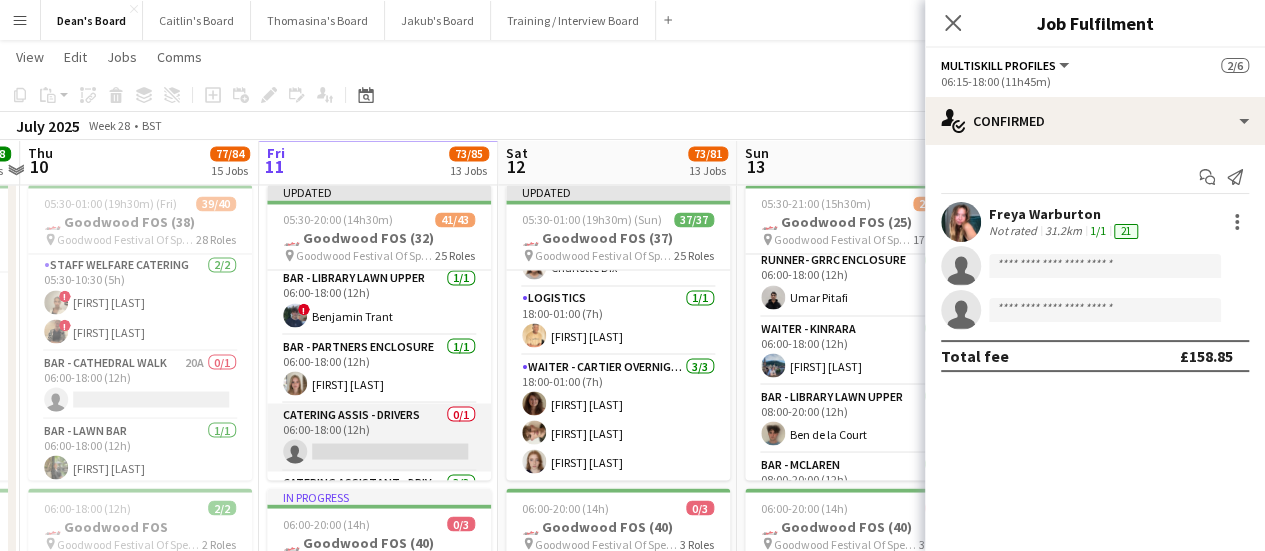 click on "CATERING ASSIS - DRIVERS   0/1   06:00-18:00 (12h)
single-neutral-actions" at bounding box center [379, 437] 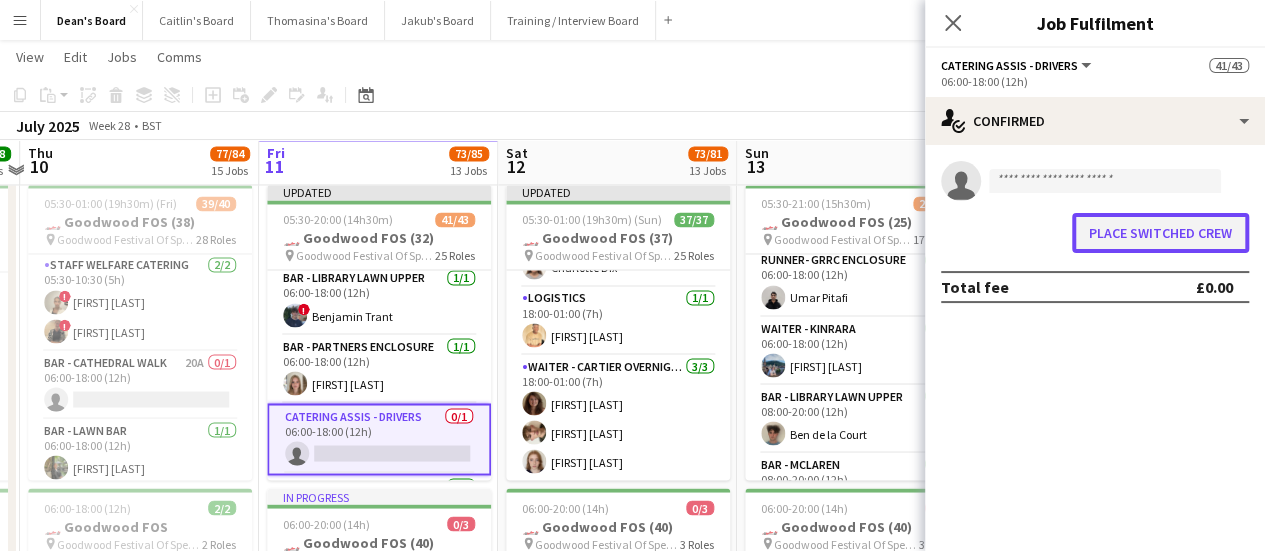 click on "Place switched crew" at bounding box center [1160, 233] 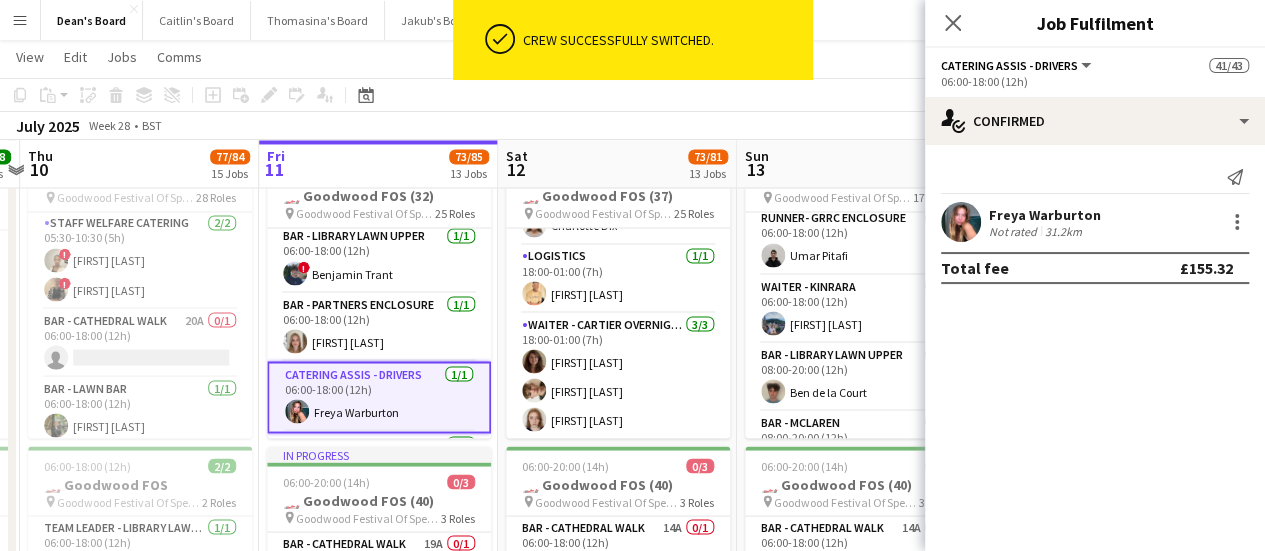 scroll, scrollTop: 1709, scrollLeft: 0, axis: vertical 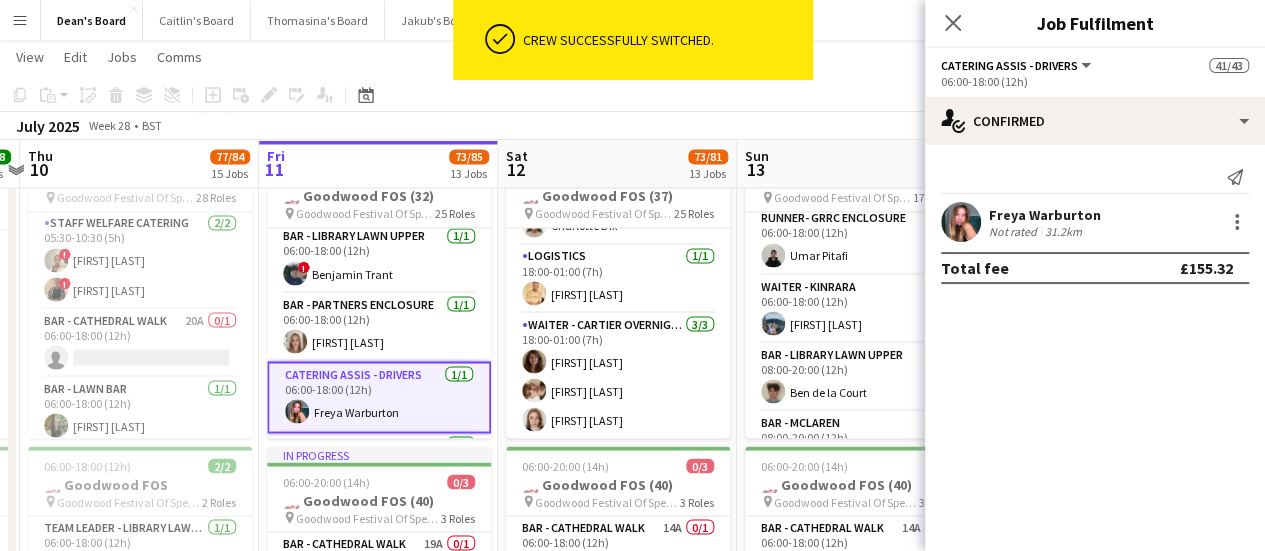 click on "Copy
Paste
Paste   Ctrl+V Paste with crew  Ctrl+Shift+V
Paste linked Job
Delete
Group
Ungroup
Add job
Add linked Job
Edit
Edit linked Job
Applicants
Date picker
JUL 2025 JUL 2025 Monday M Tuesday T Wednesday W Thursday T Friday F Saturday S Sunday S  JUL      1   2   3   4   5   6   7   8   9   10   11   12   13   14   15   16   17   18   19   20   21   22   23   24   25   26   27   28   29   30   31
Comparison range
Comparison range
Today   July 2025   Week 28
•   BST" 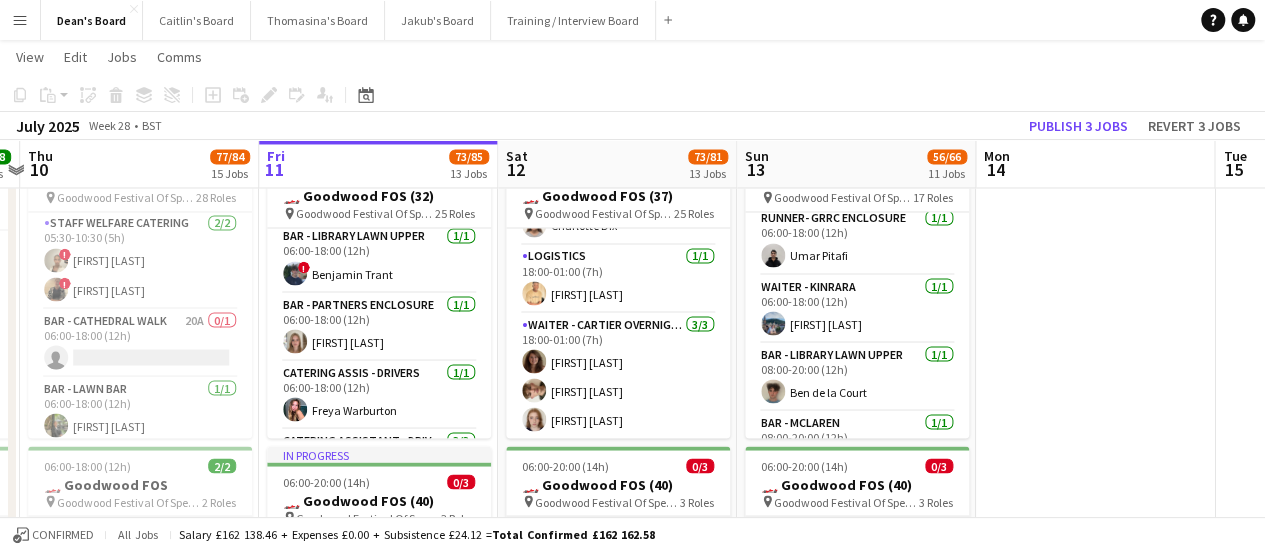 click at bounding box center (1095, 726) 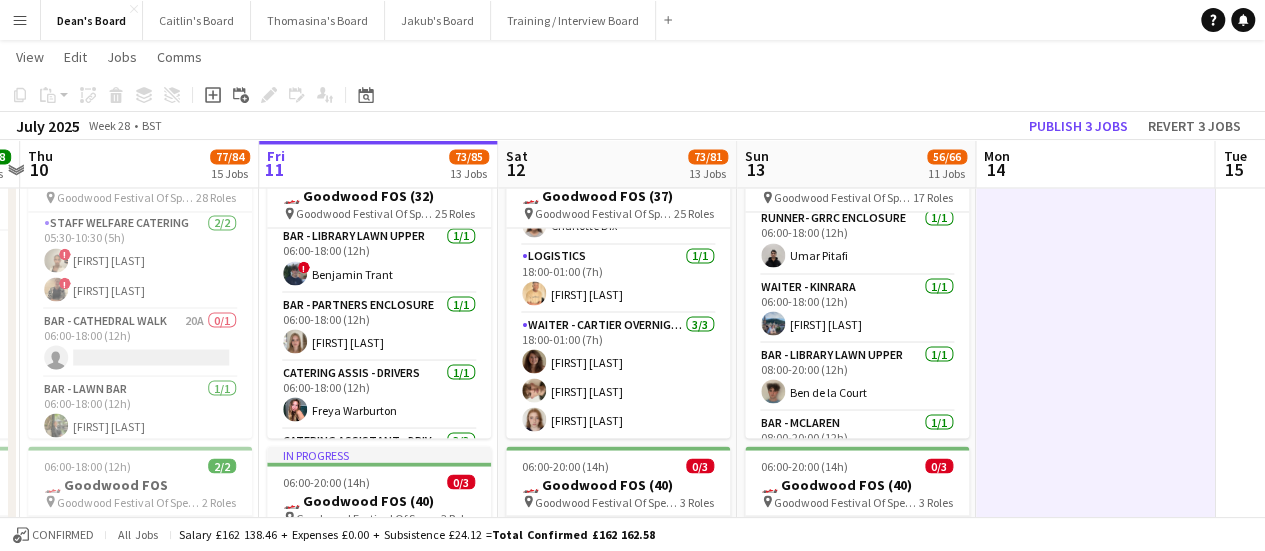 click on "Copy
Paste
Paste   Ctrl+V Paste with crew  Ctrl+Shift+V
Paste linked Job
Delete
Group
Ungroup
Add job
Add linked Job
Edit
Edit linked Job
Applicants
Date picker
JUL 2025 JUL 2025 Monday M Tuesday T Wednesday W Thursday T Friday F Saturday S Sunday S  JUL      1   2   3   4   5   6   7   8   9   10   11   12   13   14   15   16   17   18   19   20   21   22   23   24   25   26   27   28   29   30   31
Comparison range
Comparison range
Today" 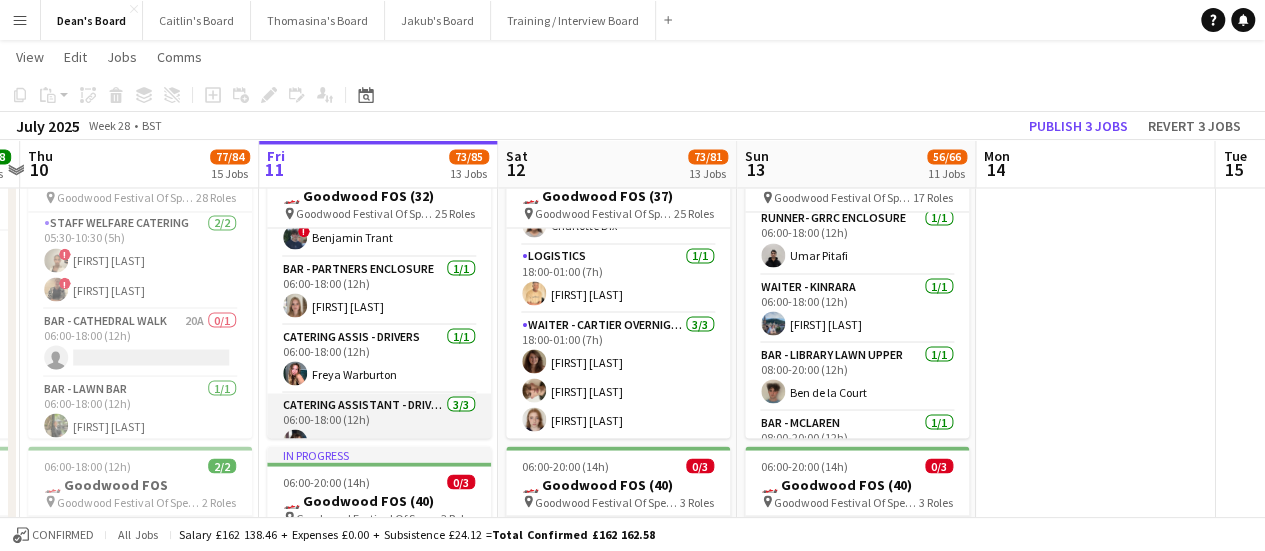 scroll, scrollTop: 307, scrollLeft: 0, axis: vertical 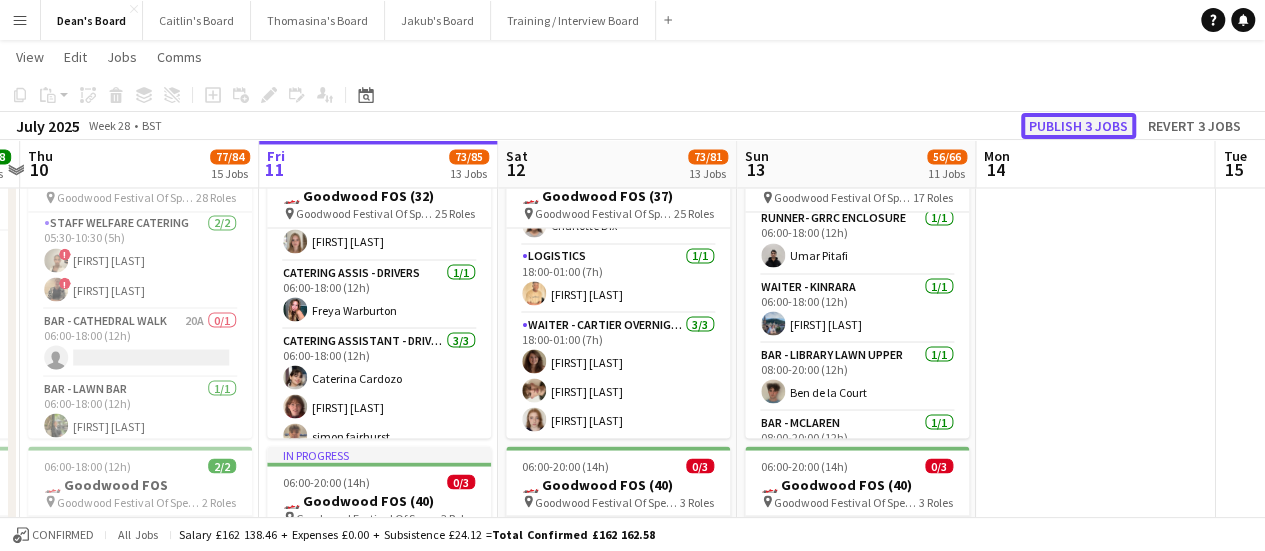 click on "Publish 3 jobs" 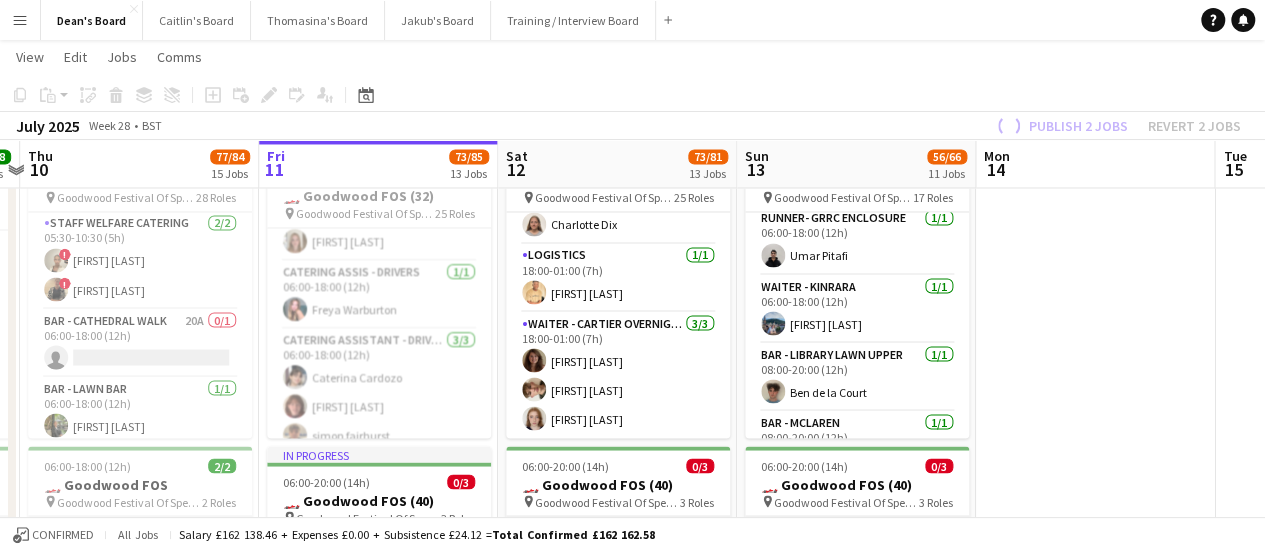 scroll, scrollTop: 1821, scrollLeft: 0, axis: vertical 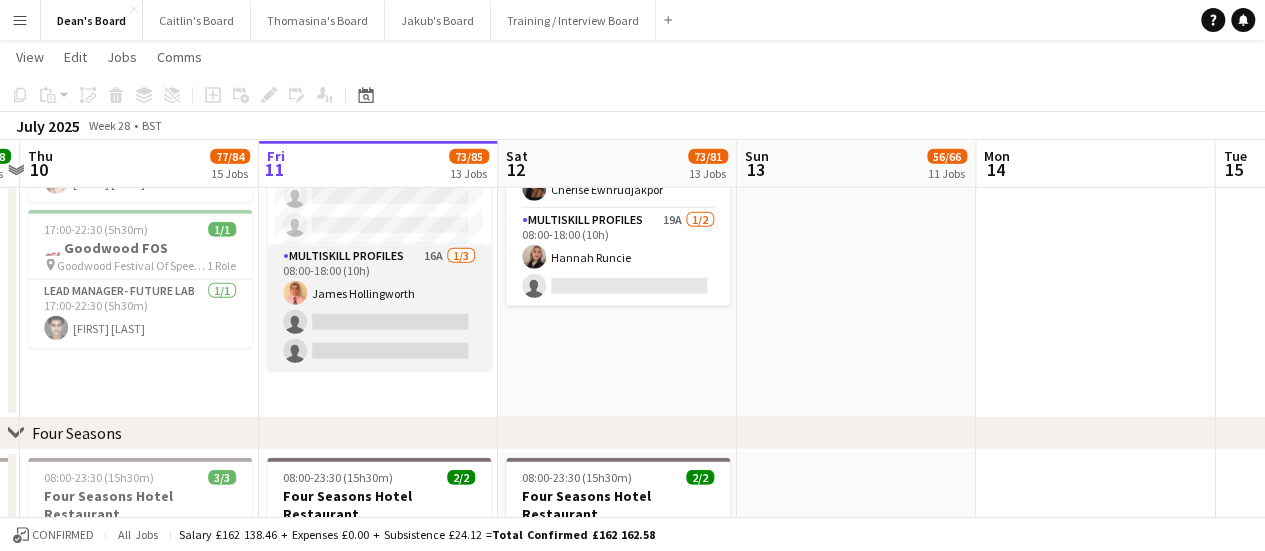 click on "MULTISKILL PROFILES   16A   1/3   08:00-18:00 (10h)
James Hollingworth
single-neutral-actions
single-neutral-actions" at bounding box center (379, 308) 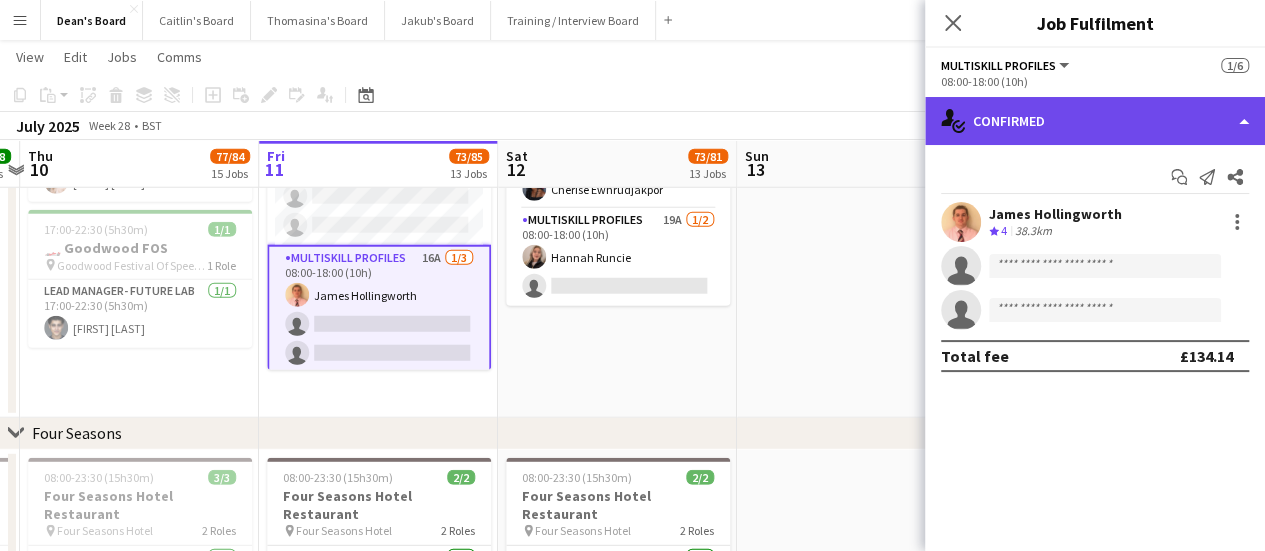 click on "single-neutral-actions-check-2
Confirmed" 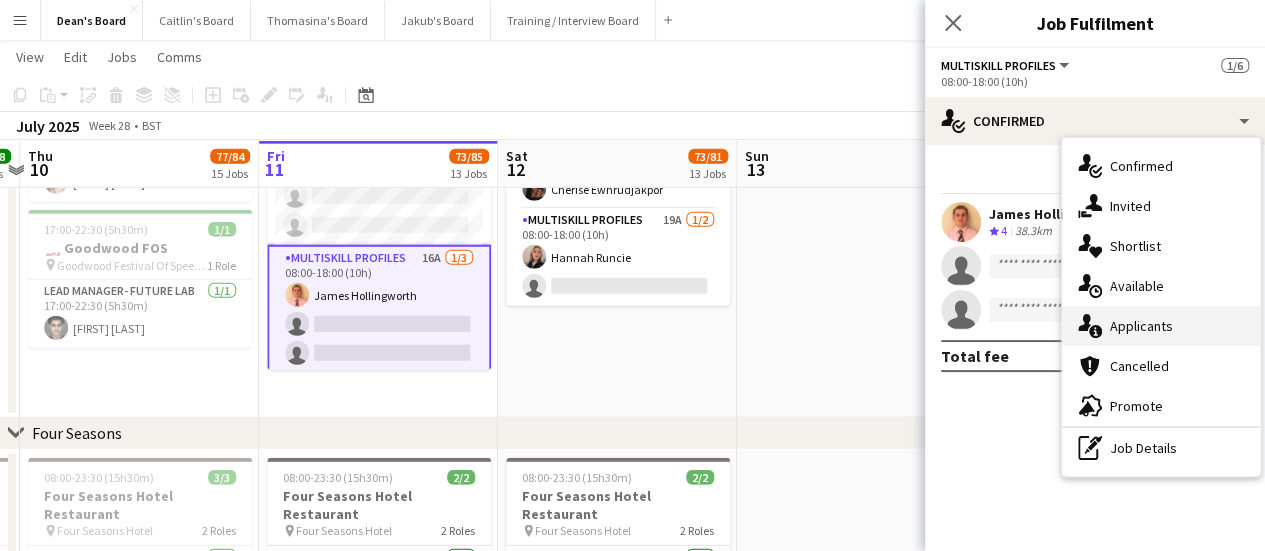 click on "single-neutral-actions-information
Applicants" at bounding box center (1161, 326) 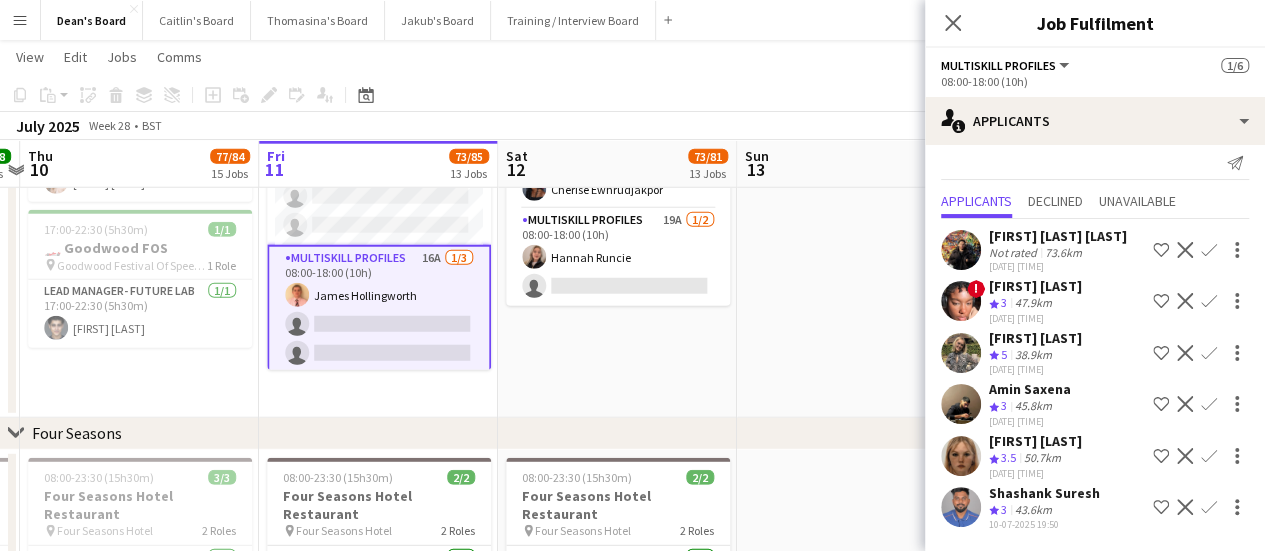scroll, scrollTop: 64, scrollLeft: 0, axis: vertical 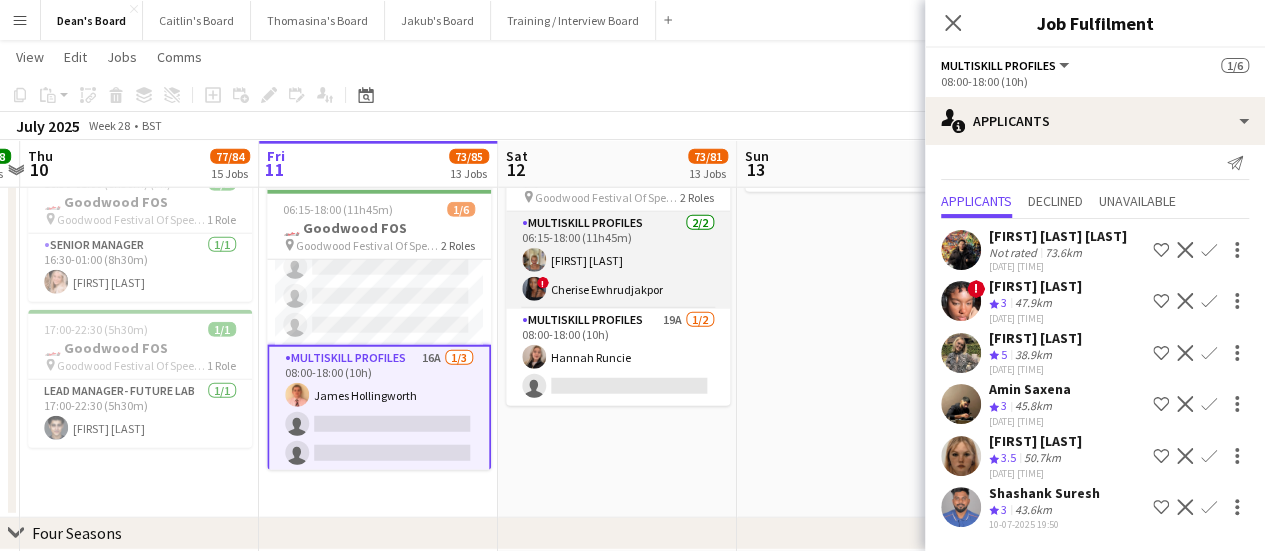 click on "MULTISKILL PROFILES   2/2   06:15-18:00 (11h45m)
Jacqueline Whitehorn-Scott ! Cherise Ewhrudjakpor" at bounding box center (618, 260) 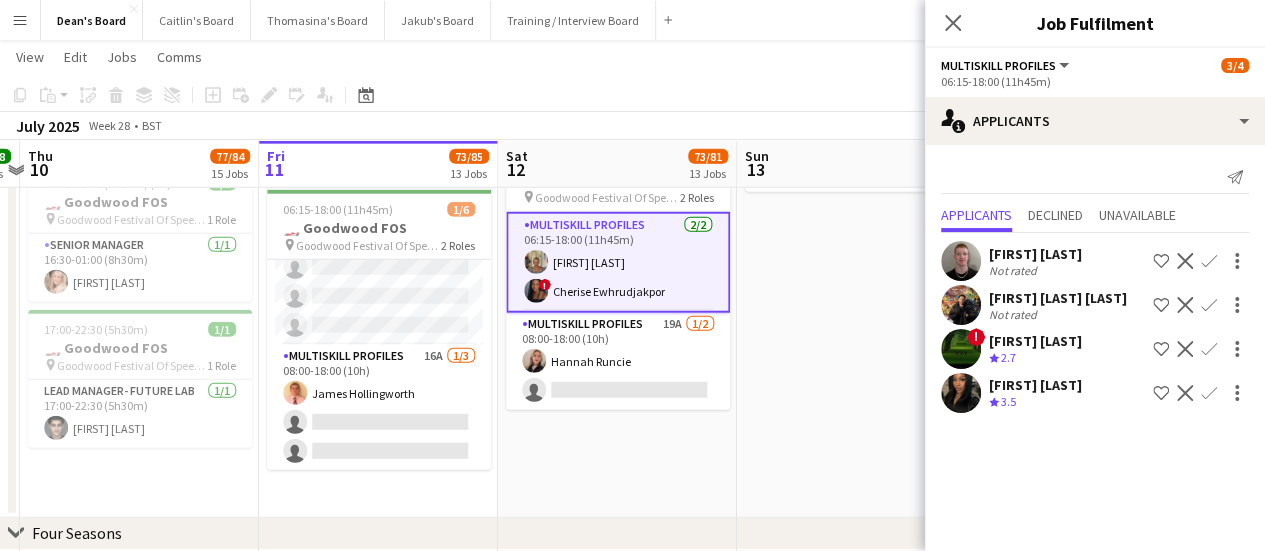 scroll, scrollTop: 0, scrollLeft: 0, axis: both 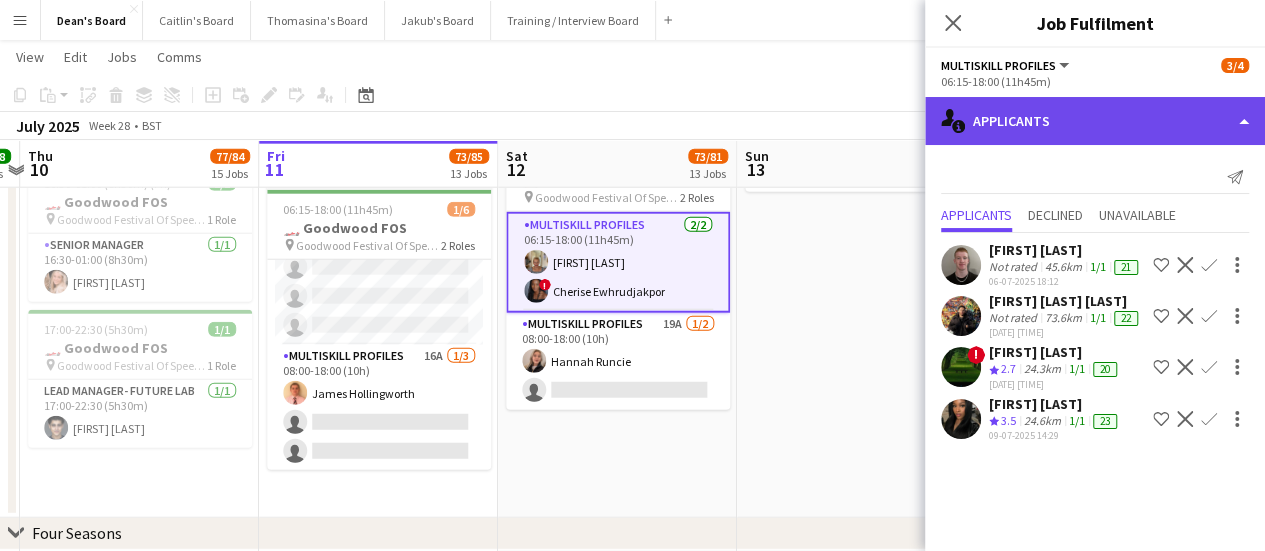 click on "single-neutral-actions-information
Applicants" 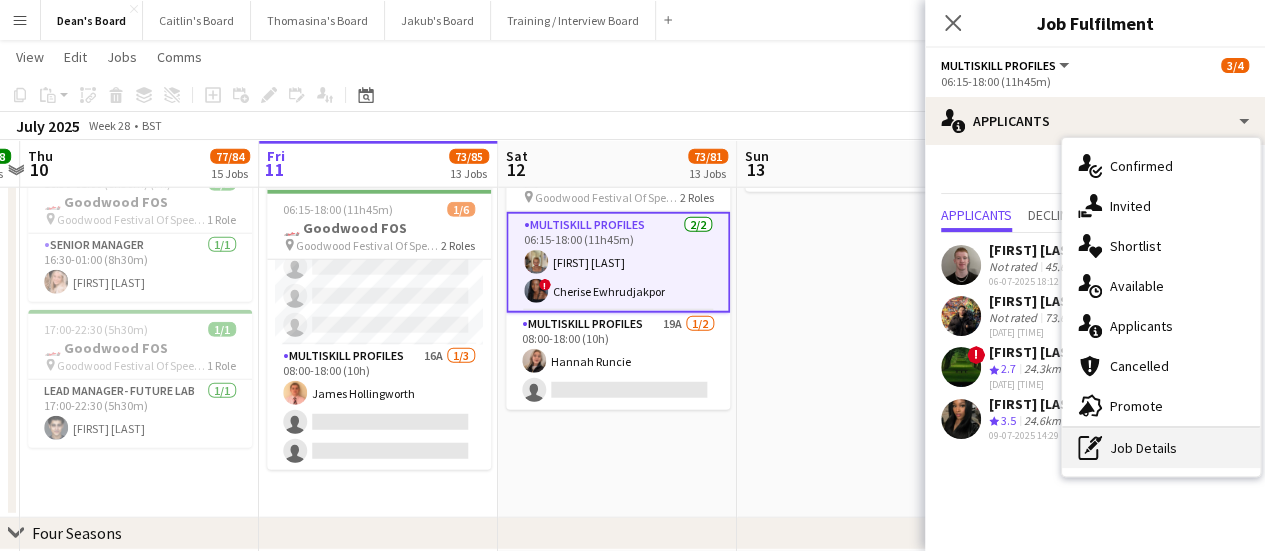 click on "pen-write
Job Details" at bounding box center [1161, 448] 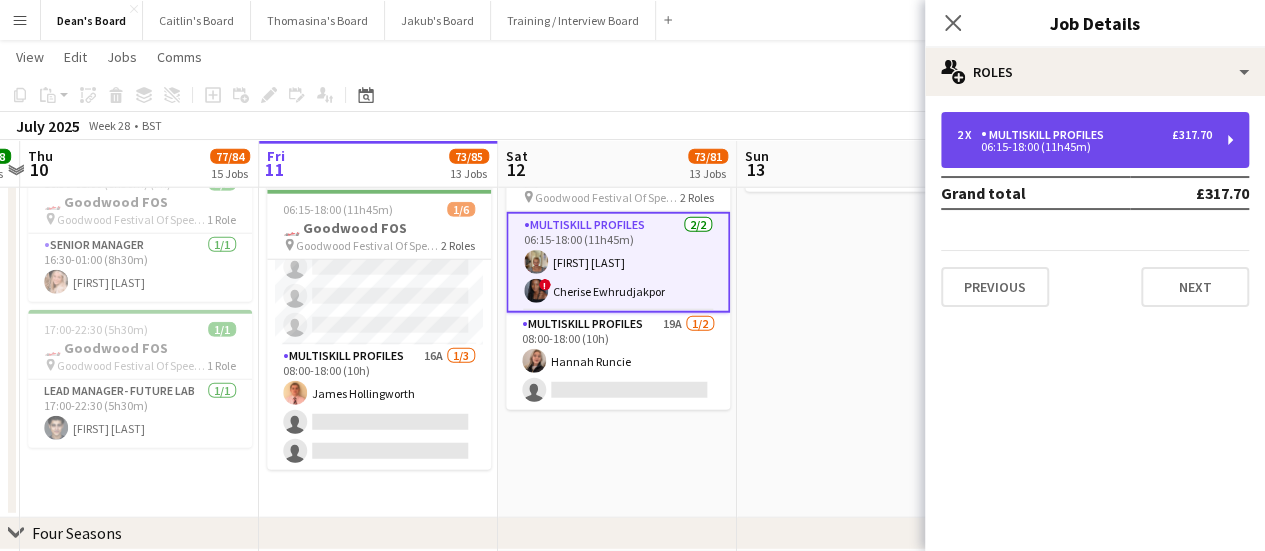 click on "06:15-18:00 (11h45m)" at bounding box center [1084, 147] 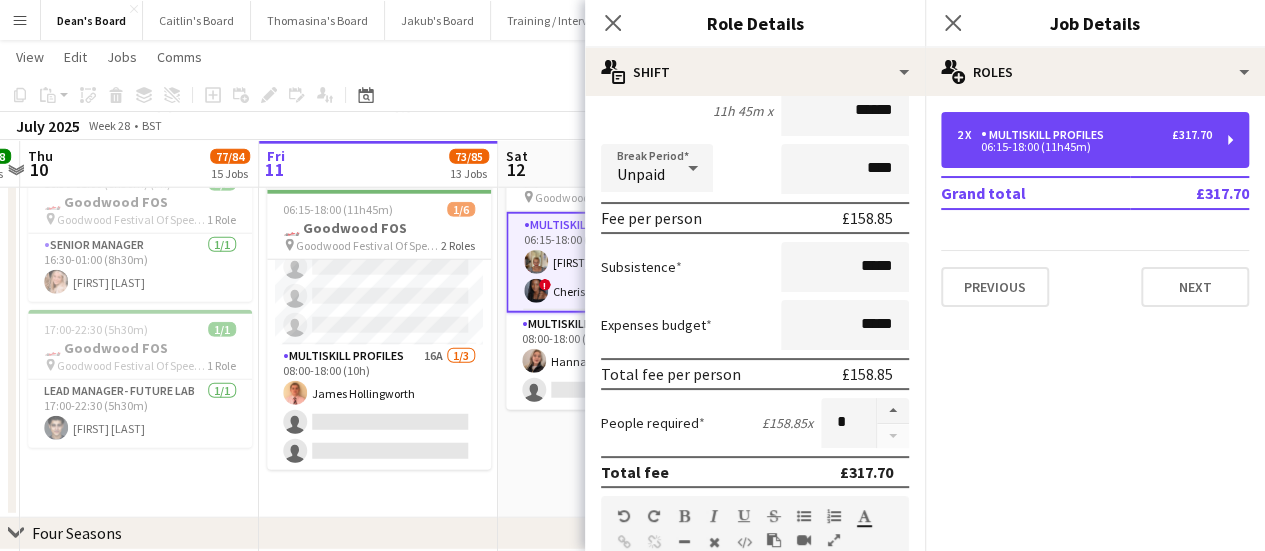 scroll, scrollTop: 300, scrollLeft: 0, axis: vertical 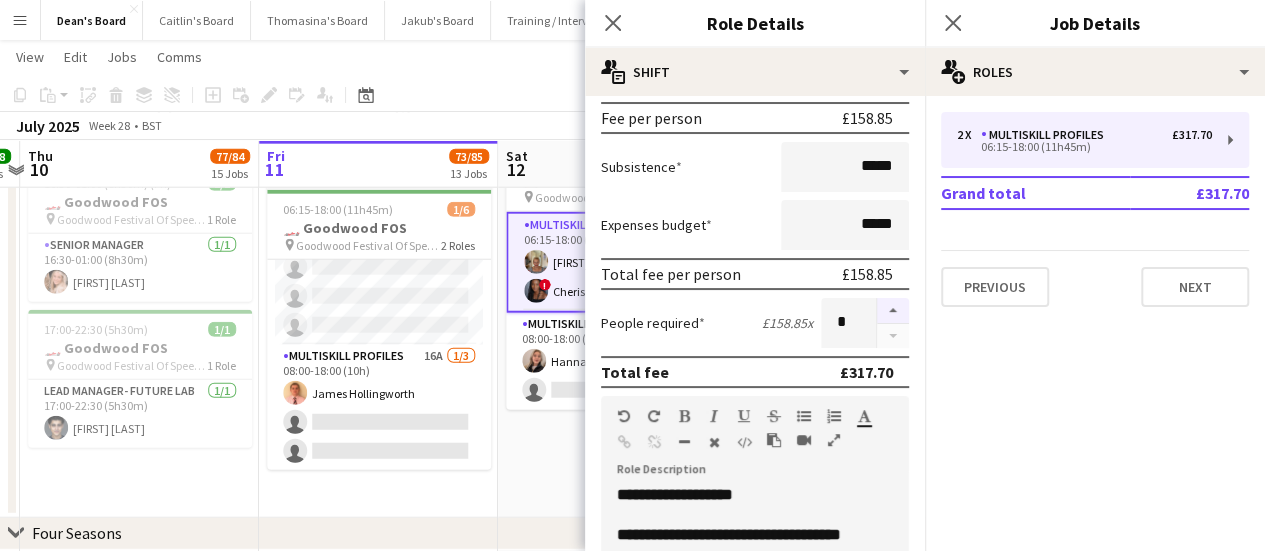 click at bounding box center [893, 311] 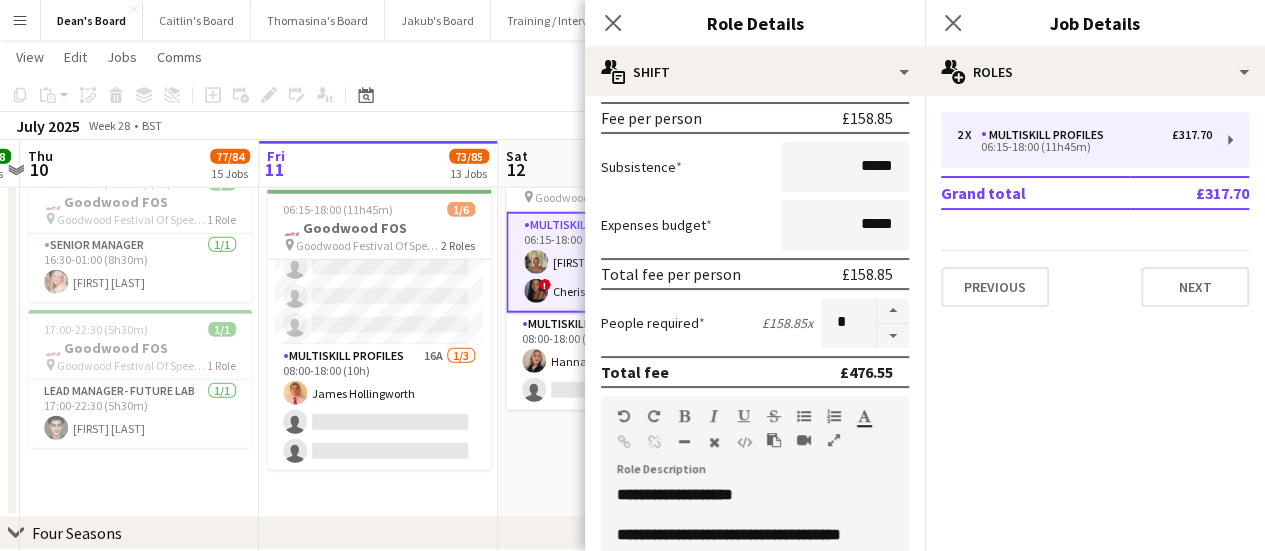 click on "05:30-01:00 (19h30m) (Sun)   37/37   🏎️ Goodwood FOS (37)
pin
Goodwood Festival Of Speed Chichester, PO18 0PH   25 Roles   Staff Welfare Catering   2/2   05:30-10:30 (5h)
! Susannah Wilson ! Alison Bailey  Bar - Kinrara Restaurant   1/1   06:00-18:00 (12h)
! Ryan Filkins  Bar - Library Lawn Lower   1/1   06:00-18:00 (12h)
Oliver Sutherland  Bar - Library Lawn Upper   1/1   06:00-18:00 (12h)
! Benjamin Trant  Bar - Partners Enclosure   1/1   06:00-18:00 (12h)
Florence Self  Catering Assistant   1/1   06:00-18:00 (12h)
Abiola Kamoru  Catering Assistant - Drivers Toth   3/3   06:00-18:00 (12h)
Caterina Cardozo Grace Fairhurst simon fairhurst  Runner - Library Lawn Lower   2/2   06:00-18:00 (12h)
Lexie Ashford ! Grace Davison  Runner - Library Lawn Upper   1/1   06:00-18:00 (12h)
Ethan Sharp  Runner- GRRC Enclosure   1/1   06:00-18:00 (12h)
Umar Pitafi  Waiter - Kinrara   1/1   06:00-18:00 (12h)
Andrey Prince  Waiter - Library Lawn Upper   1/1   1/1   1/1" at bounding box center [617, -74] 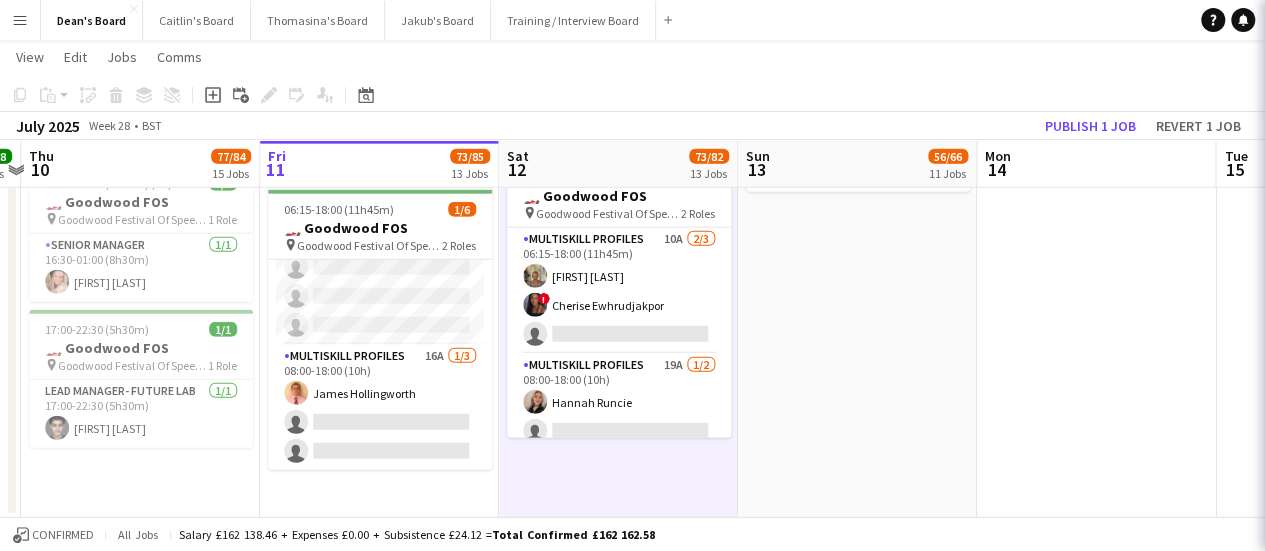 click on "MULTISKILL PROFILES   19A   1/2   08:00-18:00 (10h)
Hannah Runcie
single-neutral-actions" at bounding box center (619, 402) 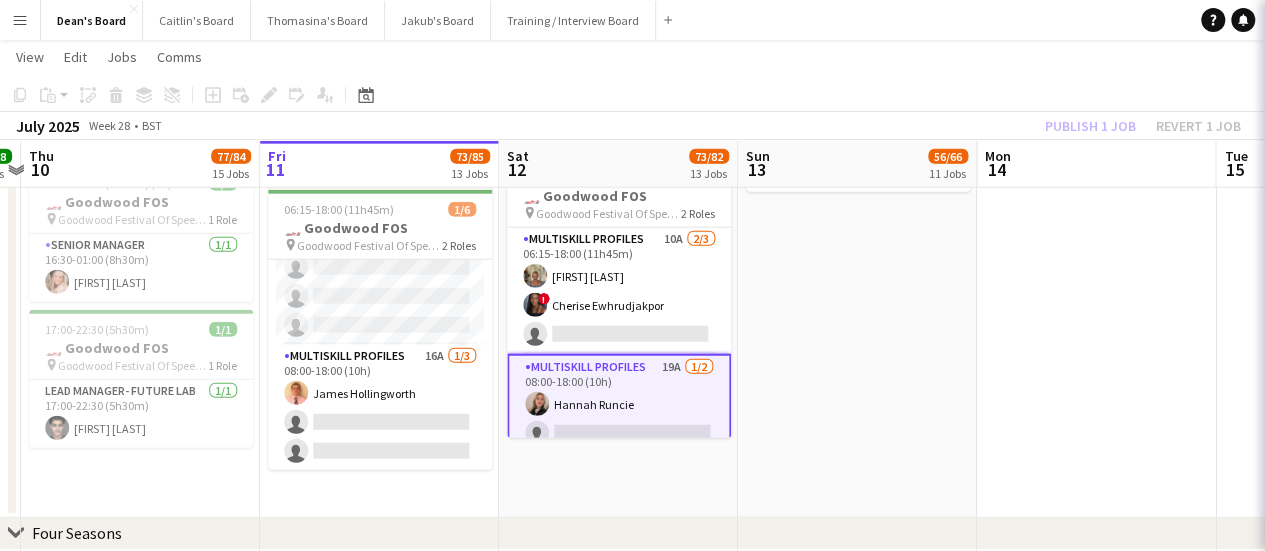 scroll, scrollTop: 0, scrollLeft: 696, axis: horizontal 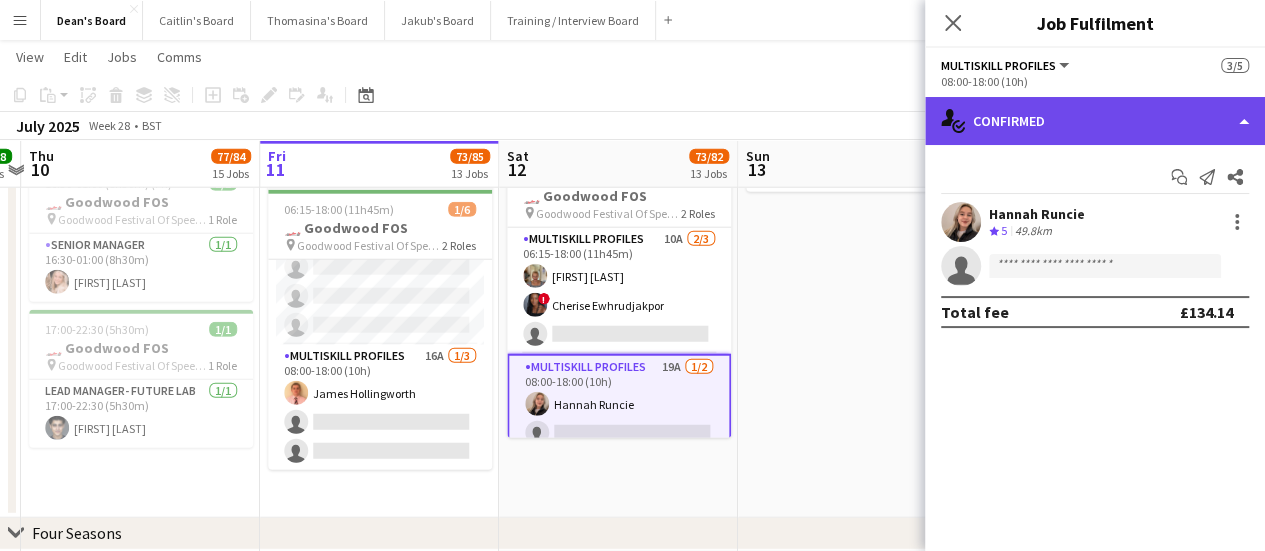 click on "single-neutral-actions-check-2
Confirmed" 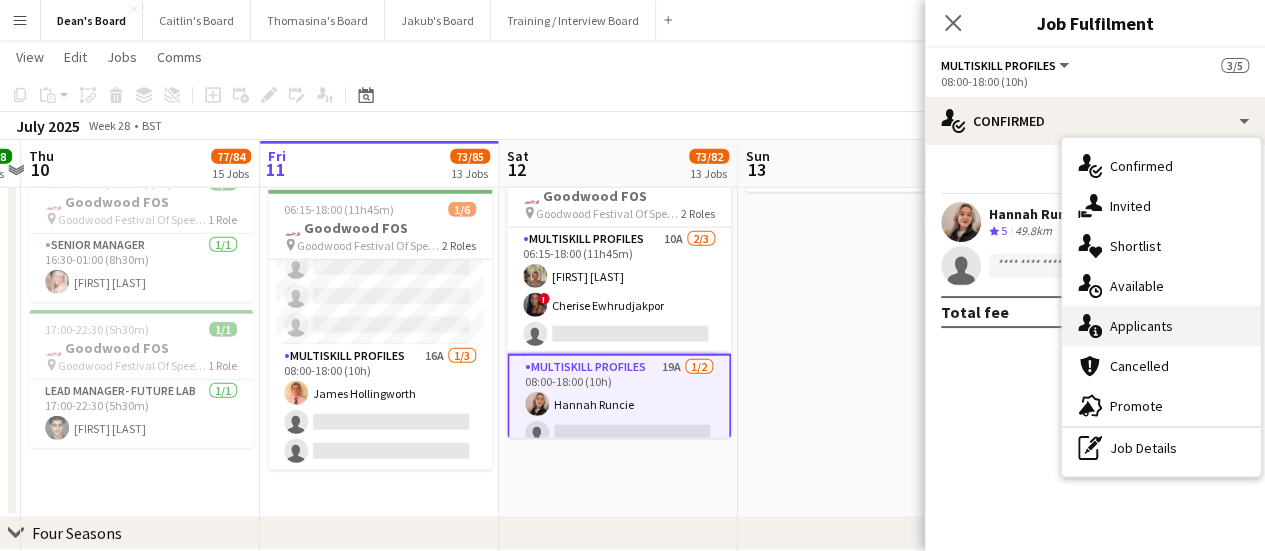 click on "single-neutral-actions-information
Applicants" at bounding box center [1161, 326] 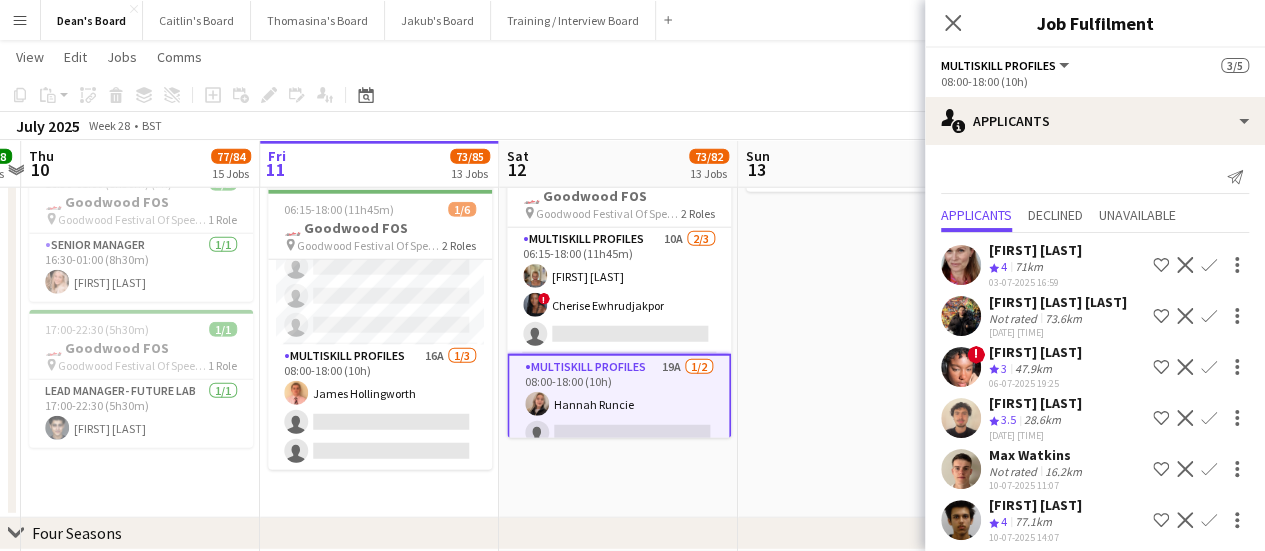 scroll, scrollTop: 284, scrollLeft: 0, axis: vertical 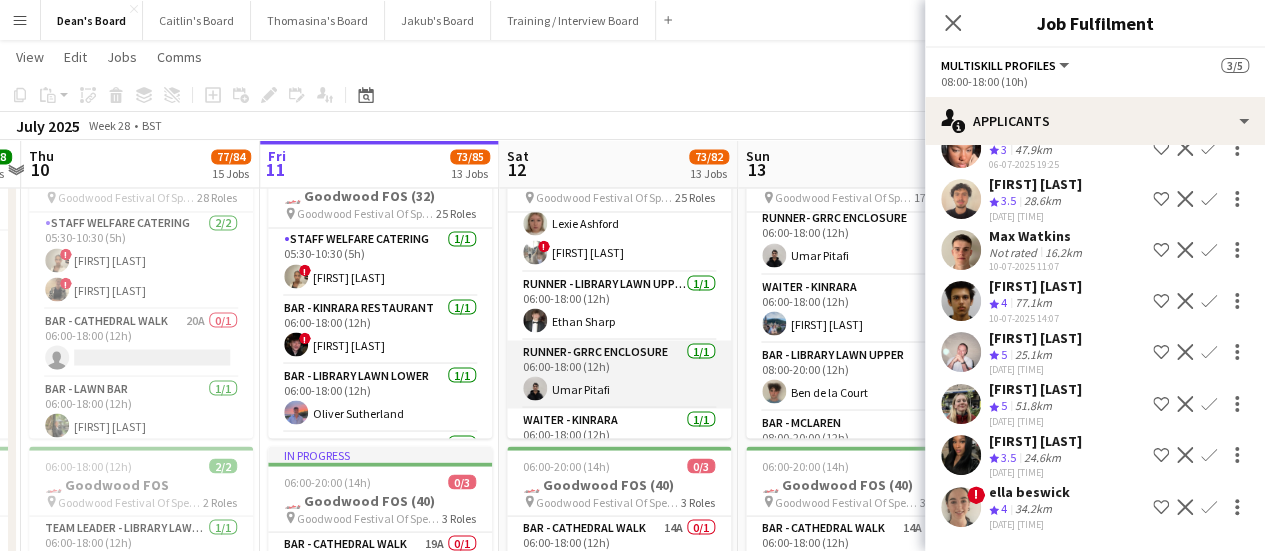 click on "Runner- GRRC Enclosure   1/1   06:00-18:00 (12h)
Umar Pitafi" at bounding box center [619, 374] 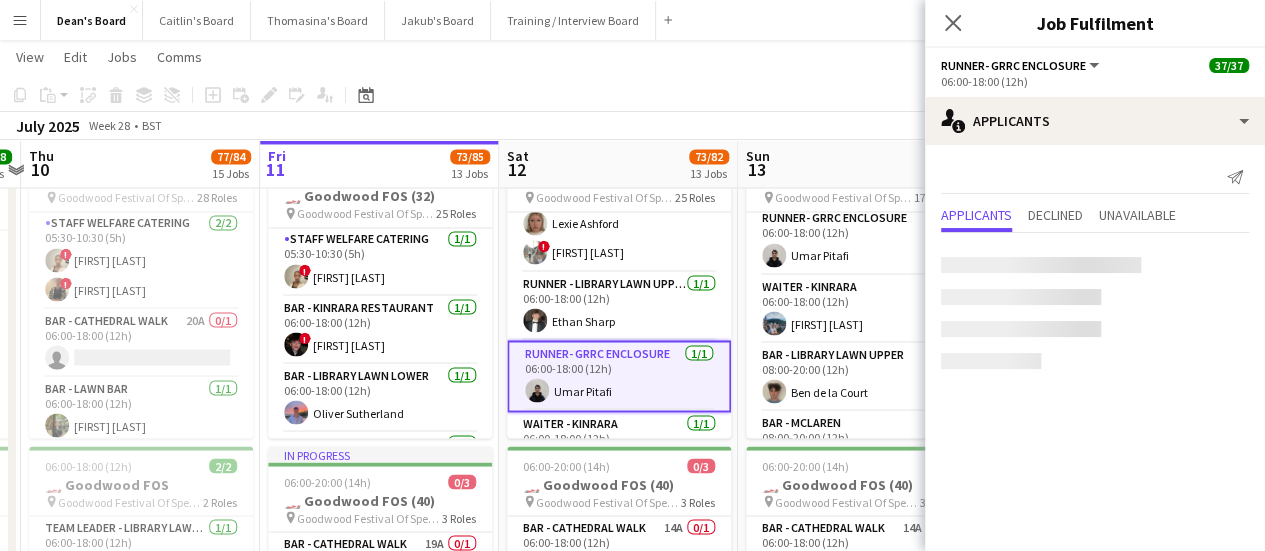 scroll, scrollTop: 0, scrollLeft: 0, axis: both 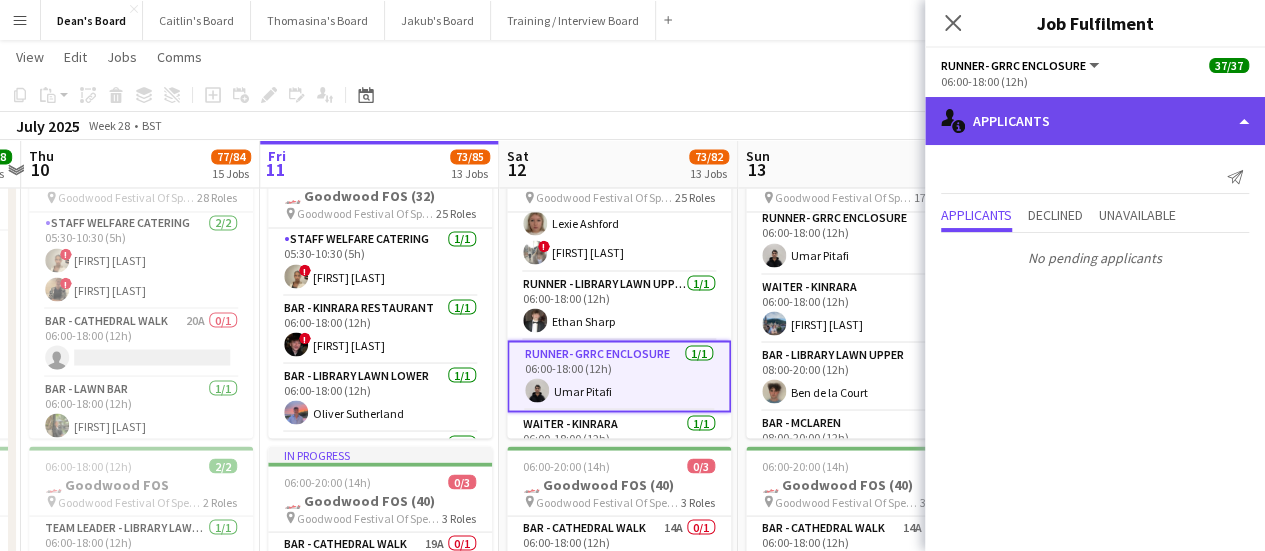 click on "single-neutral-actions-information
Applicants" 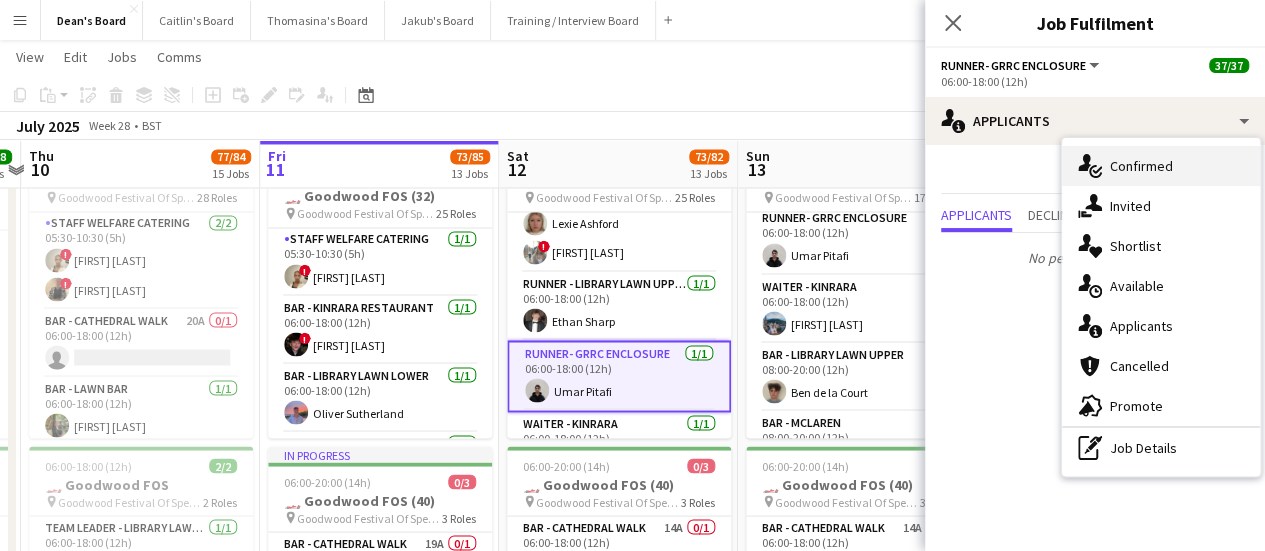 click on "single-neutral-actions-check-2
Confirmed" at bounding box center [1161, 166] 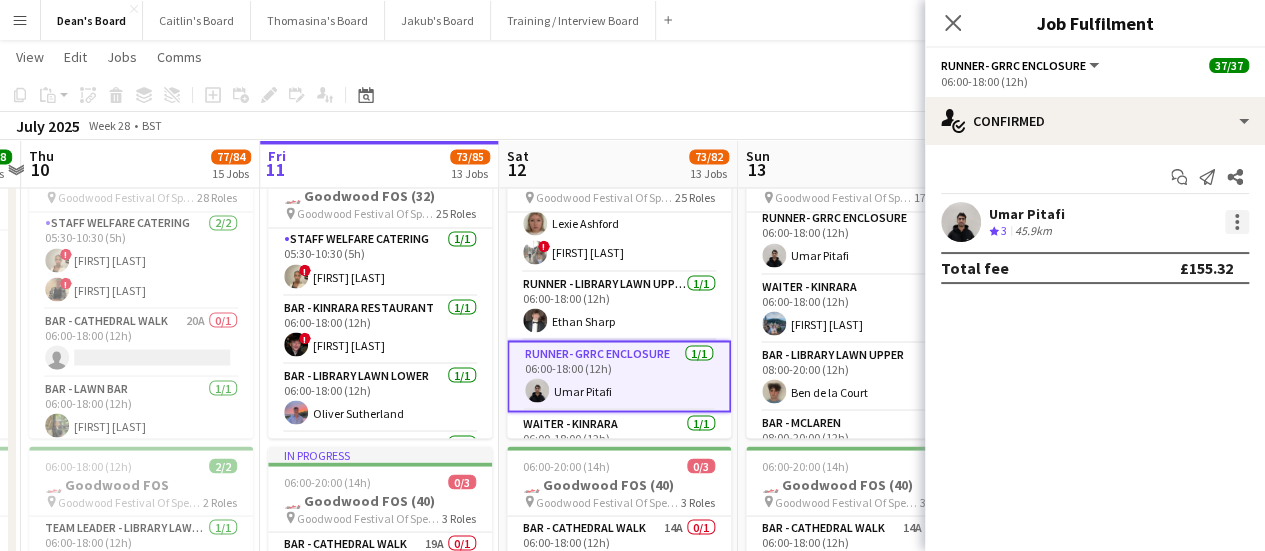 click at bounding box center (1237, 228) 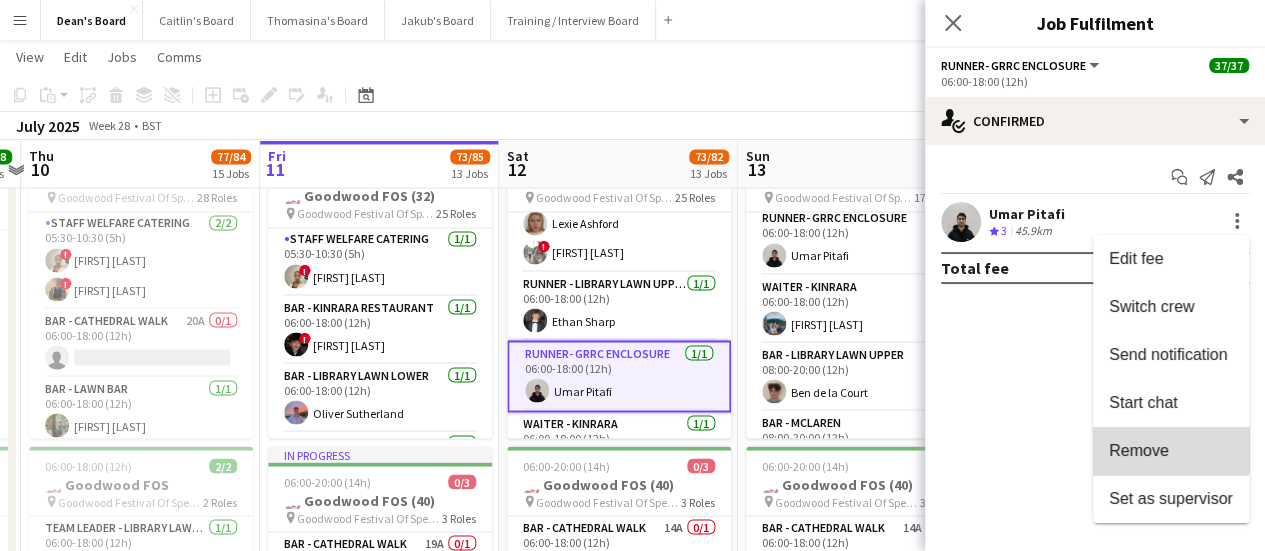 click on "Remove" at bounding box center [1171, 451] 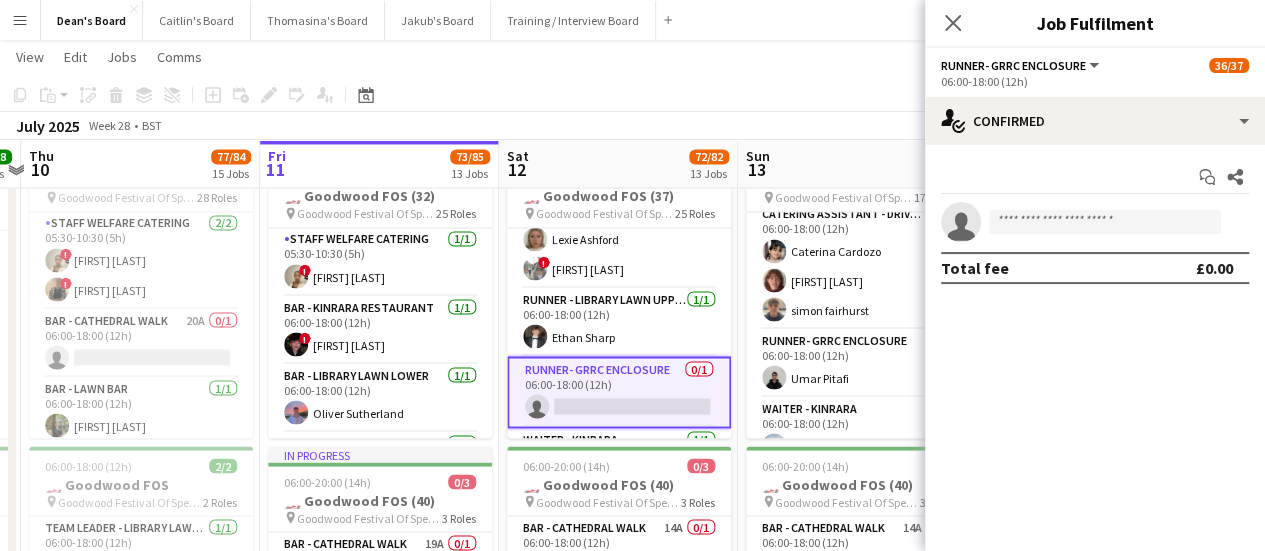 scroll, scrollTop: 377, scrollLeft: 0, axis: vertical 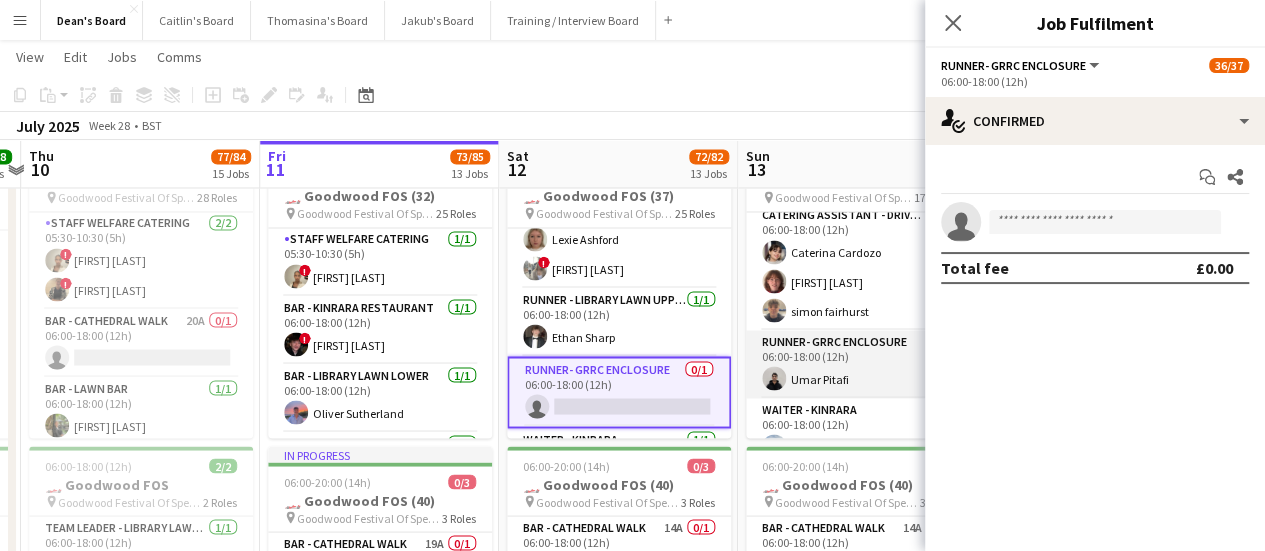 click on "Runner- GRRC Enclosure   1/1   06:00-18:00 (12h)
Umar Pitafi" at bounding box center (858, 364) 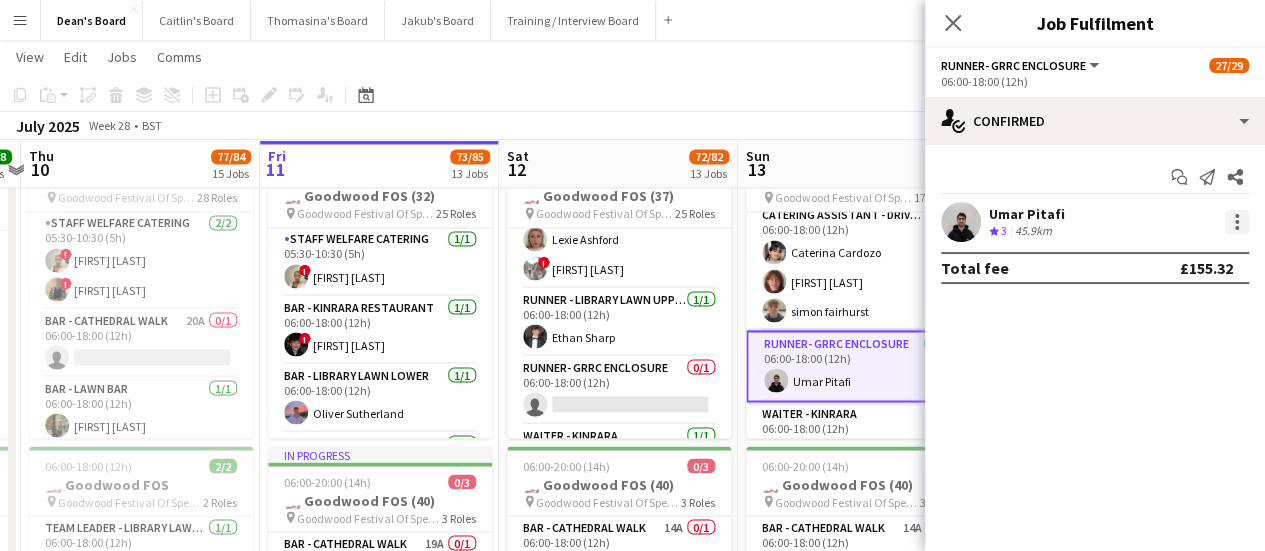 click at bounding box center (1237, 222) 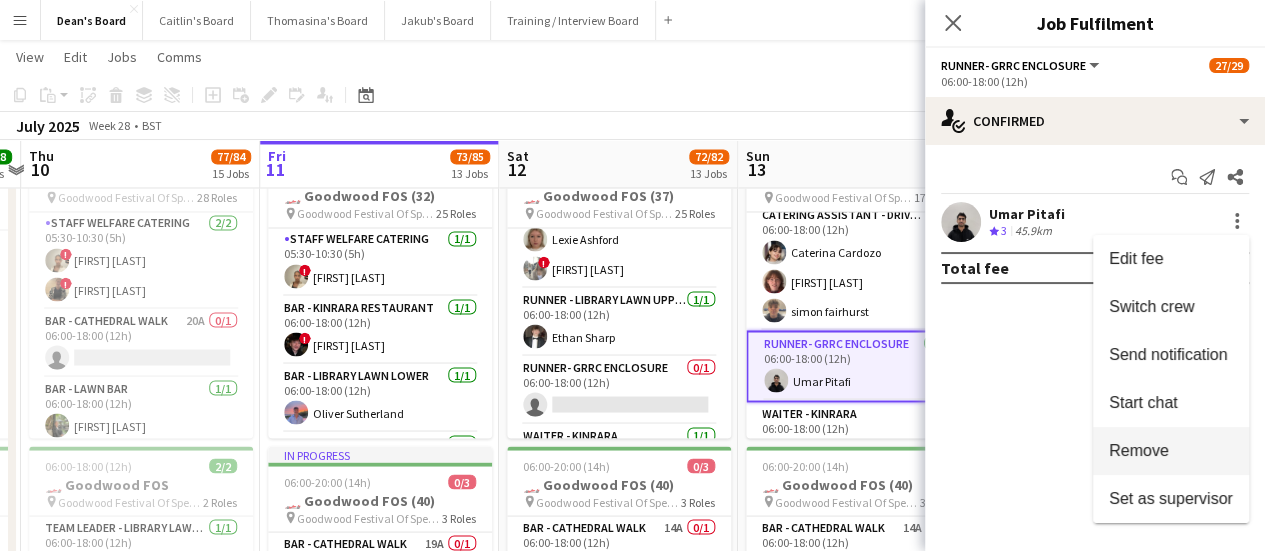 click on "Remove" at bounding box center (1171, 451) 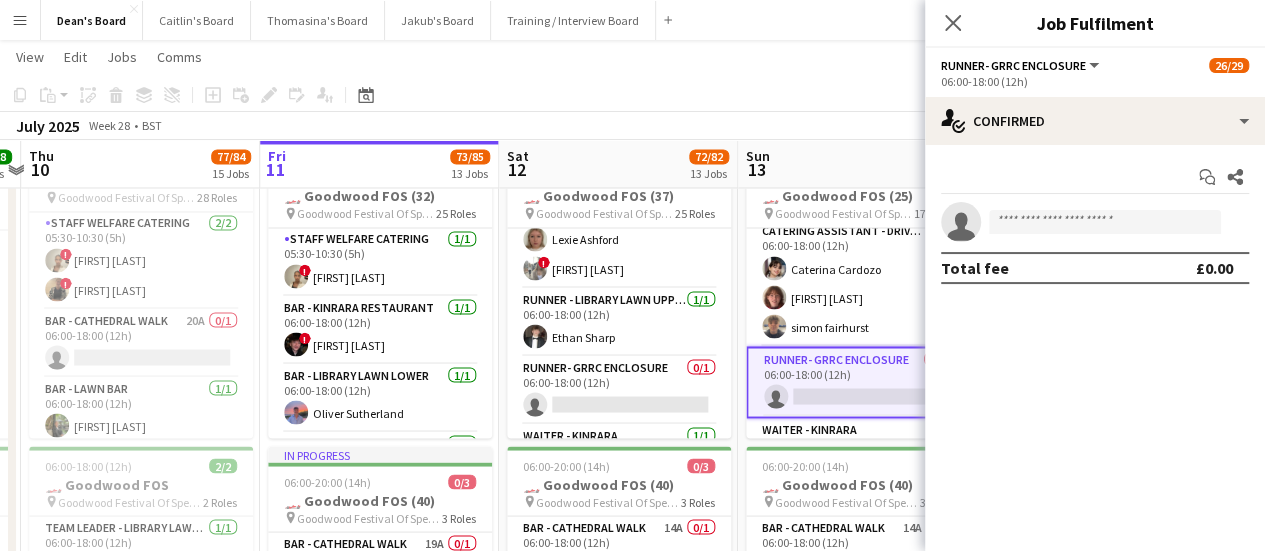 scroll, scrollTop: 0, scrollLeft: 877, axis: horizontal 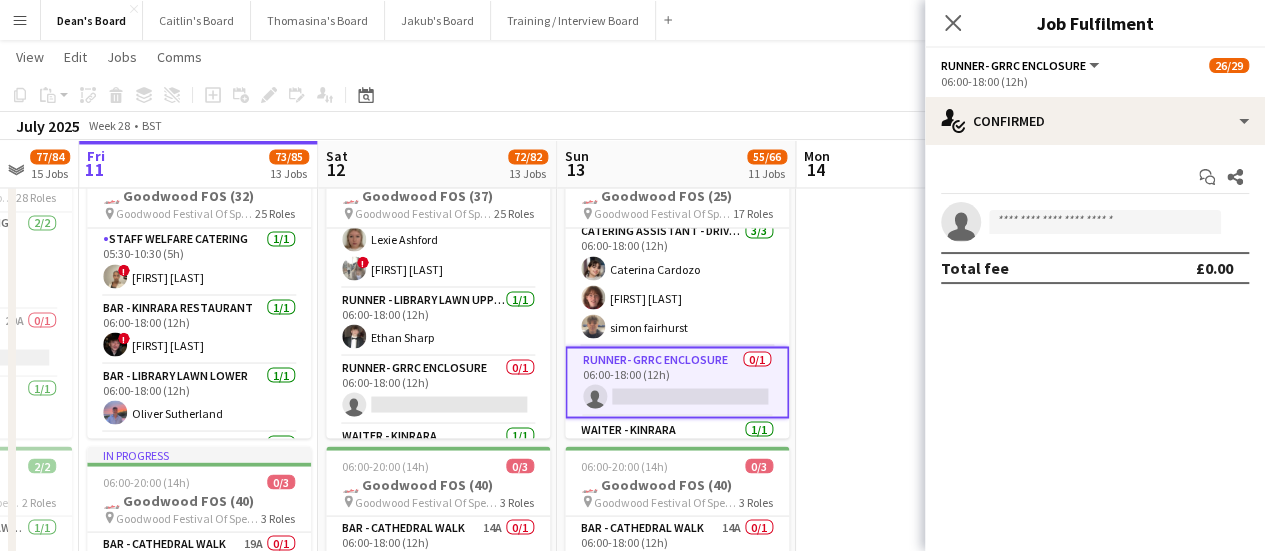 drag, startPoint x: 838, startPoint y: 386, endPoint x: 657, endPoint y: 365, distance: 182.21416 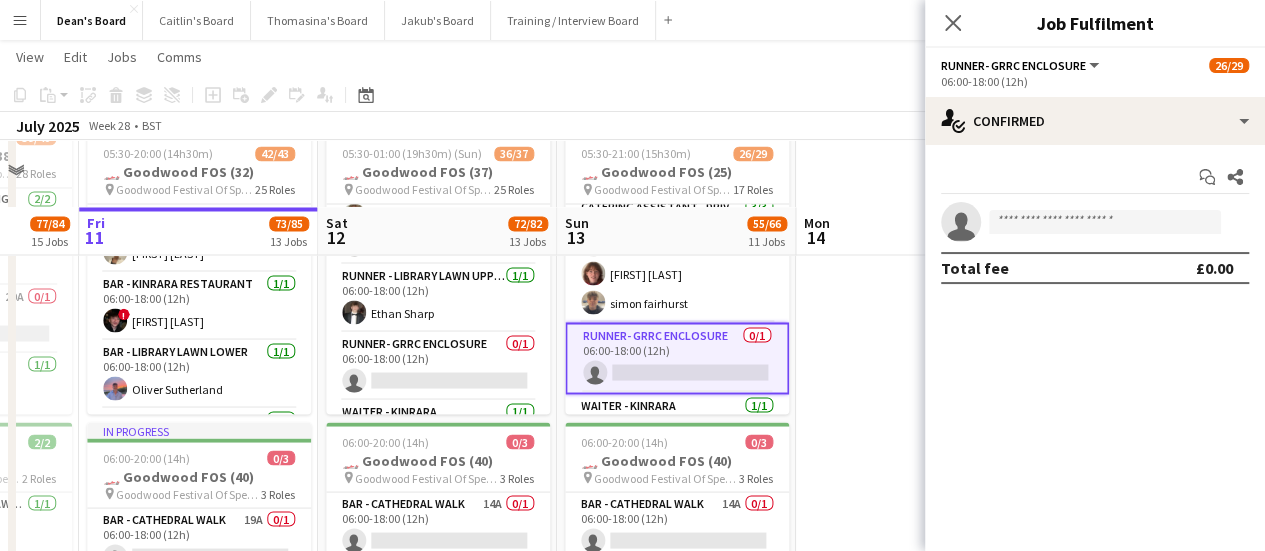 scroll, scrollTop: 1809, scrollLeft: 0, axis: vertical 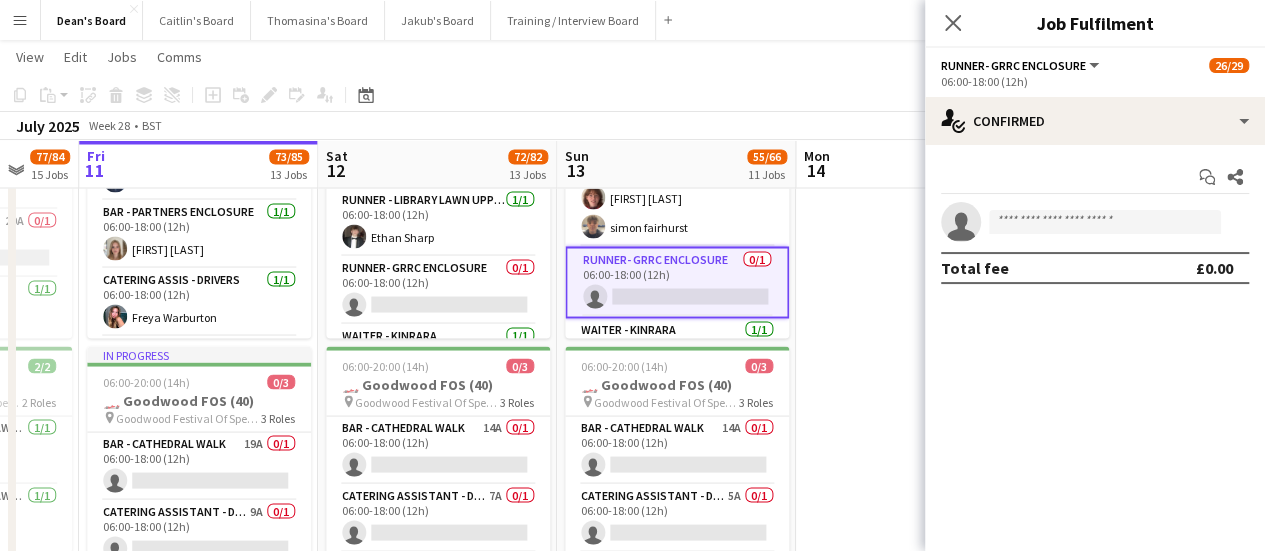 drag, startPoint x: 250, startPoint y: 319, endPoint x: 290, endPoint y: 325, distance: 40.4475 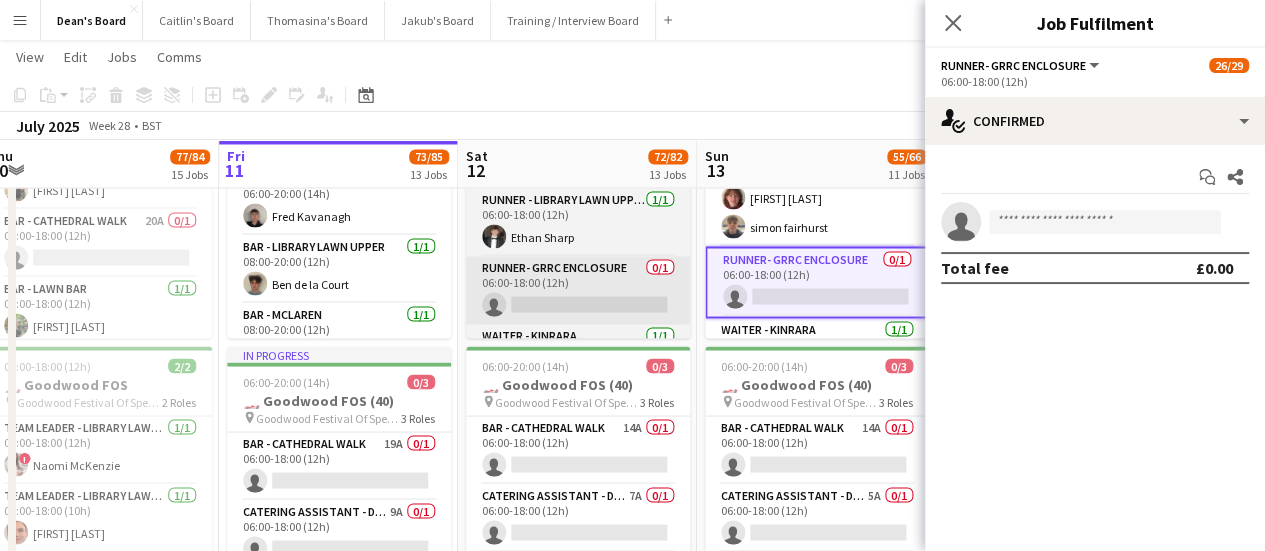 scroll, scrollTop: 900, scrollLeft: 0, axis: vertical 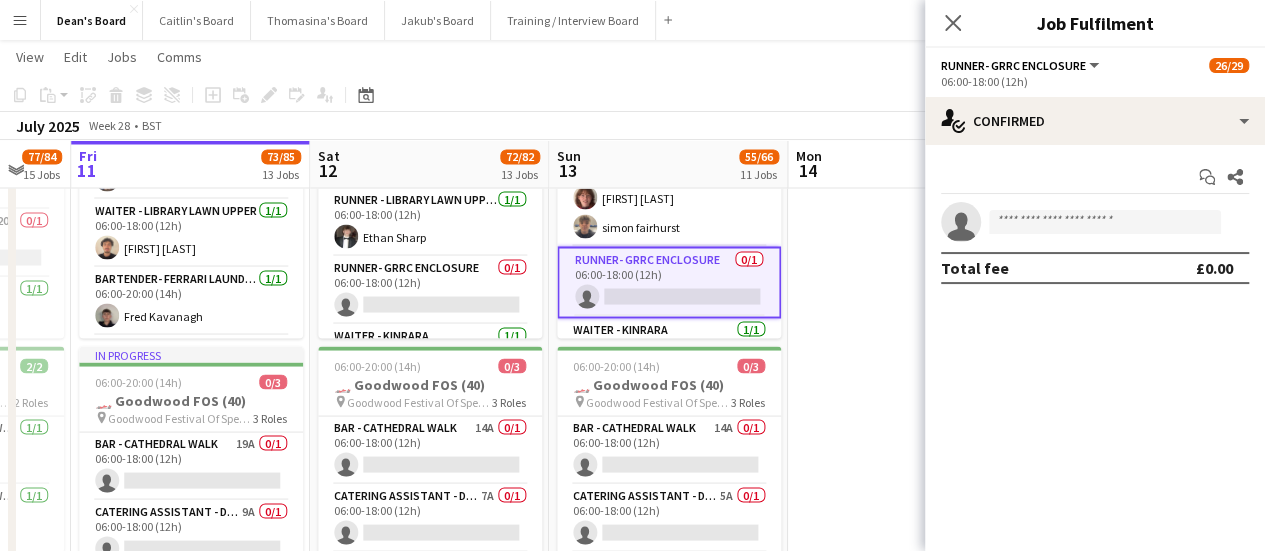 drag, startPoint x: 718, startPoint y: 339, endPoint x: 675, endPoint y: 331, distance: 43.737854 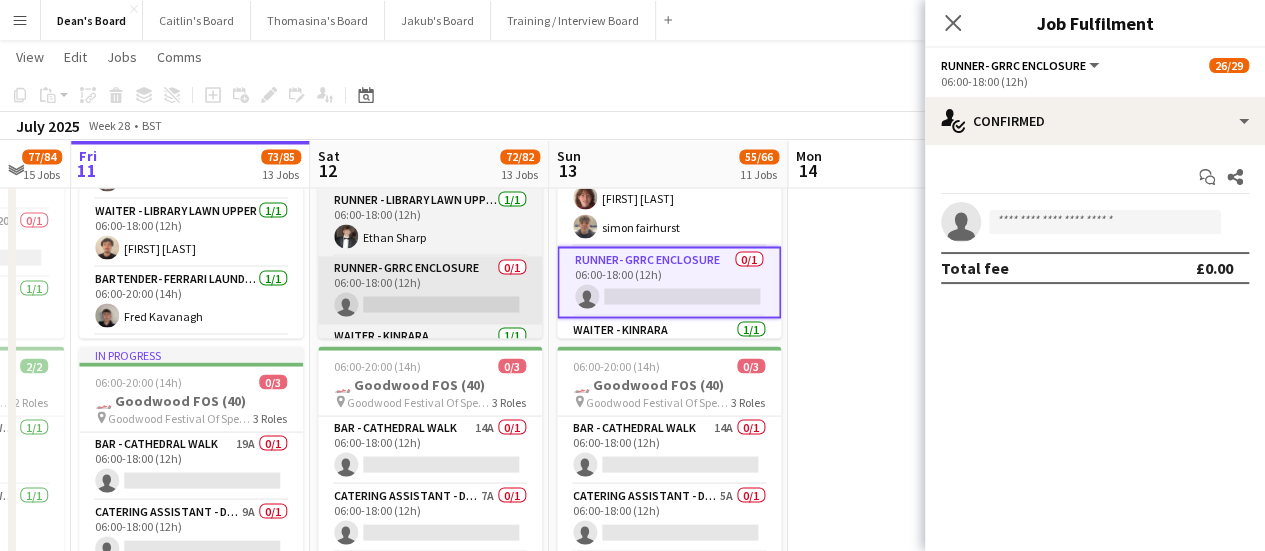 scroll, scrollTop: 0, scrollLeft: 893, axis: horizontal 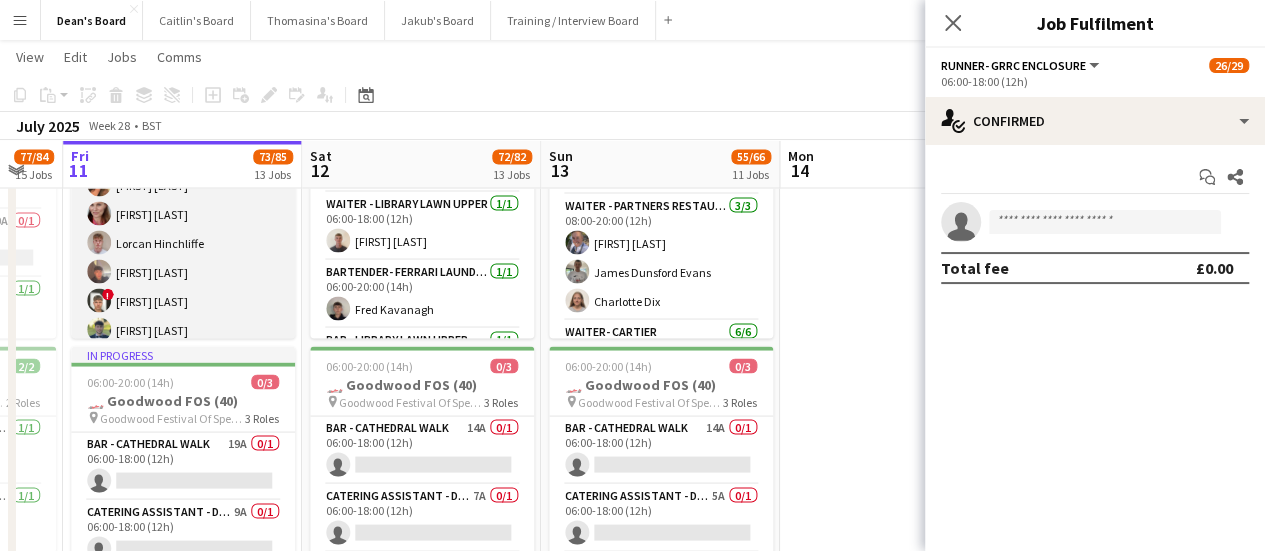 click on "MULTISKILL CLIENT   1I   2A   9/10   08:00-20:00 (12h)
! Owen Beswick ! Chloe Honeybourne Dominy Mortimer-Dawson Lorcan Hinchliffe Alex Dupire ! Alex Campbell simon Pietersen ! ella beswick Chelsea Foote
single-neutral-actions" at bounding box center [183, 271] 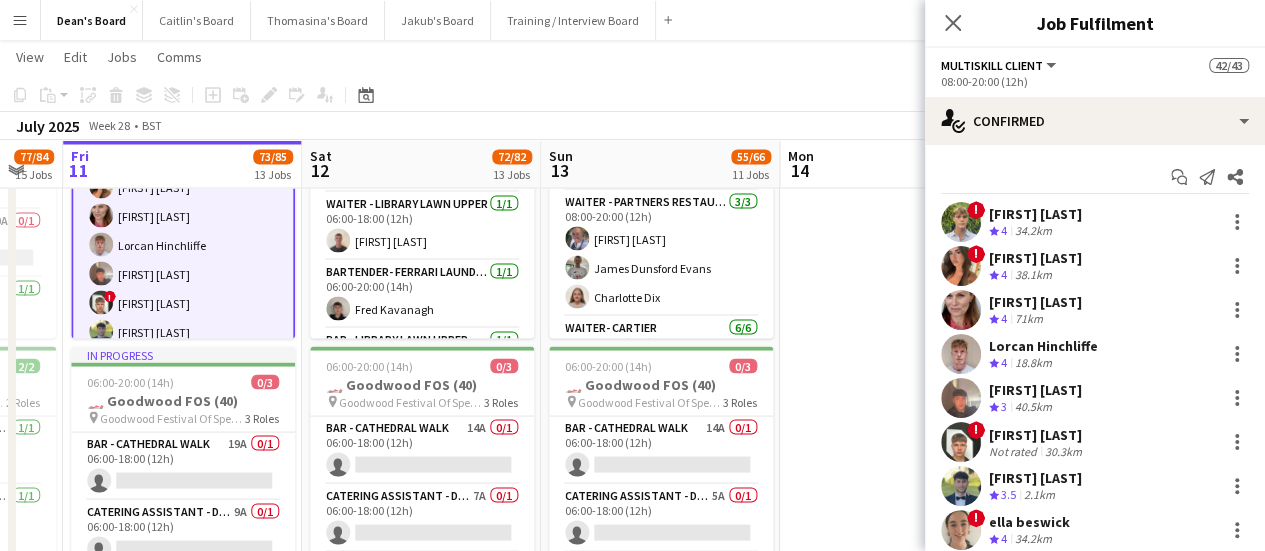 scroll, scrollTop: 1402, scrollLeft: 0, axis: vertical 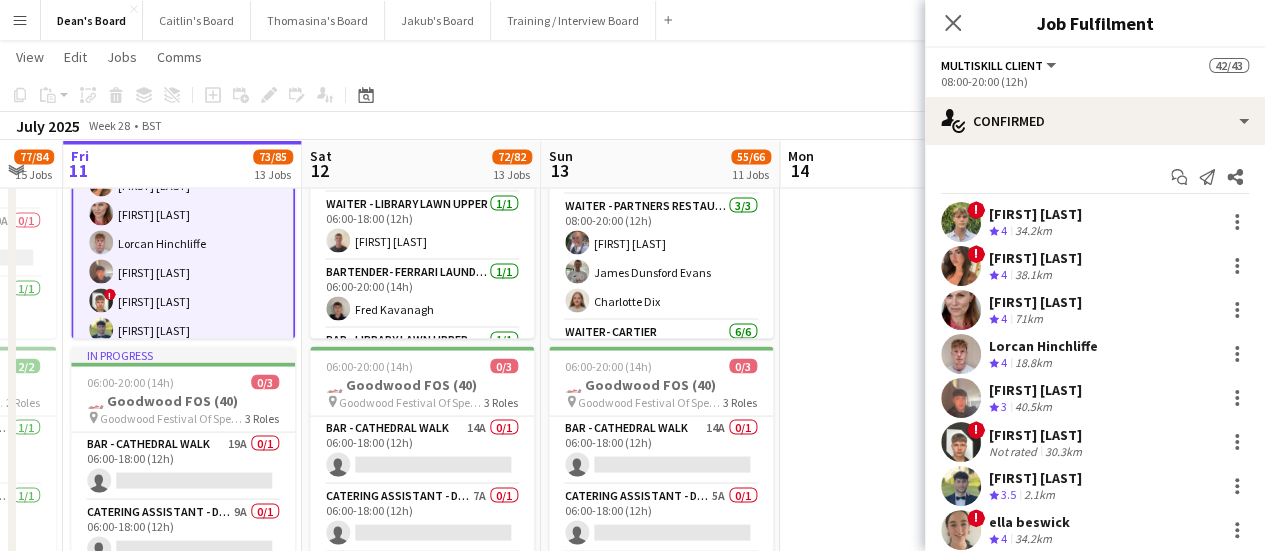 click on "40.5km" at bounding box center (1033, 407) 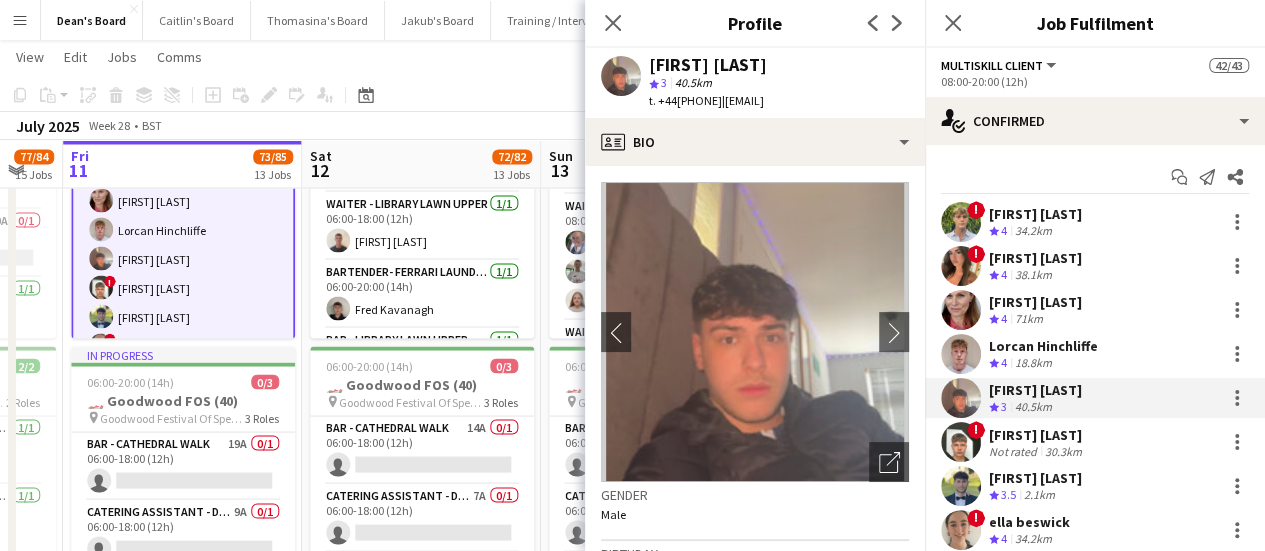 scroll, scrollTop: 1215, scrollLeft: 0, axis: vertical 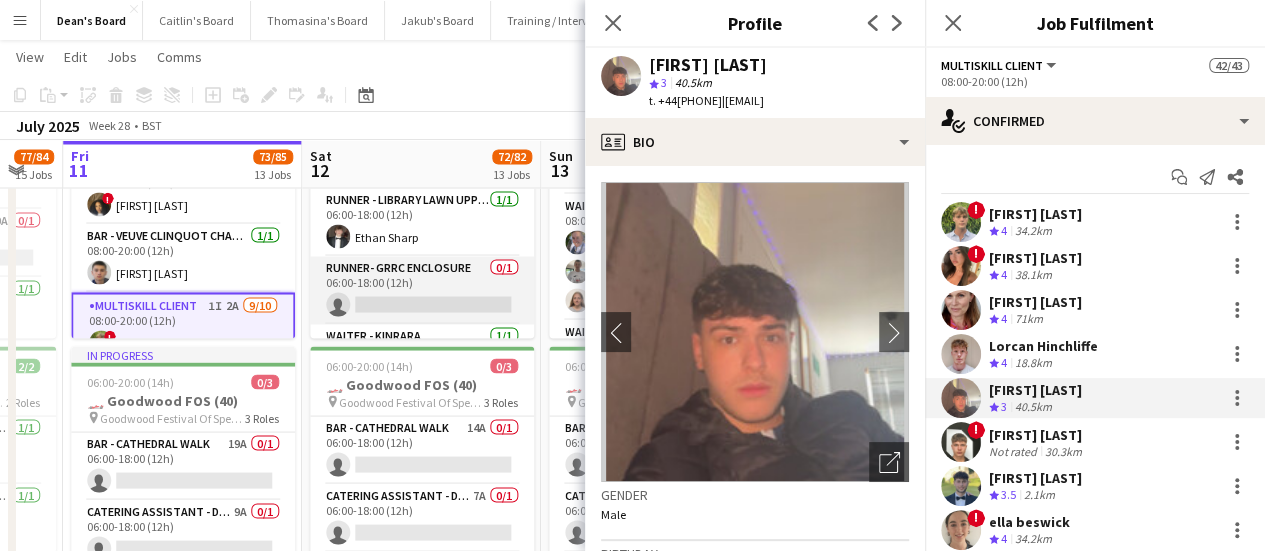 drag, startPoint x: 434, startPoint y: 297, endPoint x: 448, endPoint y: 287, distance: 17.20465 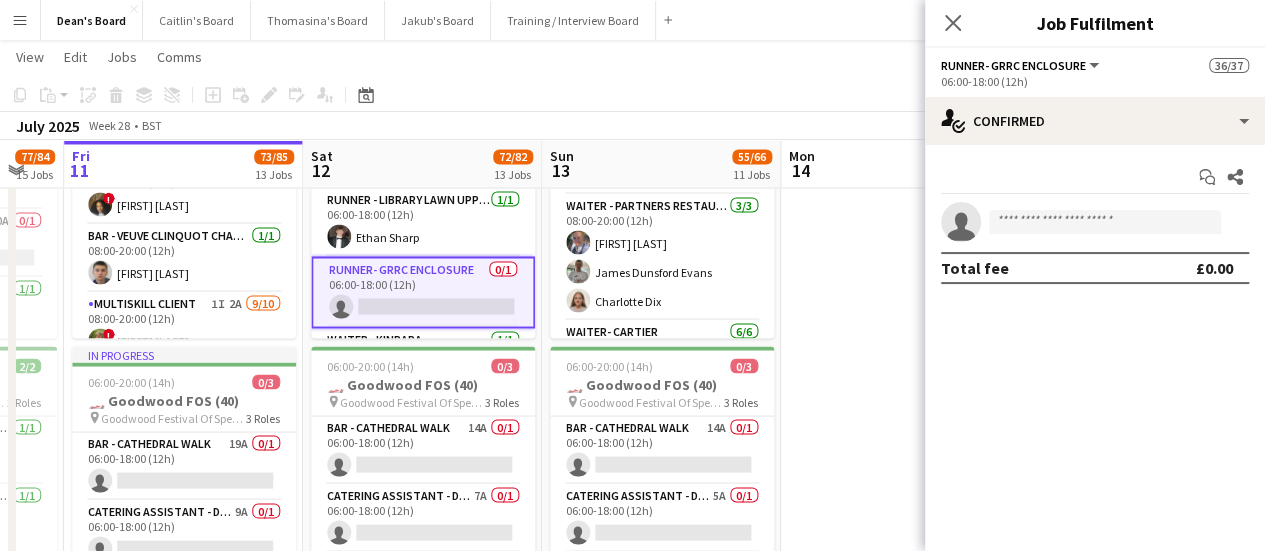 drag, startPoint x: 613, startPoint y: 305, endPoint x: 582, endPoint y: 297, distance: 32.01562 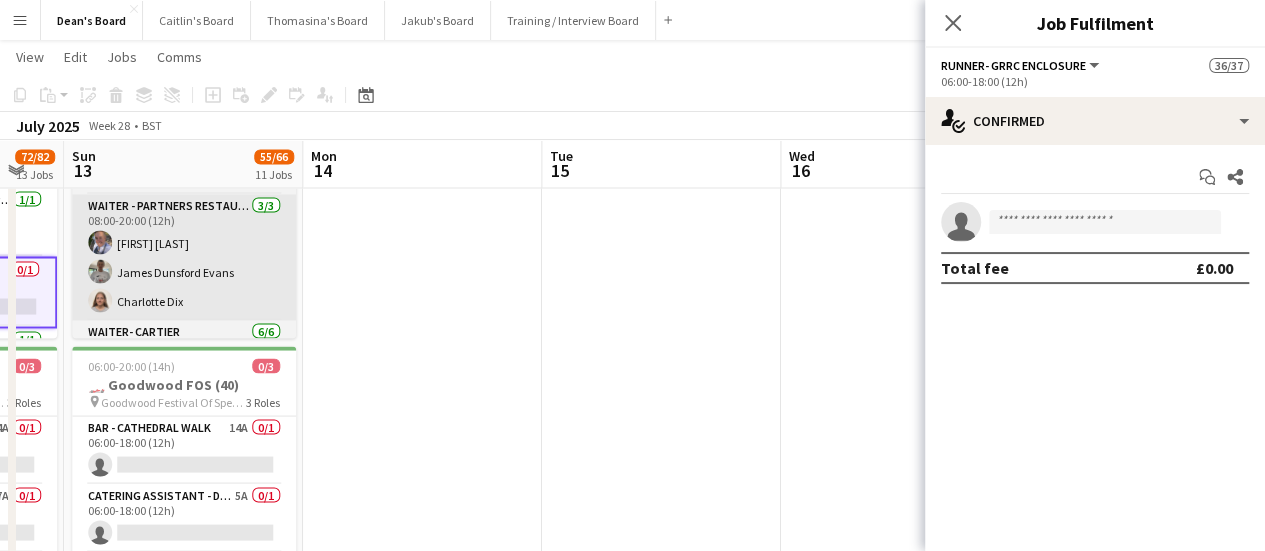 scroll, scrollTop: 0, scrollLeft: 502, axis: horizontal 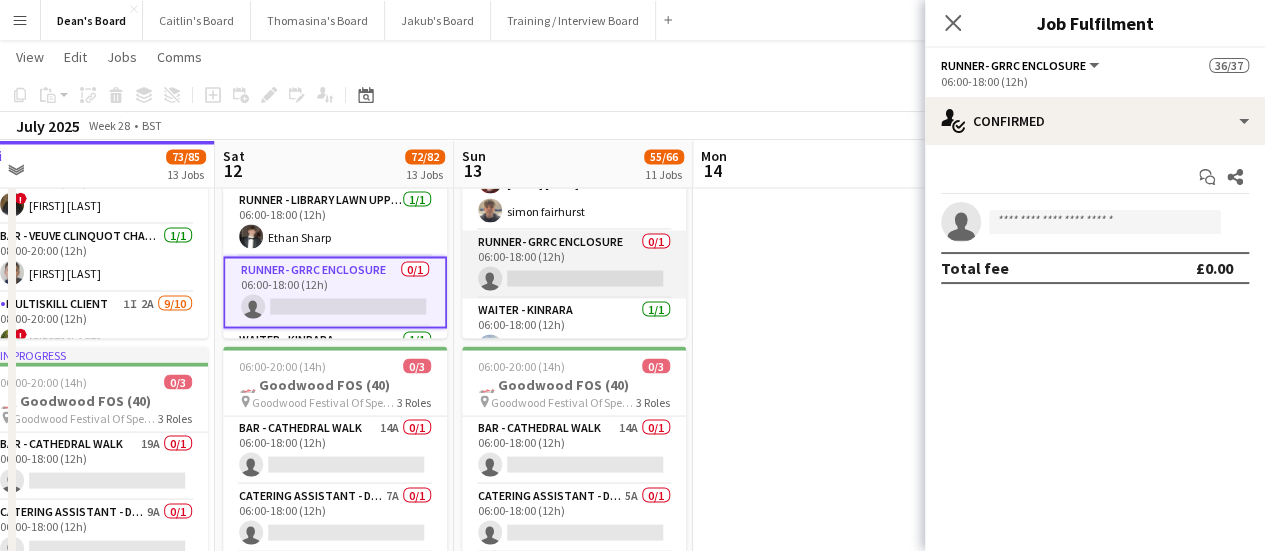 click on "Runner- GRRC Enclosure   0/1   06:00-18:00 (12h)
single-neutral-actions" at bounding box center (574, 264) 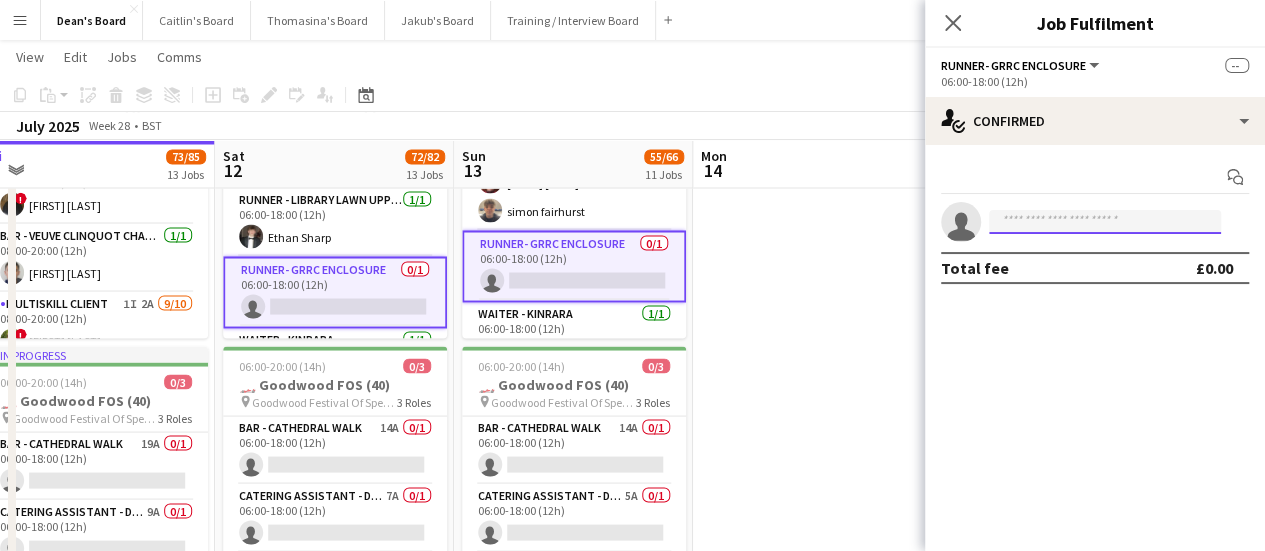 click at bounding box center (1105, 222) 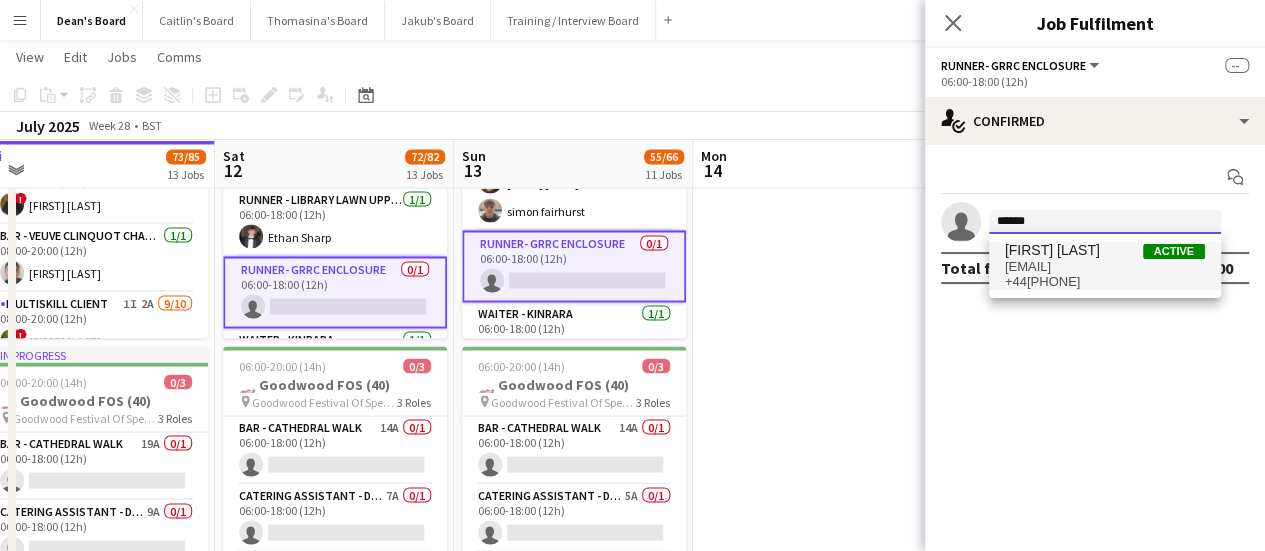 type on "******" 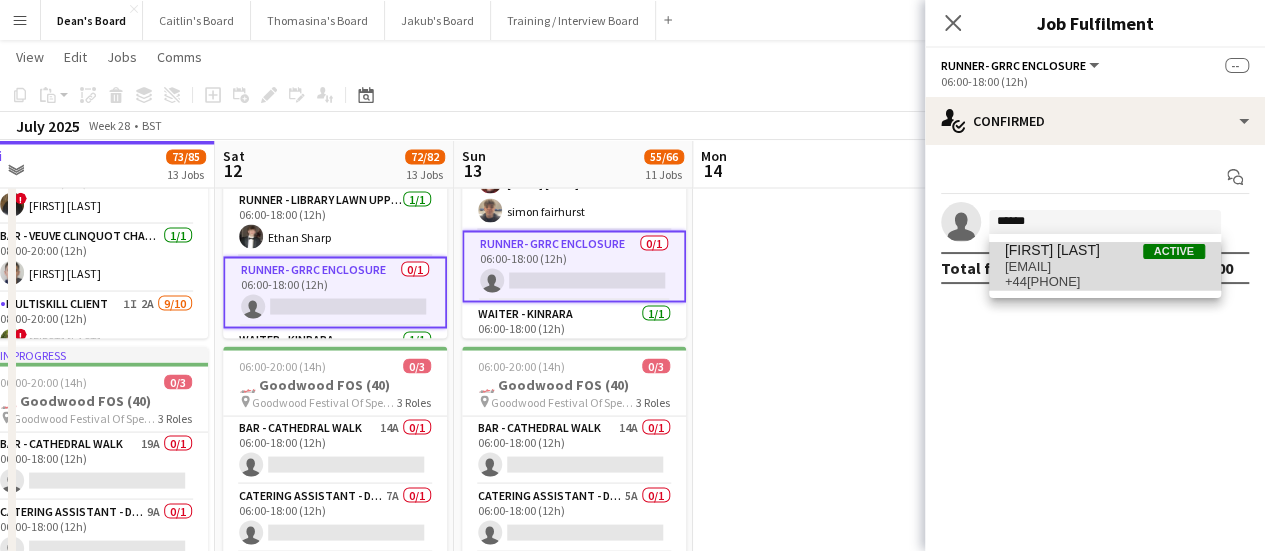 click on "dominy1@me.com" at bounding box center (1105, 267) 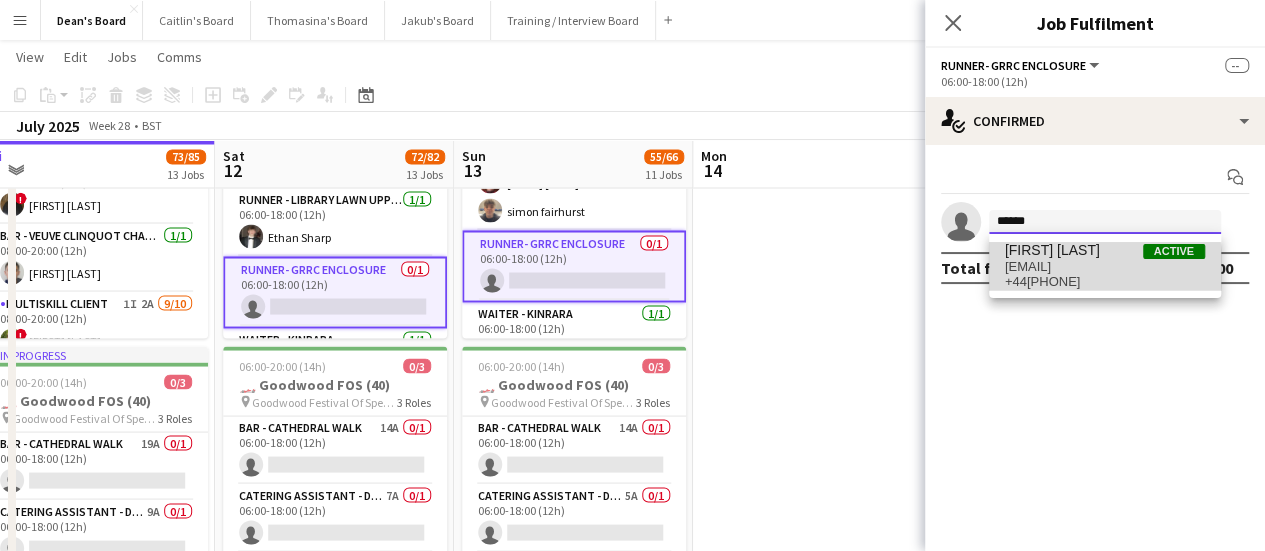 type 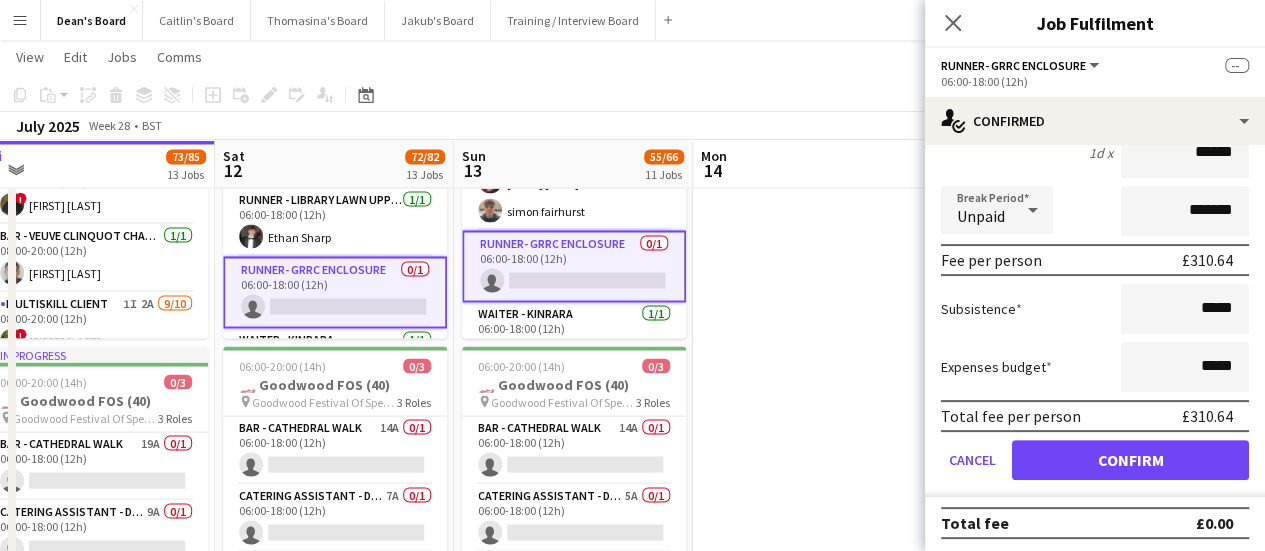 scroll, scrollTop: 202, scrollLeft: 0, axis: vertical 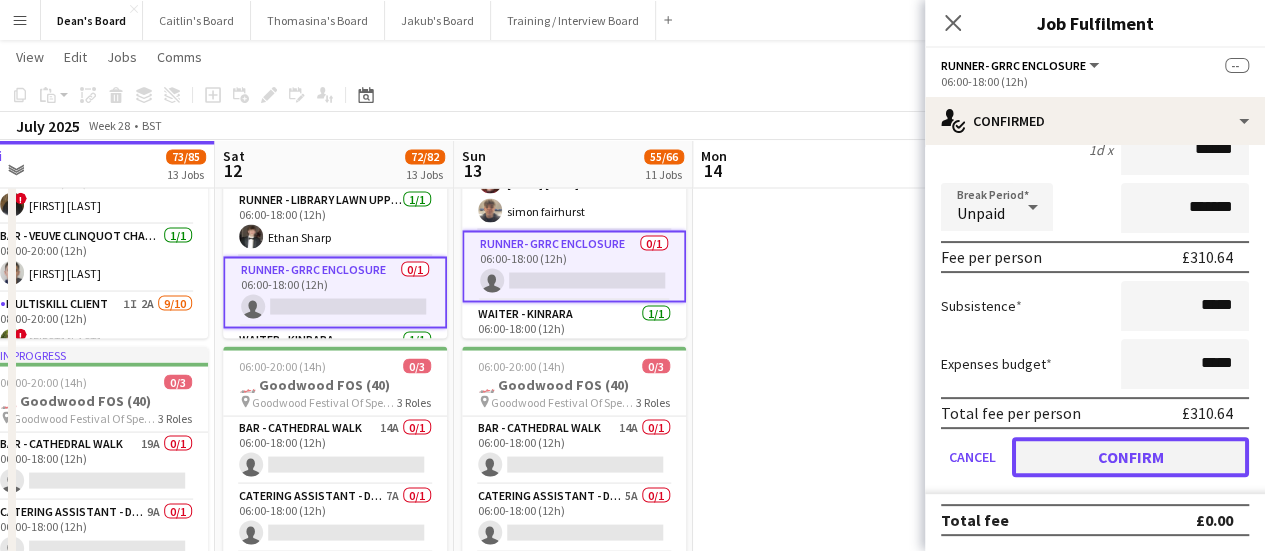 click on "Confirm" at bounding box center [1130, 457] 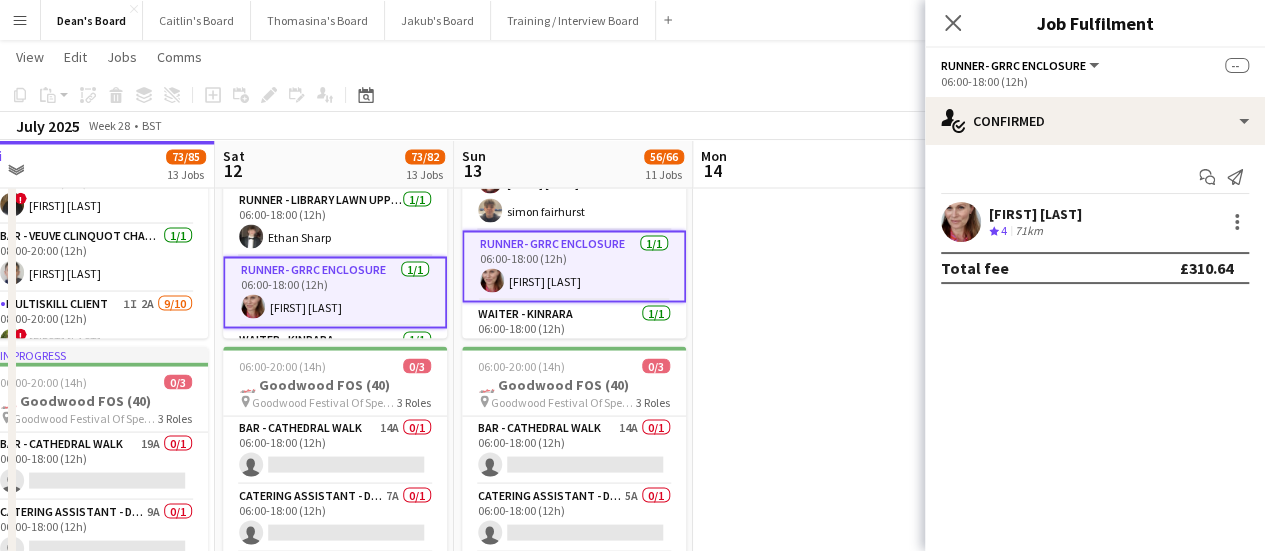 scroll, scrollTop: 0, scrollLeft: 0, axis: both 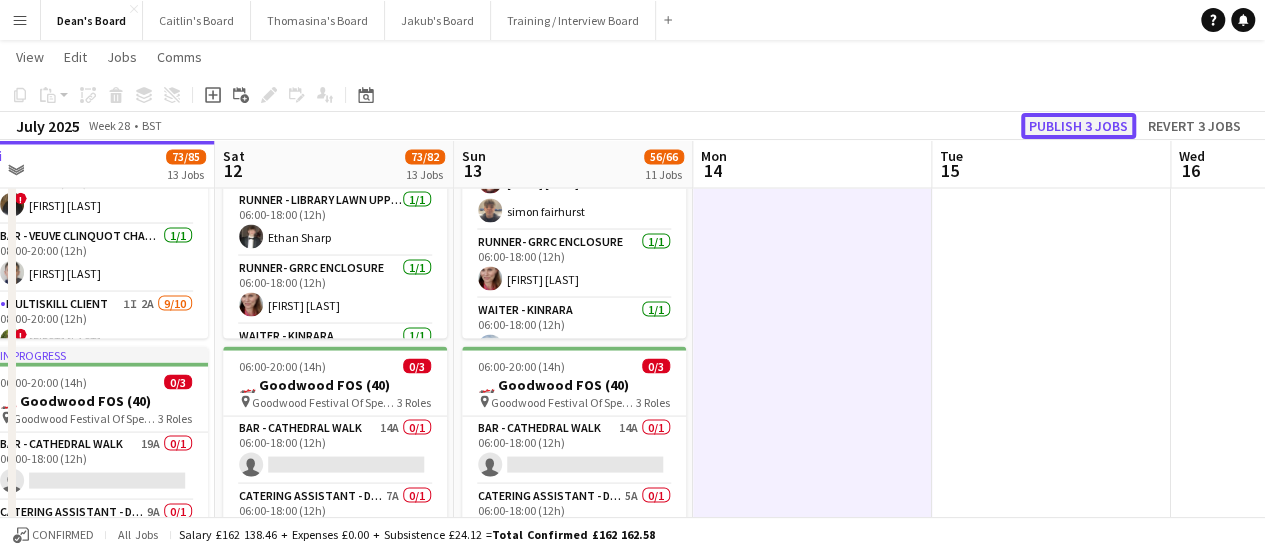 click on "Publish 3 jobs" 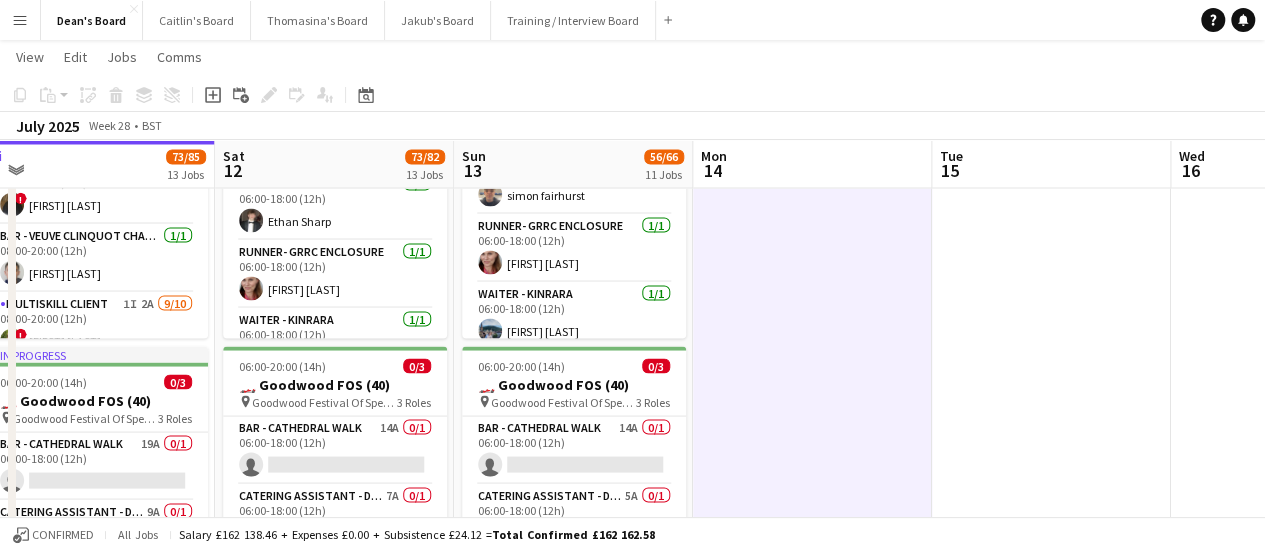 drag, startPoint x: 751, startPoint y: 393, endPoint x: 958, endPoint y: 349, distance: 211.62466 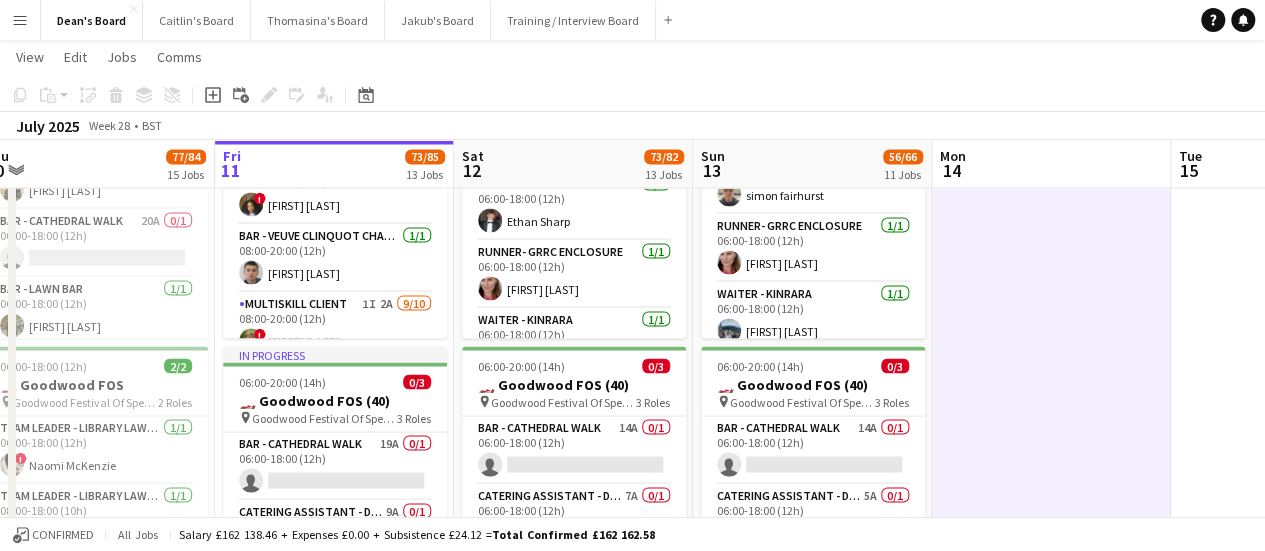 scroll, scrollTop: 0, scrollLeft: 557, axis: horizontal 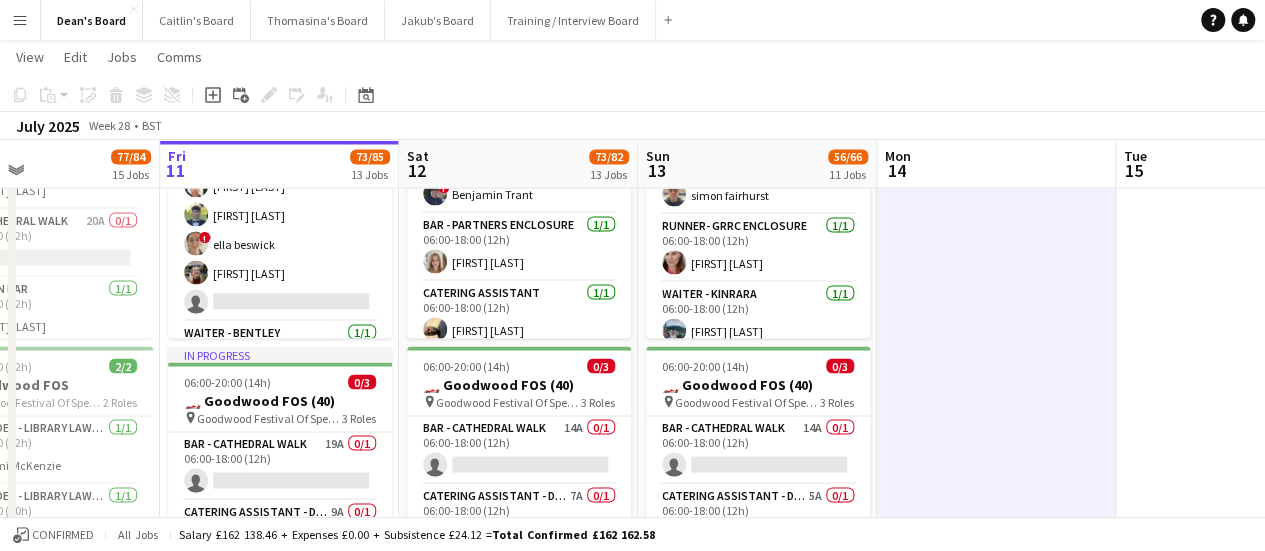 click on "July 2025   Week 28
•   BST" 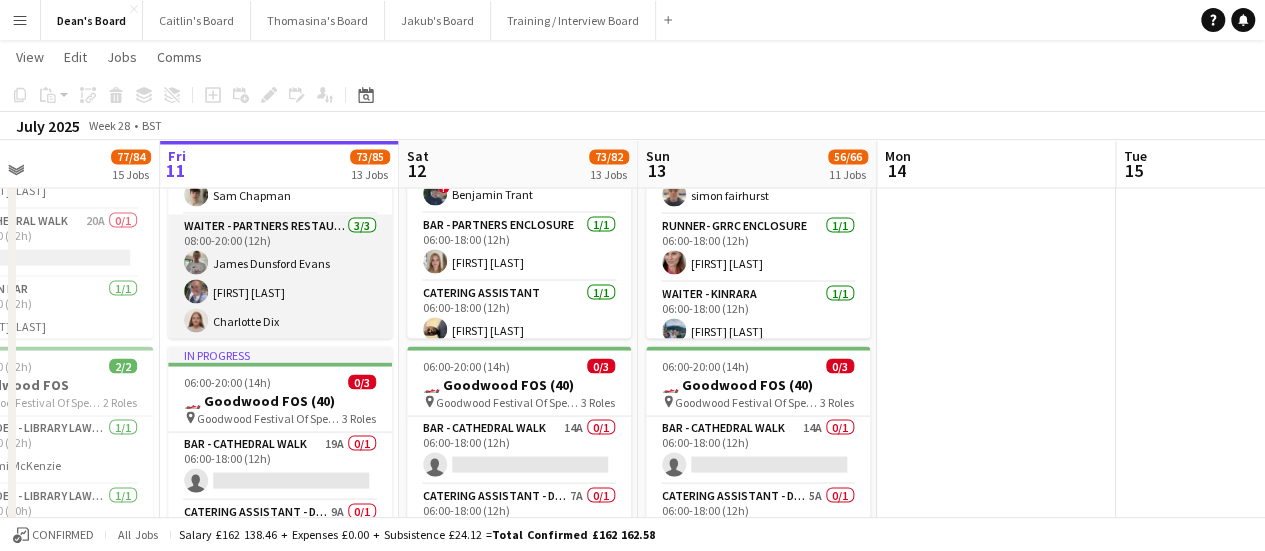 scroll, scrollTop: 2011, scrollLeft: 0, axis: vertical 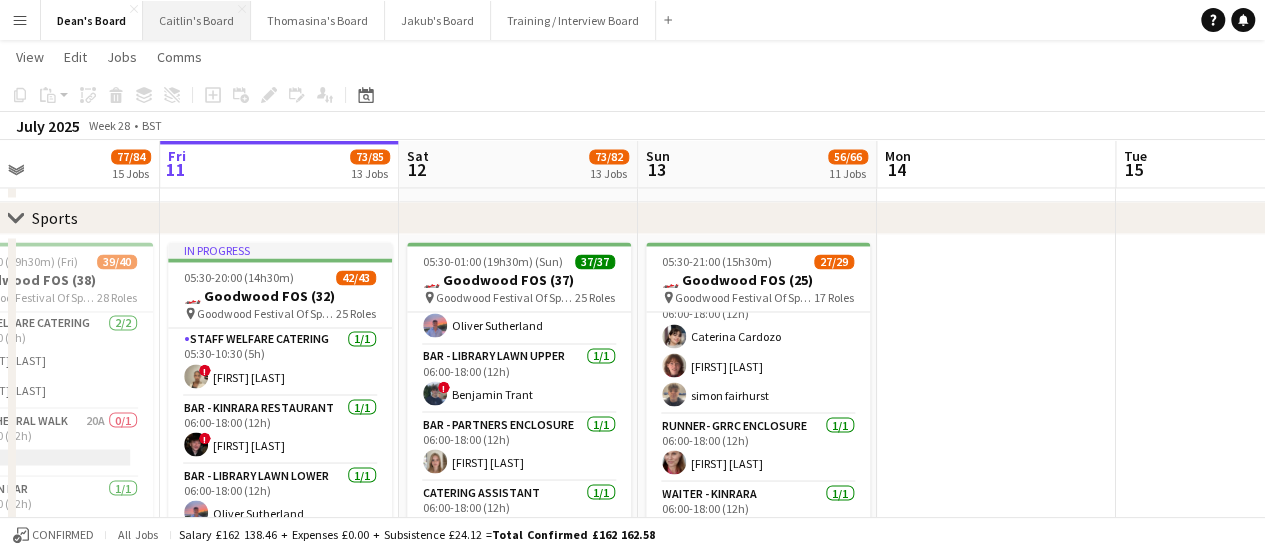 click on "Caitlin's Board
Close" at bounding box center (197, 20) 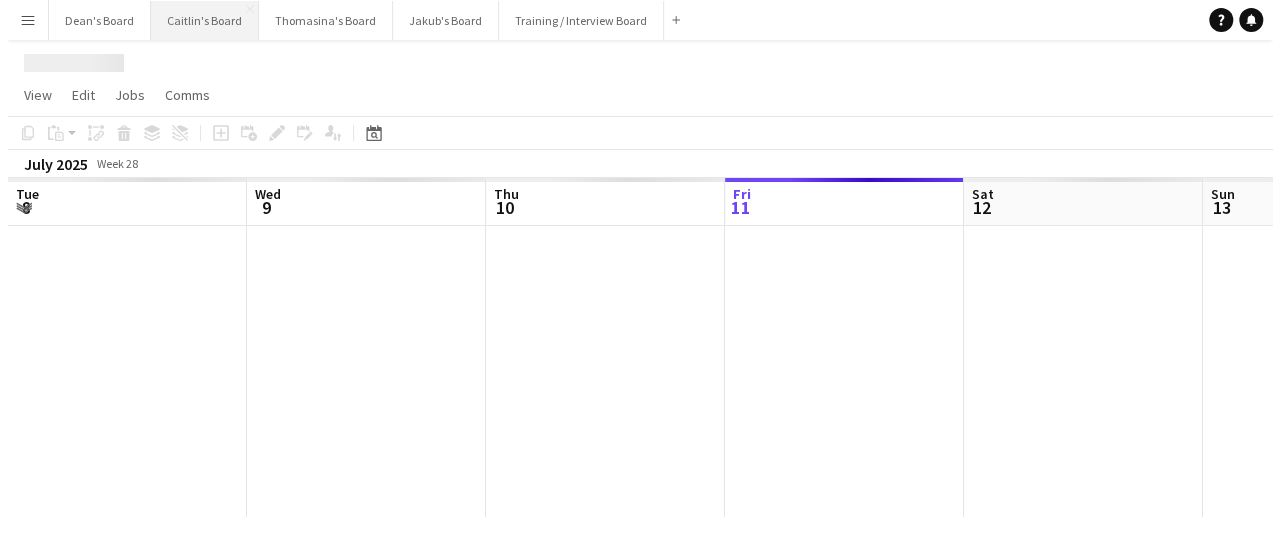scroll, scrollTop: 0, scrollLeft: 0, axis: both 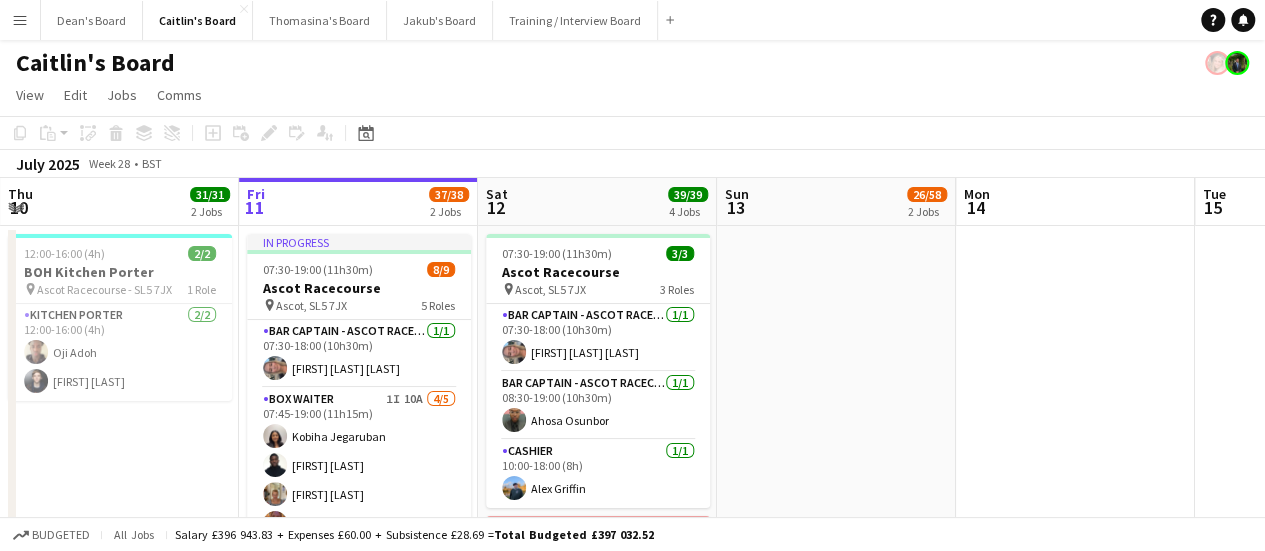 click on "Dean's Board
Close
Caitlin's Board
Close
Thomasina's Board
Close
Jakub's Board
Close
Training / Interview Board
Close
Add" at bounding box center [361, 20] 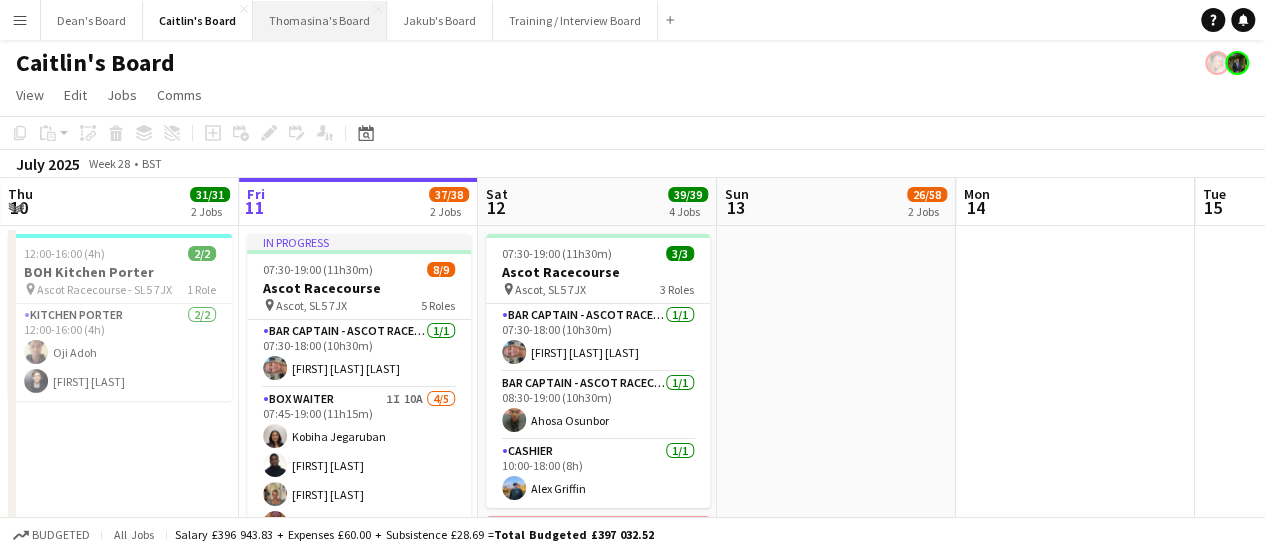 click on "Thomasina's Board
Close" at bounding box center [320, 20] 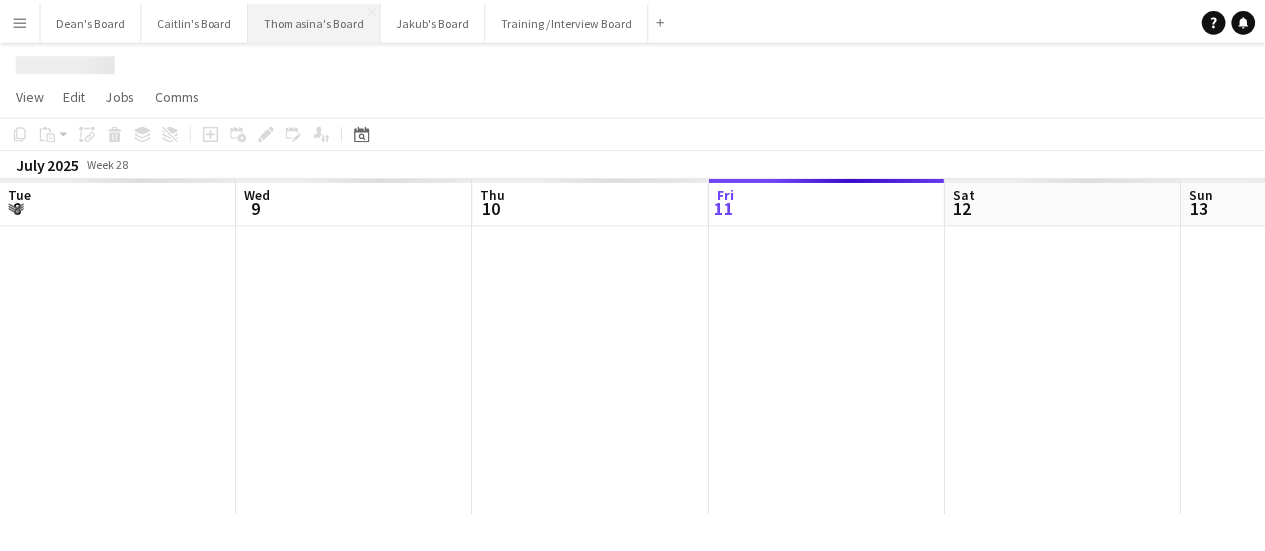 scroll, scrollTop: 0, scrollLeft: 478, axis: horizontal 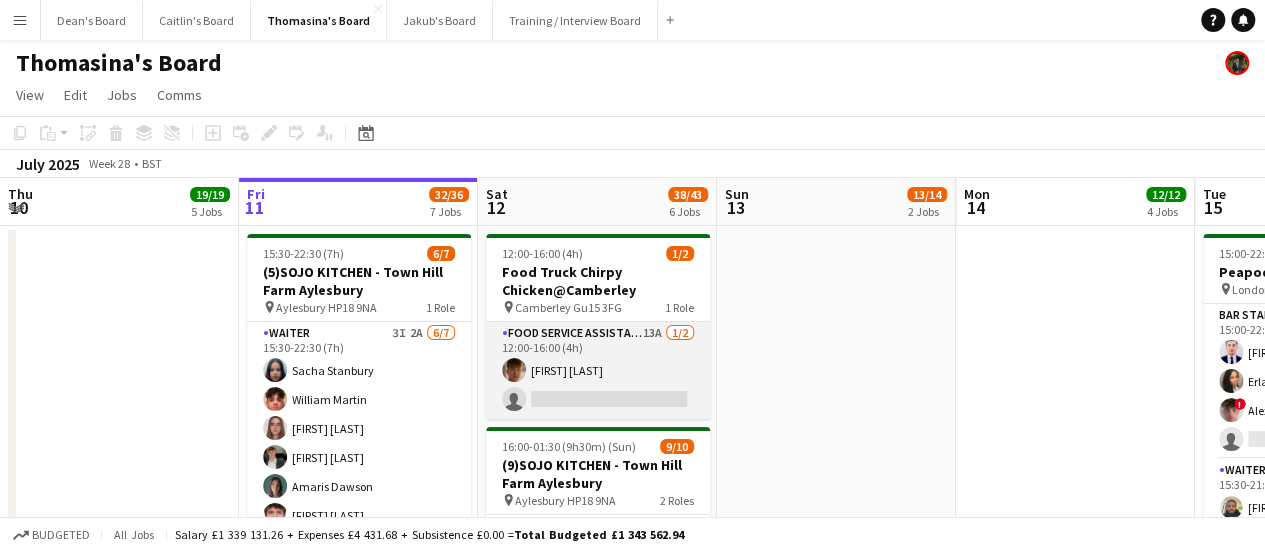 click on "Food Service Assistant   13A   1/2   12:00-16:00 (4h)
Josh Ebbs
single-neutral-actions" at bounding box center (598, 370) 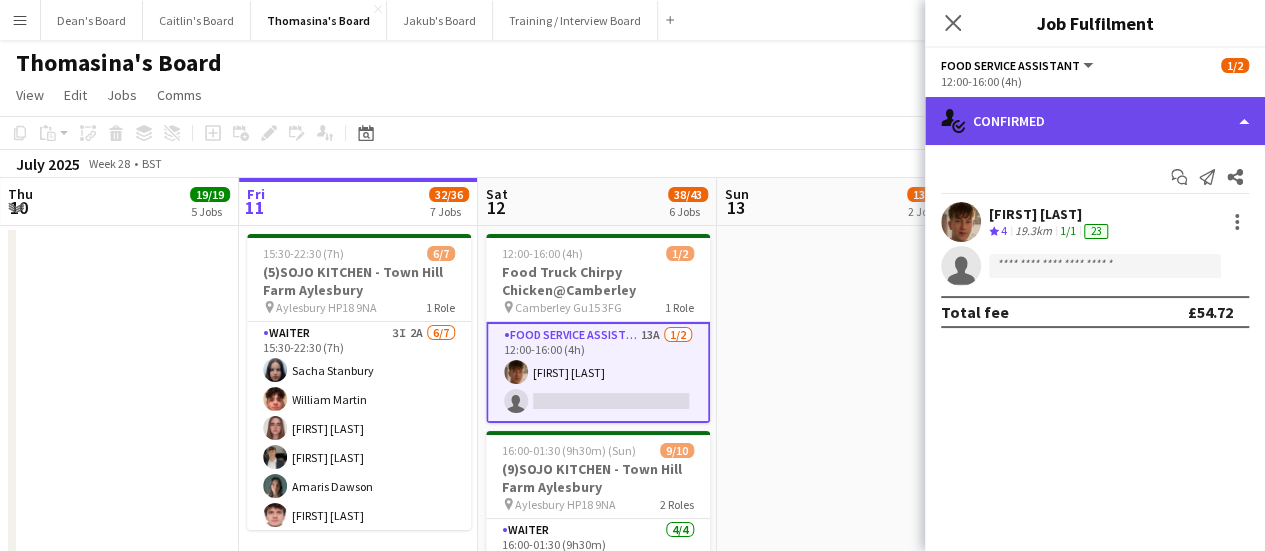 click on "single-neutral-actions-check-2
Confirmed" 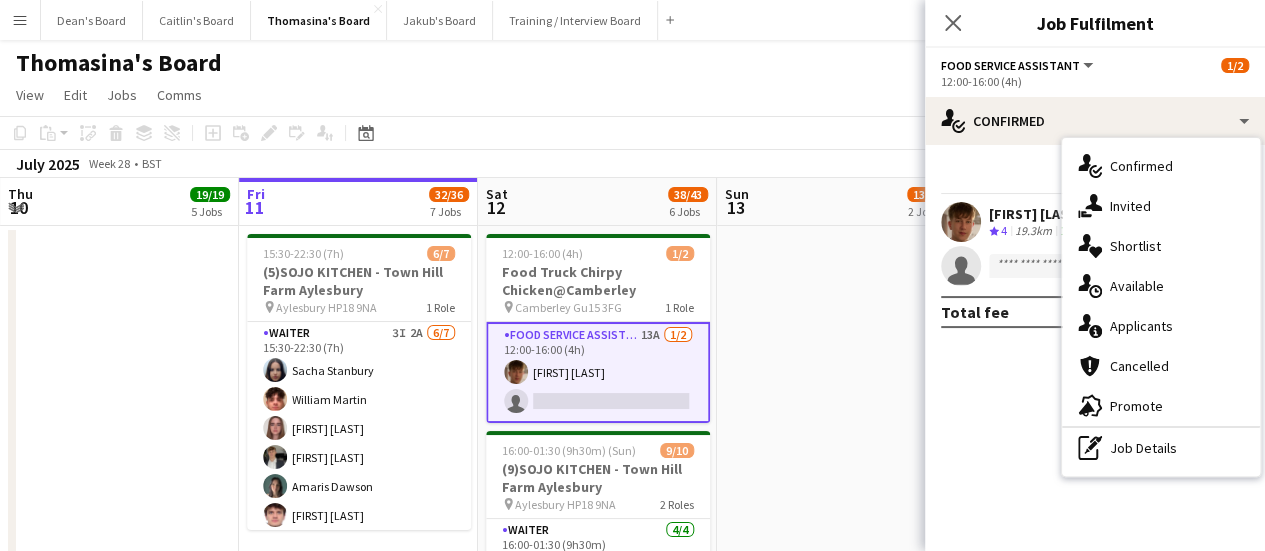 click on "single-neutral-actions-information
Applicants" at bounding box center (1161, 326) 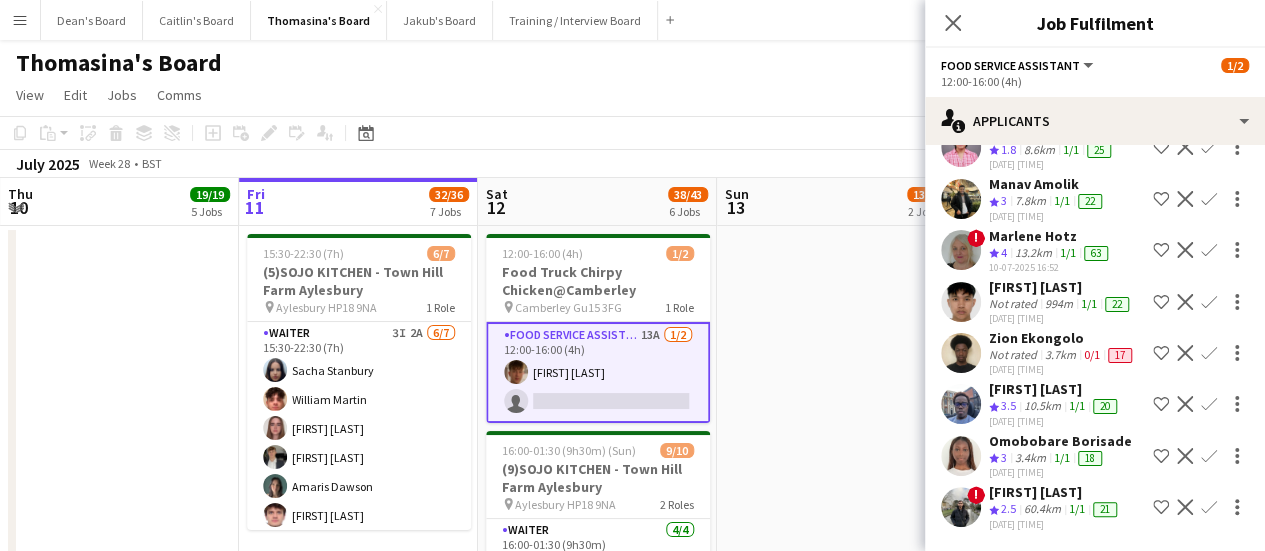scroll, scrollTop: 500, scrollLeft: 0, axis: vertical 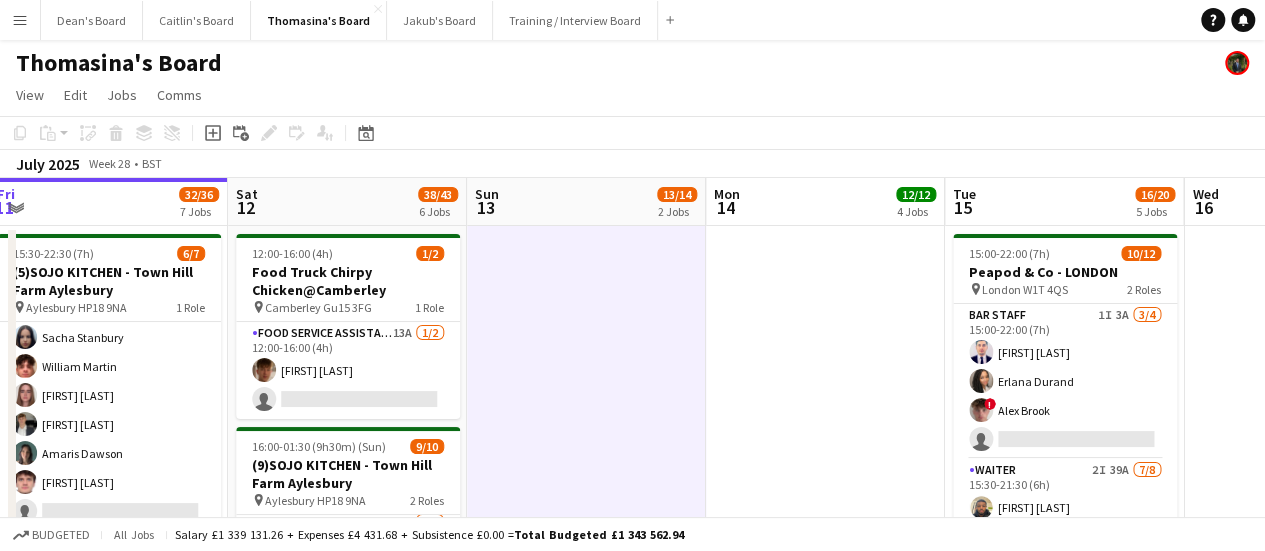 drag, startPoint x: 934, startPoint y: 385, endPoint x: 684, endPoint y: 372, distance: 250.33777 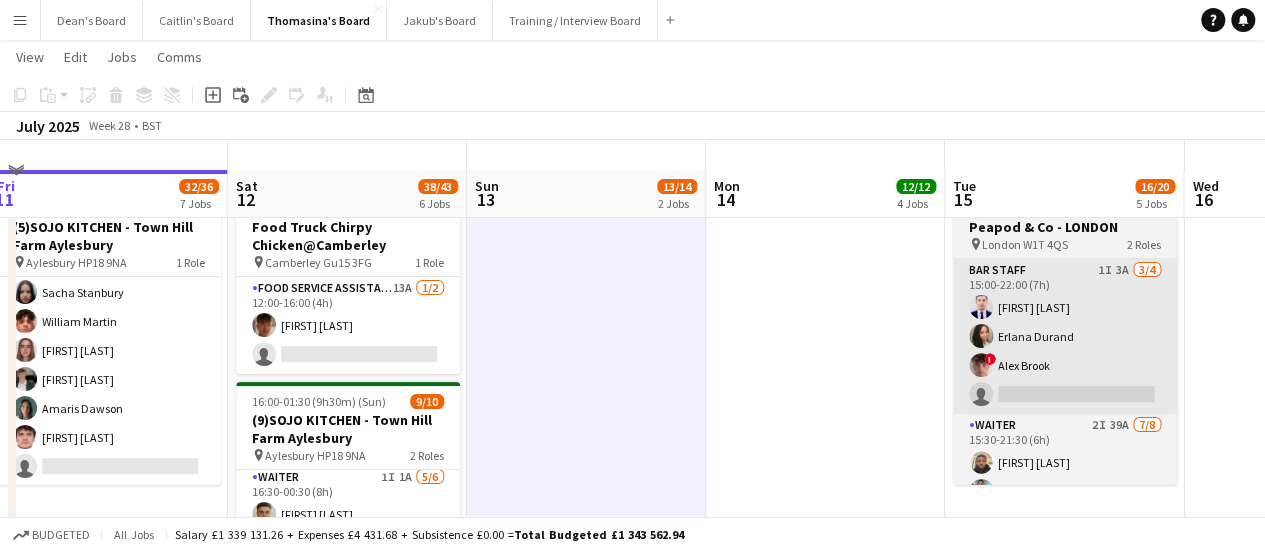 scroll, scrollTop: 0, scrollLeft: 0, axis: both 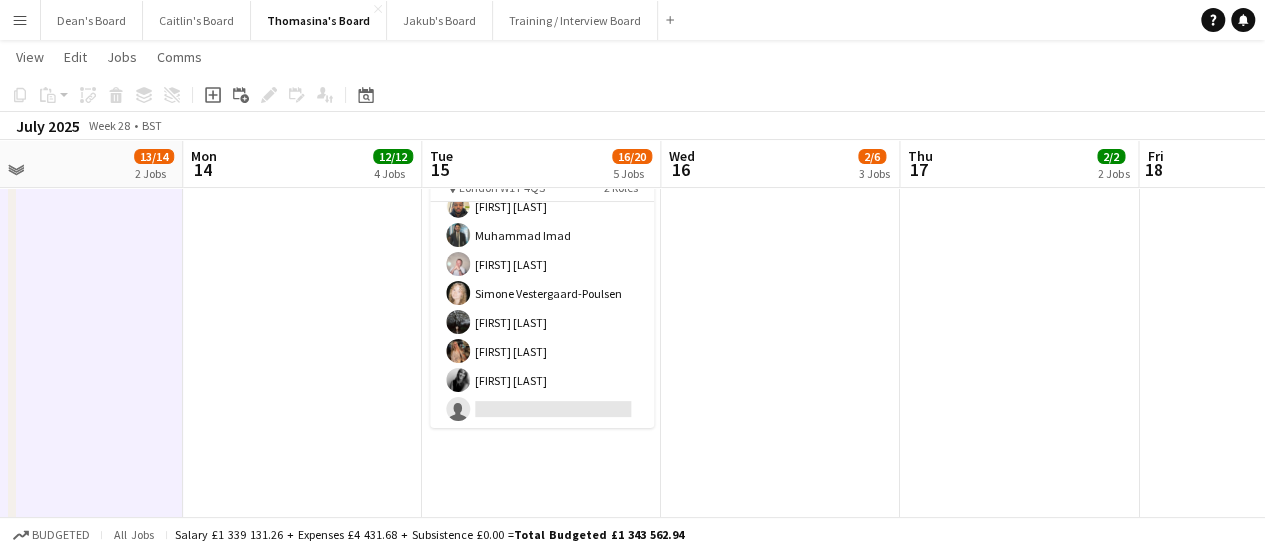 drag, startPoint x: 999, startPoint y: 405, endPoint x: 675, endPoint y: 373, distance: 325.57642 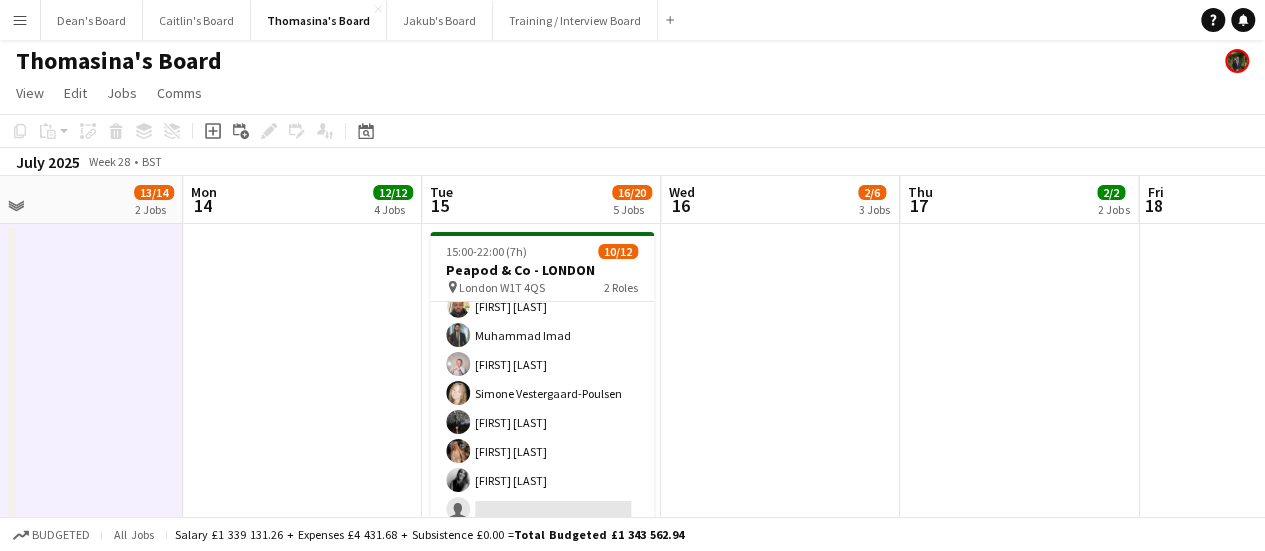 scroll, scrollTop: 0, scrollLeft: 0, axis: both 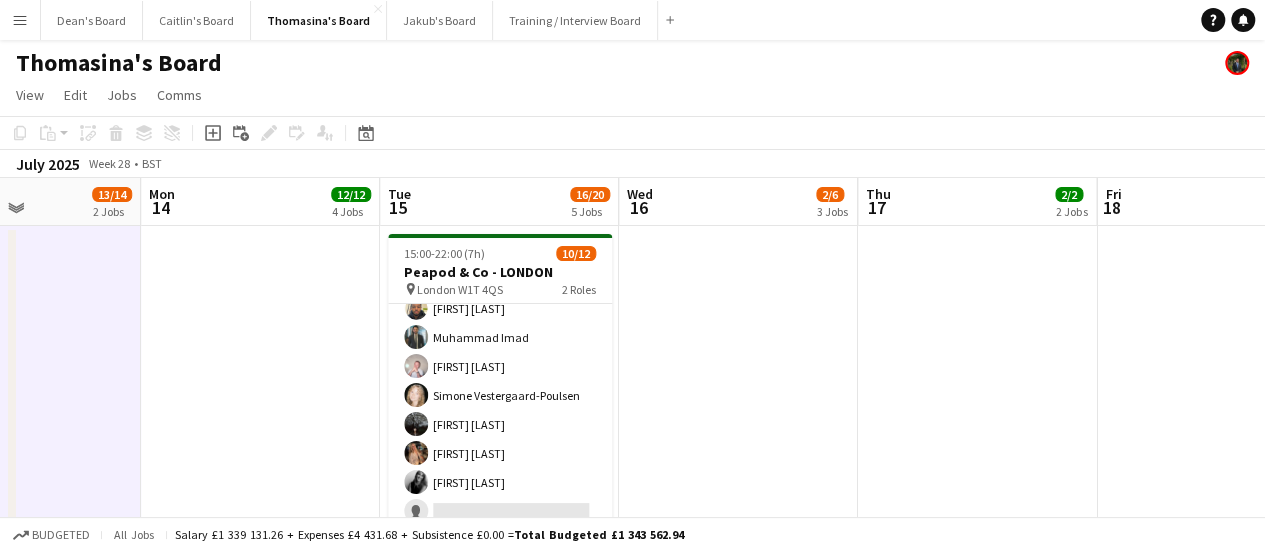drag, startPoint x: 1030, startPoint y: 378, endPoint x: 510, endPoint y: 350, distance: 520.7533 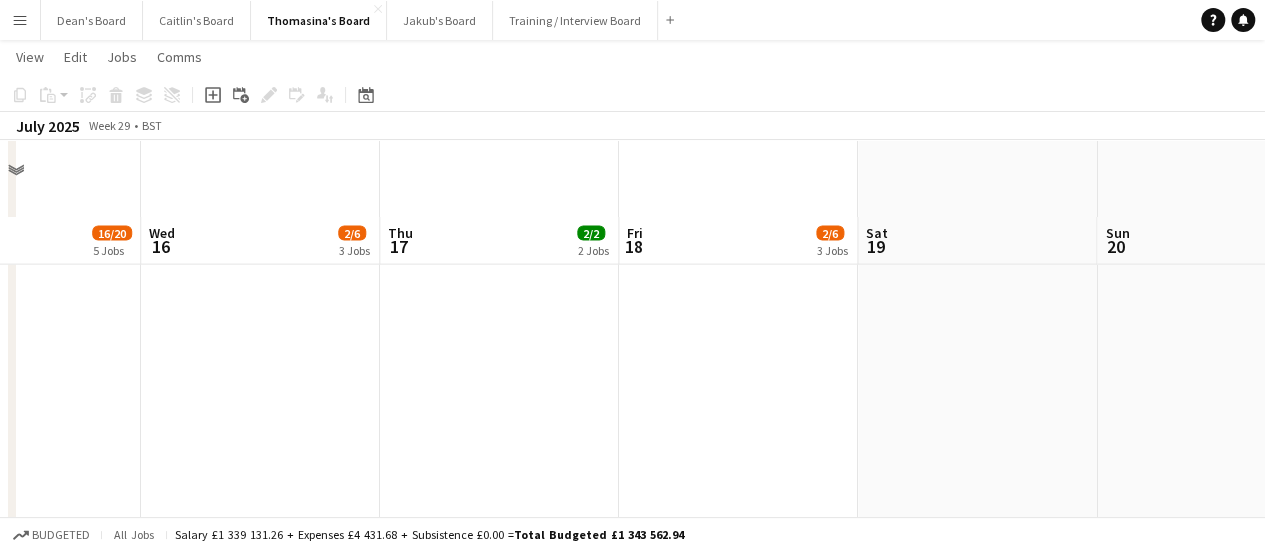scroll, scrollTop: 2344, scrollLeft: 0, axis: vertical 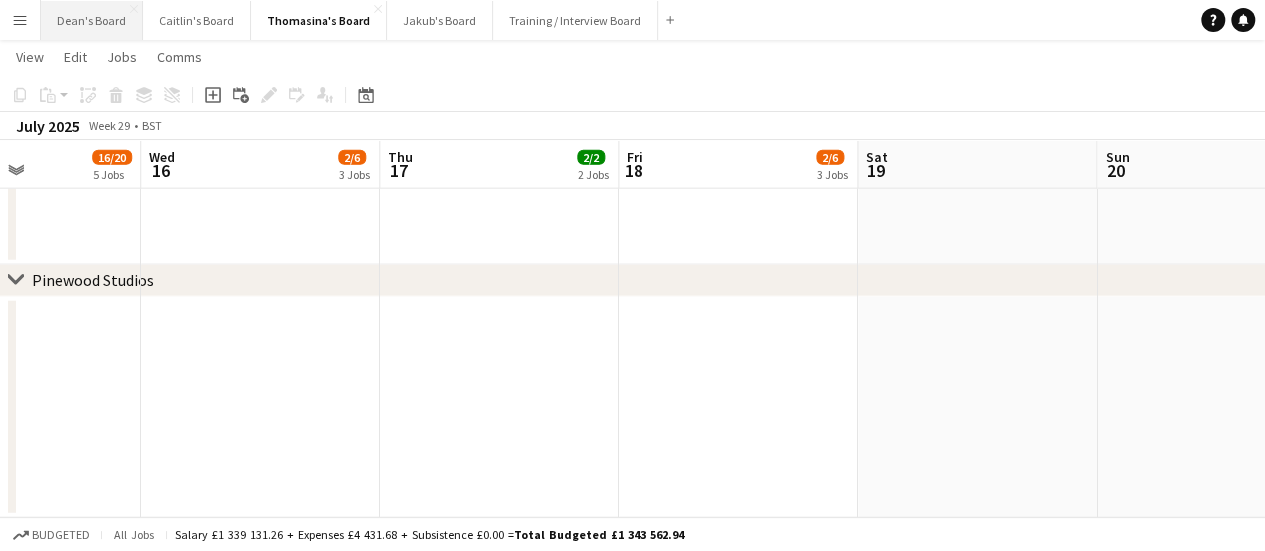 click on "Dean's Board
Close" at bounding box center [92, 20] 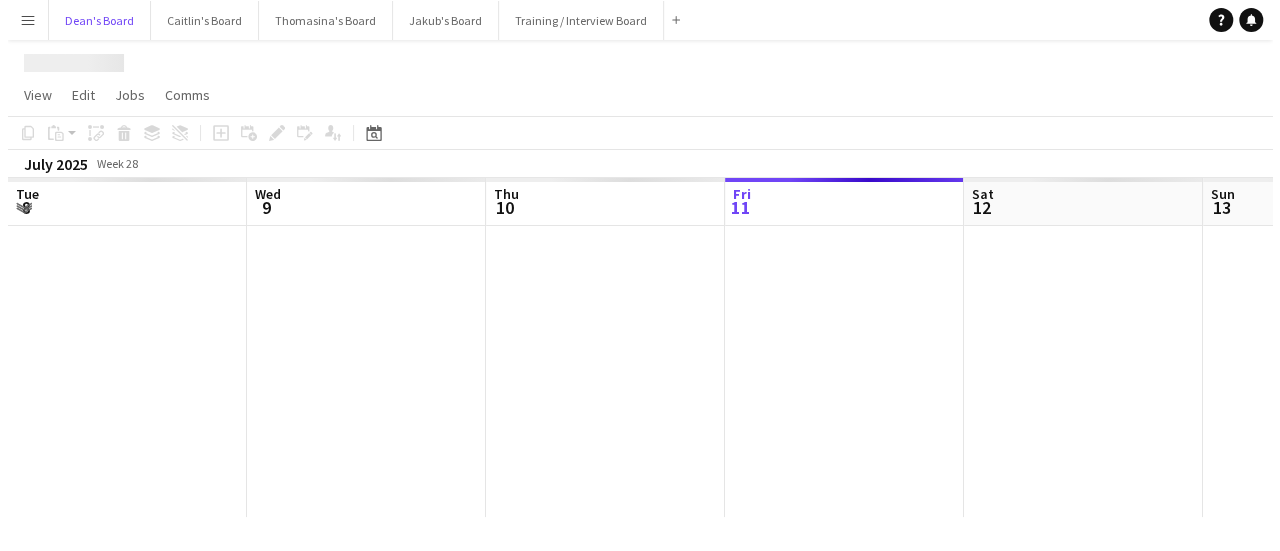 scroll, scrollTop: 0, scrollLeft: 0, axis: both 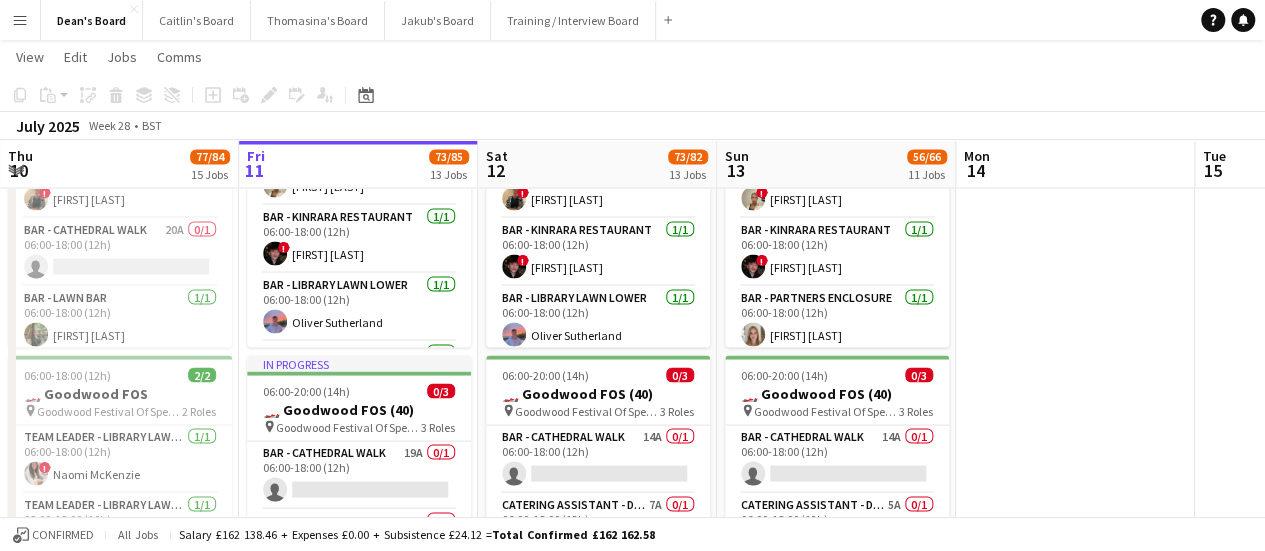 click at bounding box center [1075, 635] 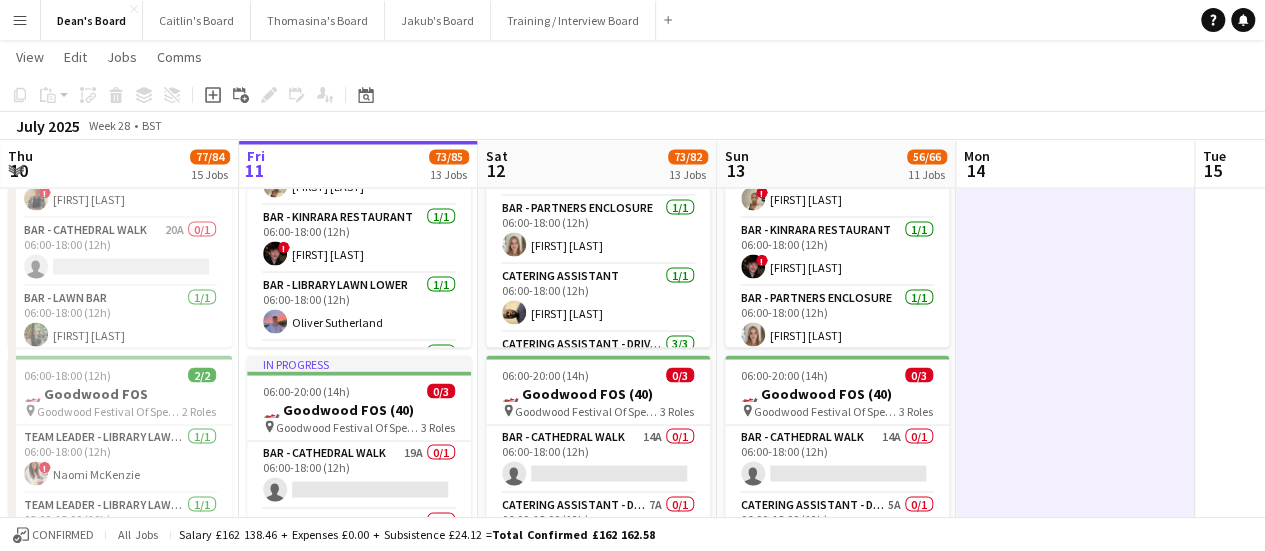 scroll, scrollTop: 300, scrollLeft: 0, axis: vertical 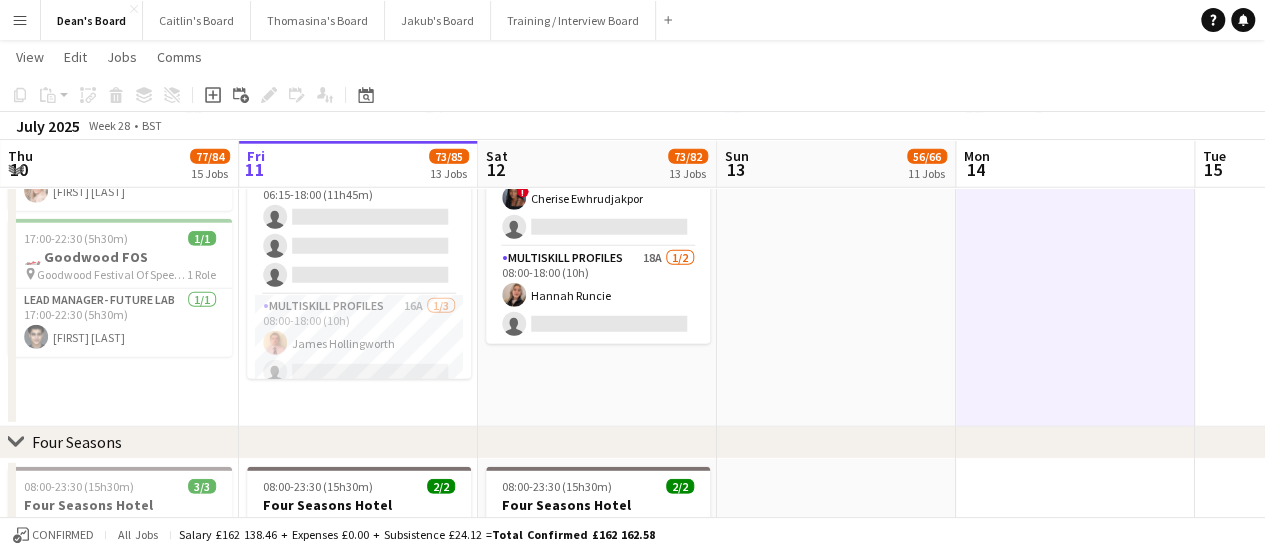 click on "July 2025   Week 28
•   BST" 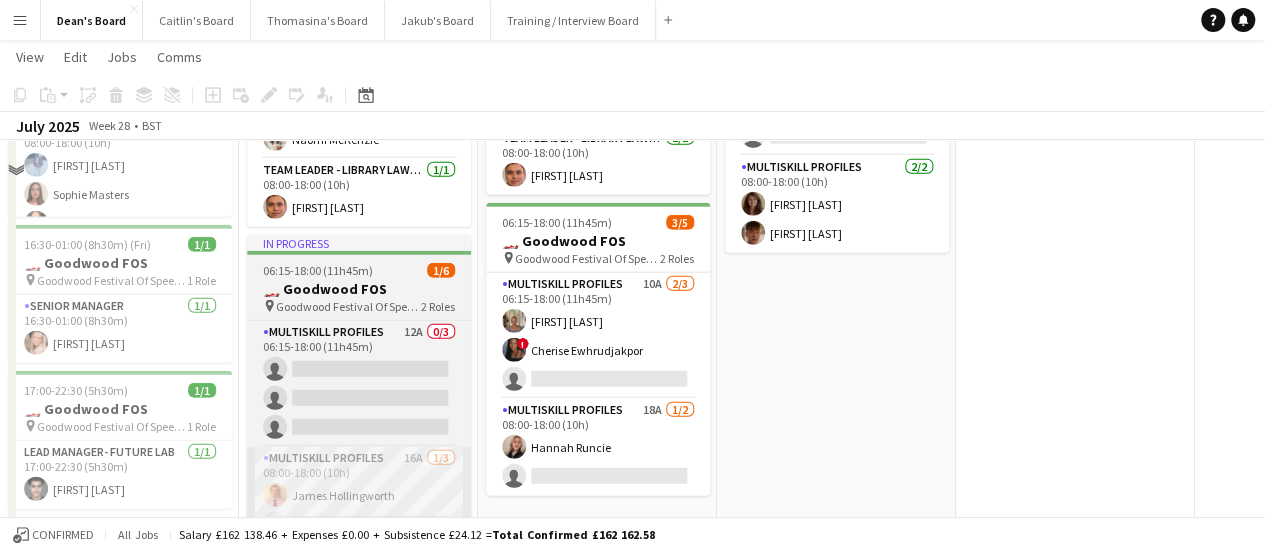 scroll, scrollTop: 2600, scrollLeft: 0, axis: vertical 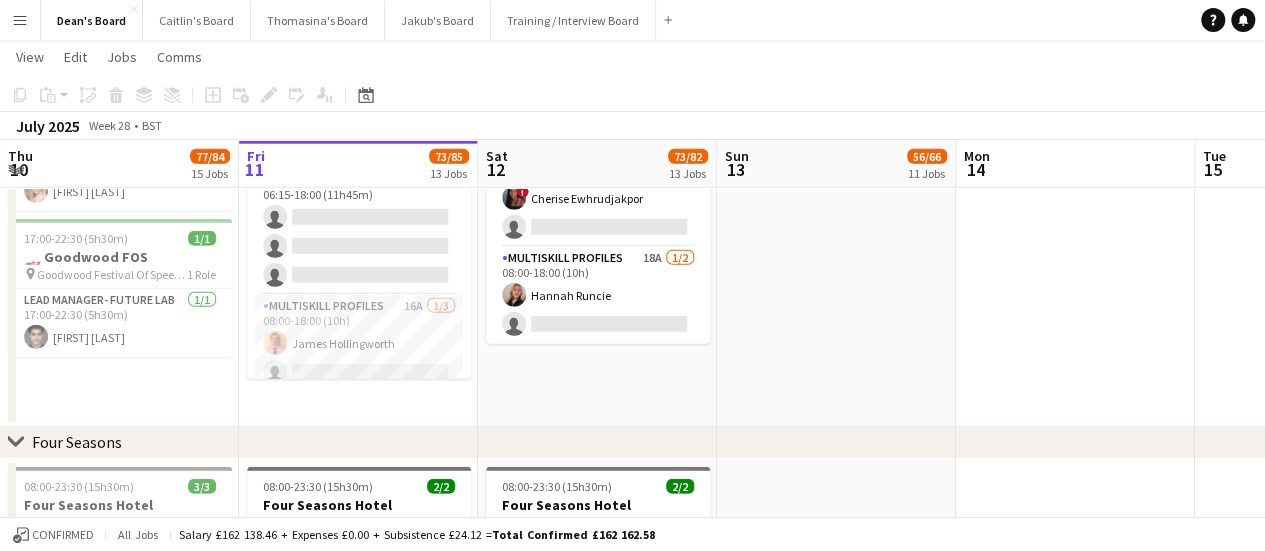 drag, startPoint x: 210, startPoint y: 343, endPoint x: 479, endPoint y: 393, distance: 273.6074 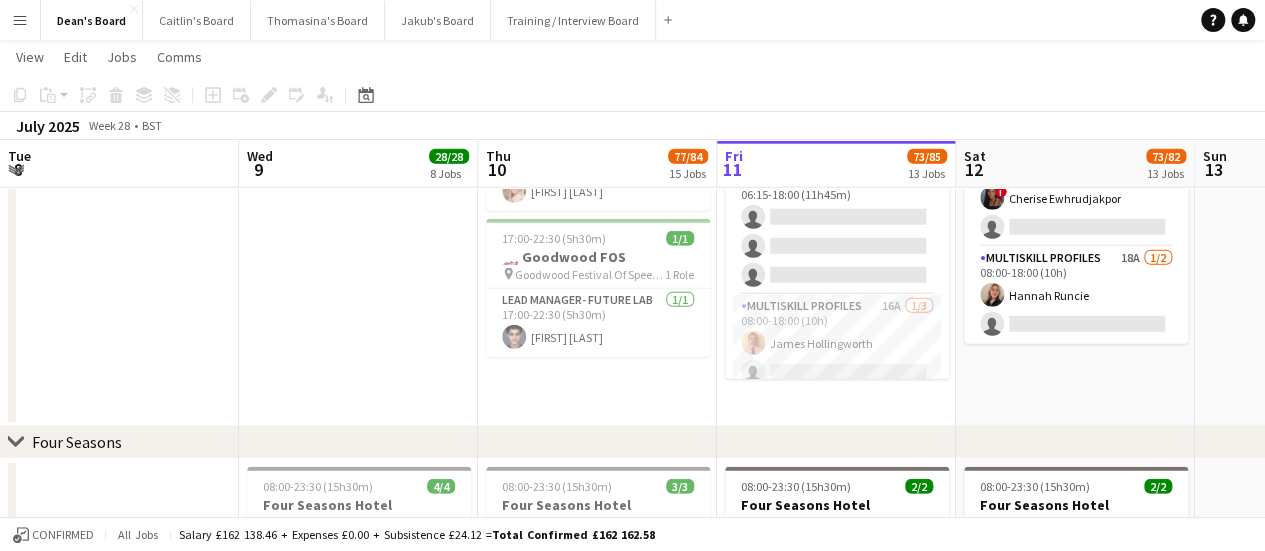 scroll, scrollTop: 0, scrollLeft: 687, axis: horizontal 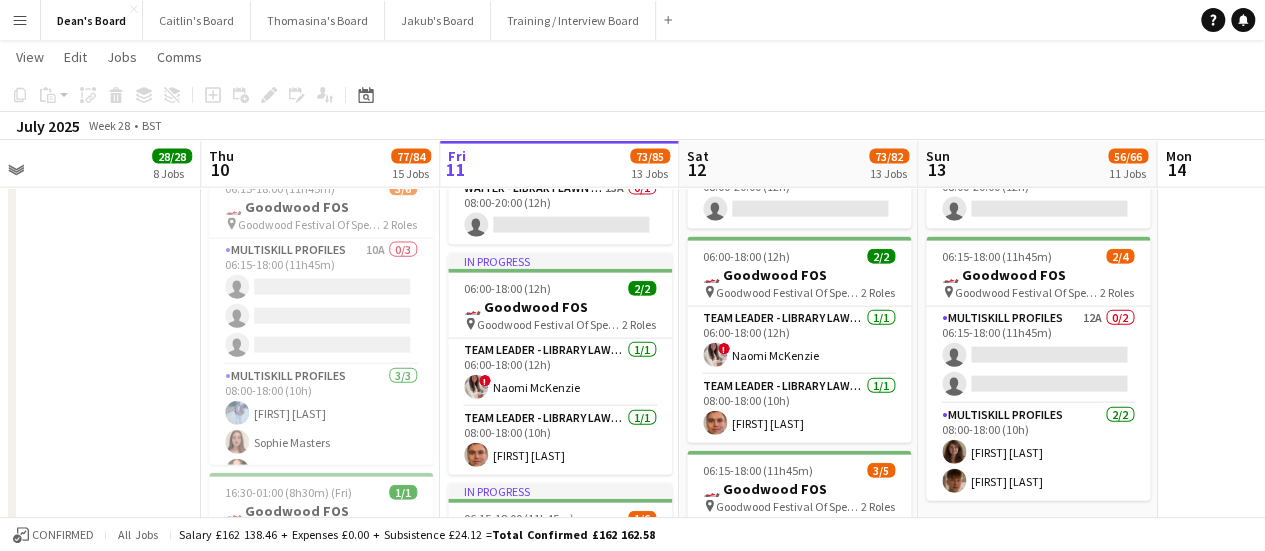 drag, startPoint x: 1246, startPoint y: 260, endPoint x: 1186, endPoint y: 275, distance: 61.846584 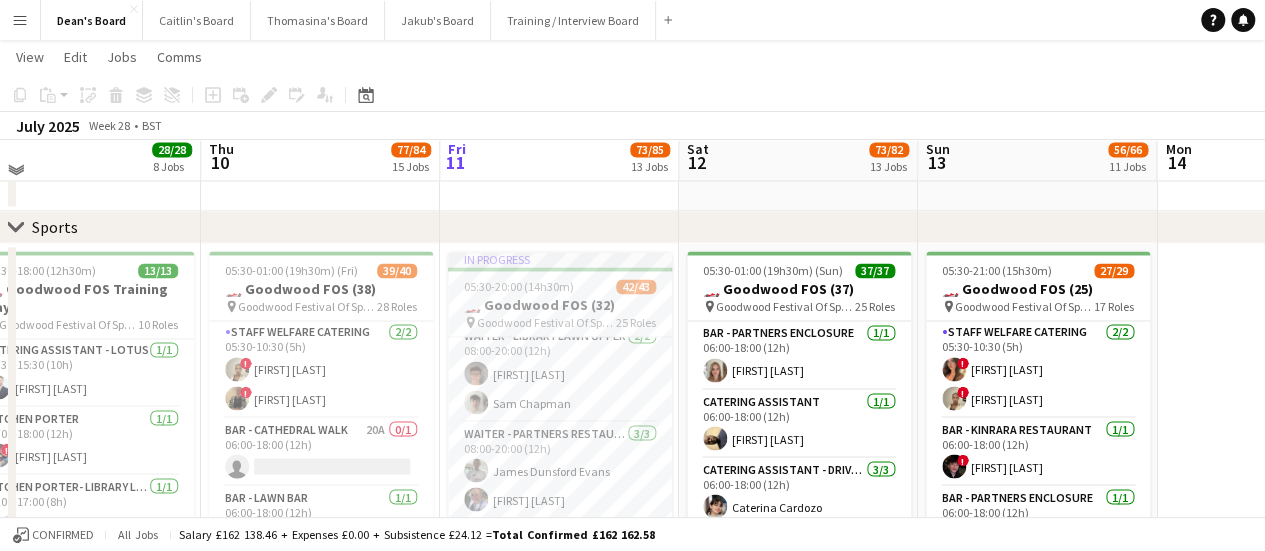 scroll, scrollTop: 1400, scrollLeft: 0, axis: vertical 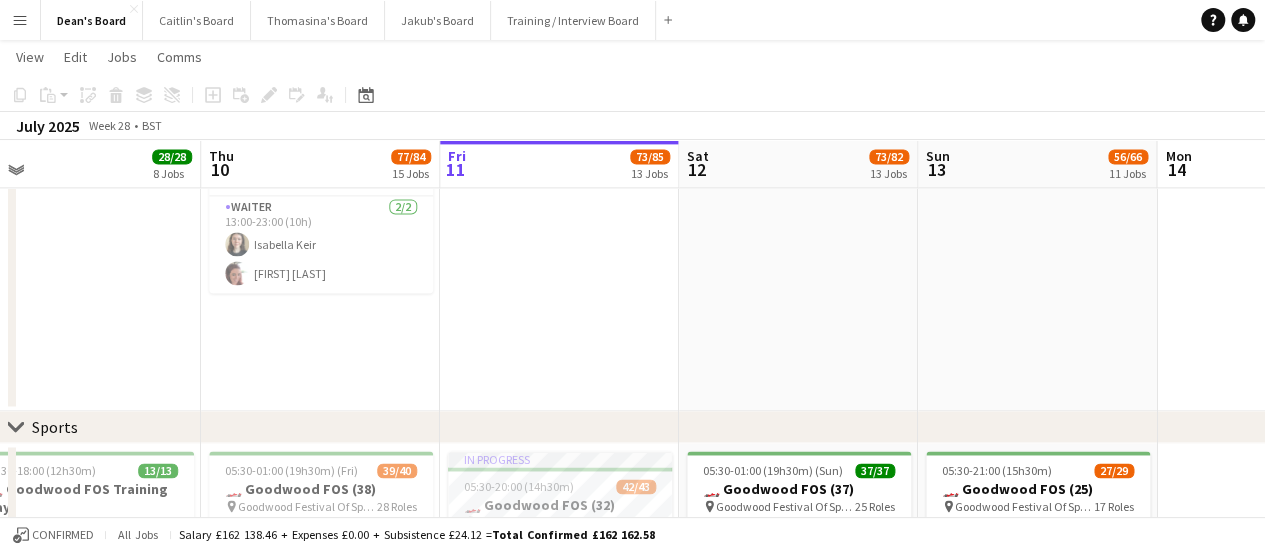 click on "Menu" at bounding box center [20, 20] 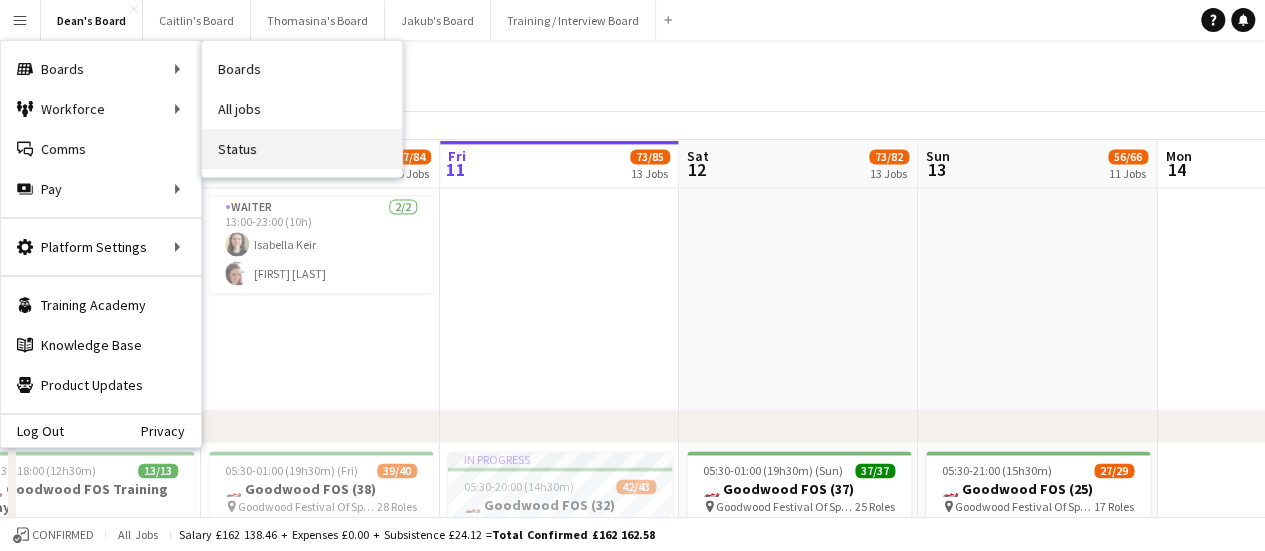 click on "Status" at bounding box center [302, 149] 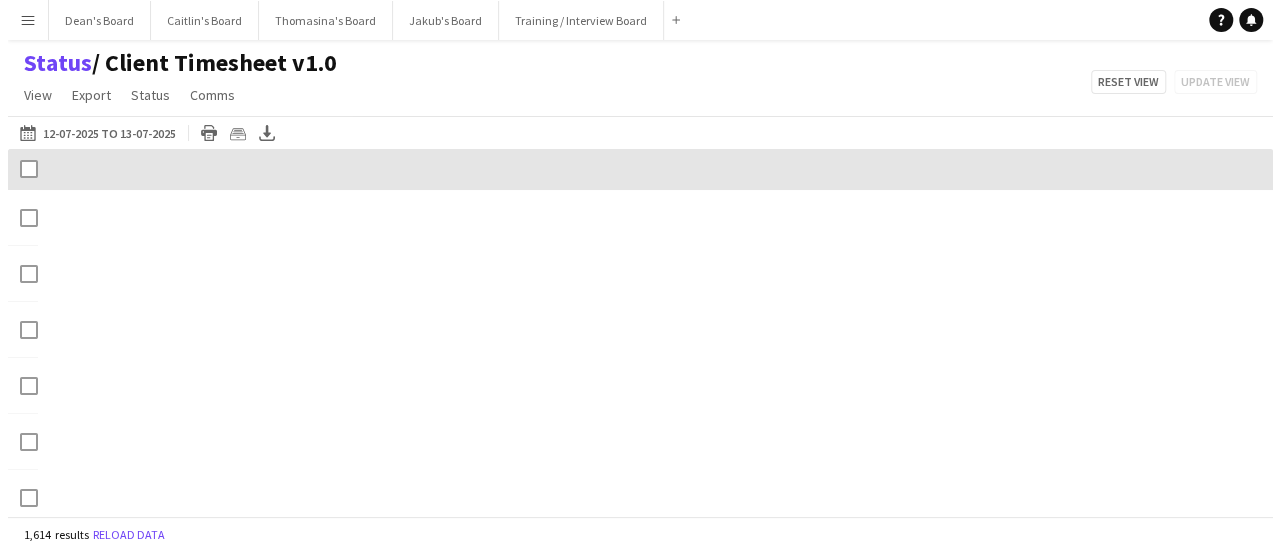 scroll, scrollTop: 0, scrollLeft: 0, axis: both 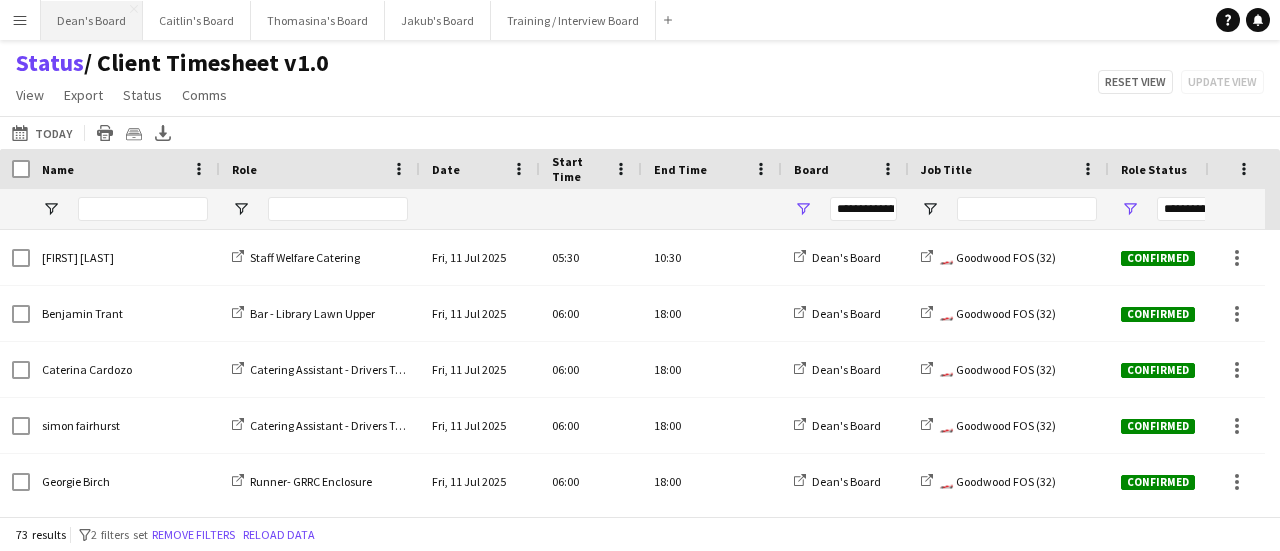 click on "Dean's Board
Close" at bounding box center (92, 20) 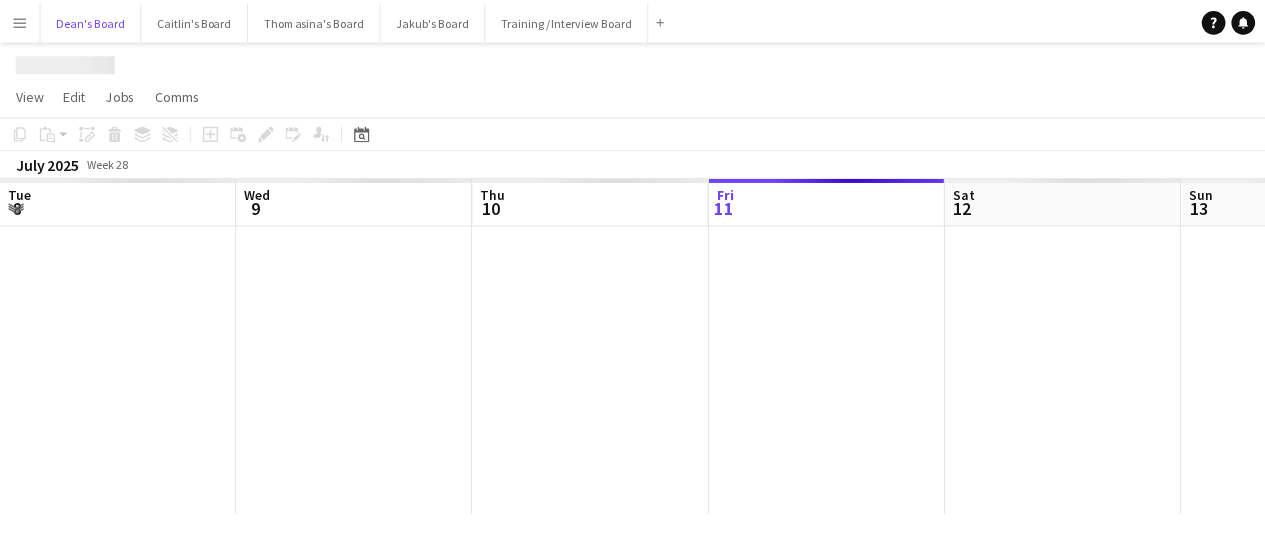 scroll, scrollTop: 0, scrollLeft: 478, axis: horizontal 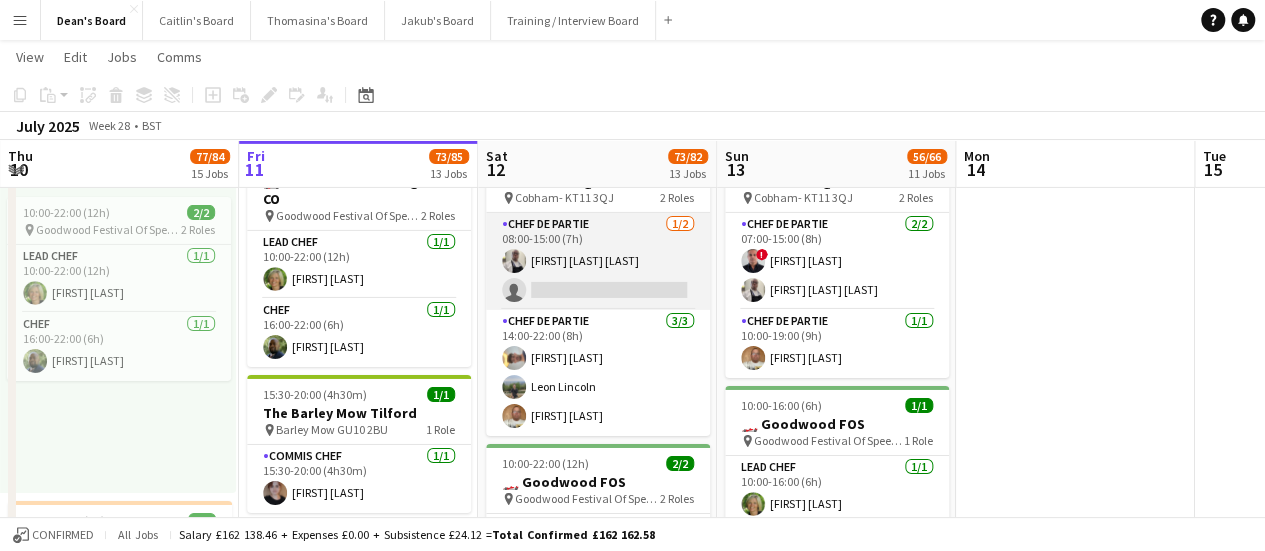 click on "Chef de Partie   1/2   08:00-15:00 (7h)
Grah Christophe Keke
single-neutral-actions" at bounding box center [598, 261] 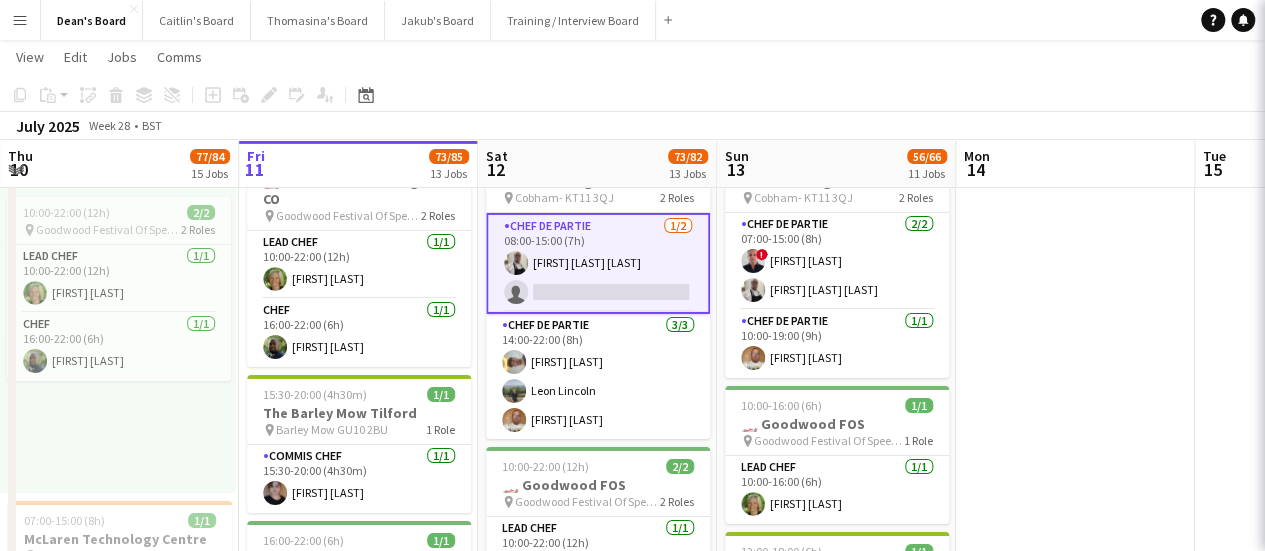 scroll, scrollTop: 0, scrollLeft: 479, axis: horizontal 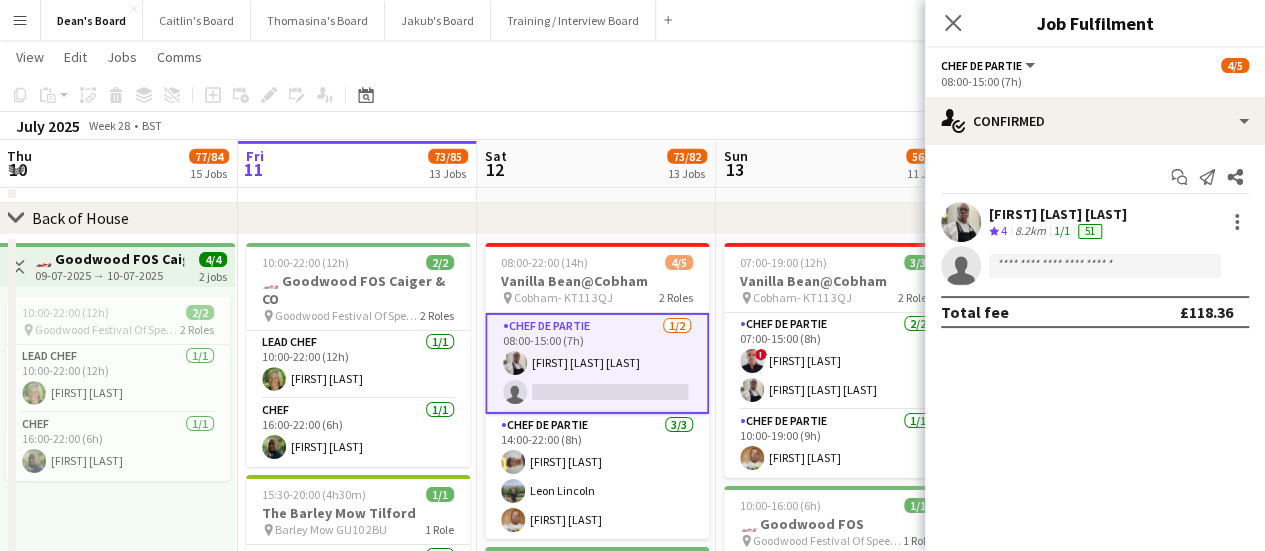 click on "Sun   13   56/66   11 Jobs" at bounding box center [835, 164] 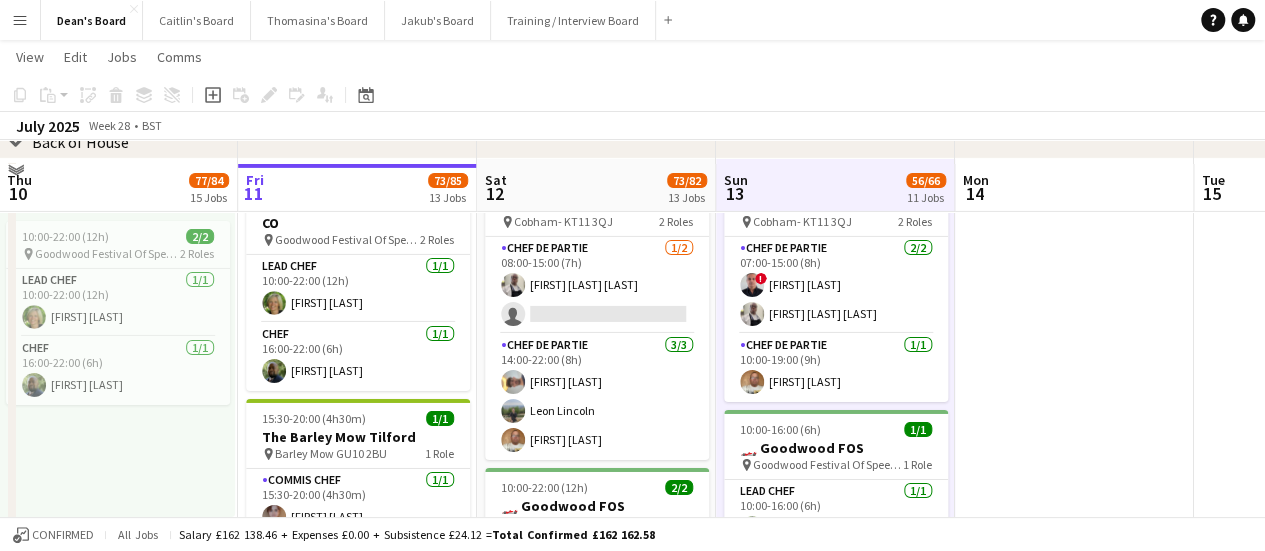 scroll, scrollTop: 3300, scrollLeft: 0, axis: vertical 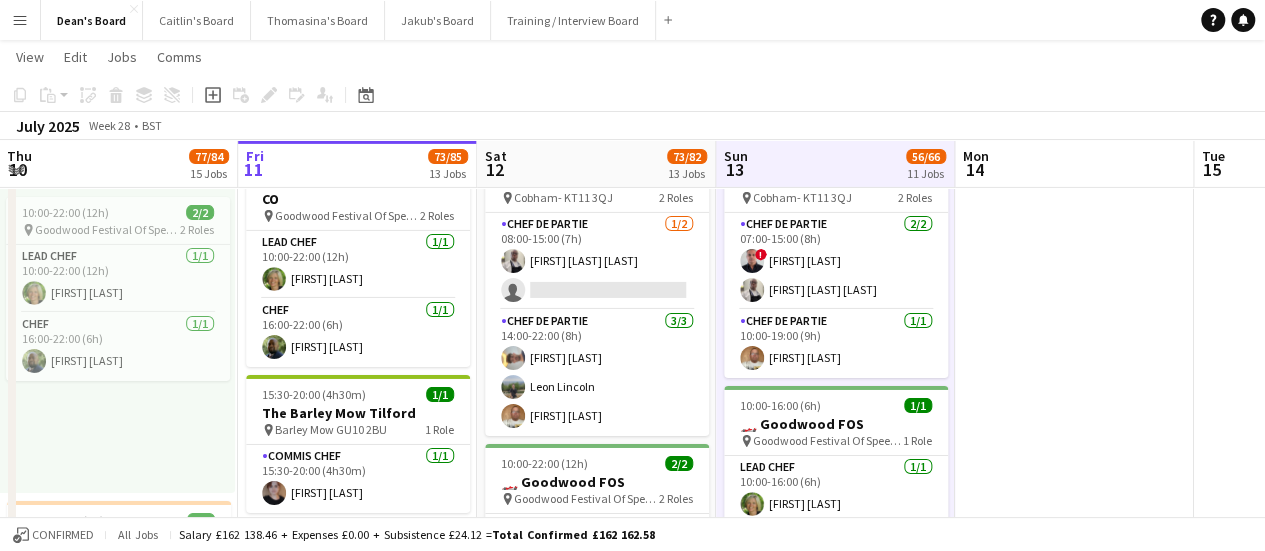 click on "10:00-22:00 (12h)    2/2
pin
Goodwood Festival Of Speed Chichester, PO18 0PH   2 Roles   Lead Chef    1/1   10:00-22:00 (12h)
Kathryn Davies  Chef   1/1   16:00-22:00 (6h)
Dean Manyonga" at bounding box center [117, 340] 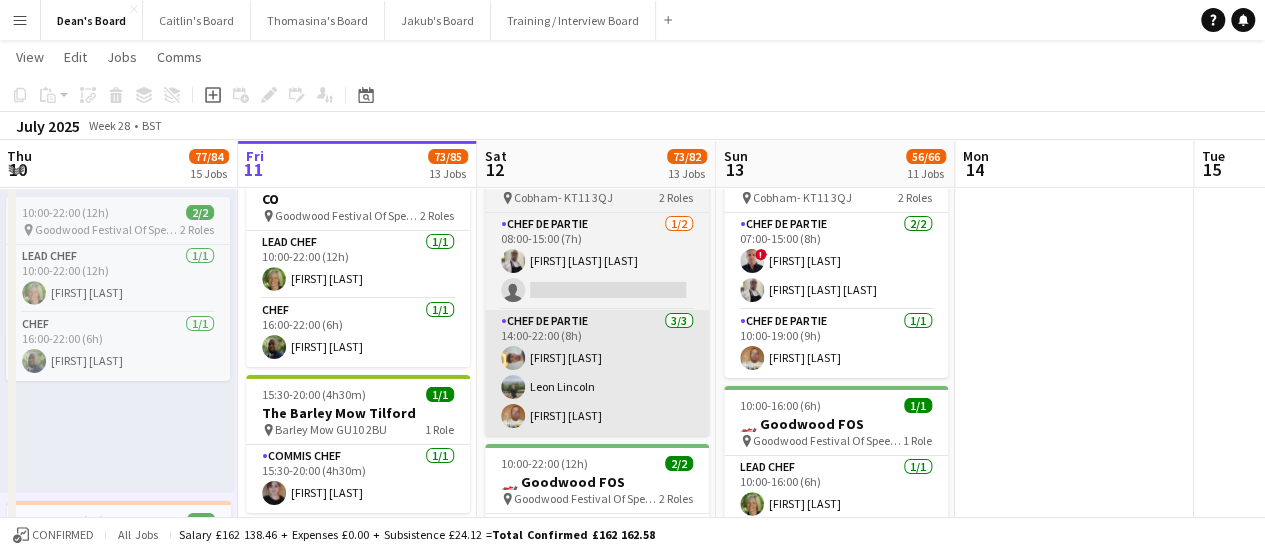 scroll, scrollTop: 0, scrollLeft: 478, axis: horizontal 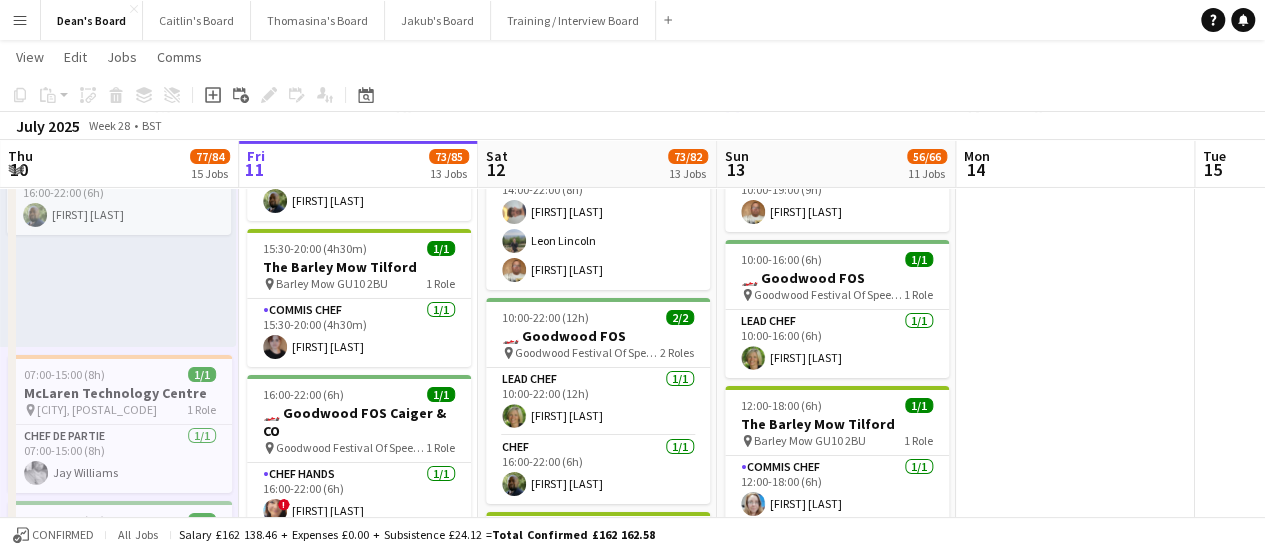 click on "Menu
Boards
Boards   Boards   All jobs   Status
Workforce
Workforce   My Workforce   Recruiting
Comms
Comms
Pay
Pay   Approvals   Payments   Reports
Platform Settings
Platform Settings   App settings   Your settings   Profiles
Training Academy
Training Academy
Knowledge Base
Knowledge Base
Product Updates
Product Updates   Log Out   Privacy   Dean's Board
Close
Caitlin's Board
Close
Thomasina's Board
Close
Jakub's Board
Close
Training / Interview Board
Close
Add
Help
Notifications" at bounding box center [632, 20] 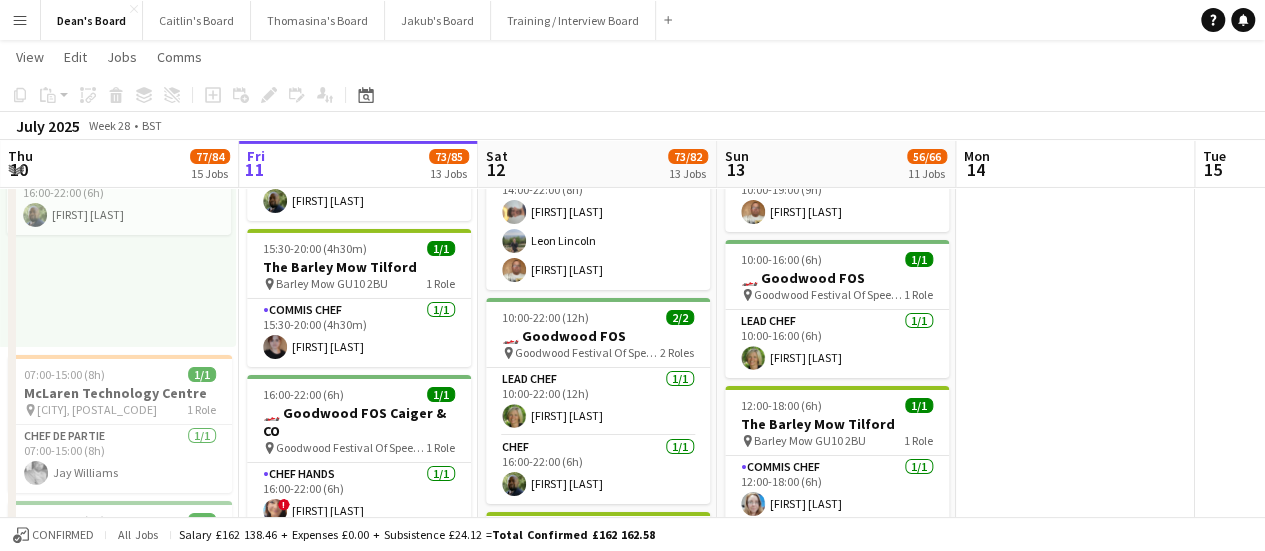 click on "Menu" at bounding box center [20, 20] 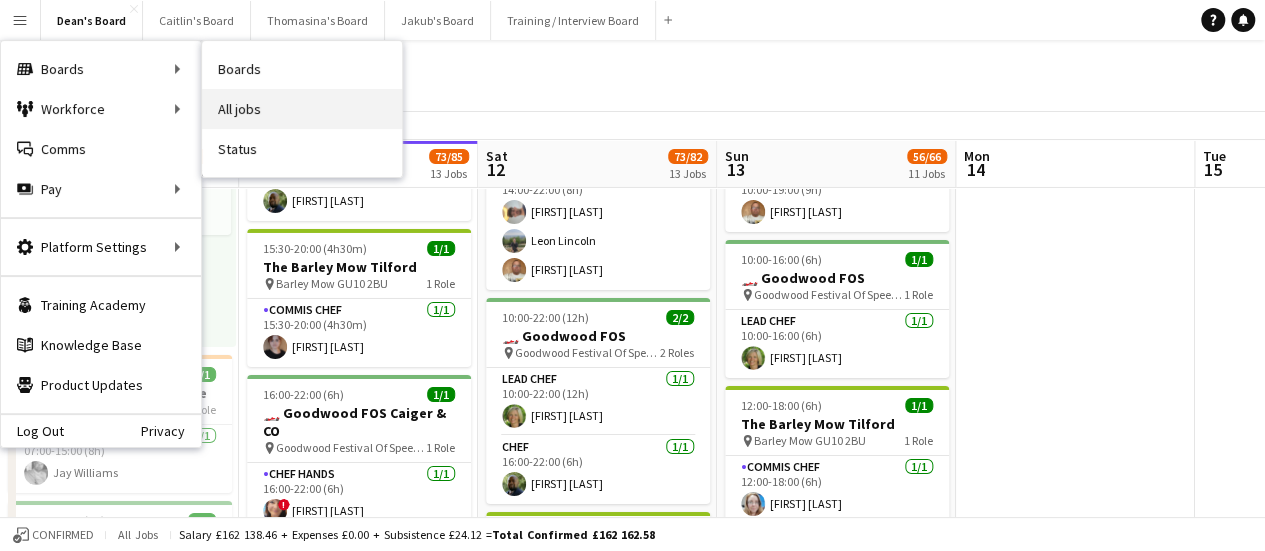 drag, startPoint x: 264, startPoint y: 137, endPoint x: 297, endPoint y: 107, distance: 44.598206 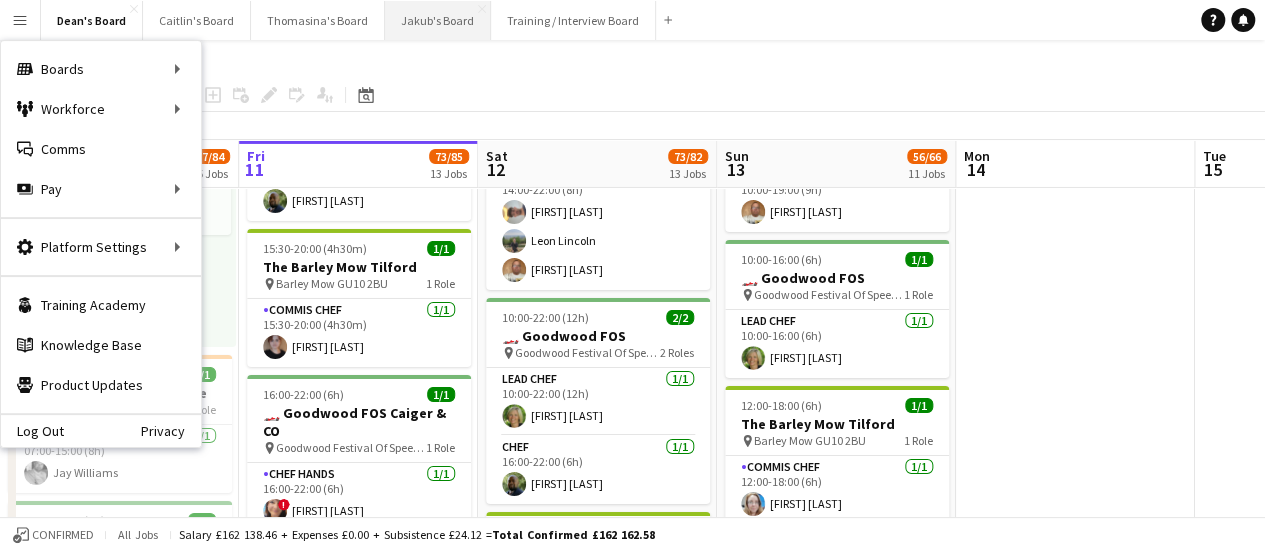 scroll, scrollTop: 42, scrollLeft: 0, axis: vertical 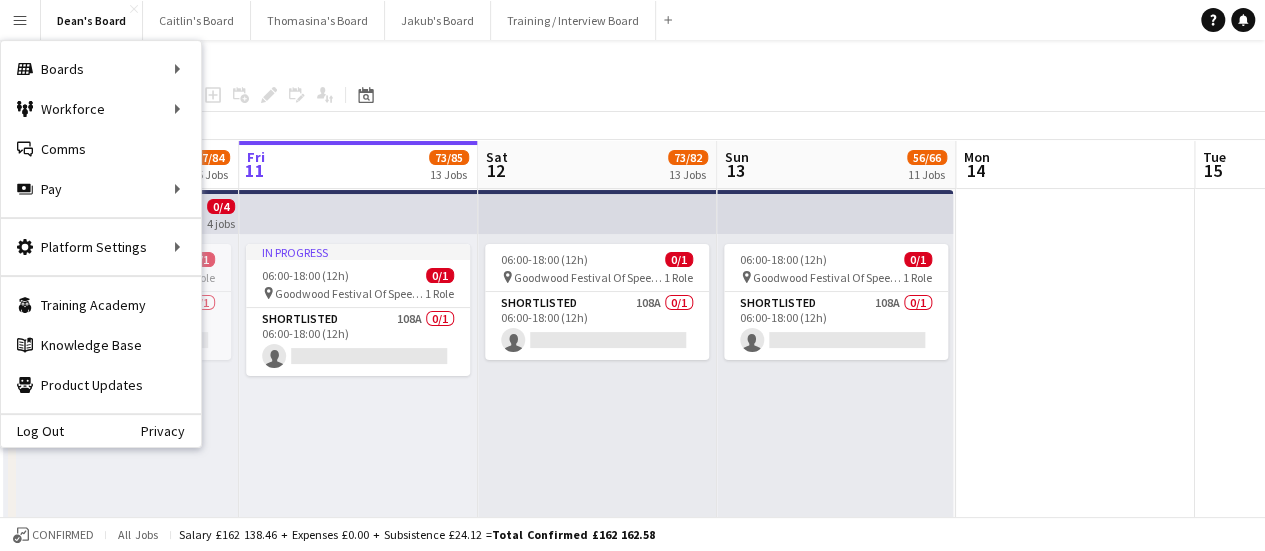 click at bounding box center (1075, 975) 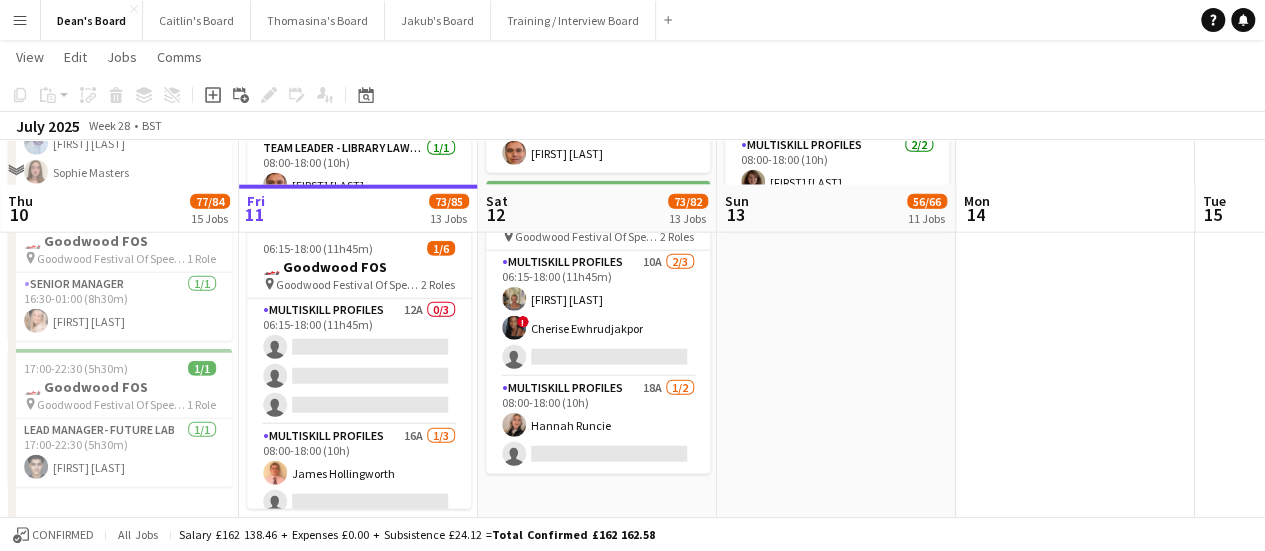 scroll, scrollTop: 2542, scrollLeft: 0, axis: vertical 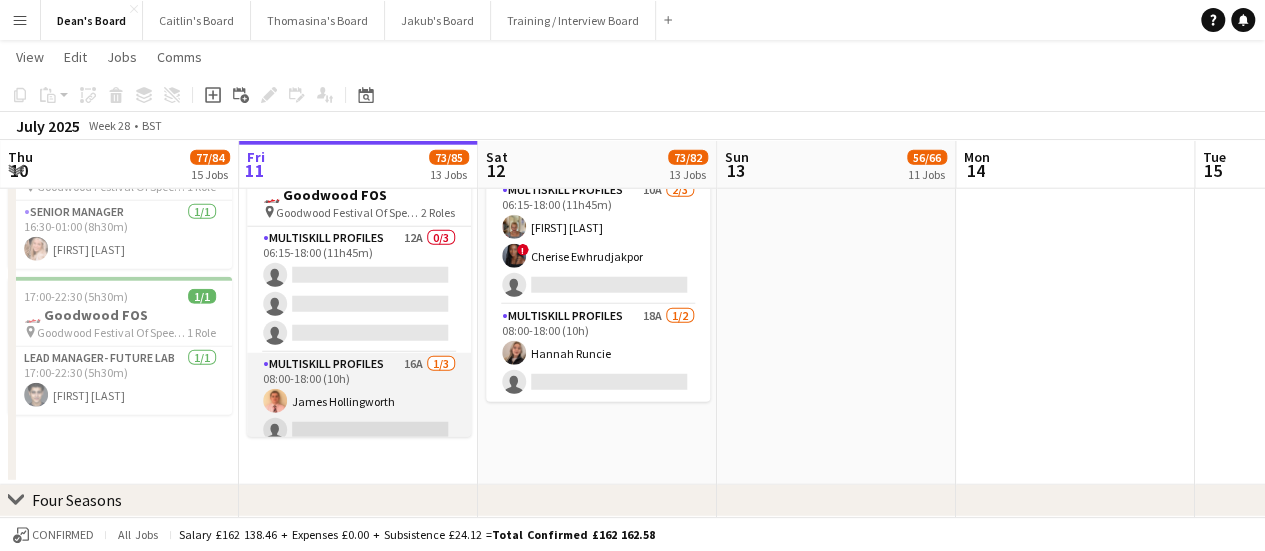 click on "MULTISKILL PROFILES   16A   1/3   08:00-18:00 (10h)
James Hollingworth
single-neutral-actions
single-neutral-actions" at bounding box center (359, 416) 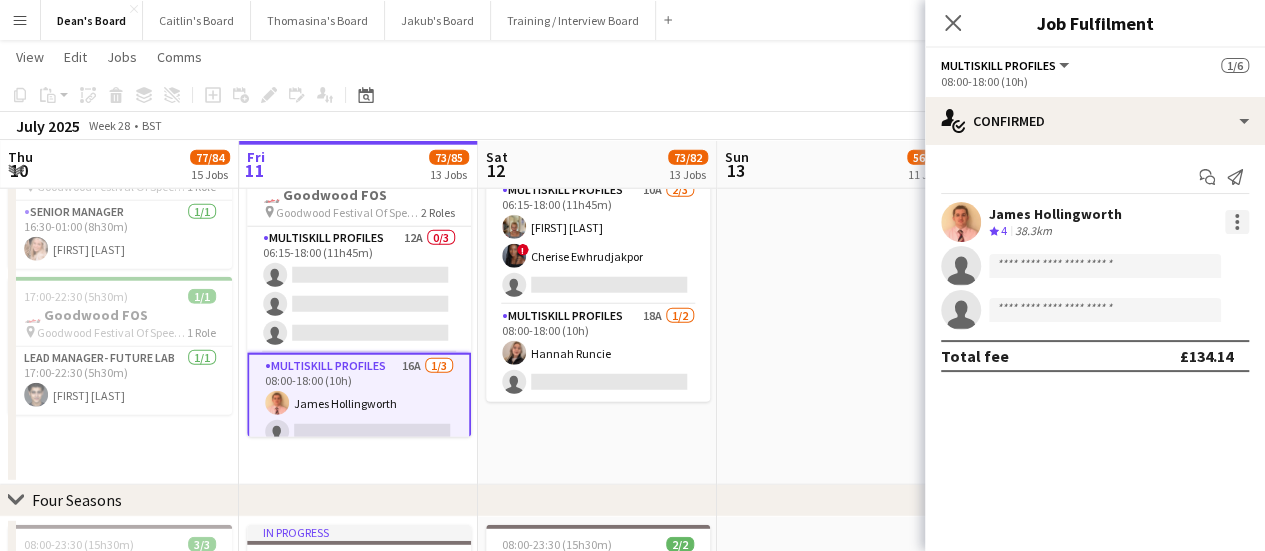 click at bounding box center (1237, 222) 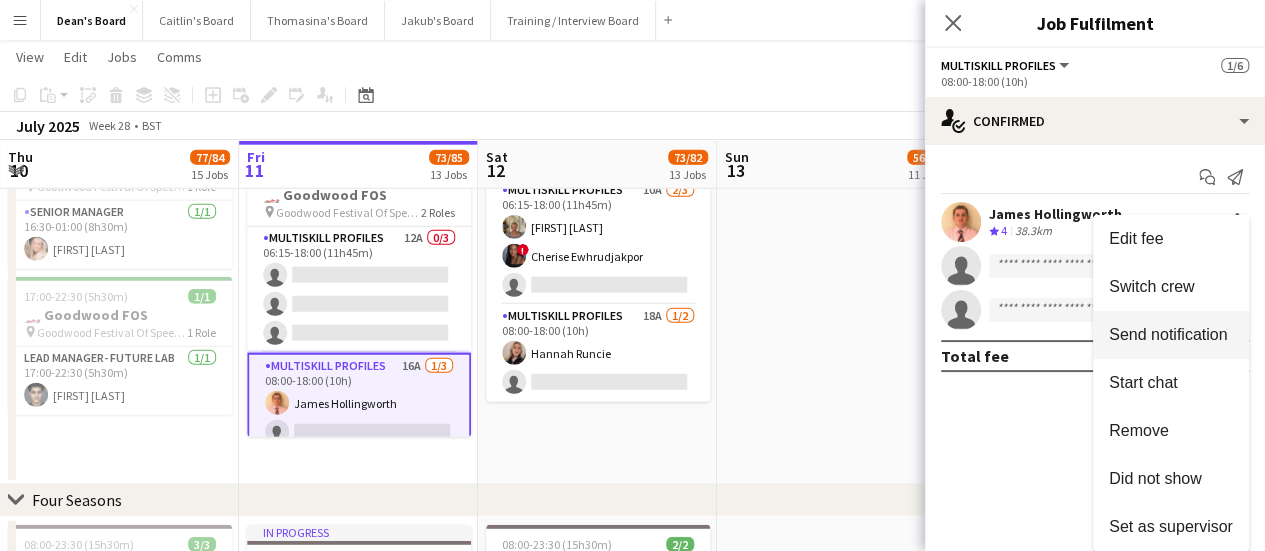 click on "Switch crew" at bounding box center [1151, 286] 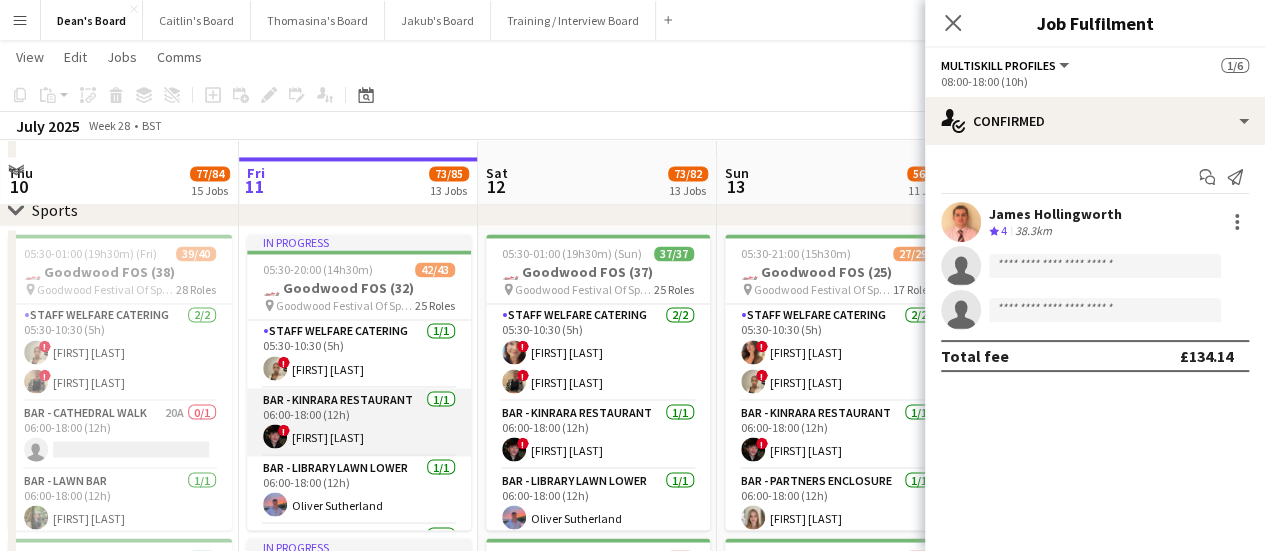 scroll, scrollTop: 1684, scrollLeft: 0, axis: vertical 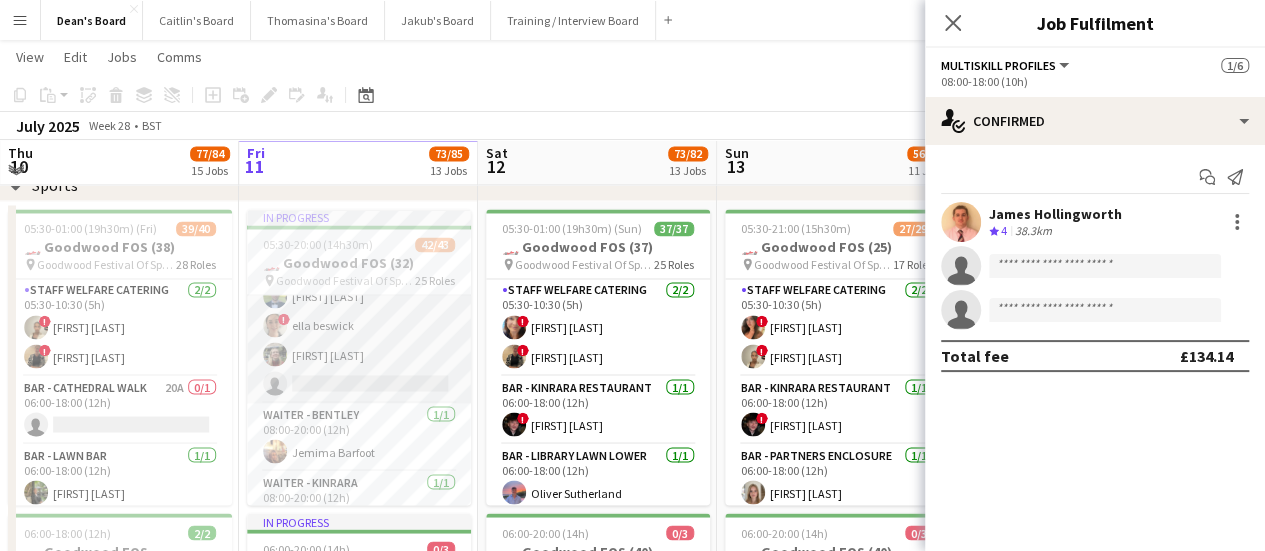 click on "MULTISKILL CLIENT   1I   2A   9/10   08:00-20:00 (12h)
! Owen Beswick ! Chloe Honeybourne Dominy Mortimer-Dawson Lorcan Hinchliffe Alex Dupire ! Alex Campbell simon Pietersen ! ella beswick Chelsea Foote
single-neutral-actions" at bounding box center [359, 238] 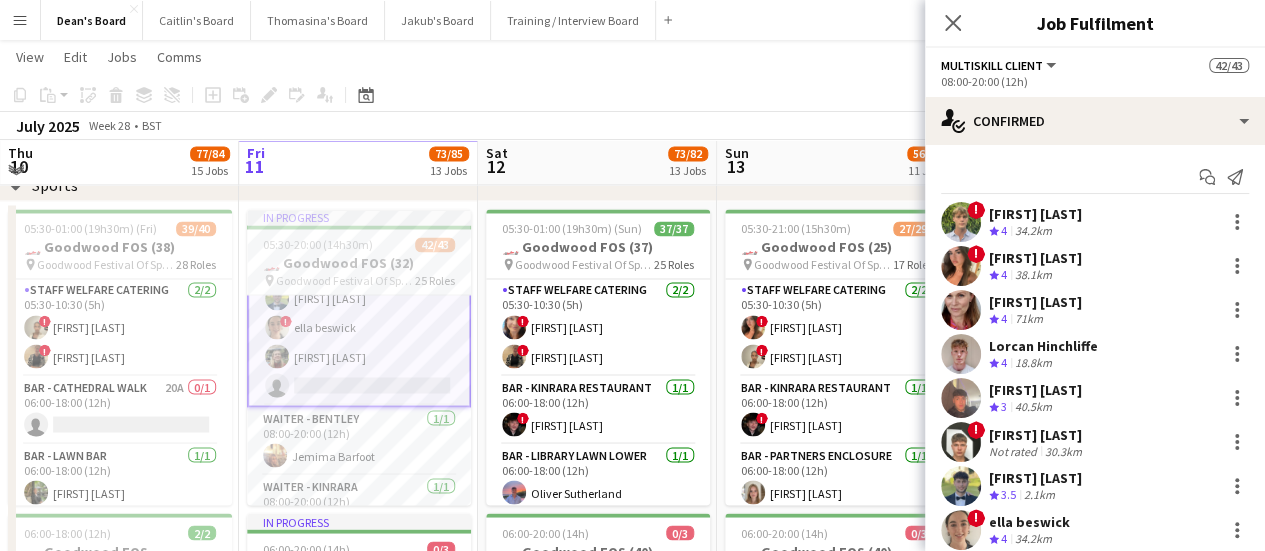scroll, scrollTop: 1602, scrollLeft: 0, axis: vertical 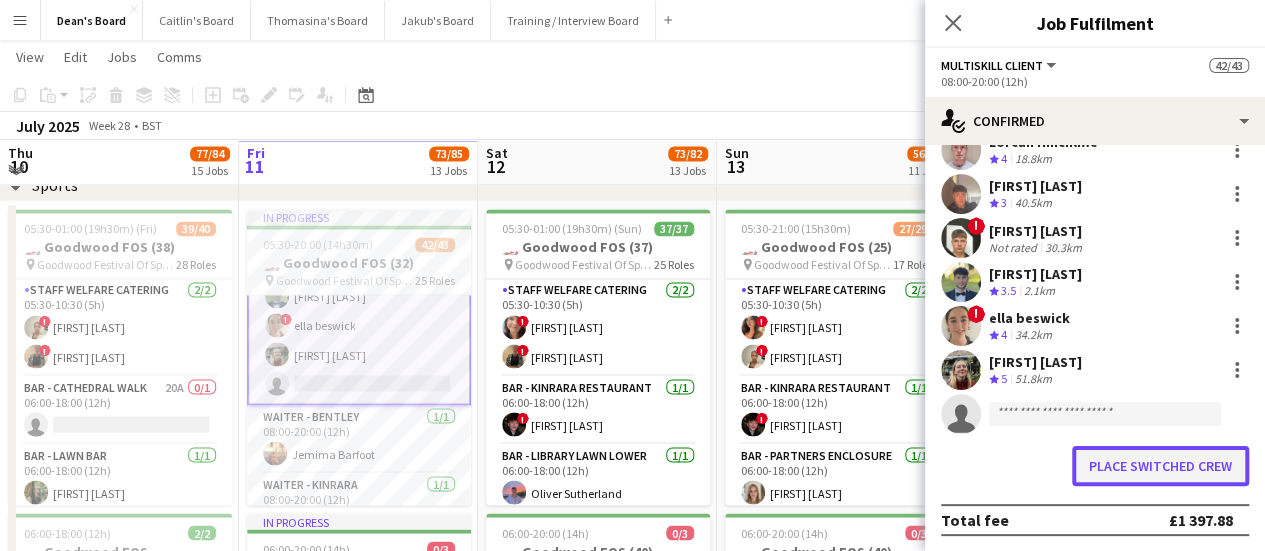 click on "Place switched crew" at bounding box center [1160, 466] 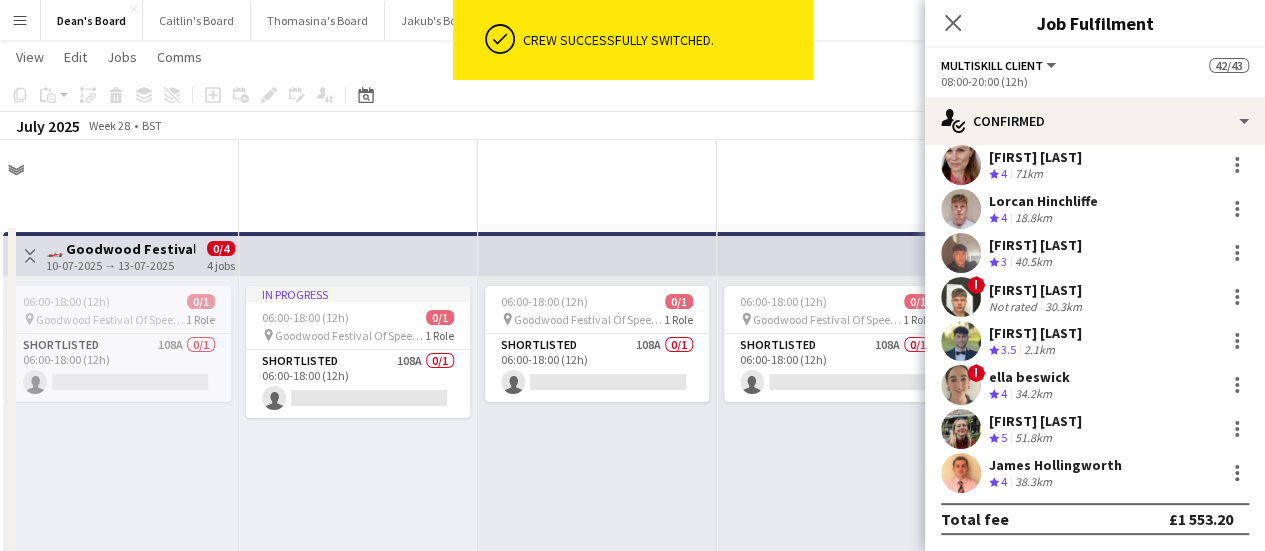 scroll, scrollTop: 1684, scrollLeft: 0, axis: vertical 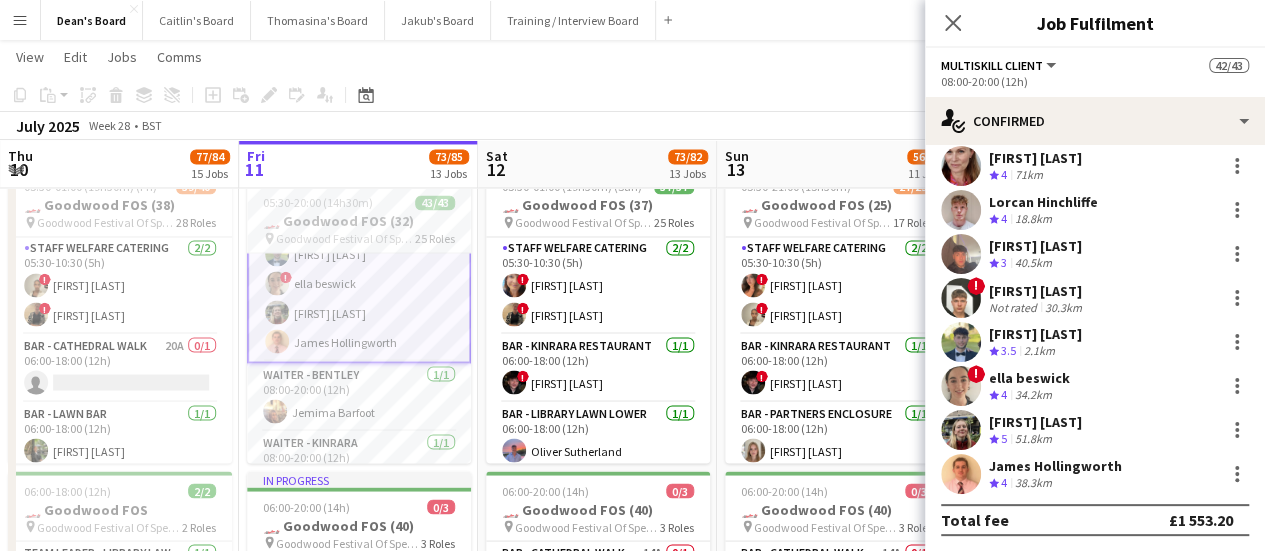 click on "James Hollingworth" at bounding box center [1055, 466] 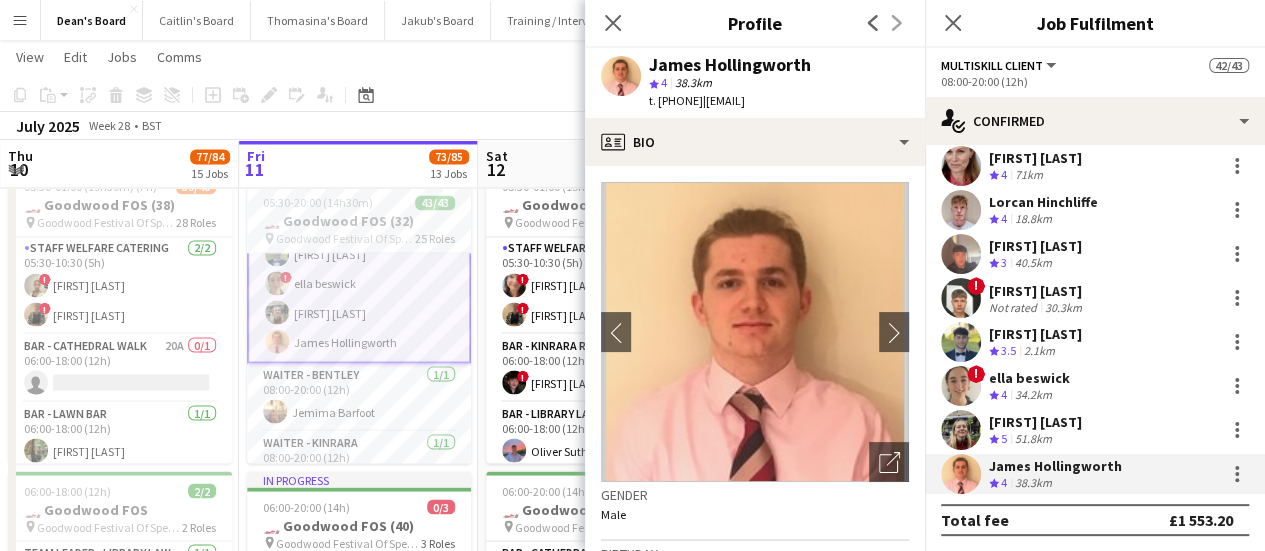 drag, startPoint x: 763, startPoint y: 67, endPoint x: 632, endPoint y: 60, distance: 131.18689 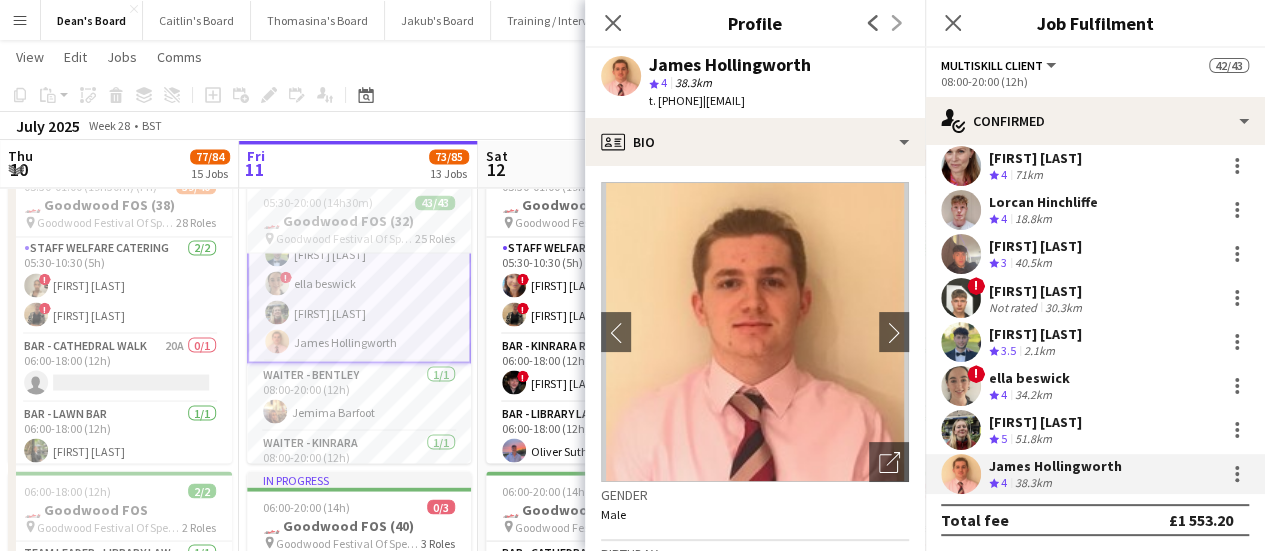 drag, startPoint x: 738, startPoint y: 99, endPoint x: 676, endPoint y: 105, distance: 62.289646 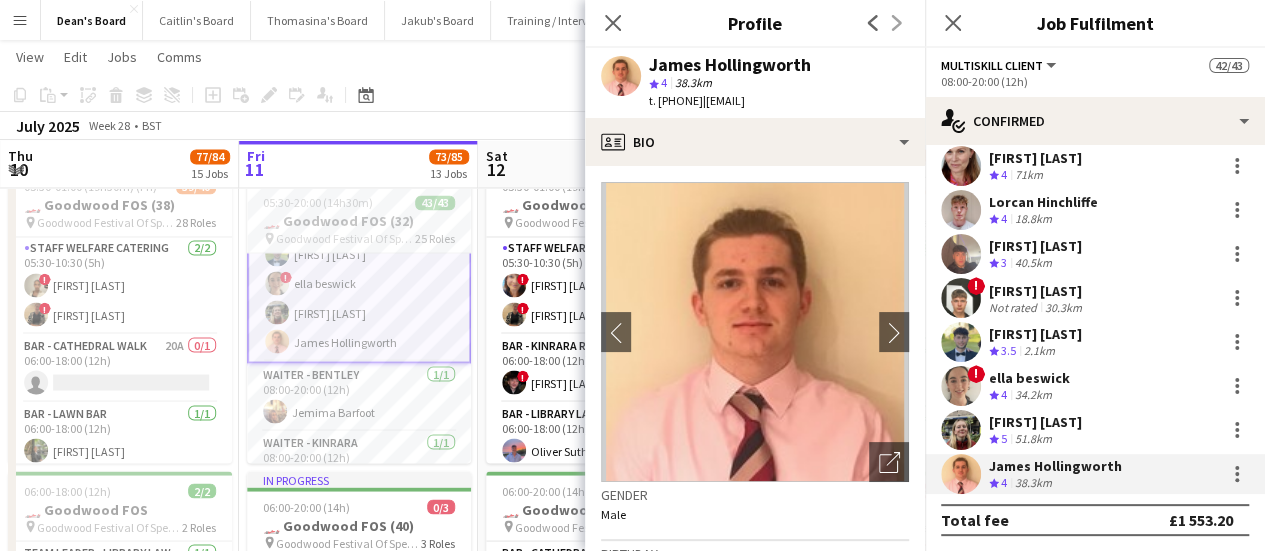 click on "Copy
Paste
Paste   Ctrl+V Paste with crew  Ctrl+Shift+V
Paste linked Job
Delete
Group
Ungroup
Add job
Add linked Job
Edit
Edit linked Job
Applicants
Date picker
JUL 2025 JUL 2025 Monday M Tuesday T Wednesday W Thursday T Friday F Saturday S Sunday S  JUL      1   2   3   4   5   6   7   8   9   10   11   12   13   14   15   16   17   18   19   20   21   22   23   24   25   26   27   28   29   30   31
Comparison range
Comparison range
Today" 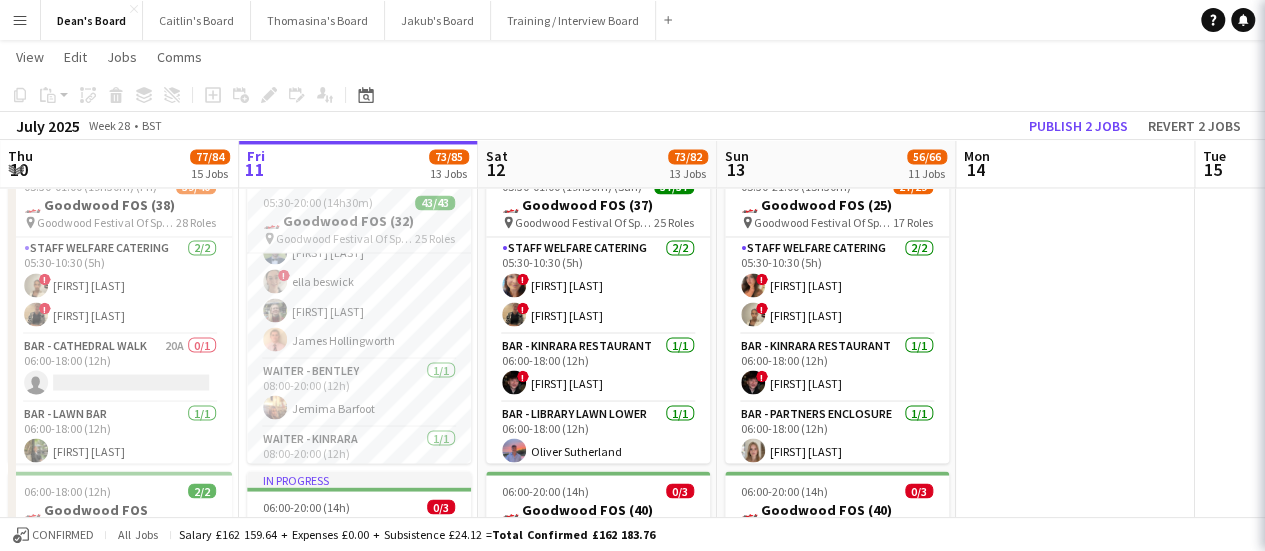 scroll, scrollTop: 1600, scrollLeft: 0, axis: vertical 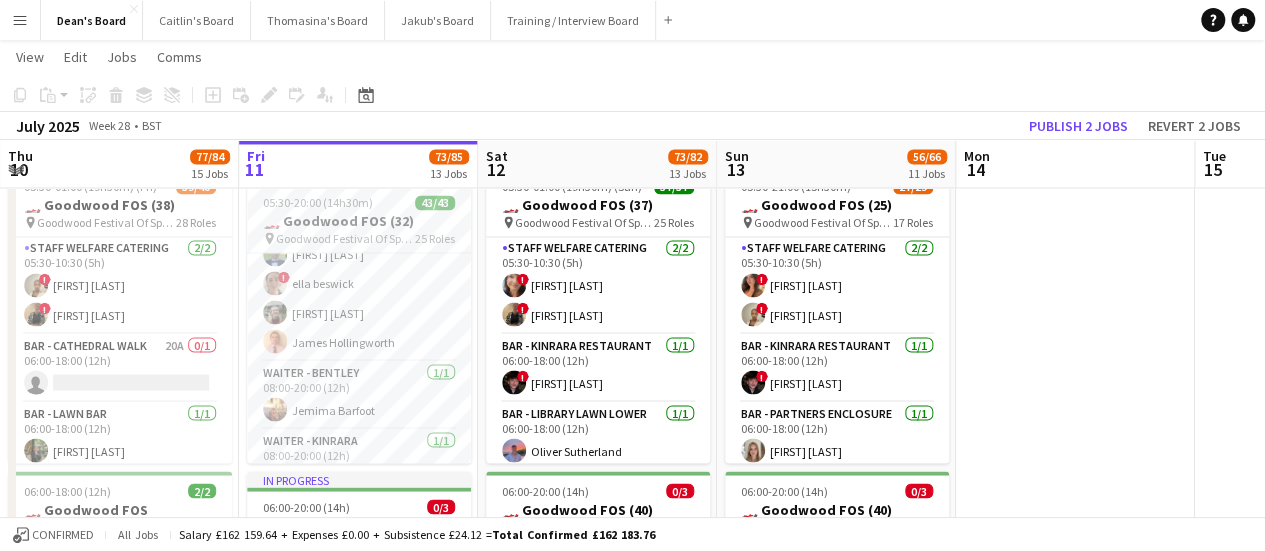 click on "July 2025   Week 28
•   BST   Publish 2 jobs   Revert 2 jobs" 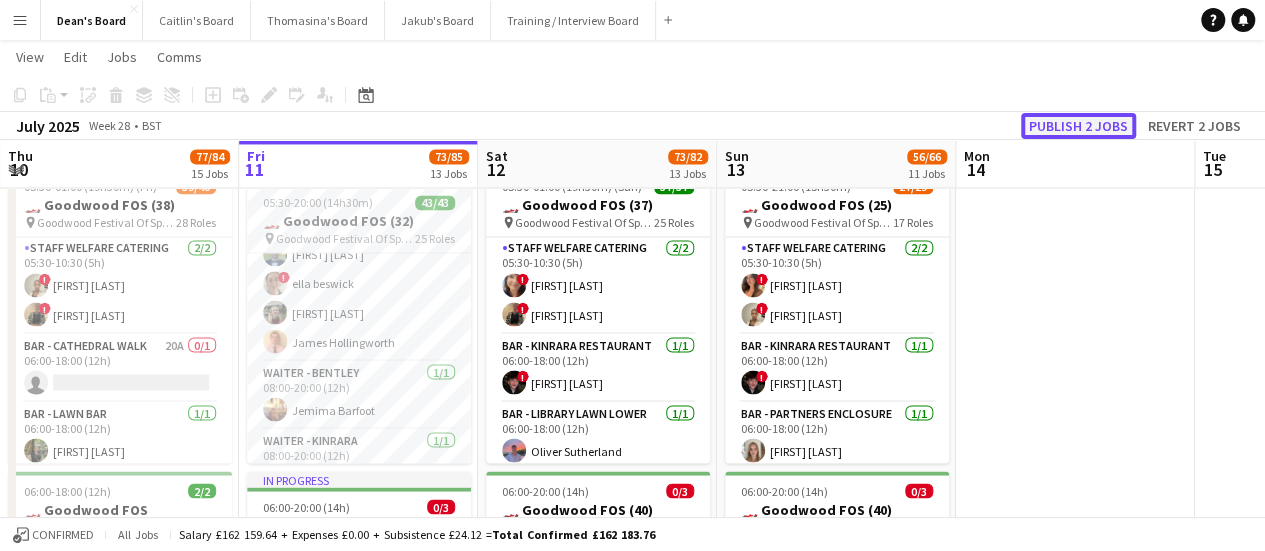 click on "Publish 2 jobs" 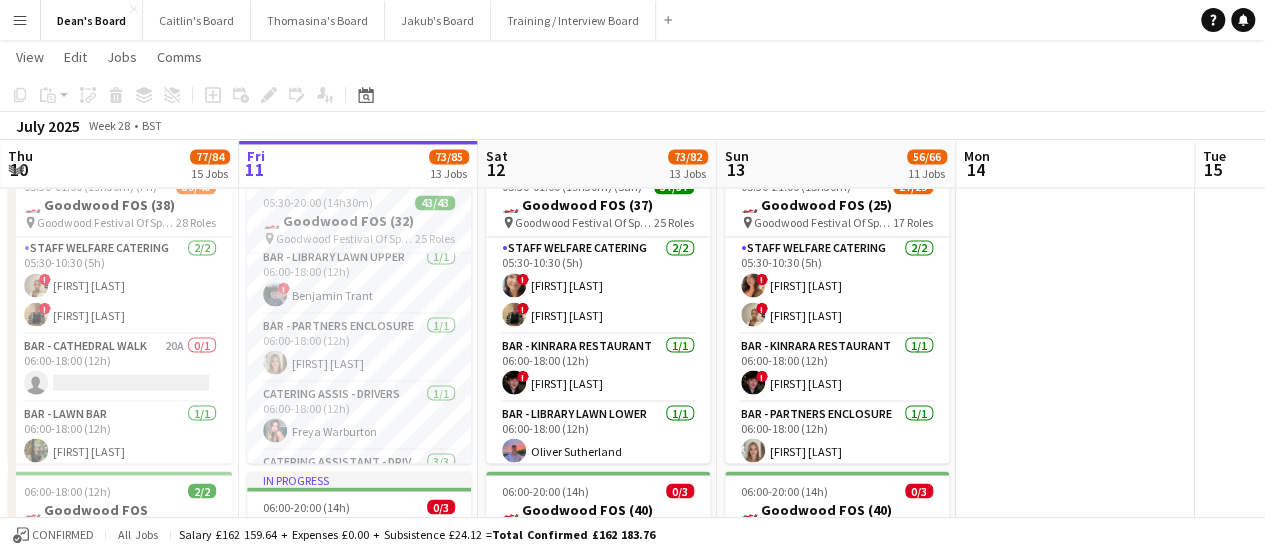 scroll, scrollTop: 0, scrollLeft: 0, axis: both 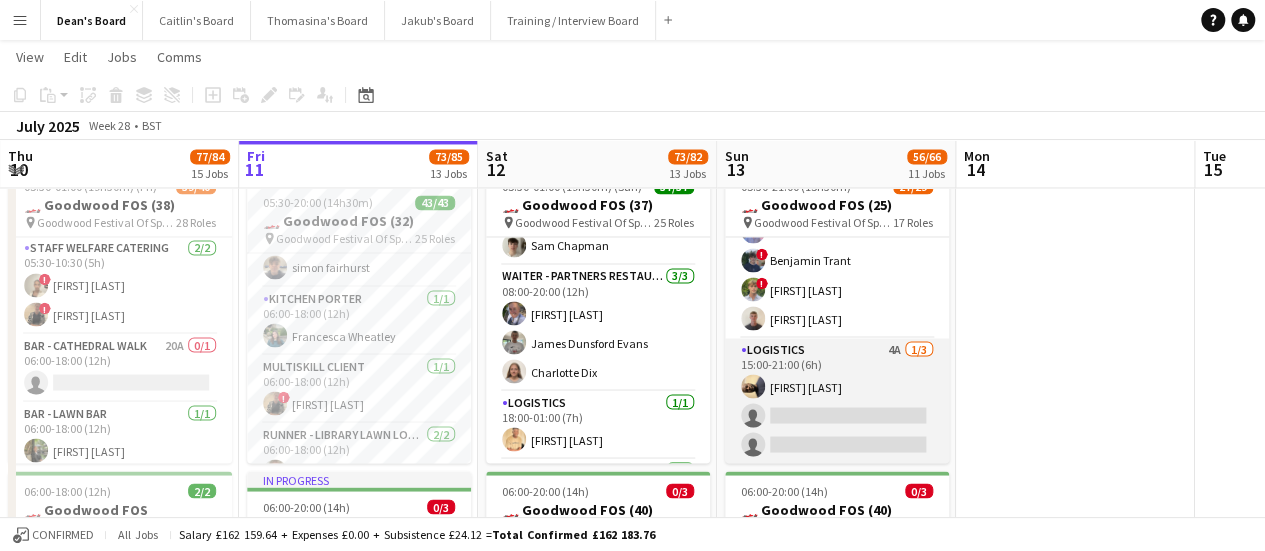 click on "Logistics   4A   1/3   15:00-21:00 (6h)
Abiola Kamoru
single-neutral-actions
single-neutral-actions" at bounding box center (837, 401) 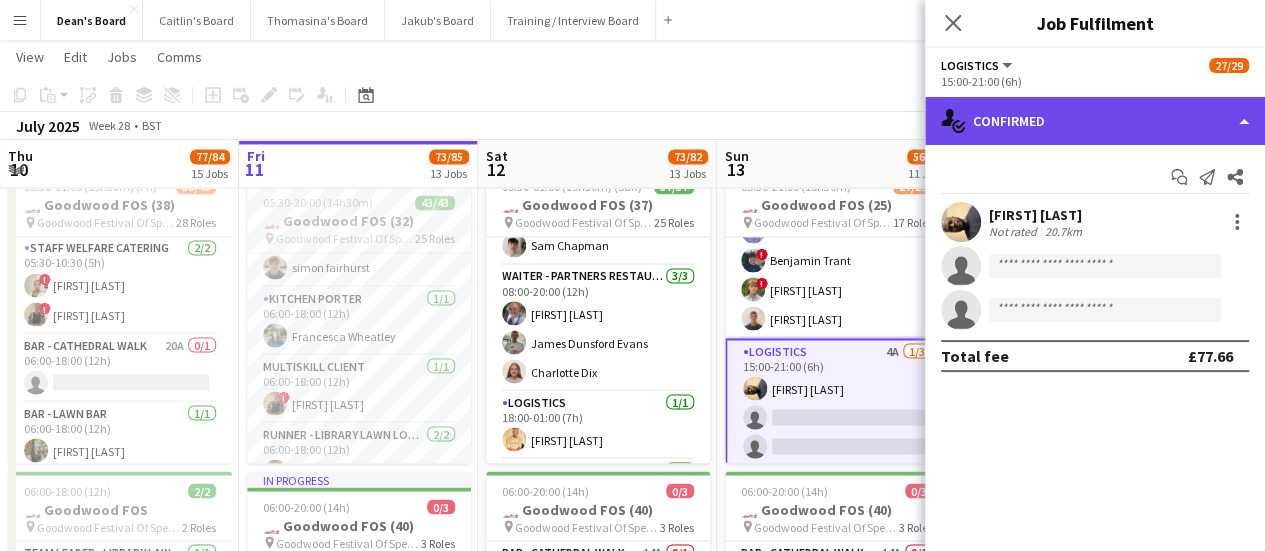 click on "single-neutral-actions-check-2
Confirmed" 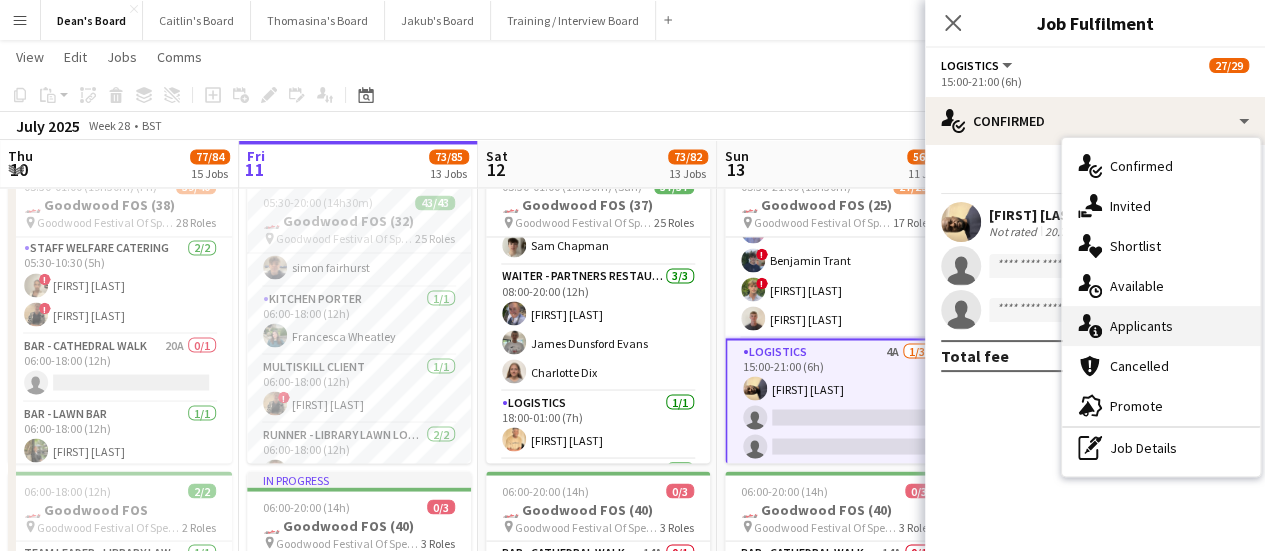 click on "single-neutral-actions-information
Applicants" at bounding box center (1161, 326) 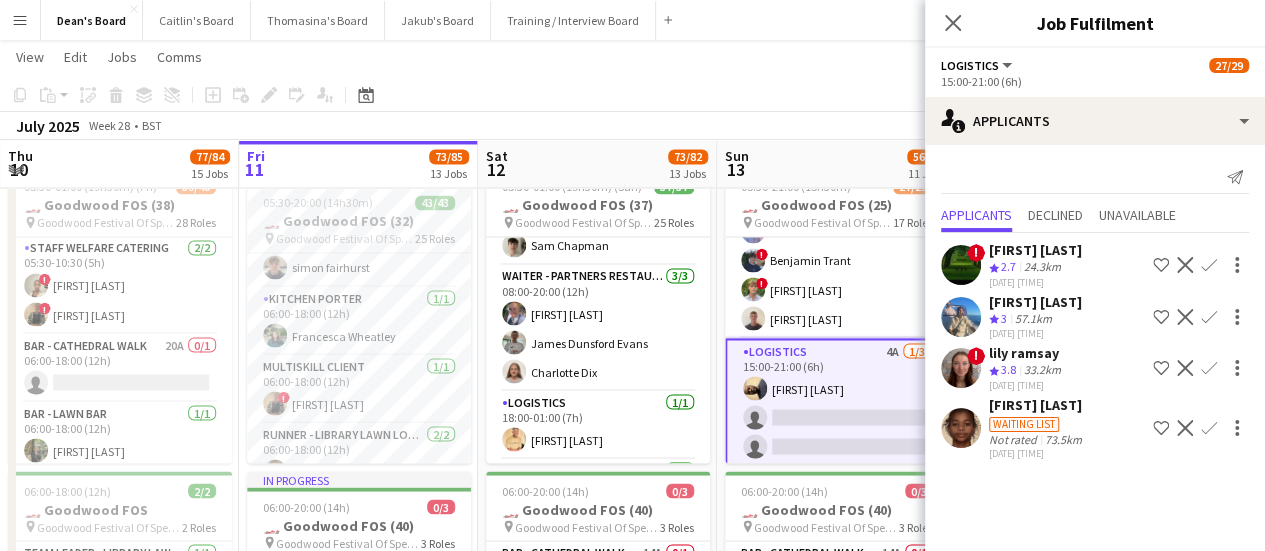 click on "Waiting list" 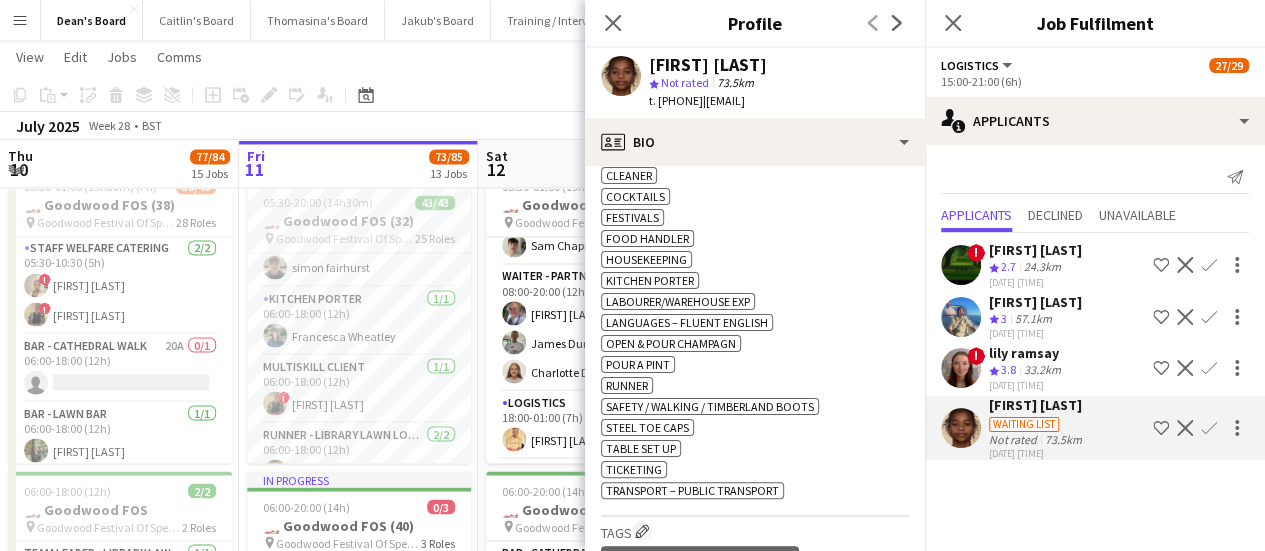 scroll, scrollTop: 800, scrollLeft: 0, axis: vertical 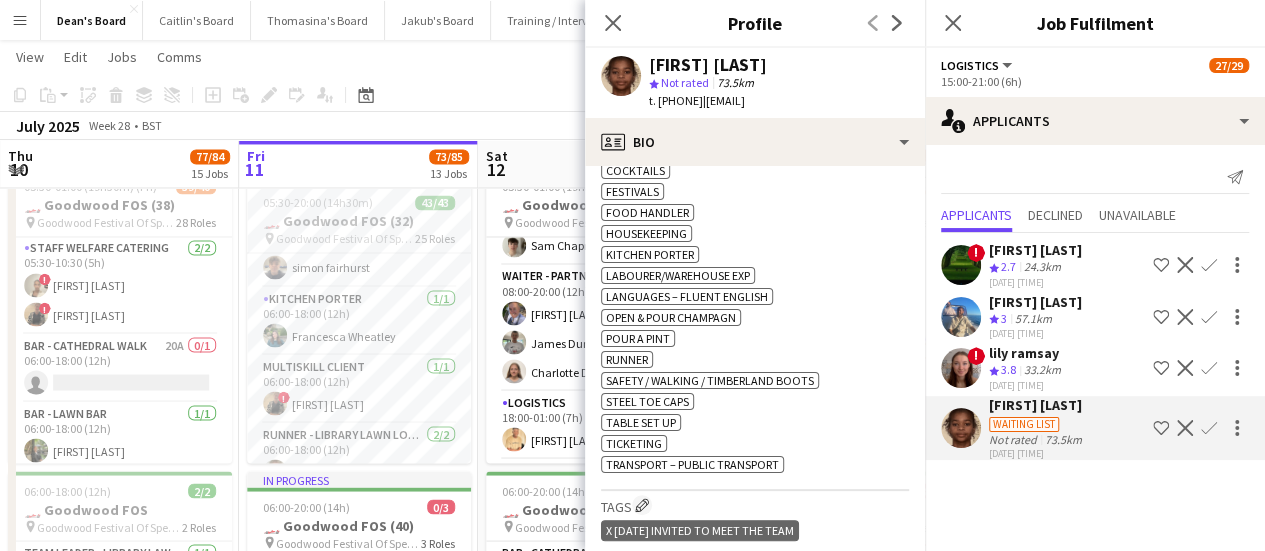 click on "33.2km" at bounding box center [1063, 439] 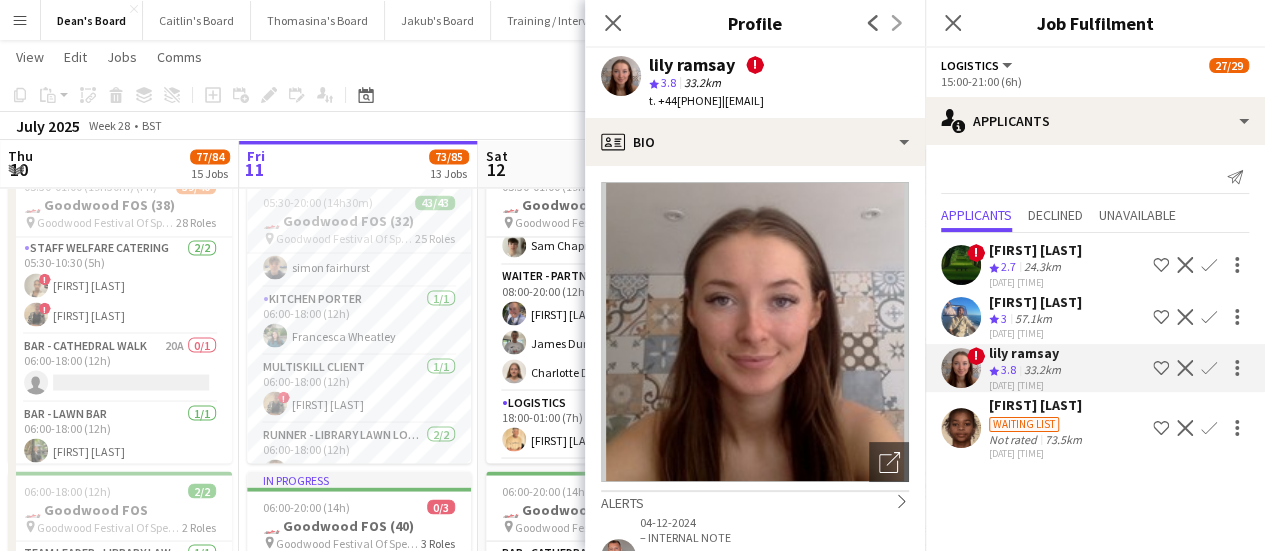 click on "57.1km" at bounding box center [1042, 370] 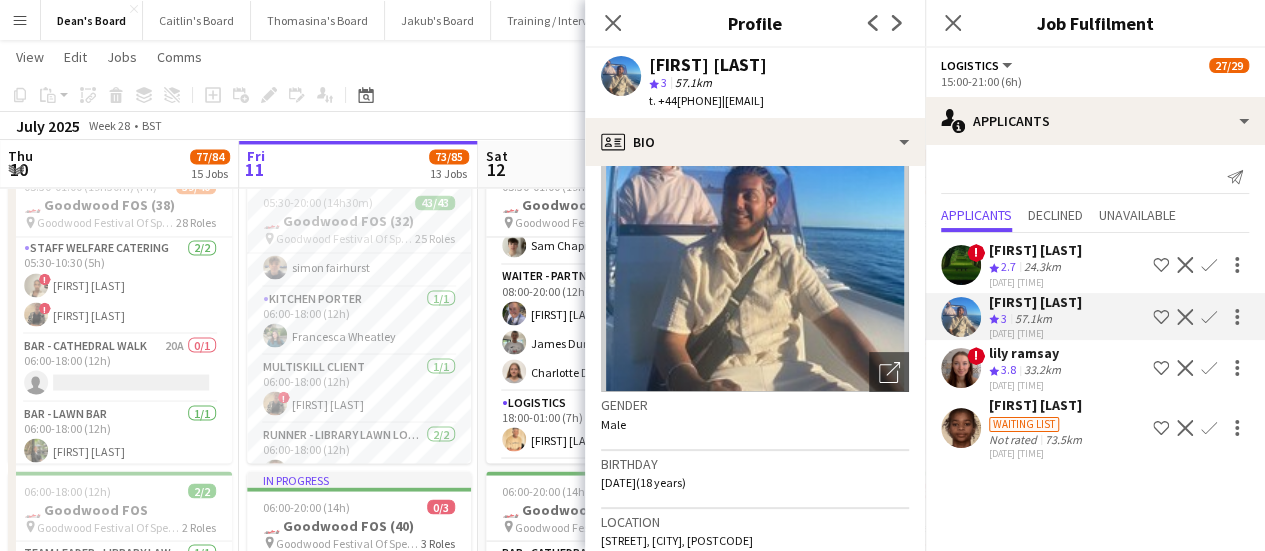 scroll, scrollTop: 400, scrollLeft: 0, axis: vertical 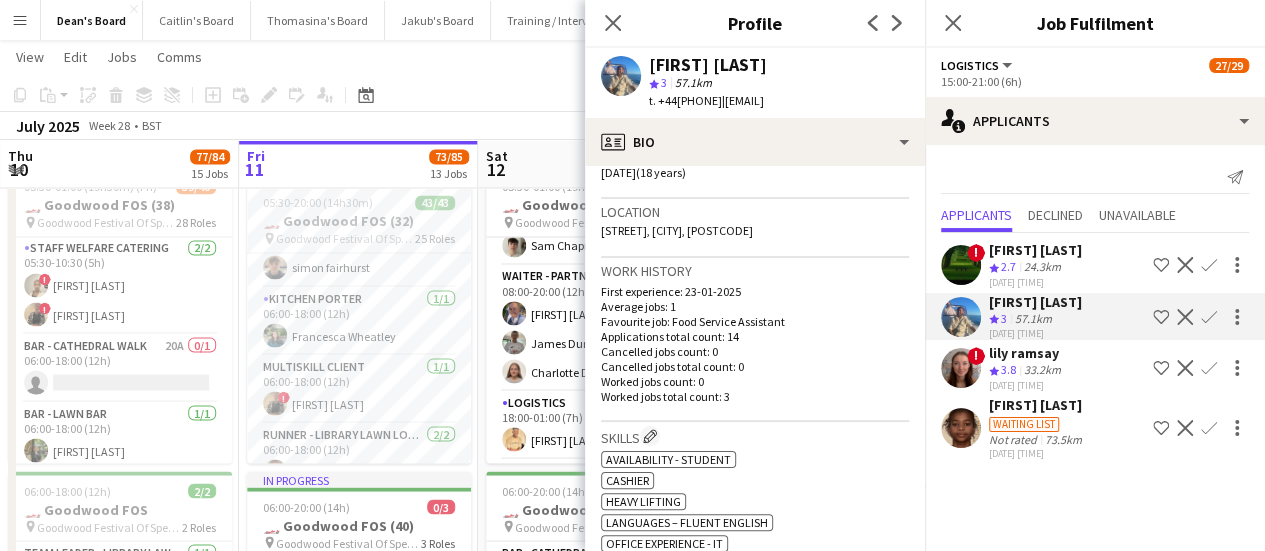 click on "24.3km" at bounding box center (1033, 319) 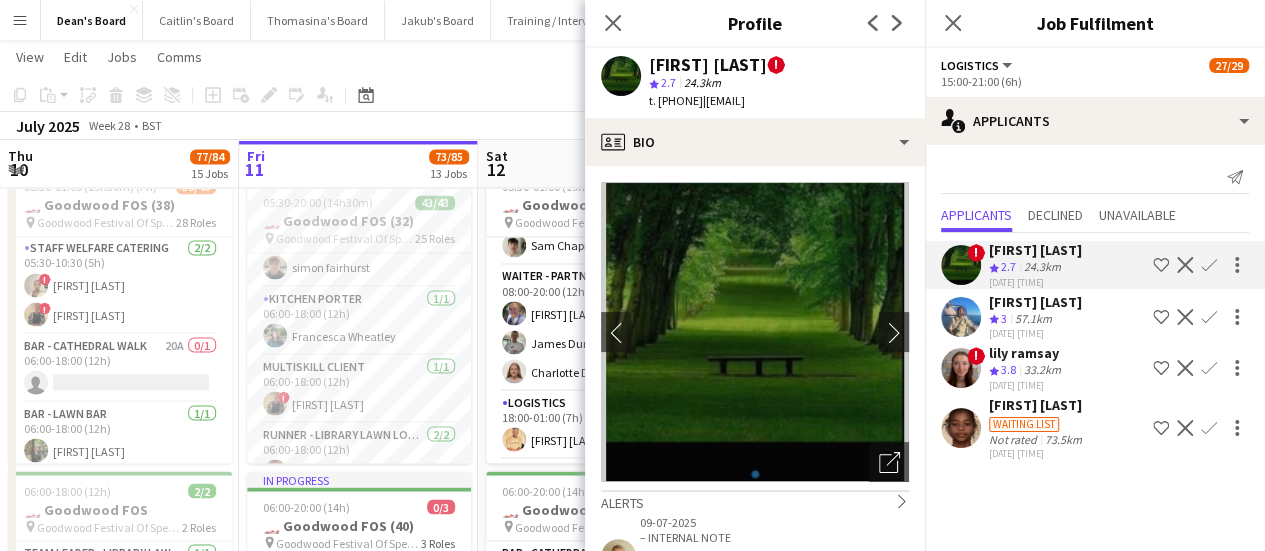 click on "Copy
Paste
Paste   Ctrl+V Paste with crew  Ctrl+Shift+V
Paste linked Job
Delete
Group
Ungroup
Add job
Add linked Job
Edit
Edit linked Job
Applicants
Date picker
JUL 2025 JUL 2025 Monday M Tuesday T Wednesday W Thursday T Friday F Saturday S Sunday S  JUL      1   2   3   4   5   6   7   8   9   10   11   12   13   14   15   16   17   18   19   20   21   22   23   24   25   26   27   28   29   30   31
Comparison range
Comparison range
Today" 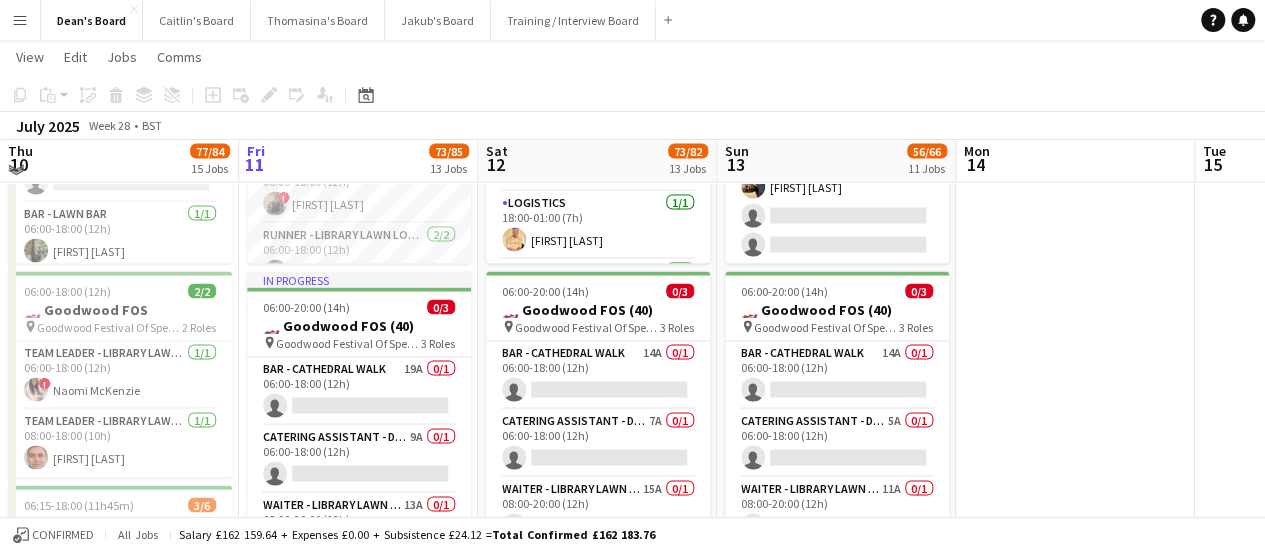 scroll, scrollTop: 1584, scrollLeft: 0, axis: vertical 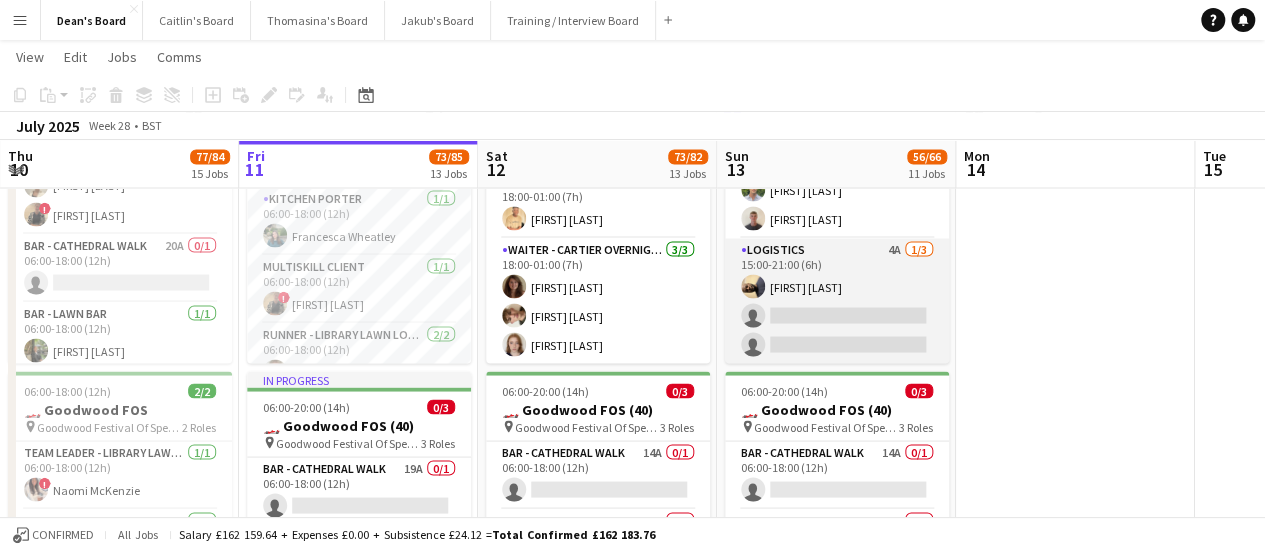 click on "Logistics   4A   1/3   15:00-21:00 (6h)
Abiola Kamoru
single-neutral-actions
single-neutral-actions" at bounding box center (837, 301) 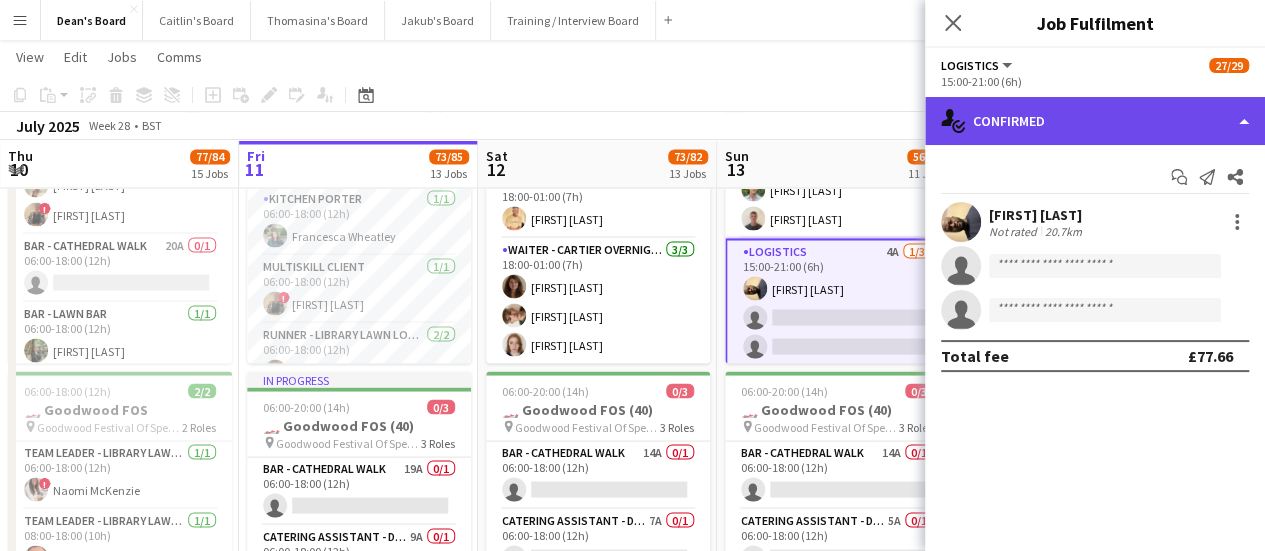 click on "single-neutral-actions-check-2
Confirmed" 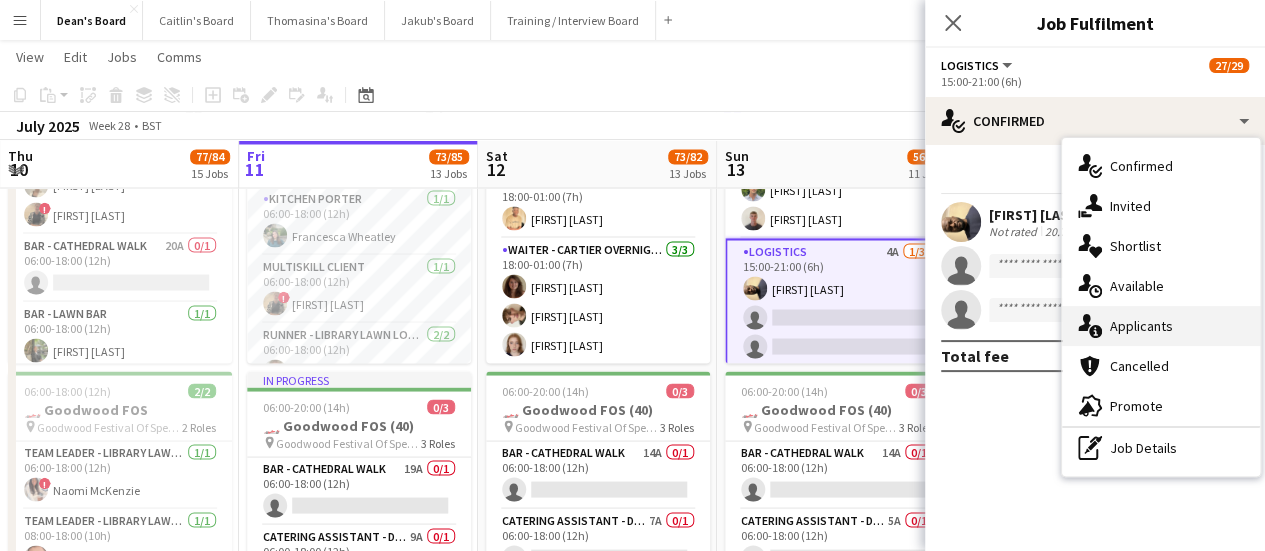 click on "single-neutral-actions-information
Applicants" at bounding box center (1161, 326) 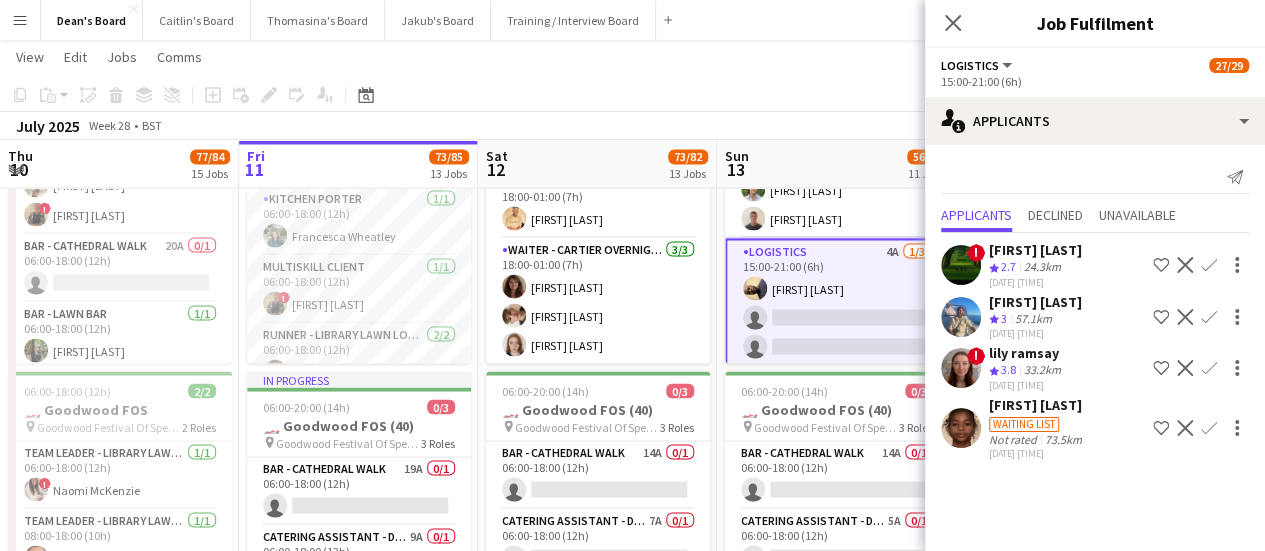 click on "15:00-21:00 (6h)" 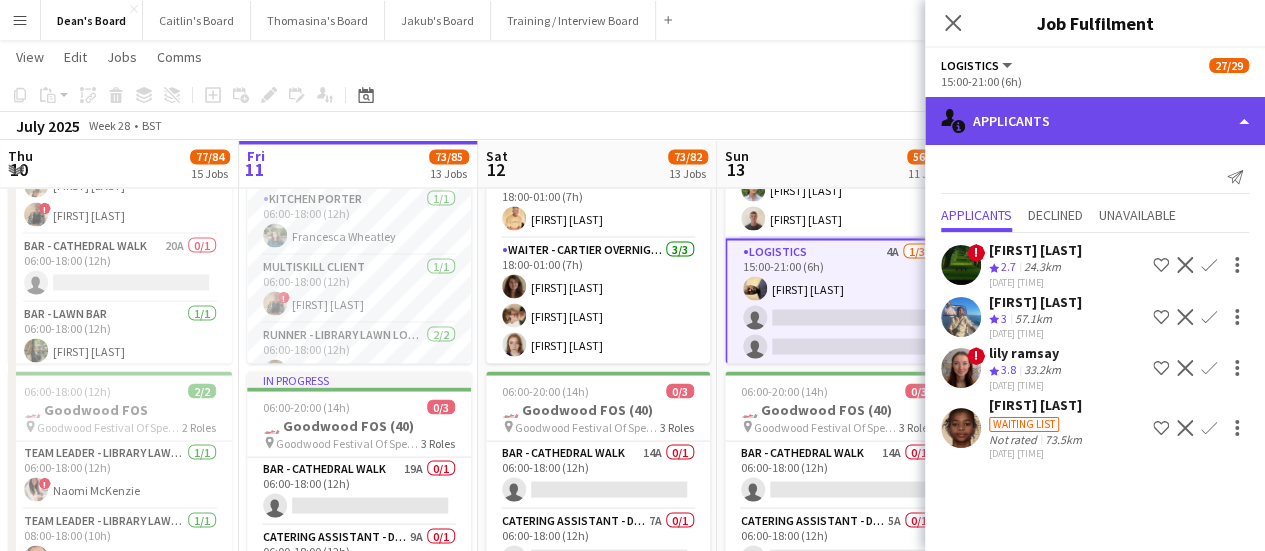 click on "single-neutral-actions-information
Applicants" 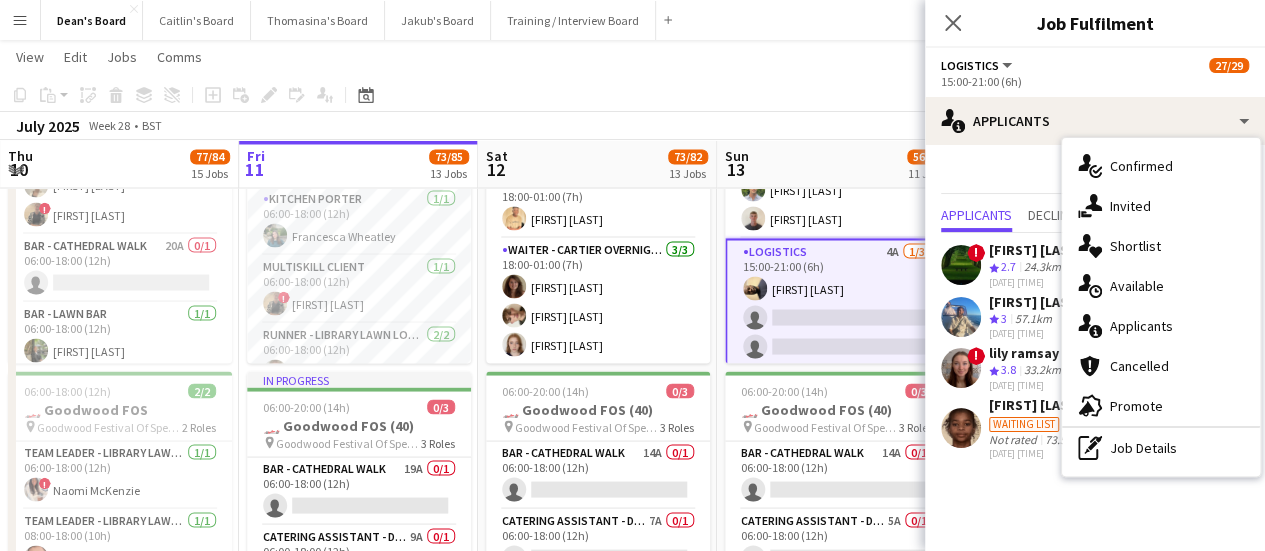 click on "Logistics   4A   1/3   15:00-21:00 (6h)
Abiola Kamoru
single-neutral-actions
single-neutral-actions" at bounding box center [837, 303] 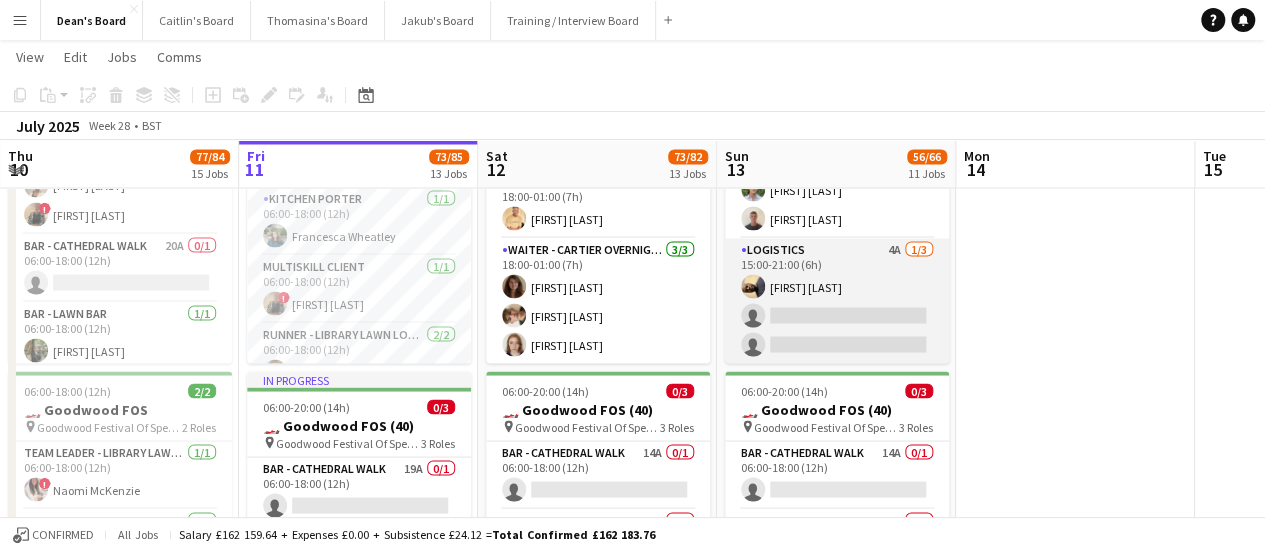 click on "Logistics   4A   1/3   15:00-21:00 (6h)
Abiola Kamoru
single-neutral-actions
single-neutral-actions" at bounding box center [837, 301] 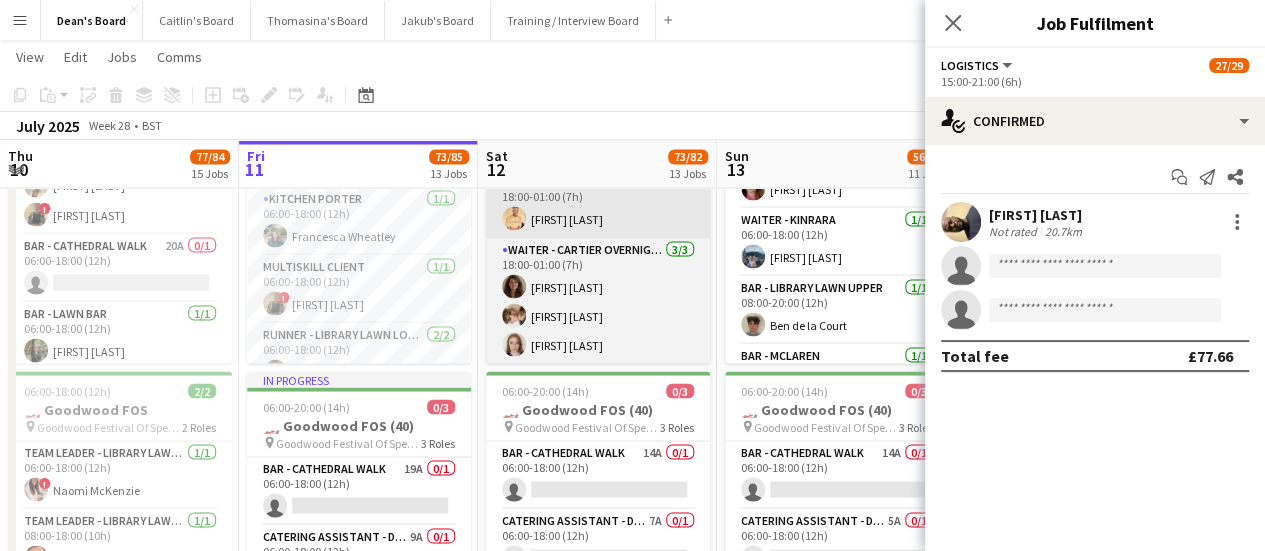 scroll, scrollTop: 477, scrollLeft: 0, axis: vertical 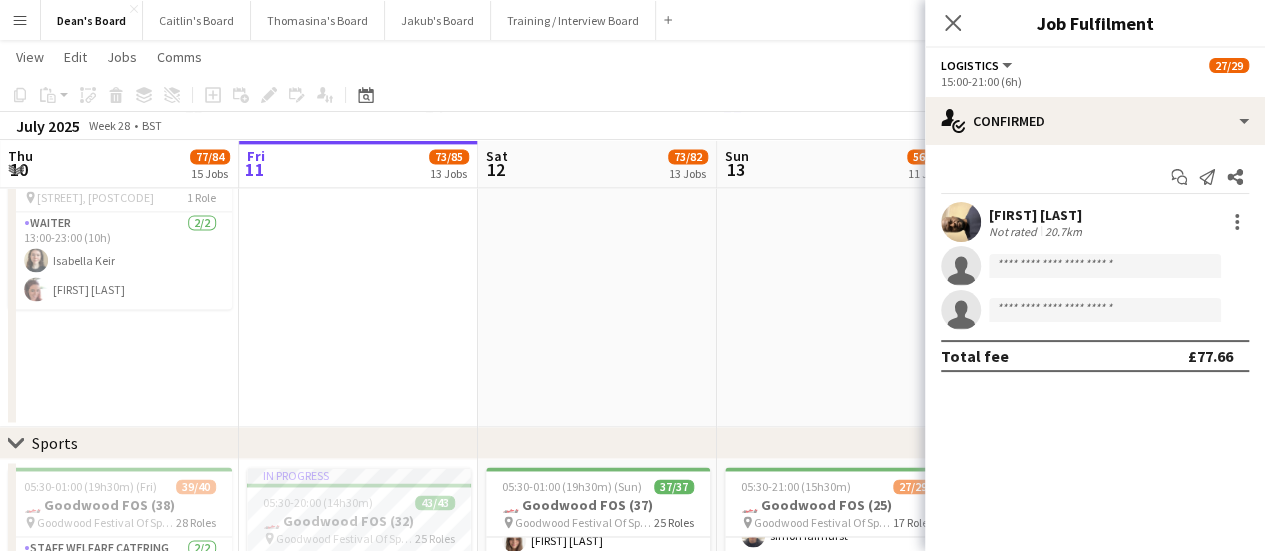 click on "06:00-18:00 (12h)    0/1
pin
Goodwood Festival Of Speed Chichester, PO18 0PH   1 Role   Shortlisted   108A   0/1   06:00-18:00 (12h)
single-neutral-actions
06:30-20:00 (13h30m)    16/17   🏎️ Kerb @ Goodwood FOS (16)
pin
Goodwood Festival Of Speed Chichester, PO18 0PH   6 Roles   Bartender- Cricket Pitch    1/1   06:30-13:30 (7h)
Claudia Billington  BAR - CATHEDRAL WALK   3/3   06:30-20:00 (13h30m)
Patrick Edwards Spike Prichard Oliver Smith  Bartender- Cricket Pitch    2/2   06:30-20:00 (13h30m)
Romeo Mulenga Jake Thompson  BAR - CATHEDRAL WALK   6/6   10:00-20:00 (10h)
Bea Jordan ! Toby Doyle Henry Bellingham Tabby Barlow Lucy Hildyard Rohan Malhotra  Bartender- Cricket Pitch    4/4   10:00-20:00 (10h)
Sophie Woodgates Samuel Bell Aimee Newenham Samuel Berry  Bartender- Cricket Pitch    10A   0/1   13:30-20:00 (6h30m)
single-neutral-actions" at bounding box center (597, -367) 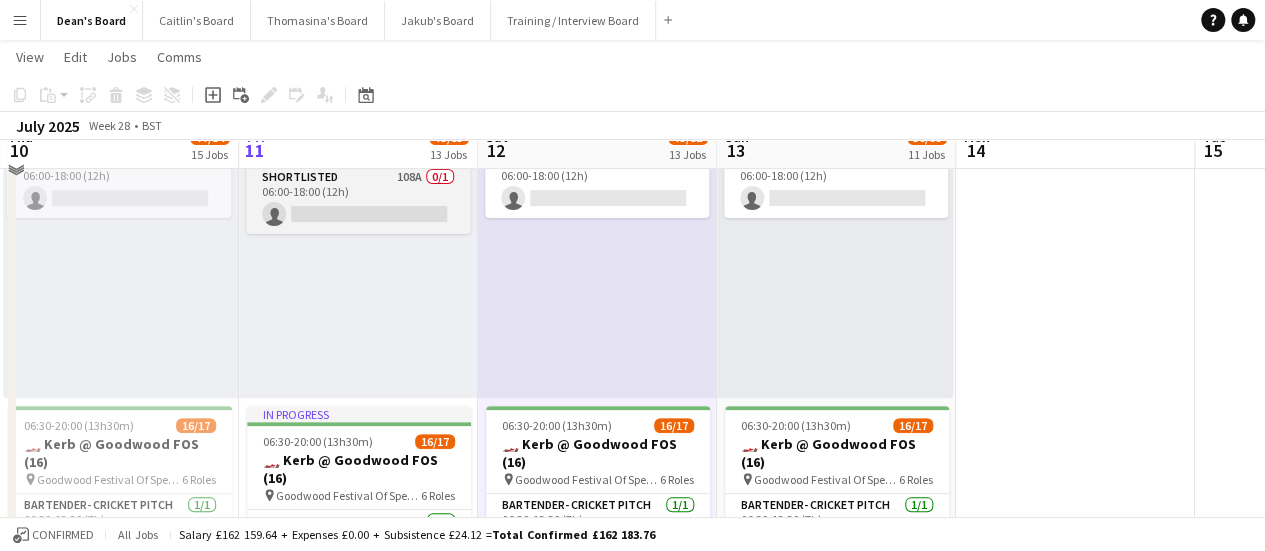 scroll, scrollTop: 0, scrollLeft: 0, axis: both 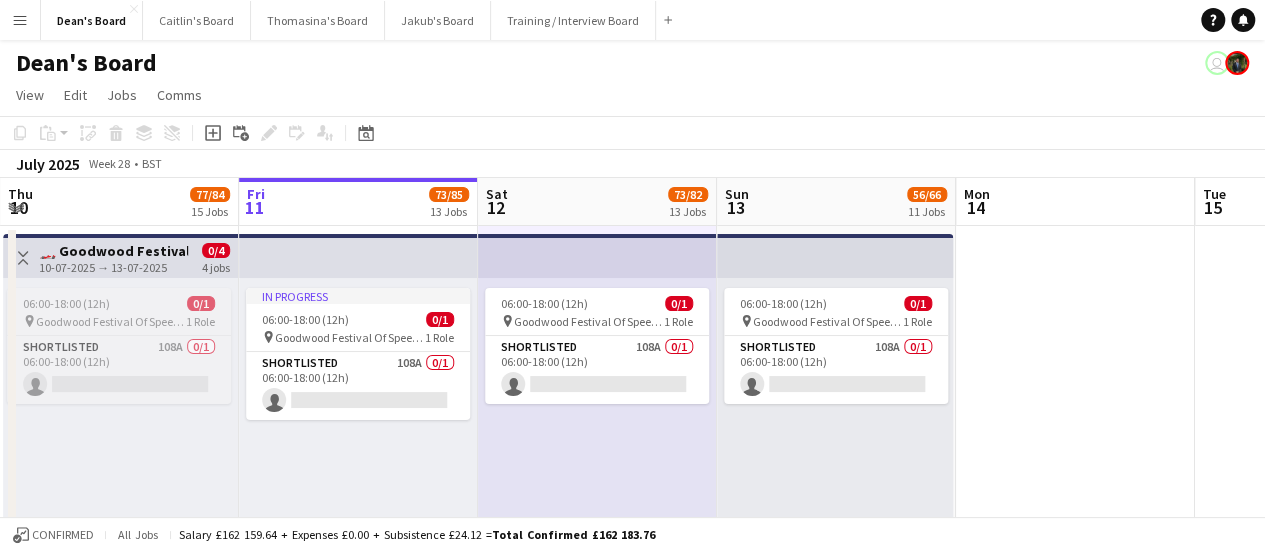 drag, startPoint x: 618, startPoint y: 454, endPoint x: 410, endPoint y: 292, distance: 263.6437 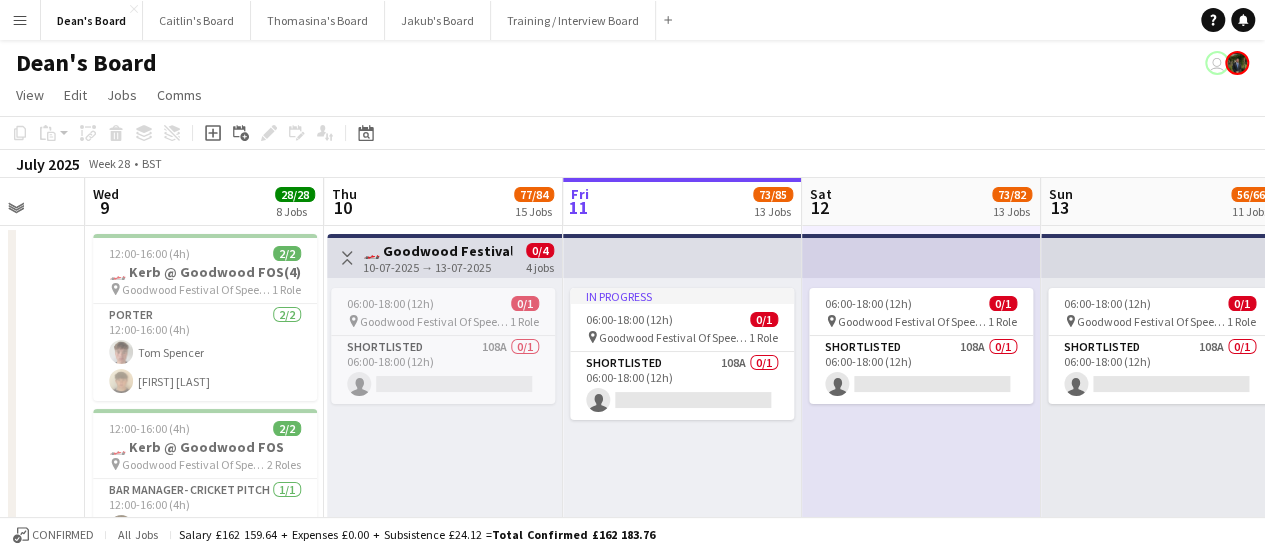 click on "Toggle View" at bounding box center (347, 258) 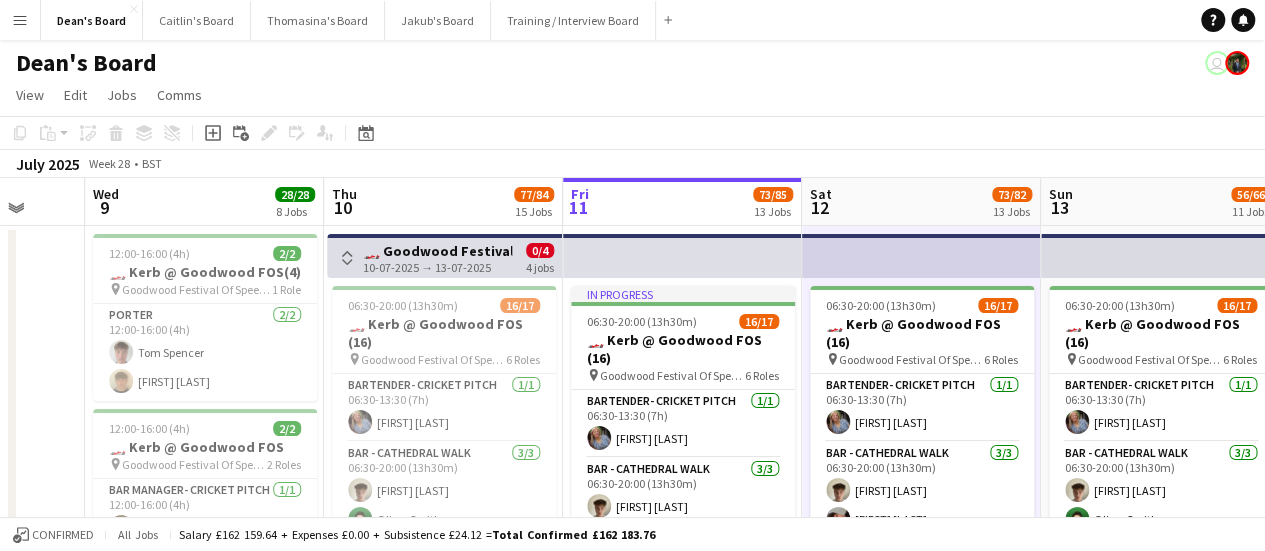 click on "View  Day view expanded Day view collapsed Month view Date picker Jump to today Expand Linked Jobs Collapse Linked Jobs  Edit  Copy Ctrl+C  Paste  Without Crew Ctrl+V With Crew Ctrl+Shift+V Paste as linked job  Group  Group Ungroup  Jobs  New Job Edit Job Delete Job New Linked Job Edit Linked Jobs Job fulfilment Promote Role Copy Role URL  Comms  Notify confirmed crew Create chat" 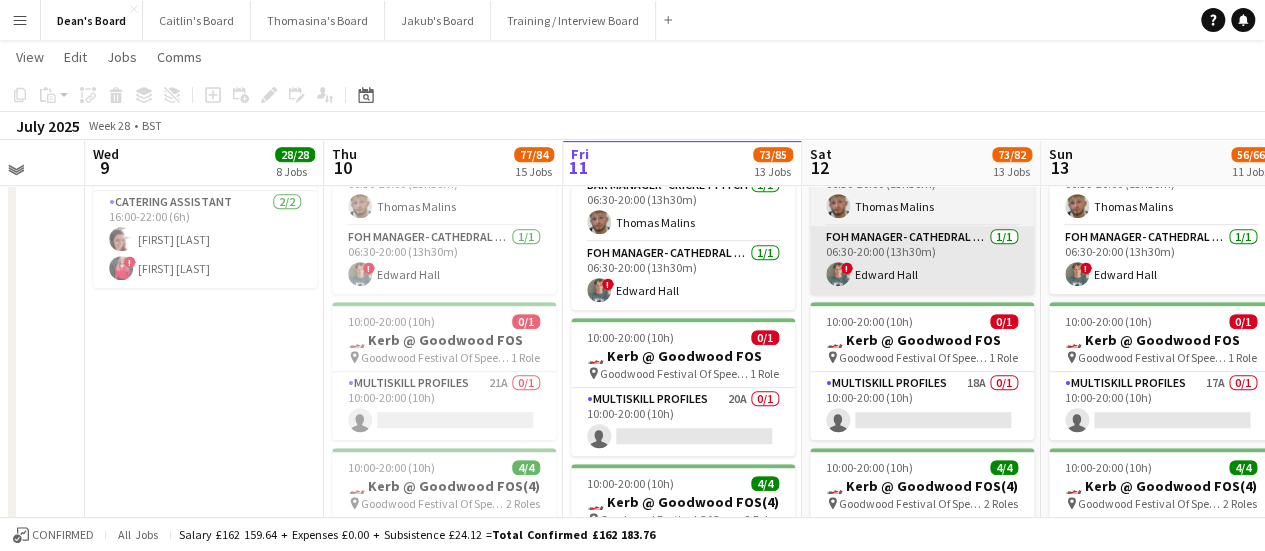 scroll, scrollTop: 100, scrollLeft: 0, axis: vertical 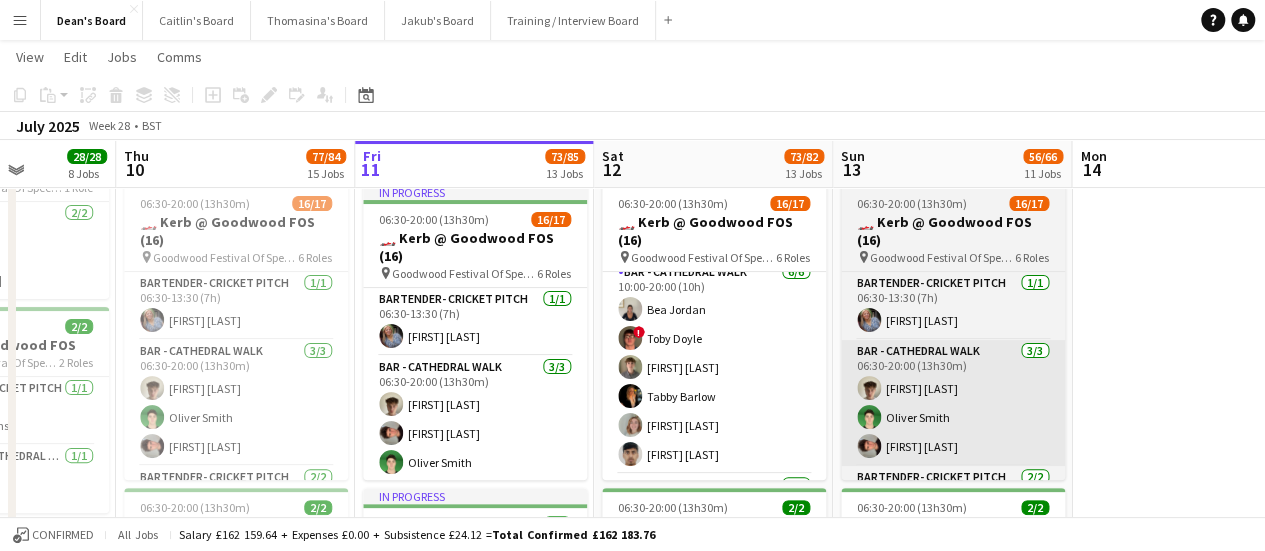drag, startPoint x: 990, startPoint y: 385, endPoint x: 814, endPoint y: 355, distance: 178.53851 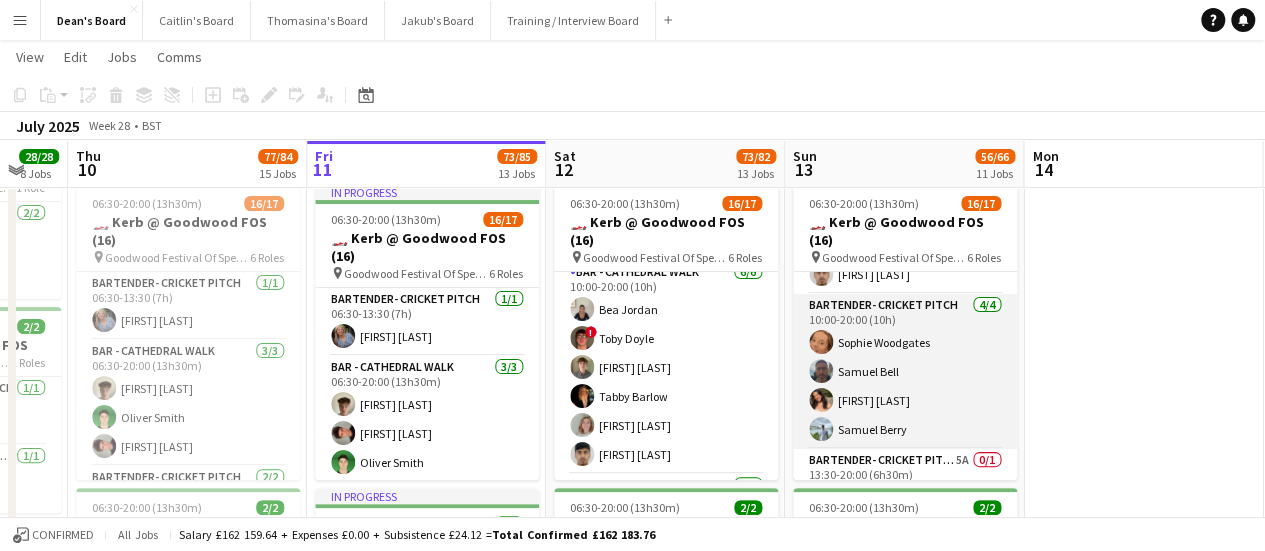 scroll, scrollTop: 500, scrollLeft: 0, axis: vertical 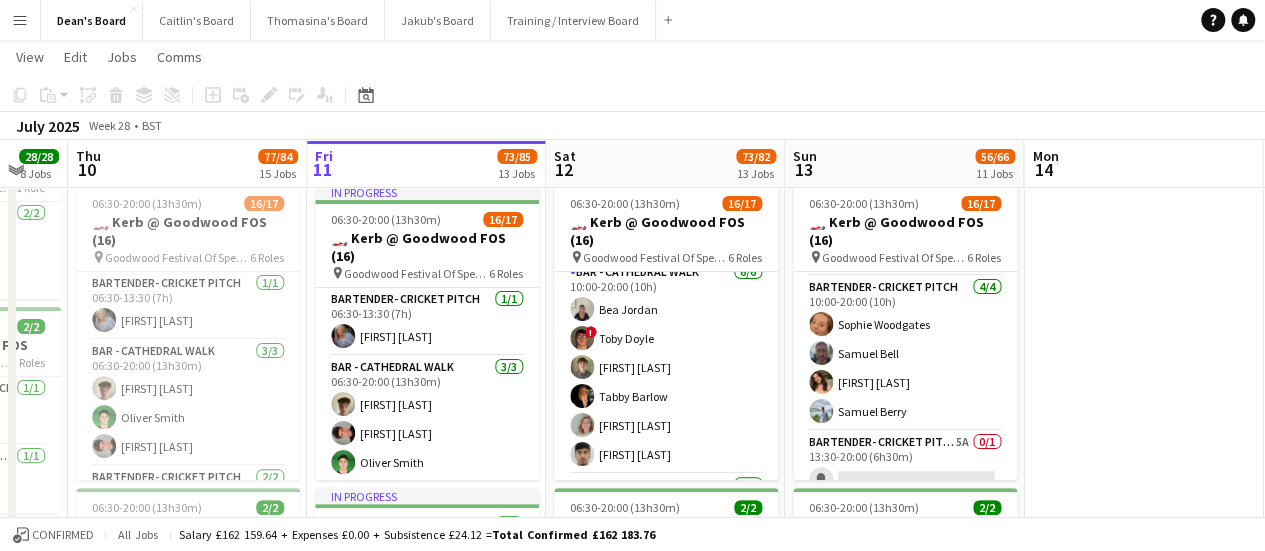 drag, startPoint x: 608, startPoint y: 362, endPoint x: 835, endPoint y: 356, distance: 227.07928 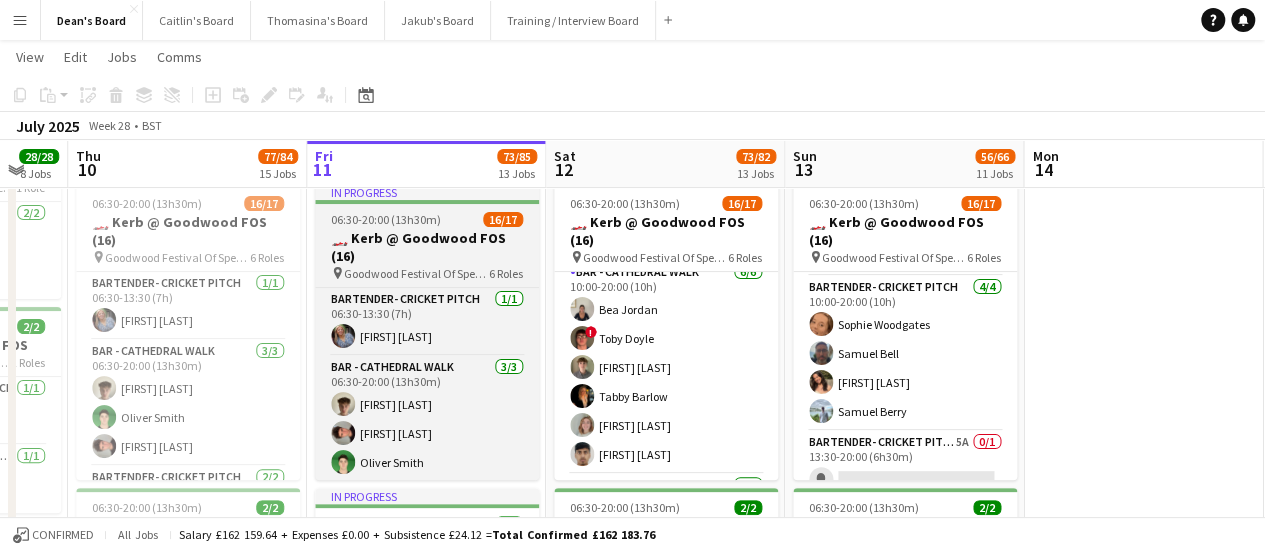scroll, scrollTop: 0, scrollLeft: 661, axis: horizontal 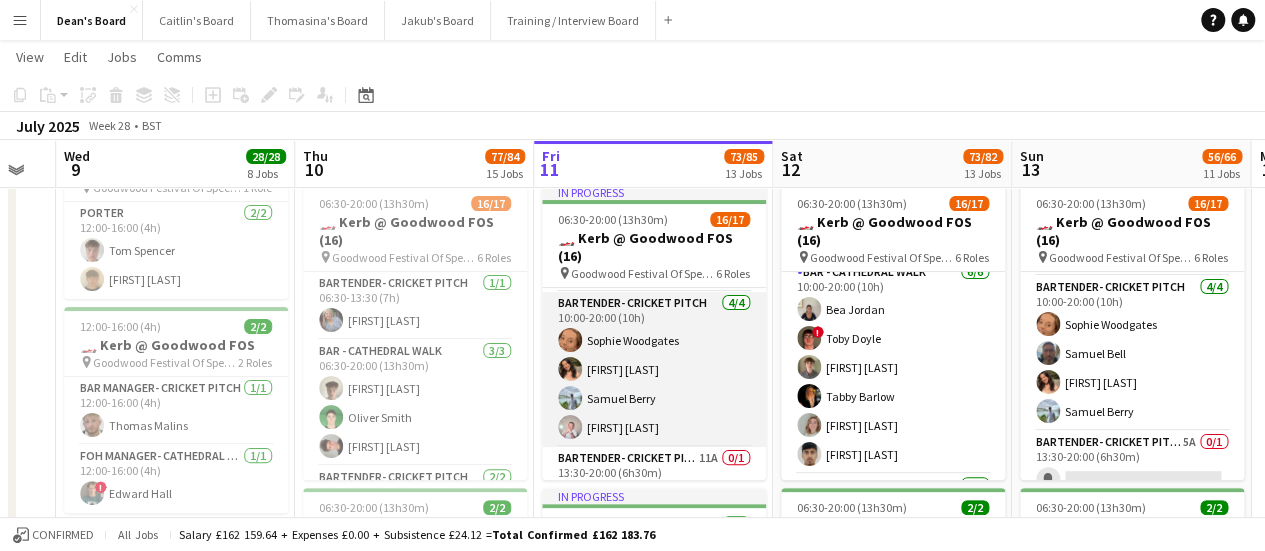 drag, startPoint x: 596, startPoint y: 399, endPoint x: 660, endPoint y: 382, distance: 66.21933 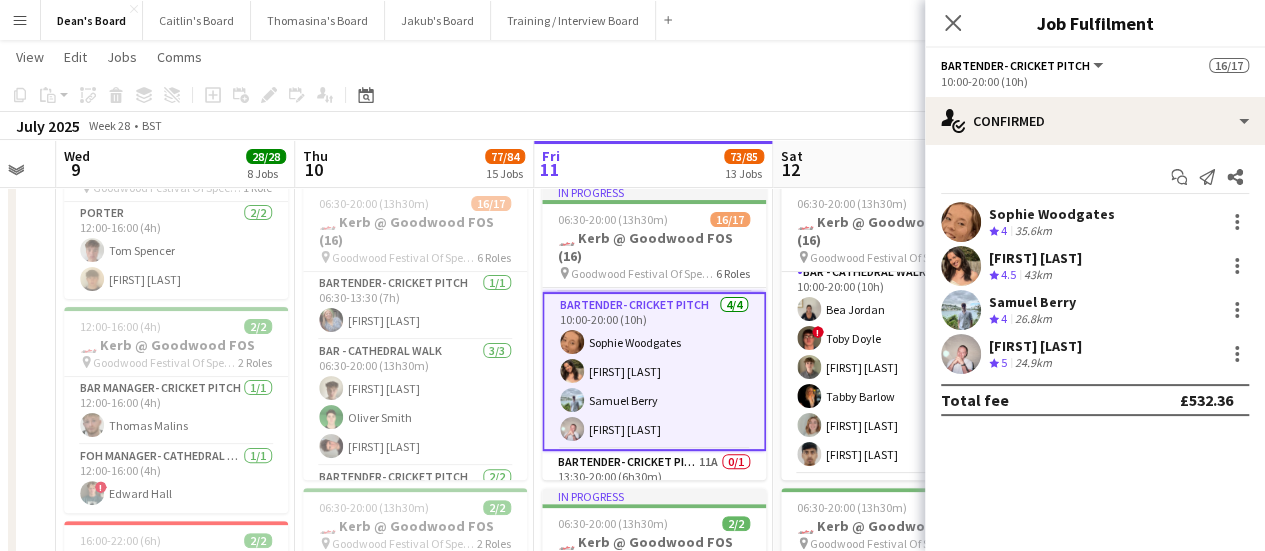click on "Alex White" at bounding box center [1035, 346] 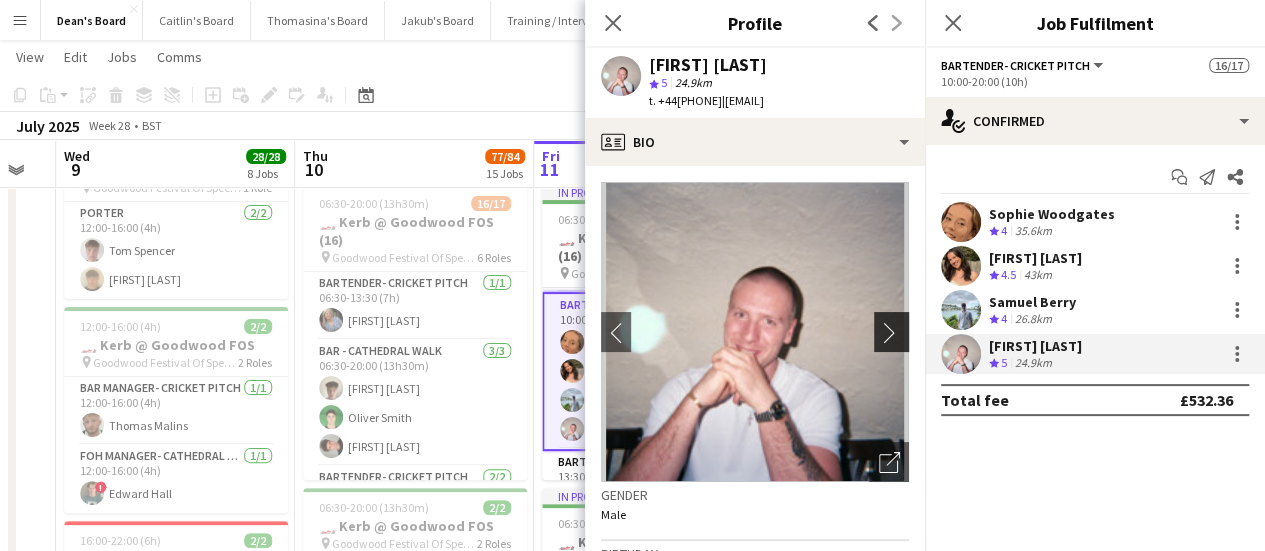 click on "chevron-right" 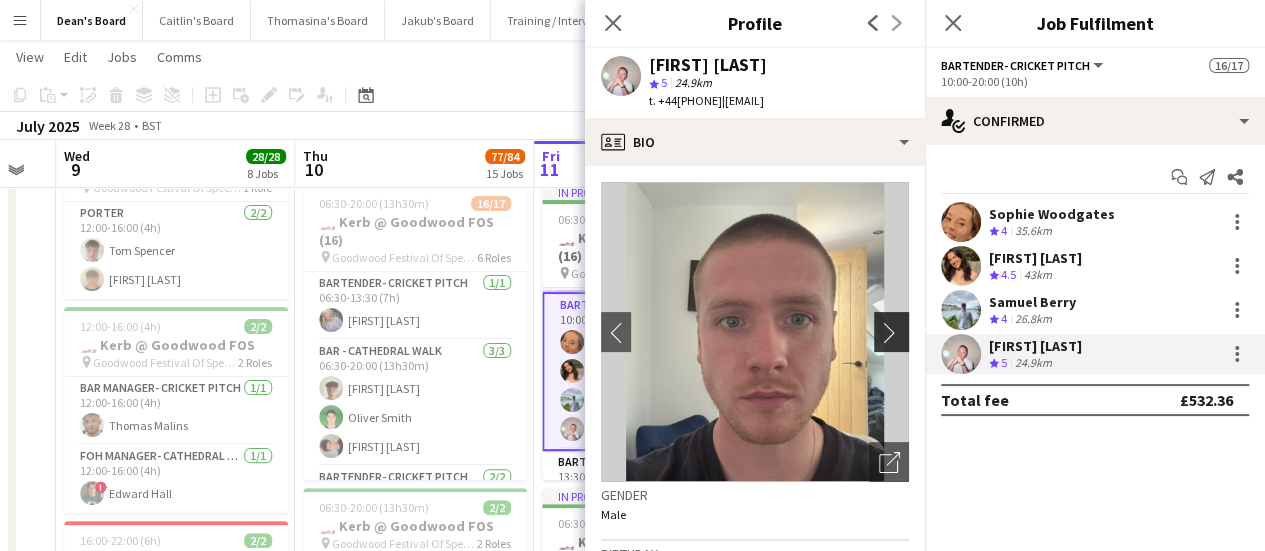 click on "chevron-right" 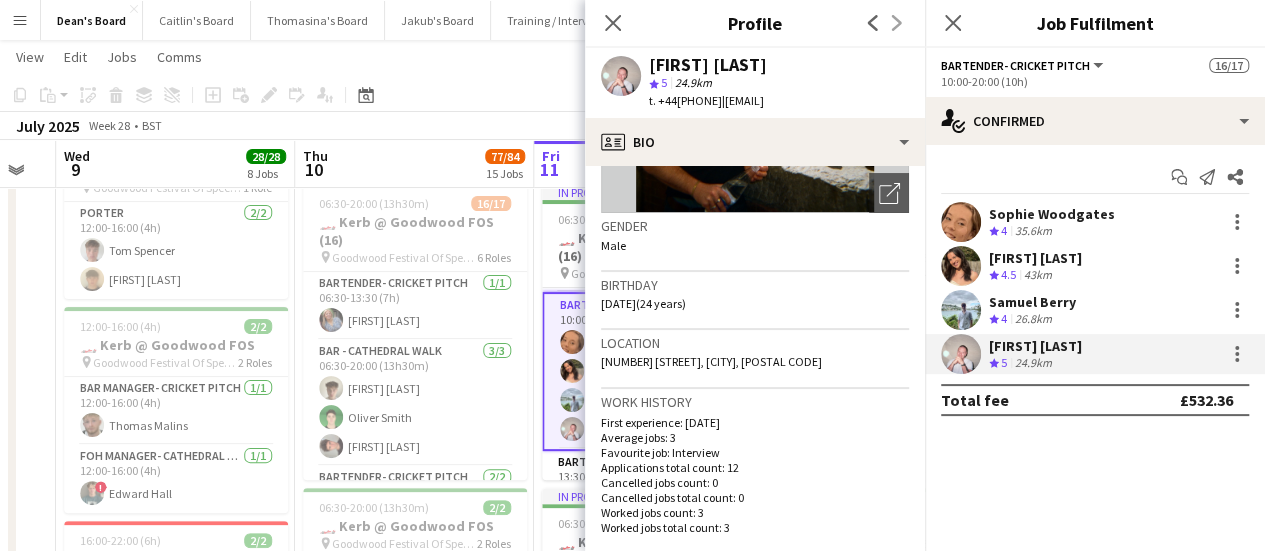 scroll, scrollTop: 300, scrollLeft: 0, axis: vertical 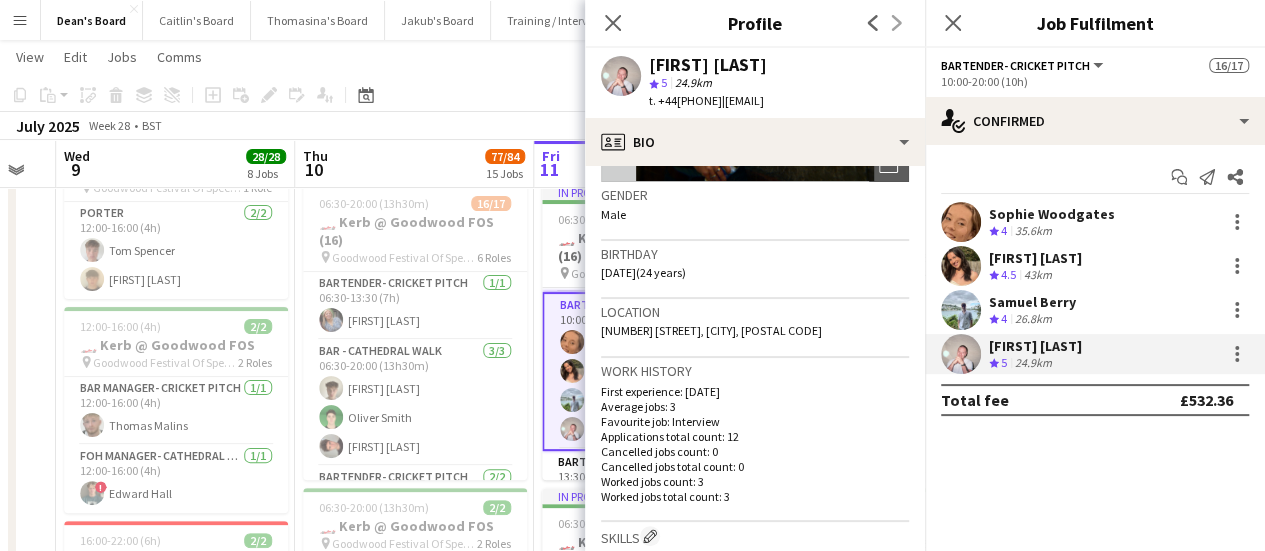 click on "Copy
Paste
Paste   Ctrl+V Paste with crew  Ctrl+Shift+V
Paste linked Job
Delete
Group
Ungroup
Add job
Add linked Job
Edit
Edit linked Job
Applicants
Date picker
JUL 2025 JUL 2025 Monday M Tuesday T Wednesday W Thursday T Friday F Saturday S Sunday S  JUL      1   2   3   4   5   6   7   8   9   10   11   12   13   14   15   16   17   18   19   20   21   22   23   24   25   26   27   28   29   30   31
Comparison range
Comparison range
Today" 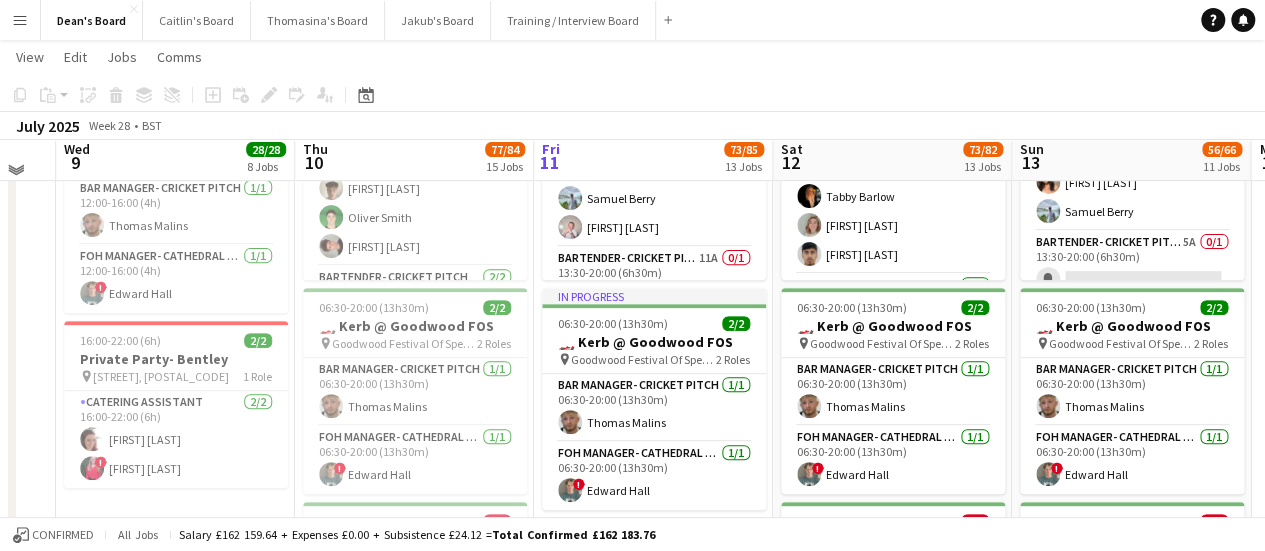 scroll, scrollTop: 200, scrollLeft: 0, axis: vertical 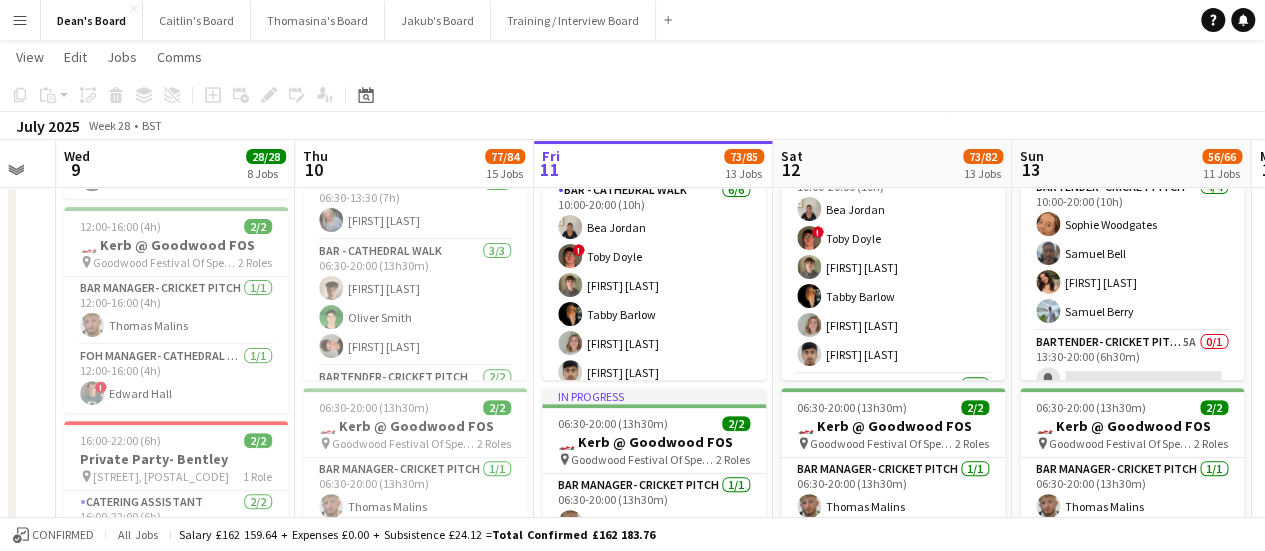 click on "Copy
Paste
Paste   Ctrl+V Paste with crew  Ctrl+Shift+V
Paste linked Job
Delete
Group
Ungroup
Add job
Add linked Job
Edit
Edit linked Job
Applicants
Date picker
JUL 2025 JUL 2025 Monday M Tuesday T Wednesday W Thursday T Friday F Saturday S Sunday S  JUL      1   2   3   4   5   6   7   8   9   10   11   12   13   14   15   16   17   18   19   20   21   22   23   24   25   26   27   28   29   30   31
Comparison range
Comparison range
Today" 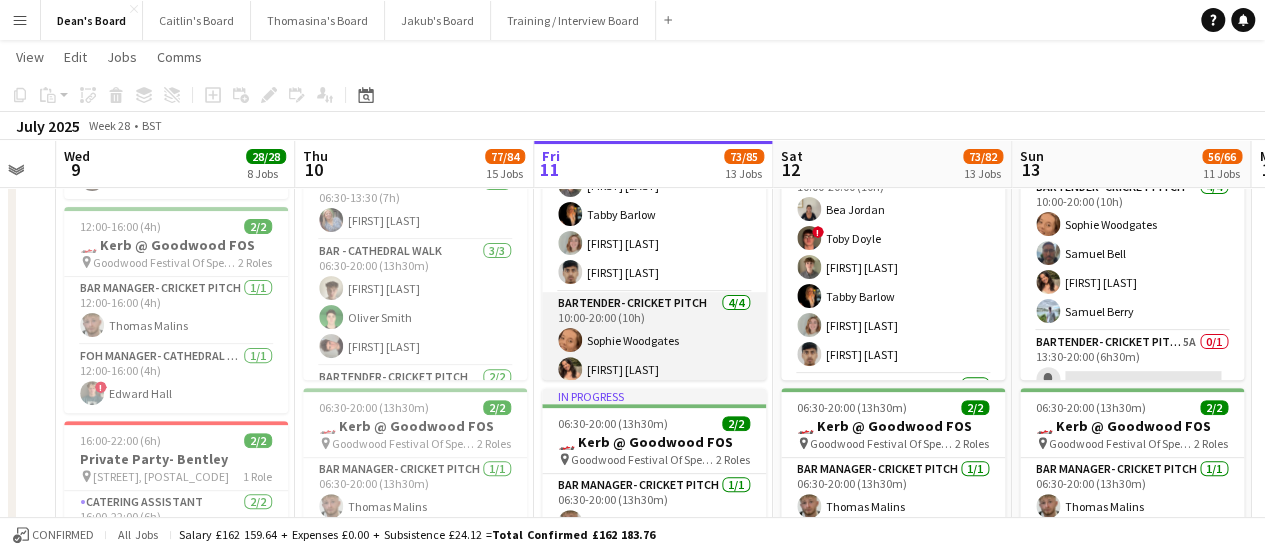 scroll, scrollTop: 516, scrollLeft: 0, axis: vertical 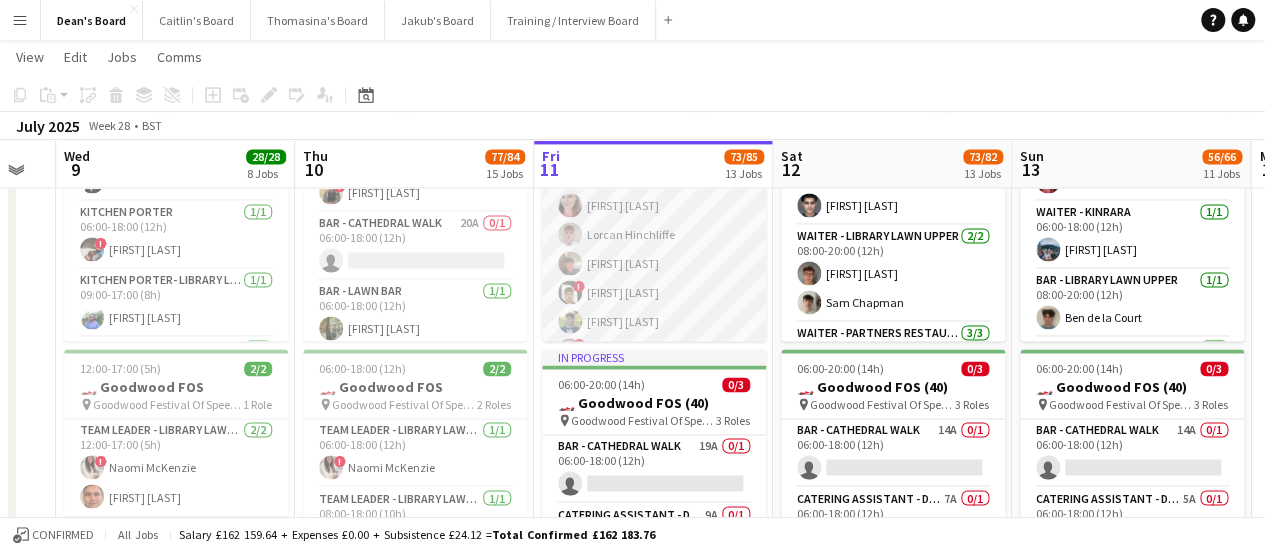 click on "MULTISKILL CLIENT   10/10   08:00-20:00 (12h)
! Owen Beswick ! Chloe Honeybourne Dominy Mortimer-Dawson Lorcan Hinchliffe Alex Dupire ! Alex Campbell simon Pietersen ! ella beswick Chelsea Foote James Hollingworth" at bounding box center (654, 263) 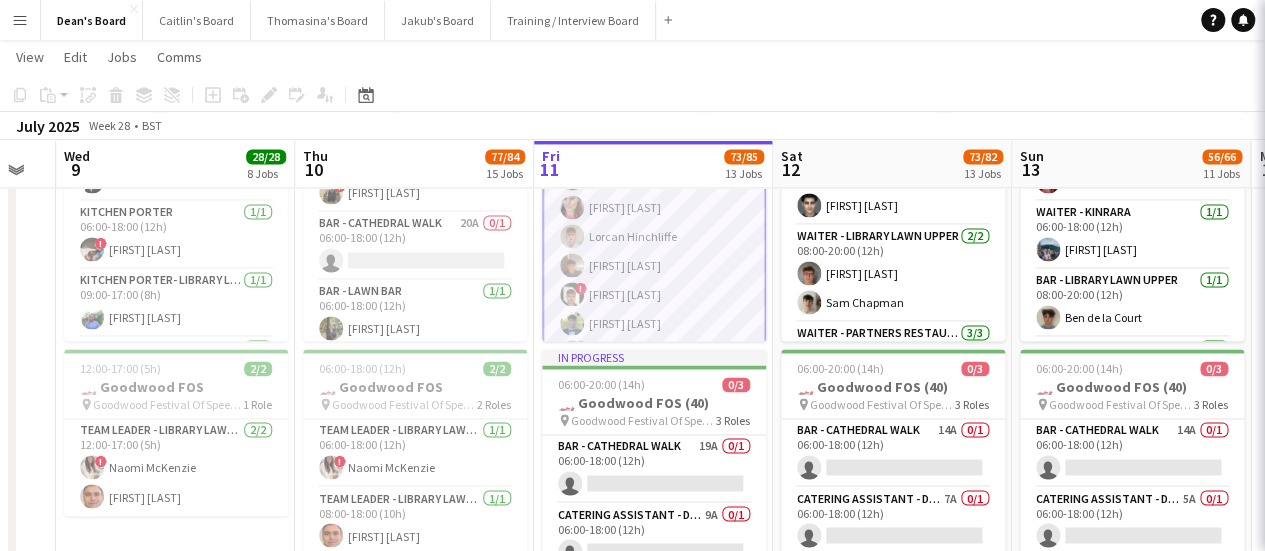 scroll, scrollTop: 1413, scrollLeft: 0, axis: vertical 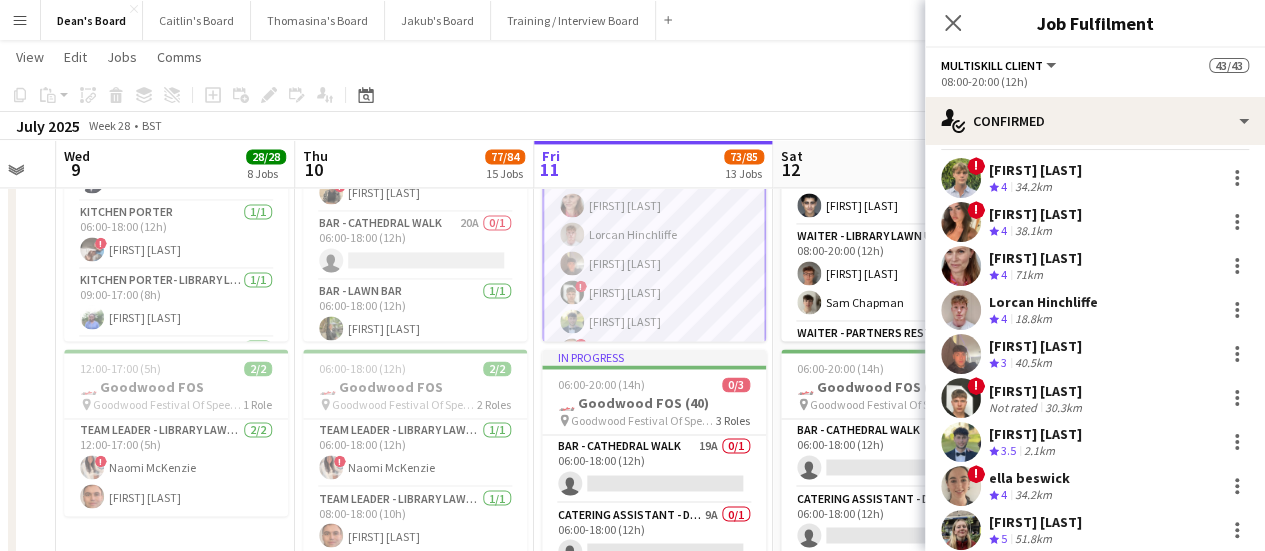 click on "Alex Campbell" at bounding box center [1037, 391] 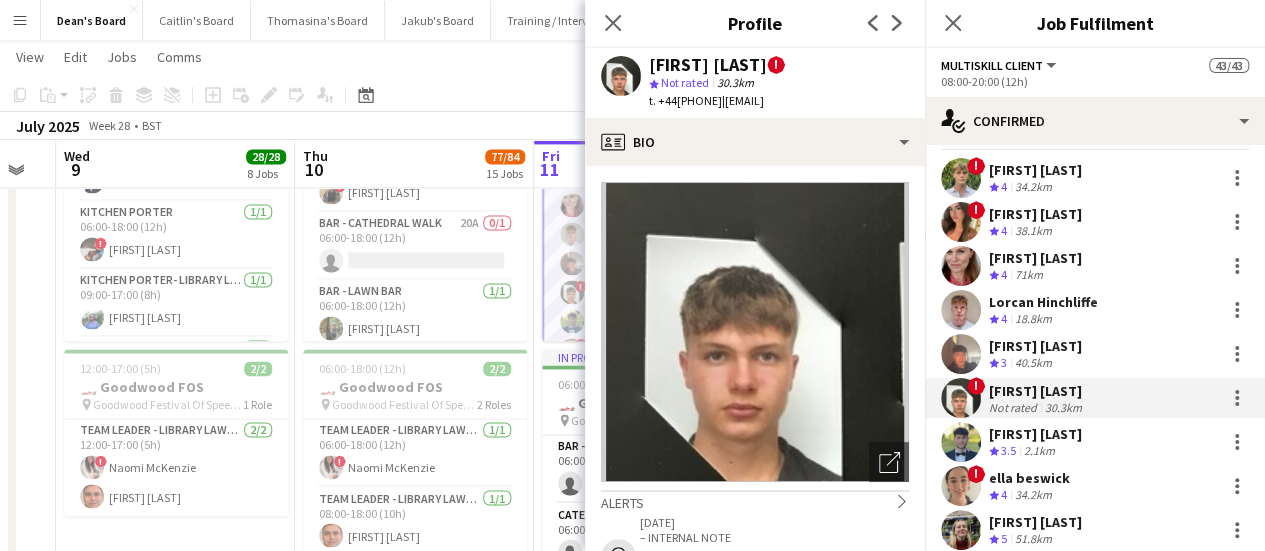 drag, startPoint x: 735, startPoint y: 104, endPoint x: 659, endPoint y: 107, distance: 76.05919 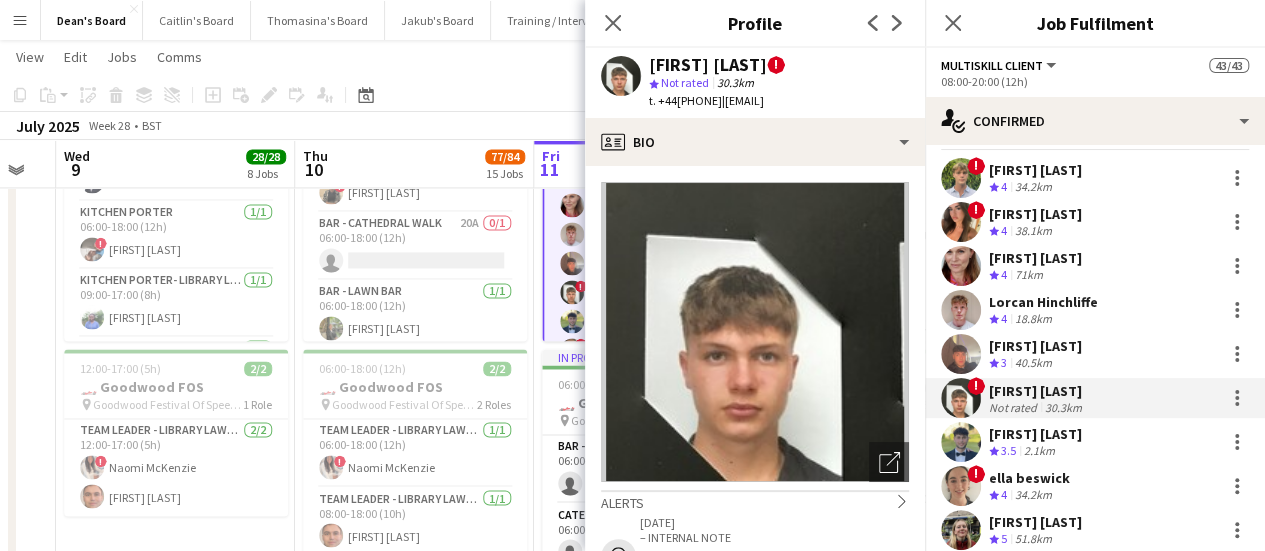 click on "Copy
Paste
Paste   Ctrl+V Paste with crew  Ctrl+Shift+V
Paste linked Job
Delete
Group
Ungroup
Add job
Add linked Job
Edit
Edit linked Job
Applicants
Date picker
JUL 2025 JUL 2025 Monday M Tuesday T Wednesday W Thursday T Friday F Saturday S Sunday S  JUL      1   2   3   4   5   6   7   8   9   10   11   12   13   14   15   16   17   18   19   20   21   22   23   24   25   26   27   28   29   30   31
Comparison range
Comparison range
Today" 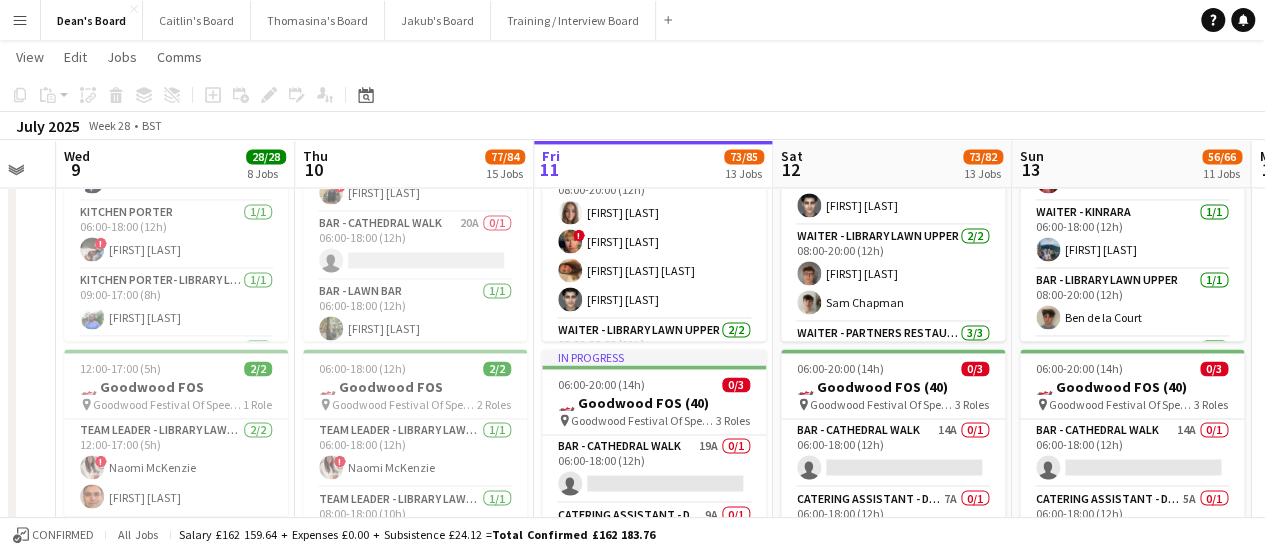 scroll, scrollTop: 2011, scrollLeft: 0, axis: vertical 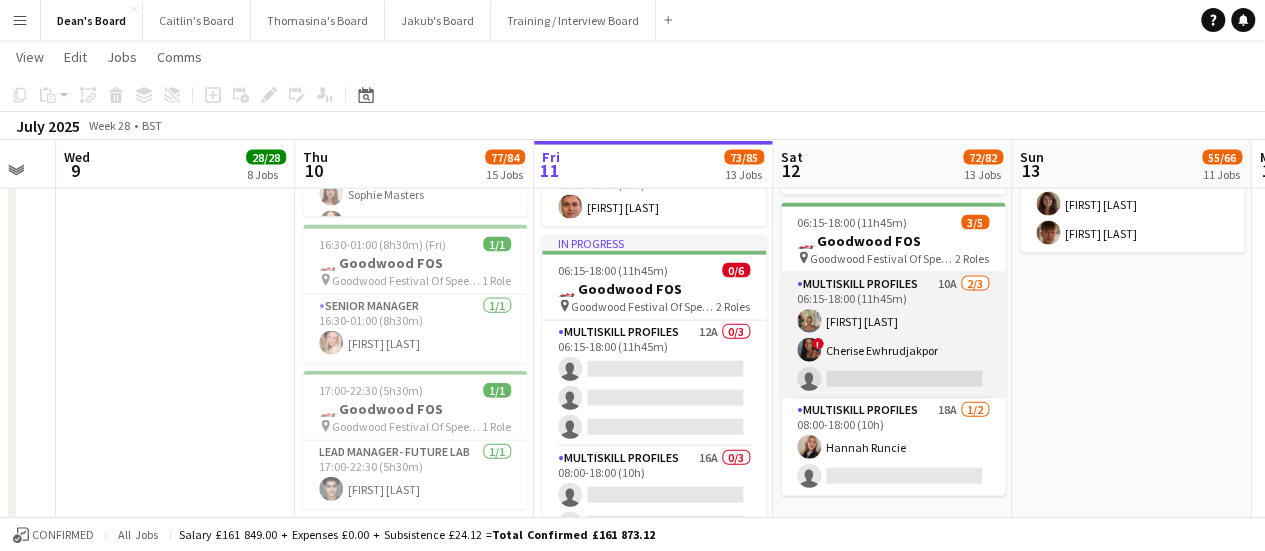 click on "MULTISKILL PROFILES   10A   2/3   06:15-18:00 (11h45m)
Jacqueline Whitehorn-Scott ! Cherise Ewhrudjakpor
single-neutral-actions" at bounding box center (893, 336) 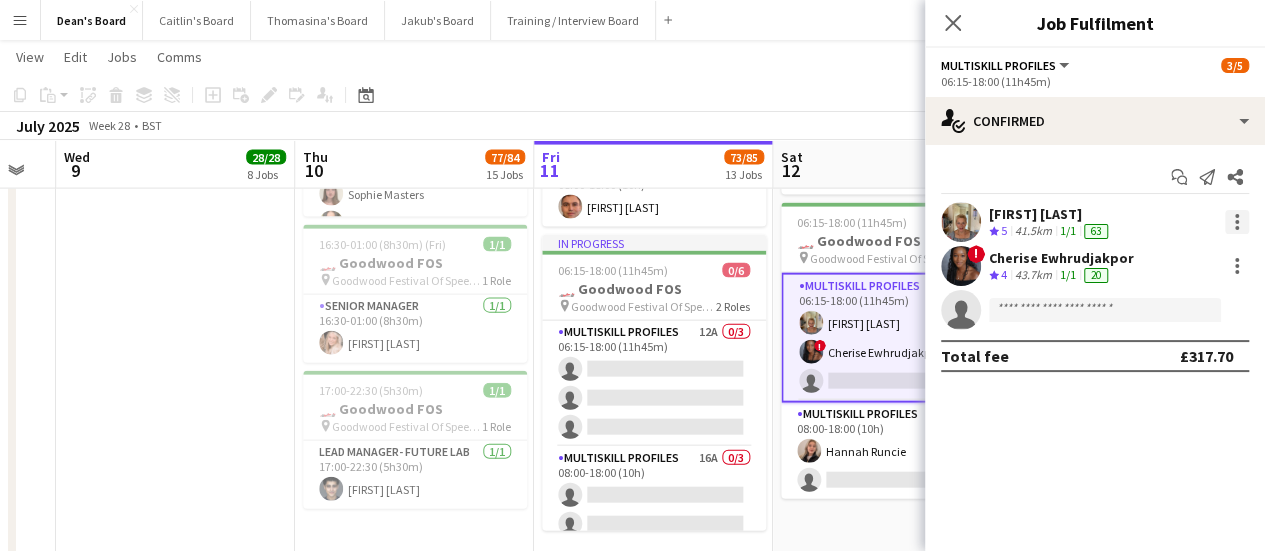 click at bounding box center [1237, 222] 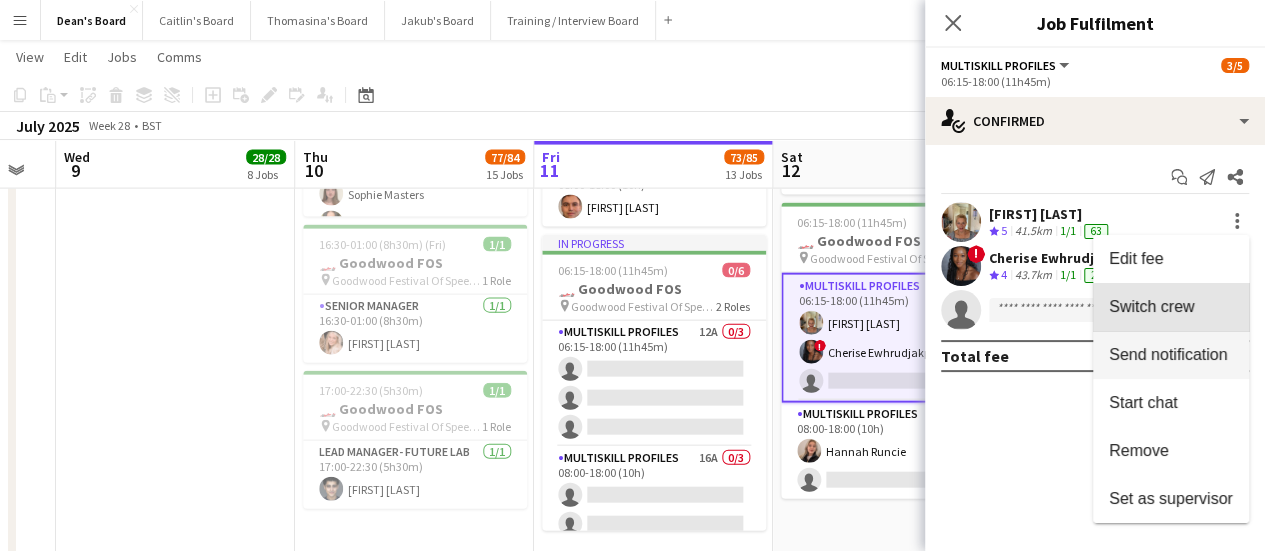 drag, startPoint x: 1172, startPoint y: 316, endPoint x: 1150, endPoint y: 317, distance: 22.022715 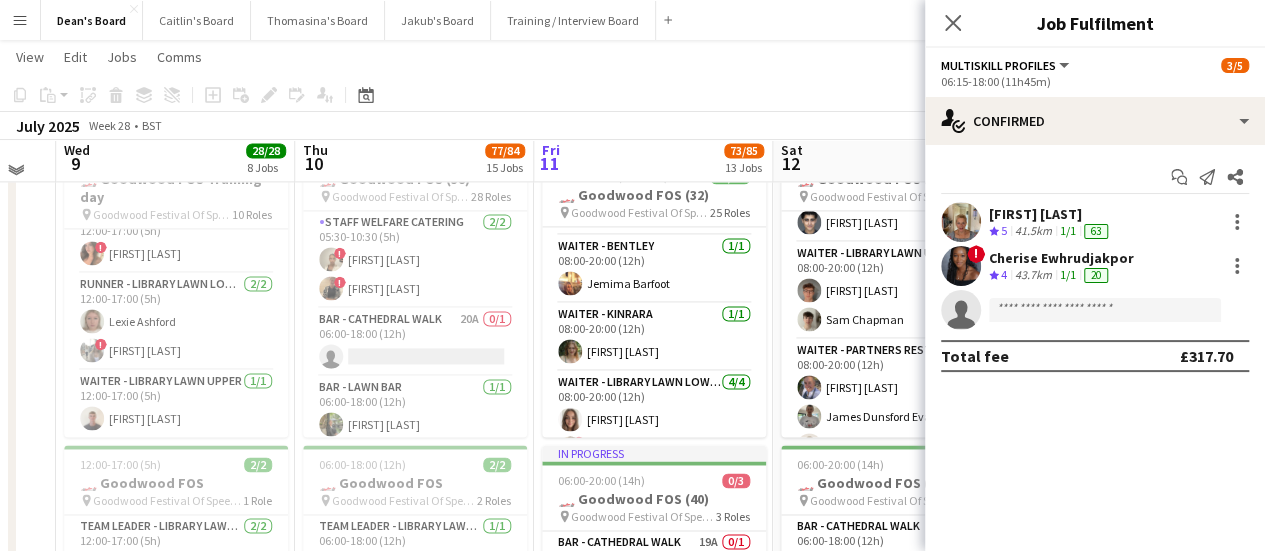scroll, scrollTop: 1442, scrollLeft: 0, axis: vertical 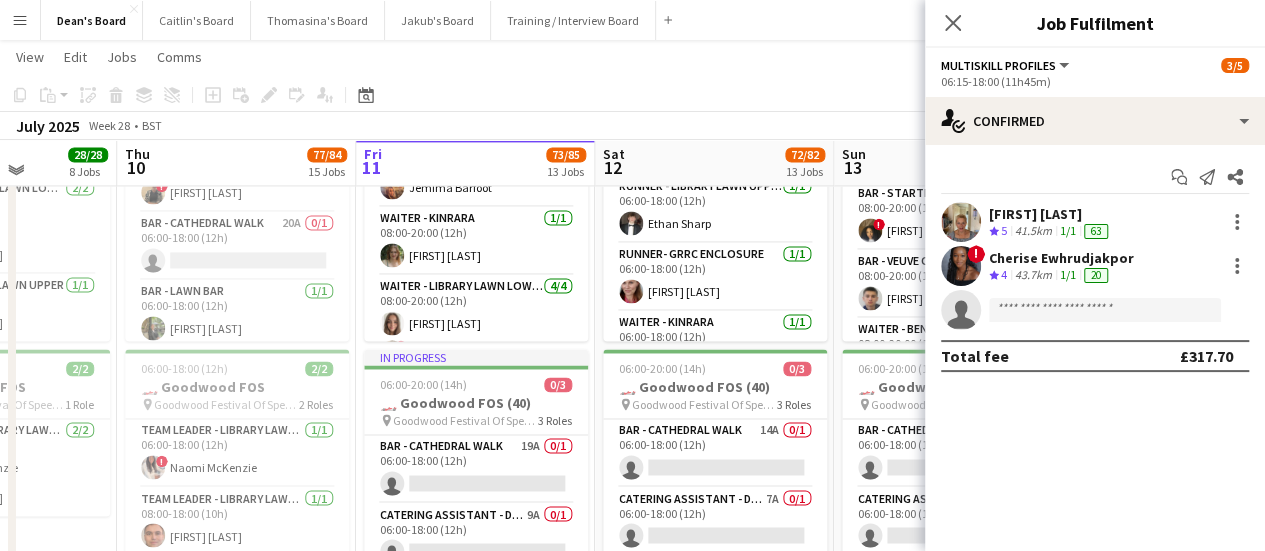drag, startPoint x: 876, startPoint y: 356, endPoint x: 697, endPoint y: 351, distance: 179.06982 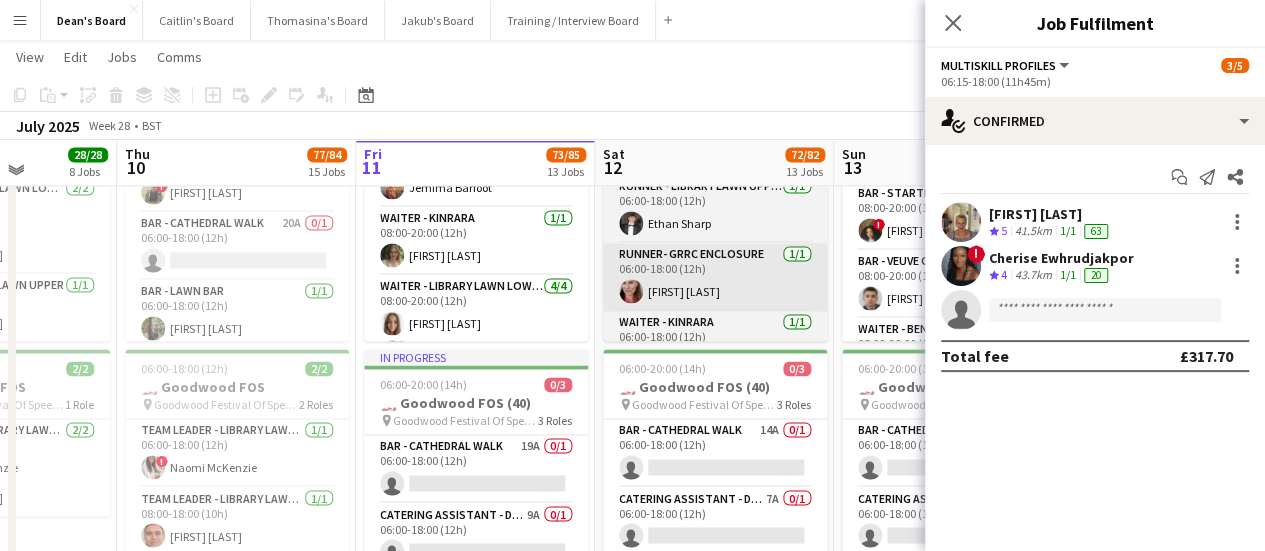 scroll, scrollTop: 0, scrollLeft: 840, axis: horizontal 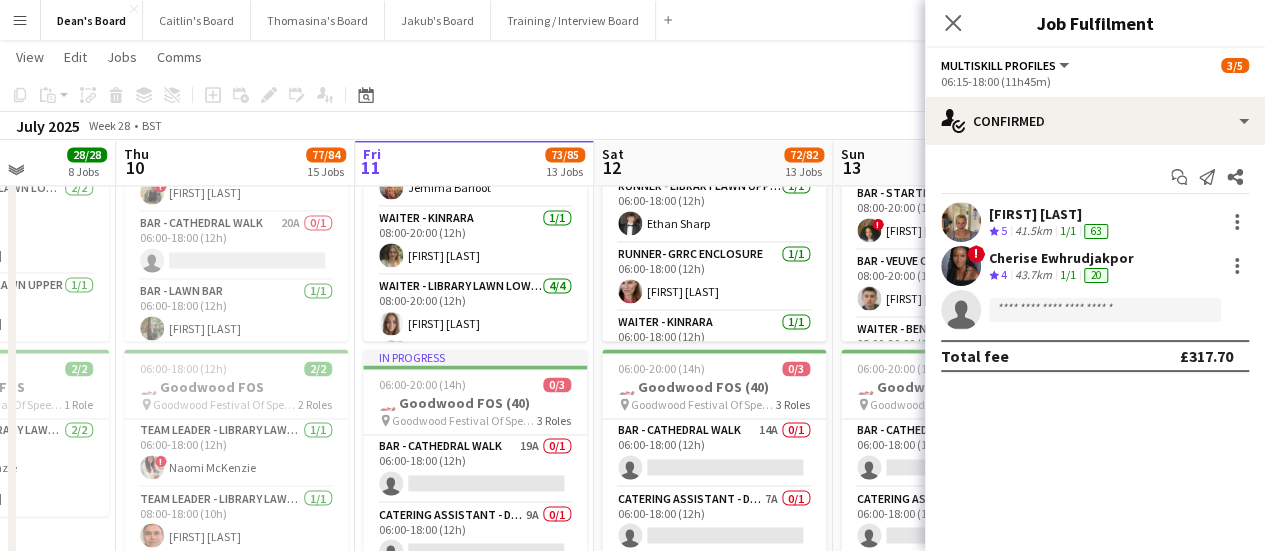 click on "Copy
Paste
Paste   Ctrl+V Paste with crew  Ctrl+Shift+V
Paste linked Job
Delete
Group
Ungroup
Add job
Add linked Job
Edit
Edit linked Job
Applicants
Date picker
JUL 2025 JUL 2025 Monday M Tuesday T Wednesday W Thursday T Friday F Saturday S Sunday S  JUL      1   2   3   4   5   6   7   8   9   10   11   12   13   14   15   16   17   18   19   20   21   22   23   24   25   26   27   28   29   30   31
Comparison range
Comparison range
Today   July 2025   Week 28
•   BST" 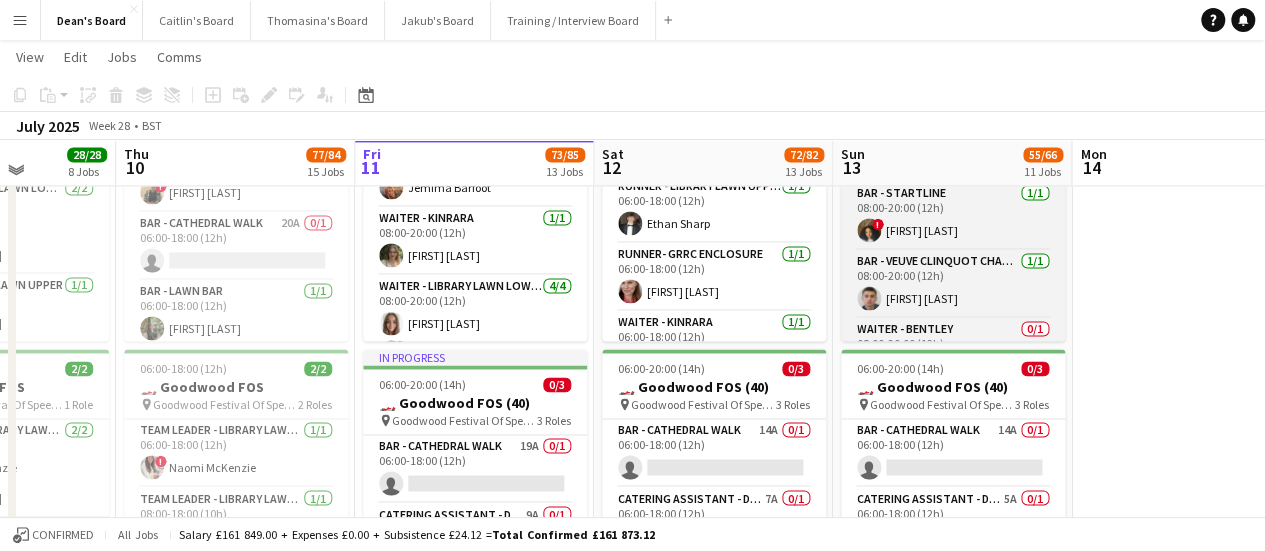 drag, startPoint x: 767, startPoint y: 279, endPoint x: 1050, endPoint y: 243, distance: 285.28058 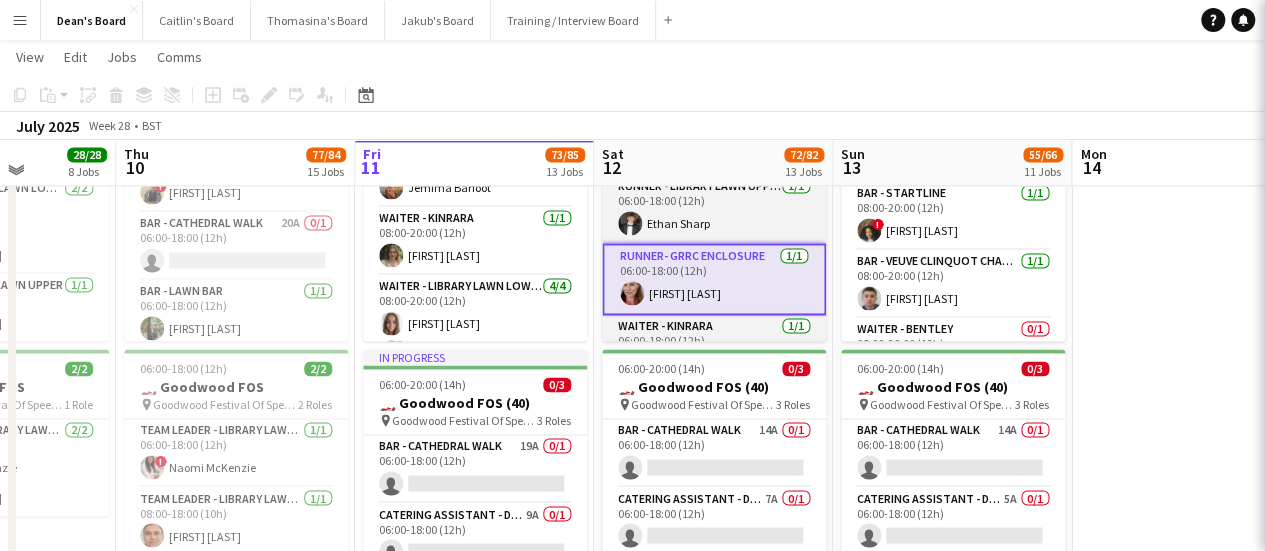 scroll, scrollTop: 0, scrollLeft: 842, axis: horizontal 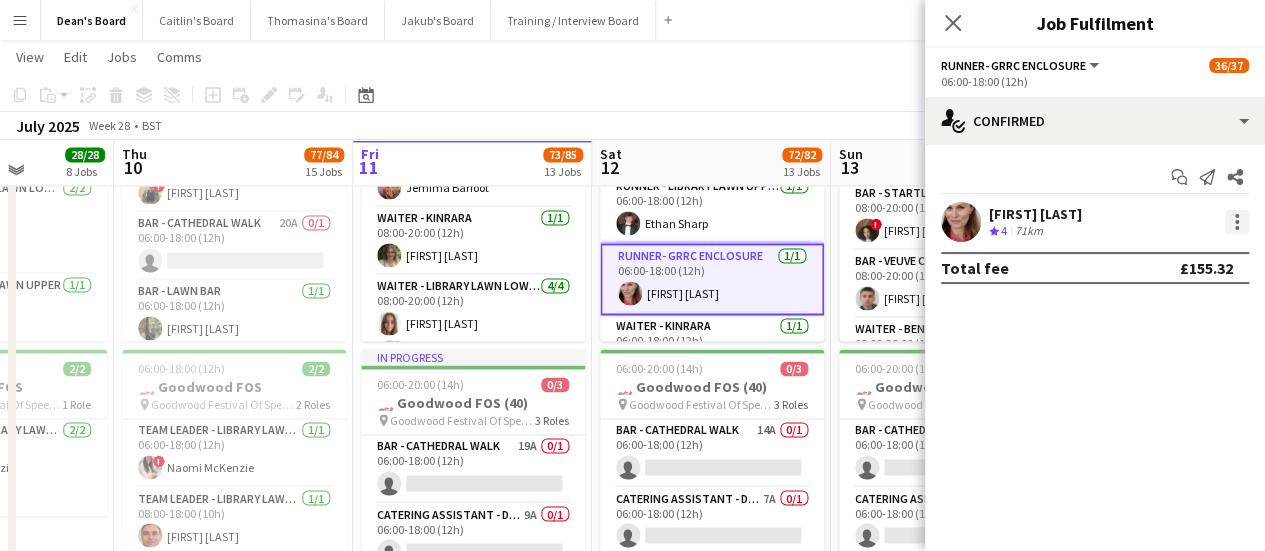 click at bounding box center (1237, 222) 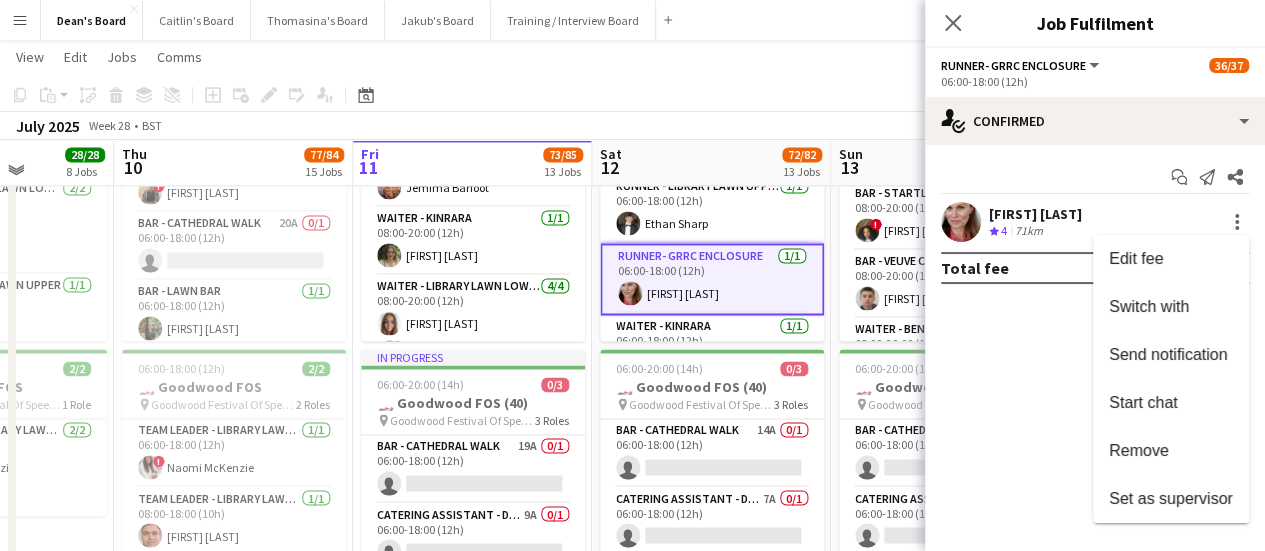 click at bounding box center [632, 275] 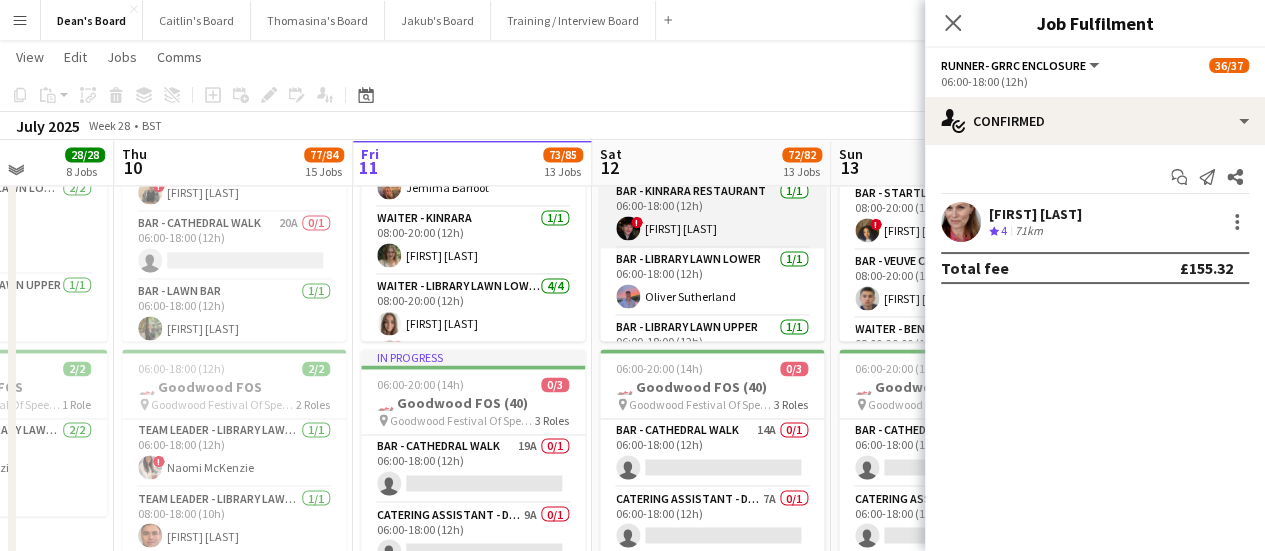 scroll, scrollTop: 0, scrollLeft: 0, axis: both 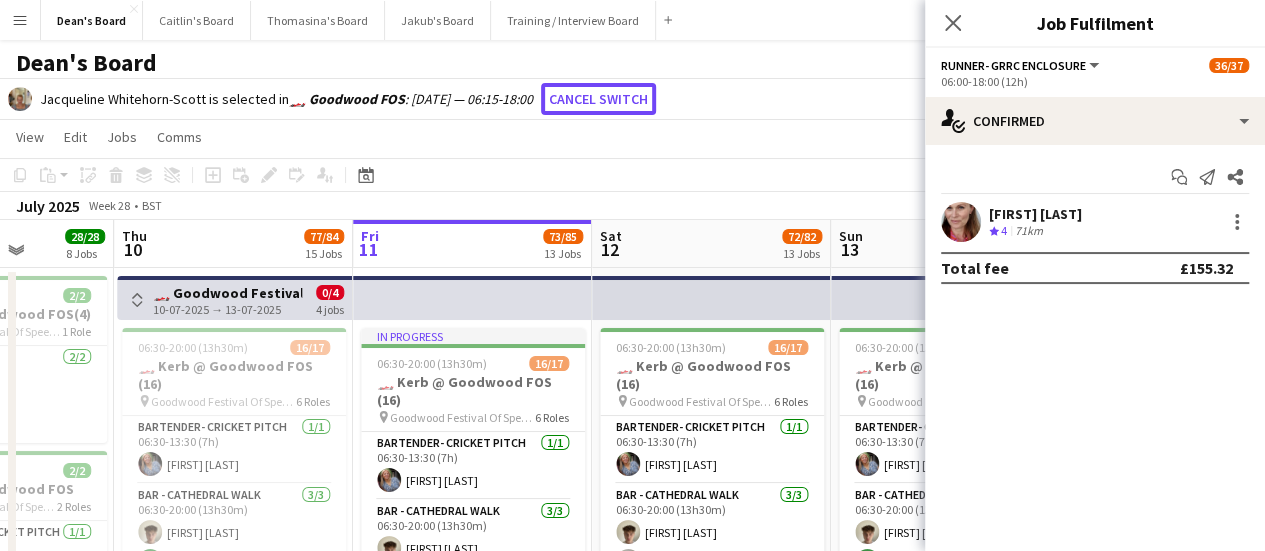 click on "Cancel switch" 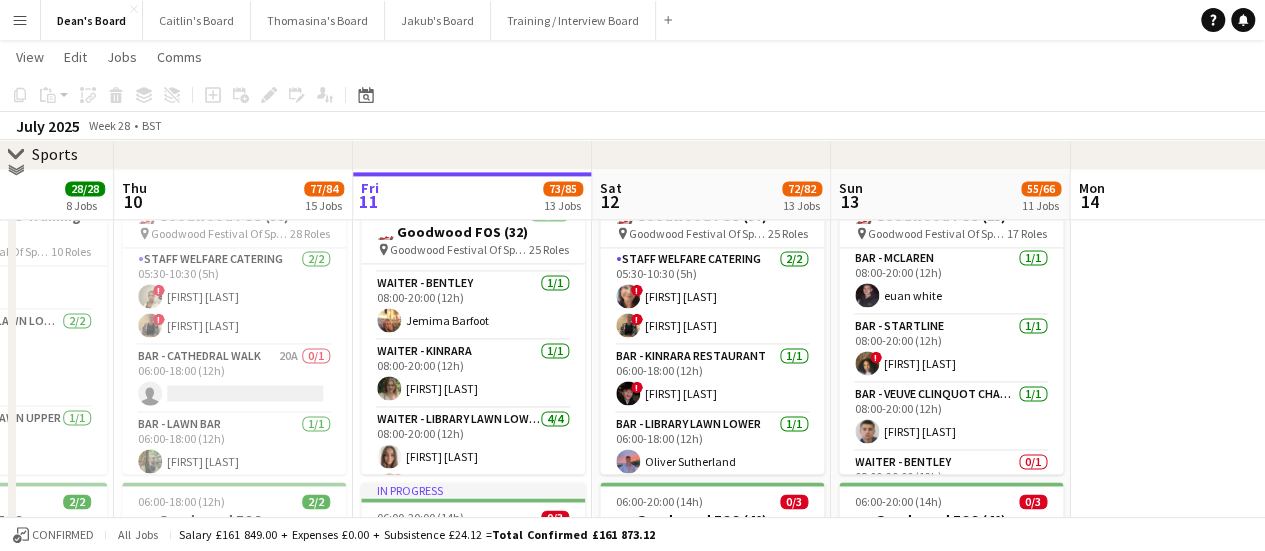 scroll, scrollTop: 1400, scrollLeft: 0, axis: vertical 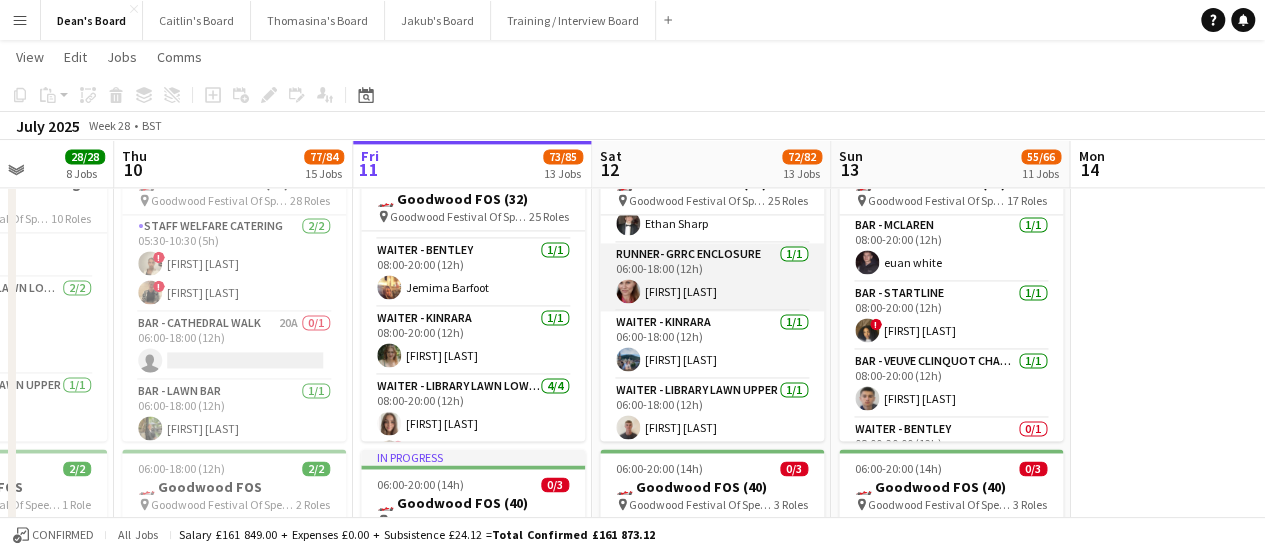 click on "Runner- GRRC Enclosure   1/1   06:00-18:00 (12h)
Dominy Mortimer-Dawson" at bounding box center (712, 277) 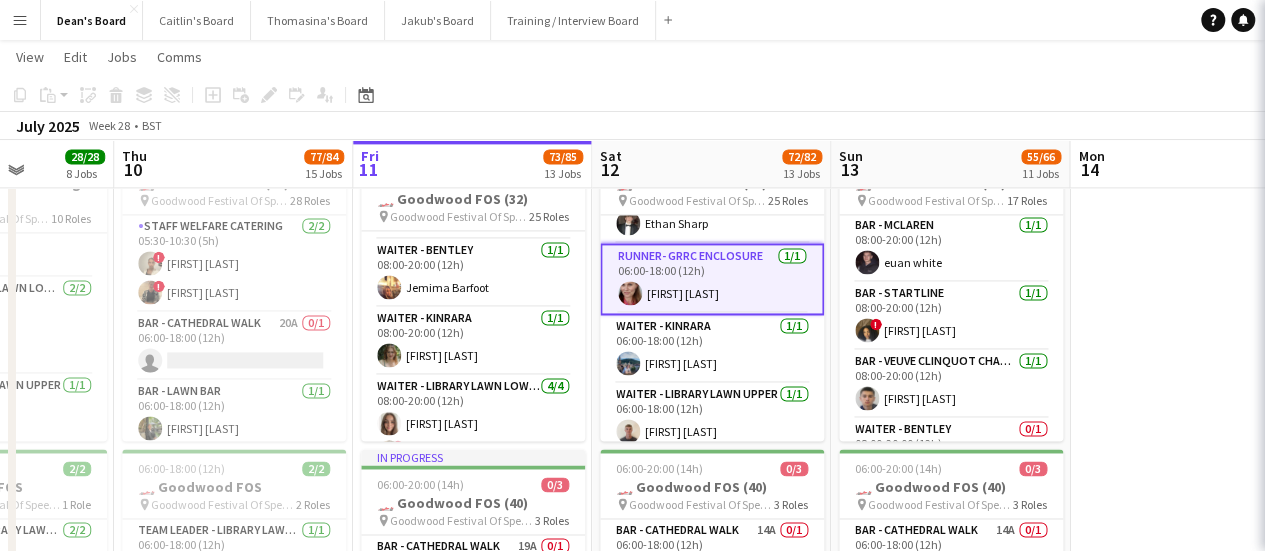 scroll, scrollTop: 0, scrollLeft: 844, axis: horizontal 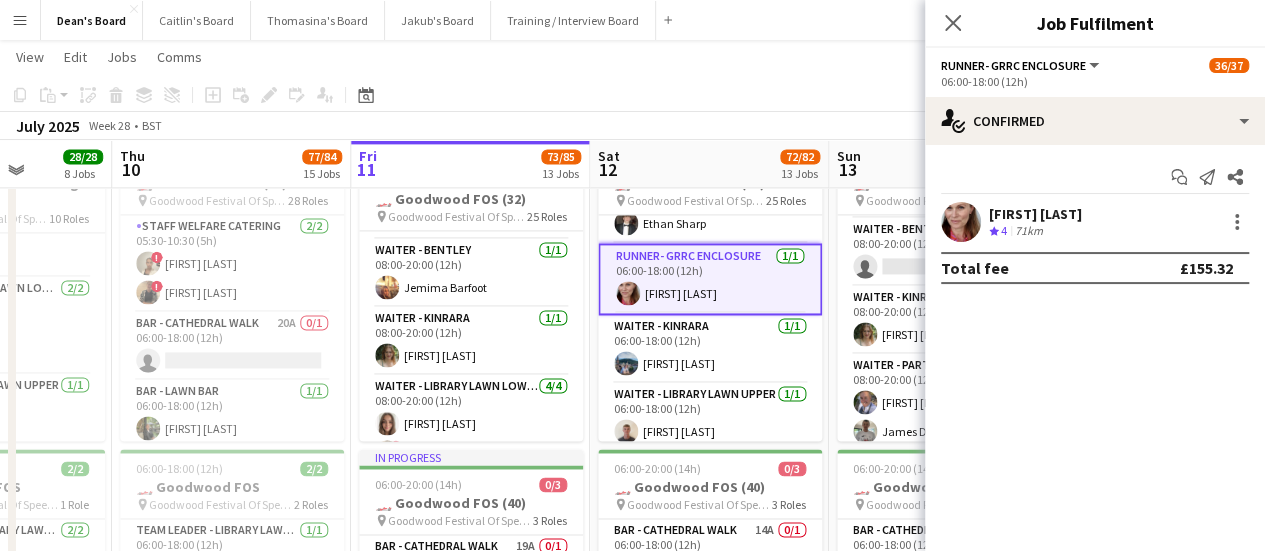 click on "View  Day view expanded Day view collapsed Month view Date picker Jump to today Expand Linked Jobs Collapse Linked Jobs  Edit  Copy Ctrl+C  Paste  Without Crew Ctrl+V With Crew Ctrl+Shift+V Paste as linked job  Group  Group Ungroup  Jobs  New Job Edit Job Delete Job New Linked Job Edit Linked Jobs Job fulfilment Promote Role Copy Role URL  Comms  Notify confirmed crew Create chat" 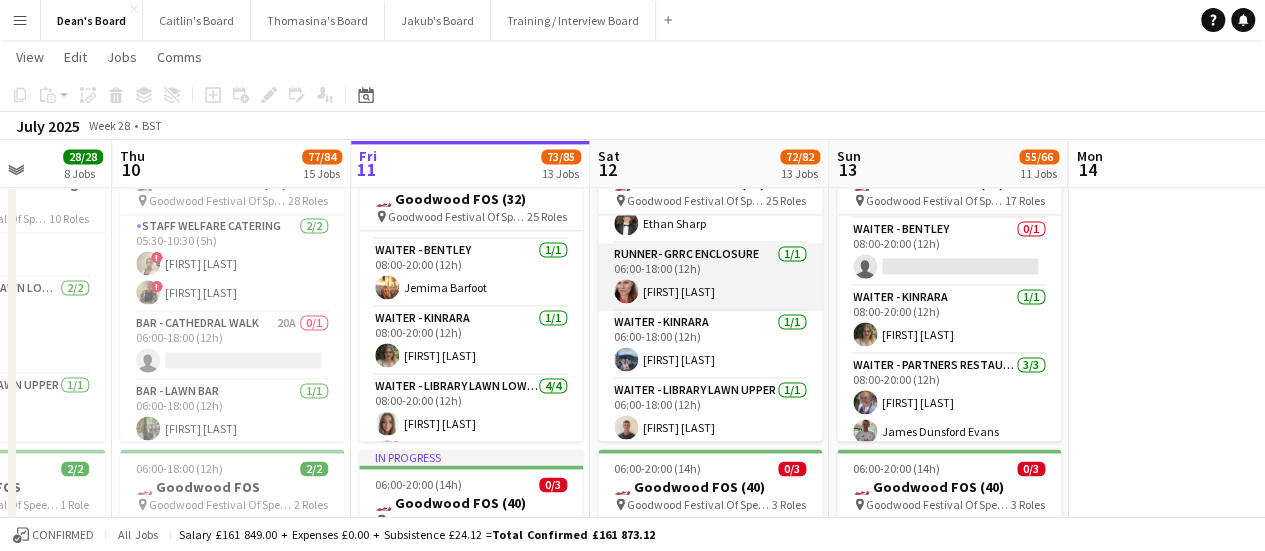 click on "Runner- GRRC Enclosure   1/1   06:00-18:00 (12h)
Dominy Mortimer-Dawson" at bounding box center [710, 277] 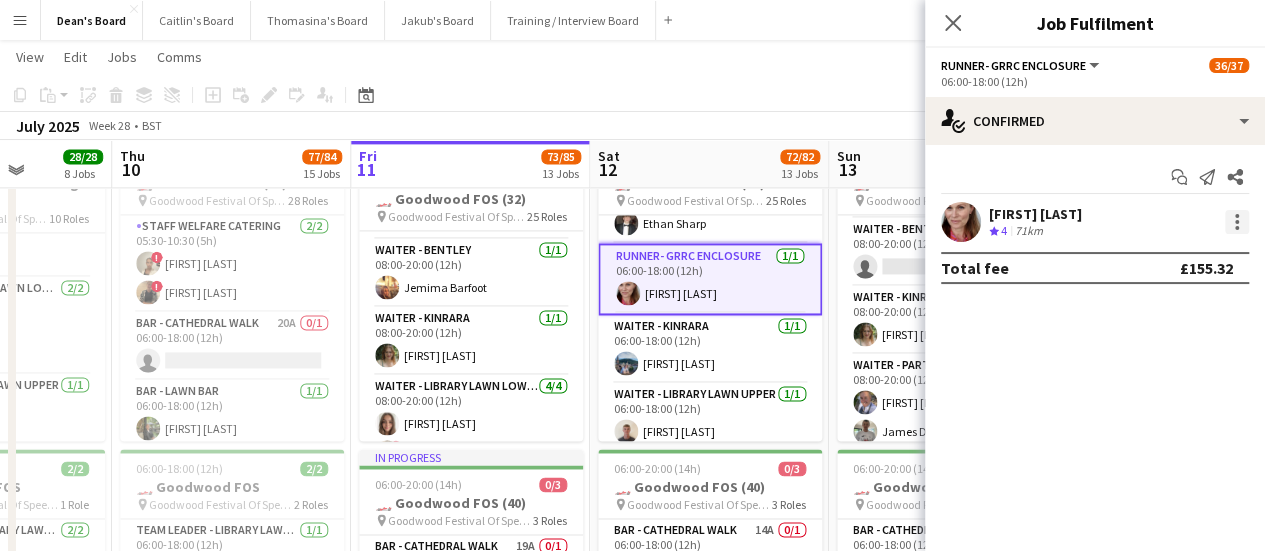 click at bounding box center [1237, 222] 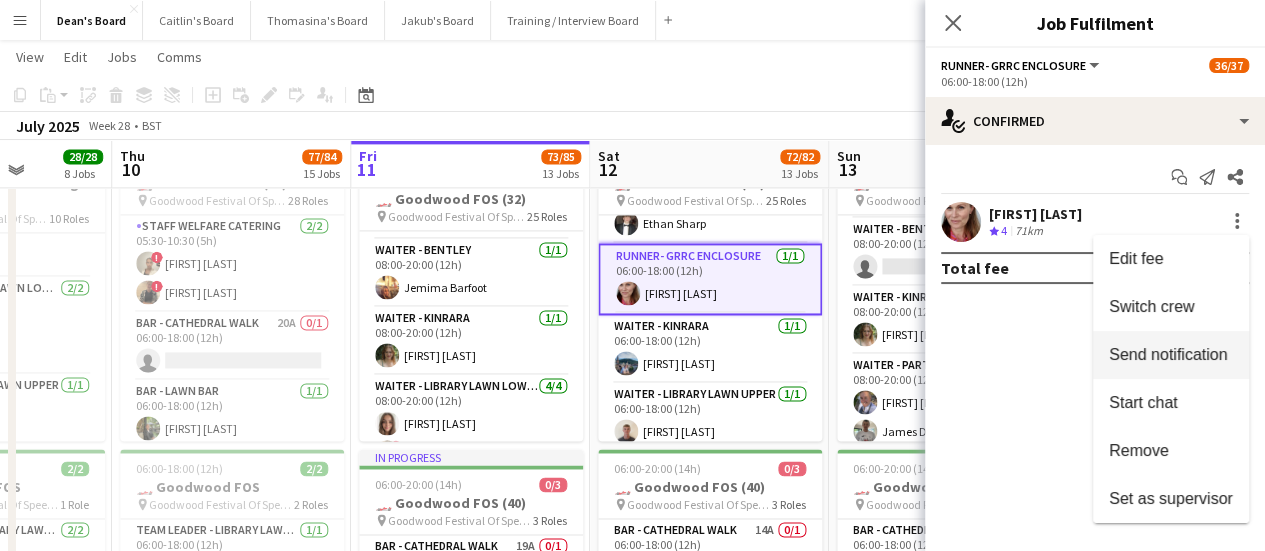 drag, startPoint x: 1206, startPoint y: 309, endPoint x: 1186, endPoint y: 315, distance: 20.880613 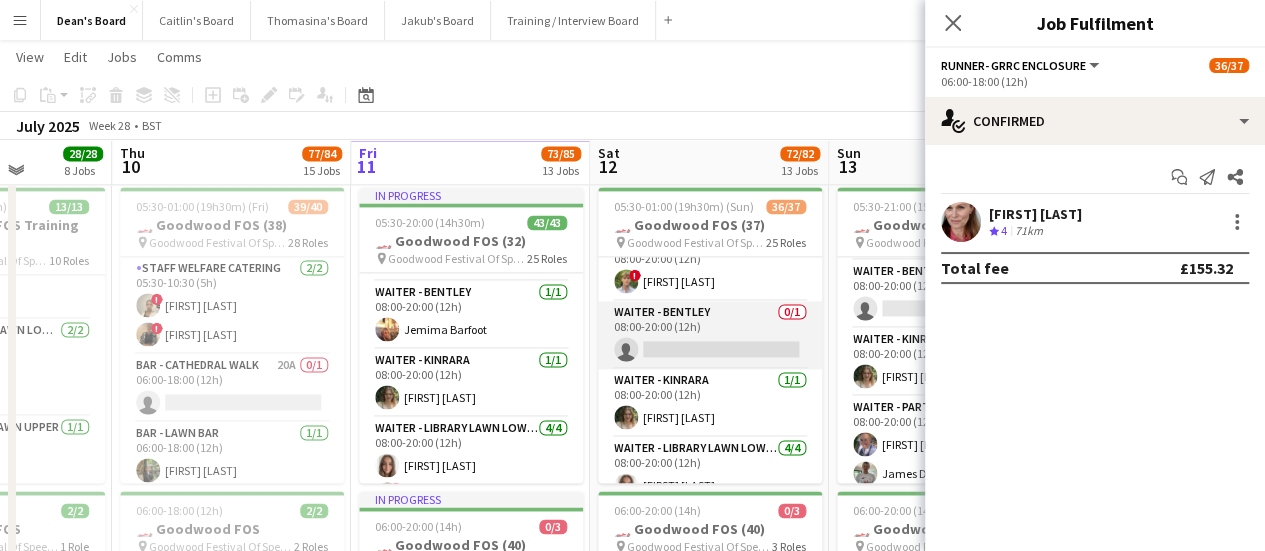 click on "Waiter - Bentley   0/1   08:00-20:00 (12h)
single-neutral-actions" at bounding box center [710, 335] 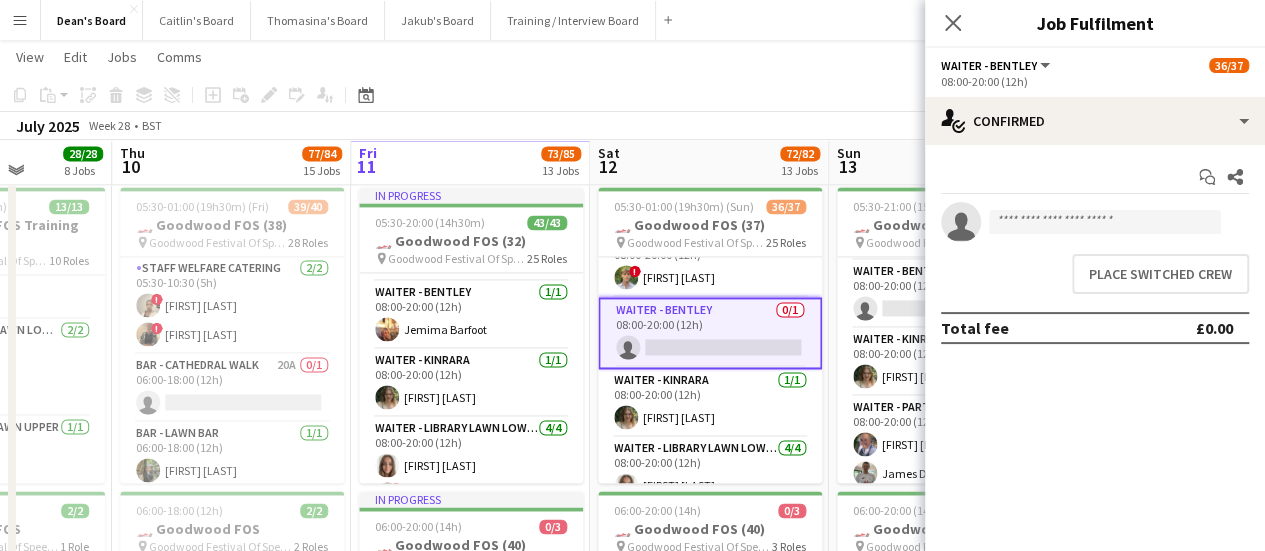 scroll, scrollTop: 1296, scrollLeft: 0, axis: vertical 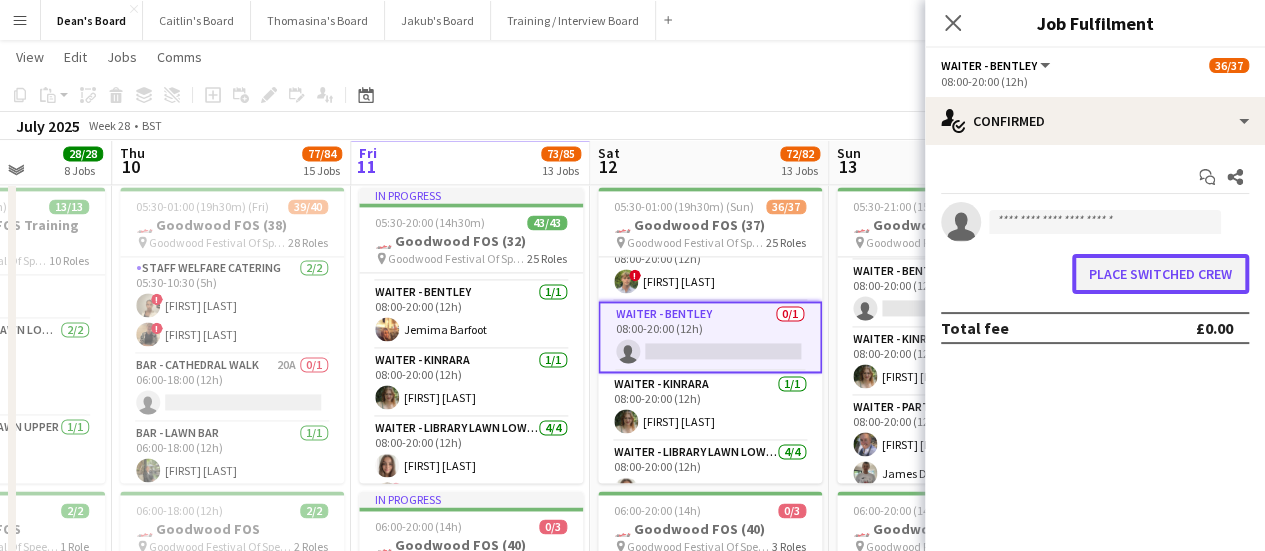 click on "Place switched crew" at bounding box center [1160, 274] 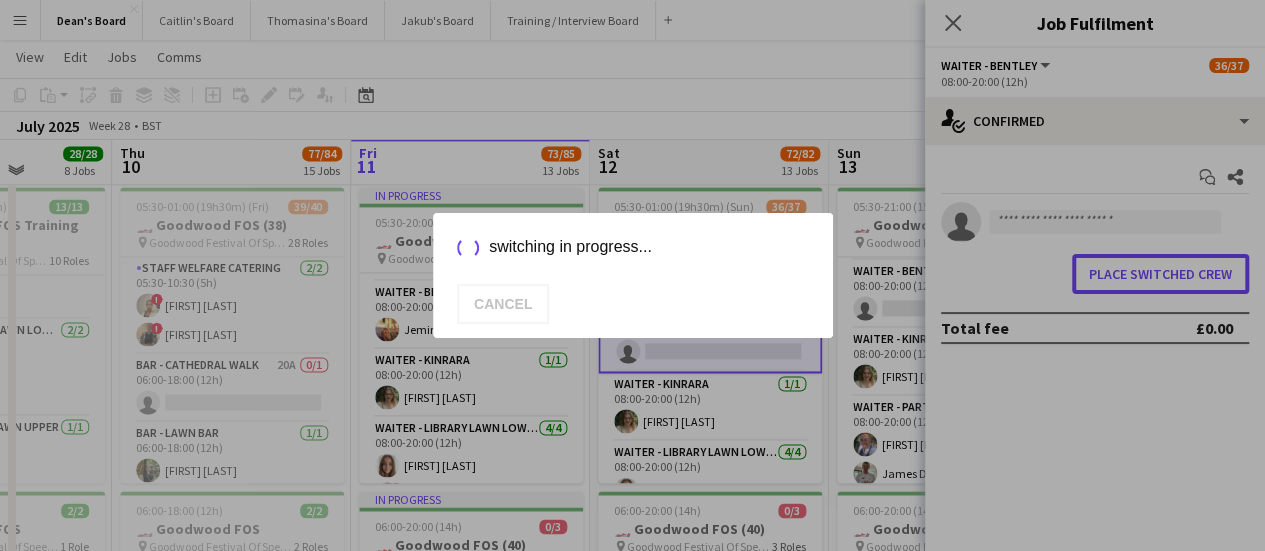 scroll, scrollTop: 0, scrollLeft: 0, axis: both 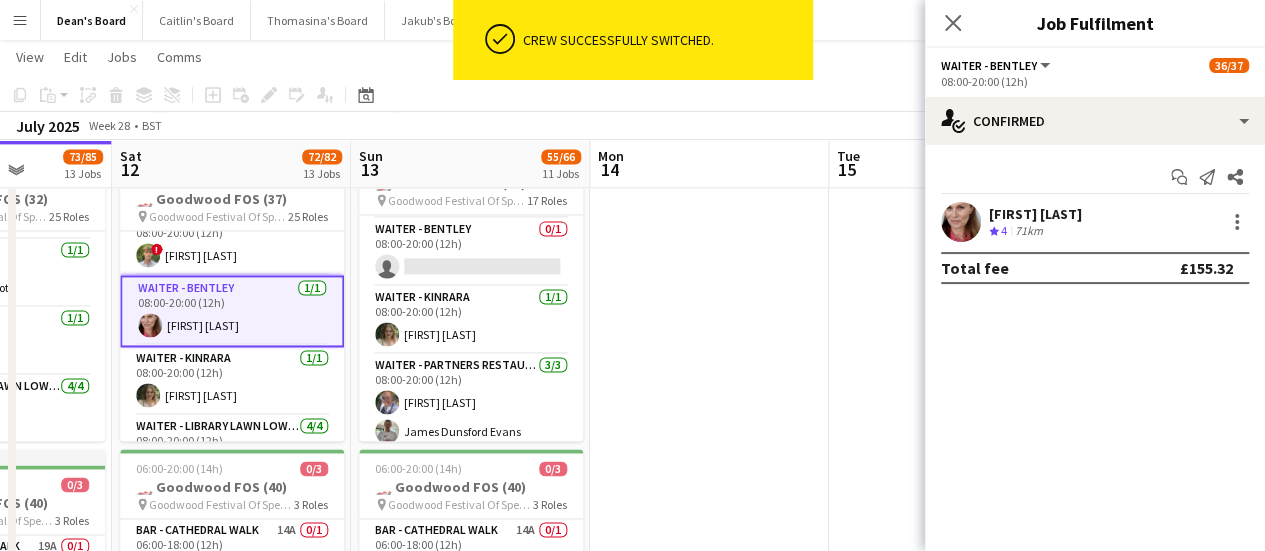 drag, startPoint x: 840, startPoint y: 369, endPoint x: 622, endPoint y: 359, distance: 218.22923 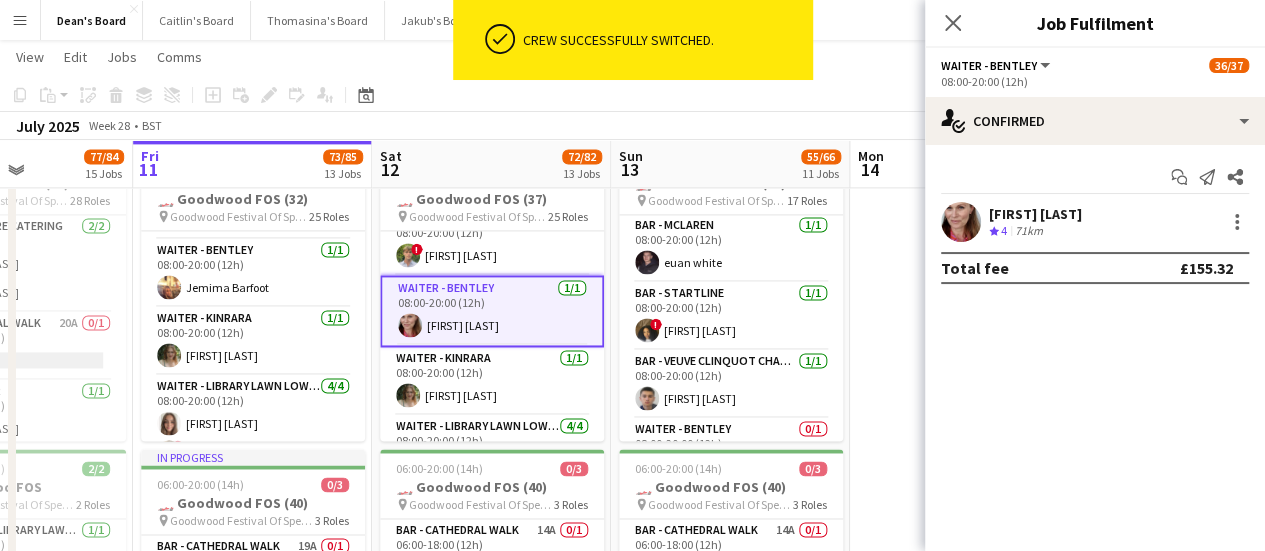 scroll, scrollTop: 500, scrollLeft: 0, axis: vertical 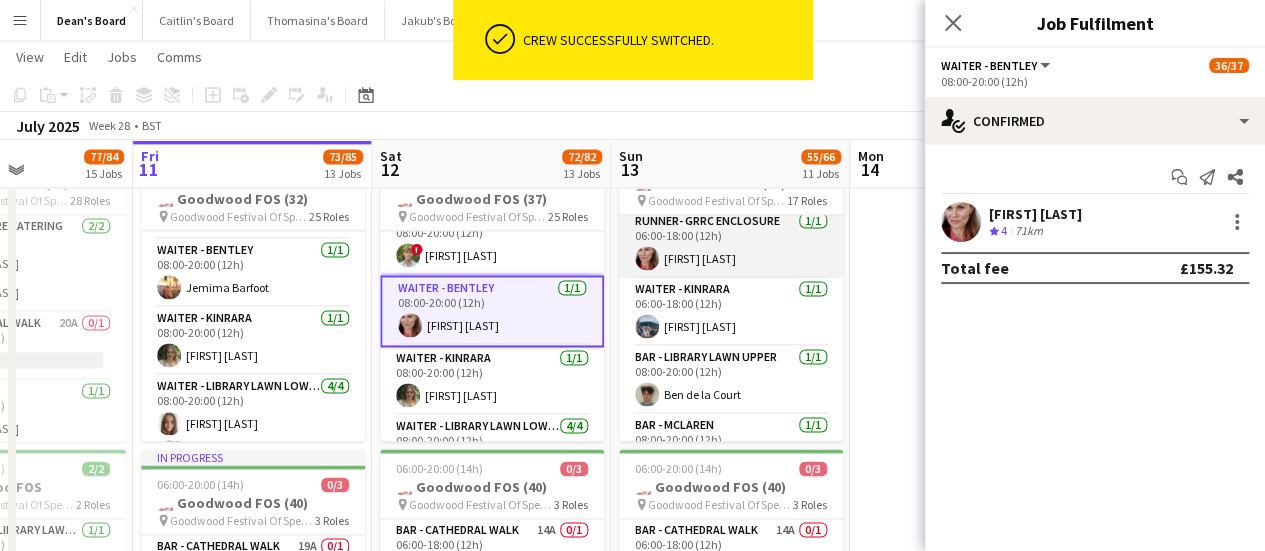 click on "Runner- GRRC Enclosure   1/1   06:00-18:00 (12h)
Dominy Mortimer-Dawson" at bounding box center [731, 244] 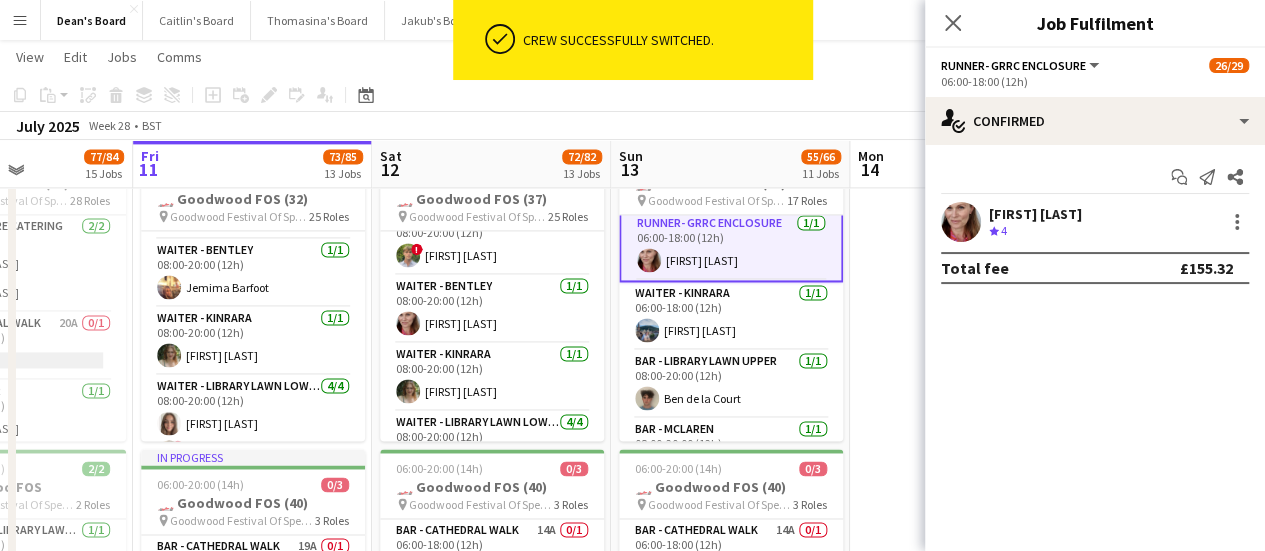 scroll, scrollTop: 502, scrollLeft: 0, axis: vertical 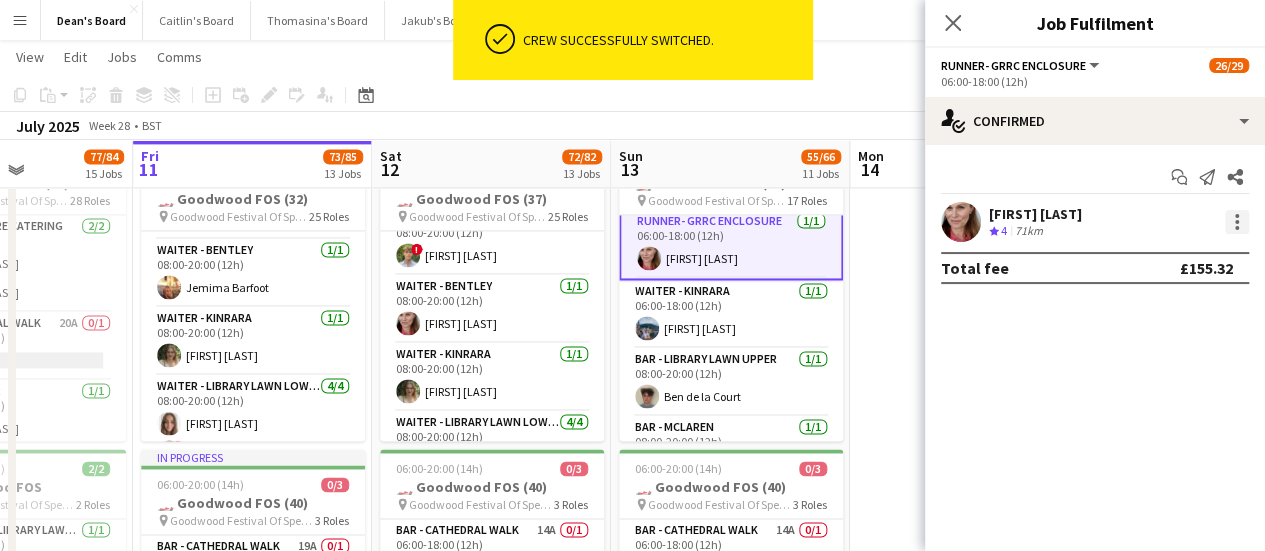 click at bounding box center (1237, 222) 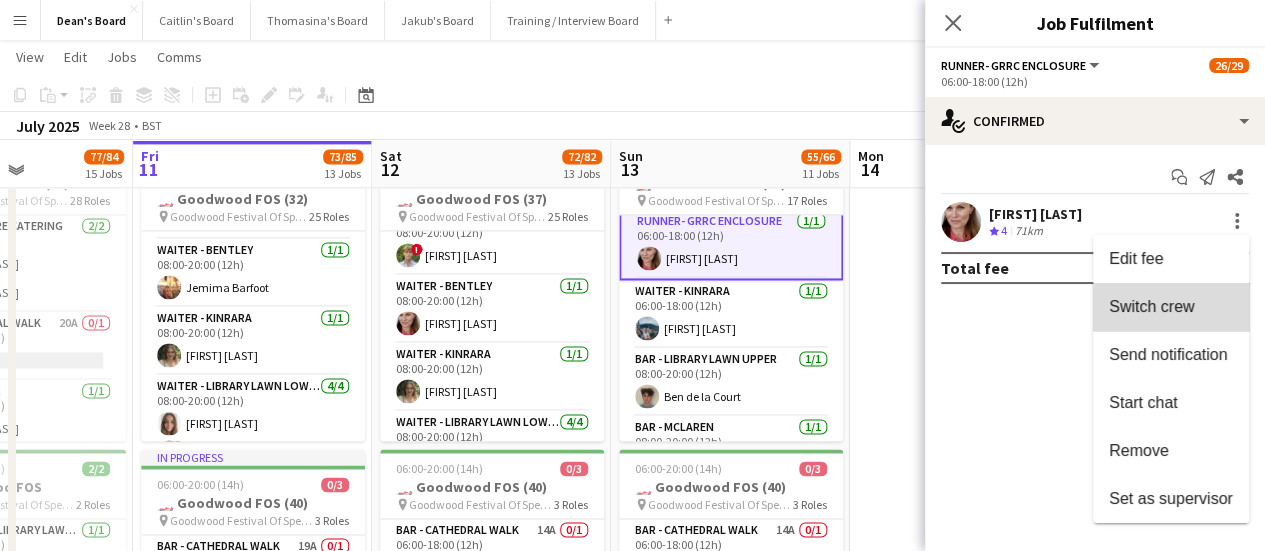 click on "Switch crew" at bounding box center (1151, 306) 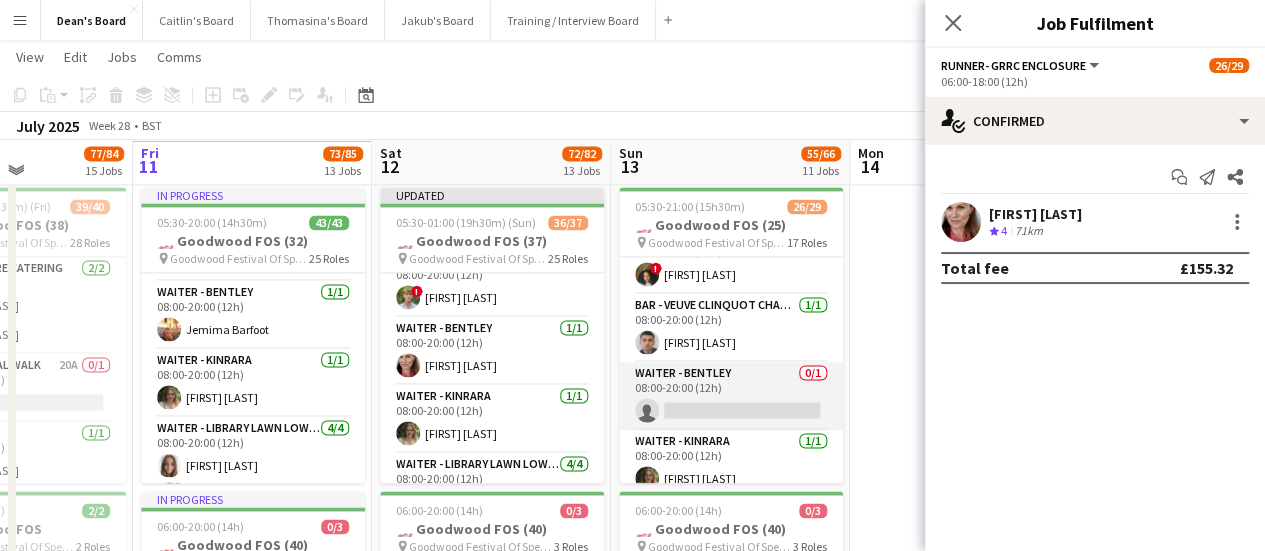 click on "Waiter - Bentley   0/1   08:00-20:00 (12h)
single-neutral-actions" at bounding box center [731, 396] 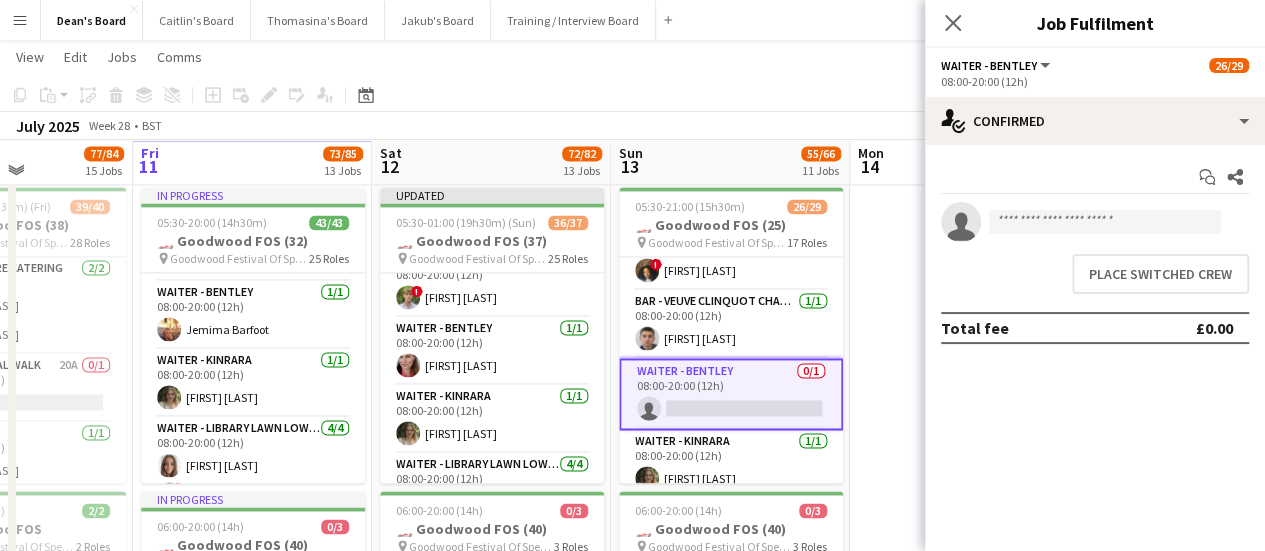 scroll, scrollTop: 798, scrollLeft: 0, axis: vertical 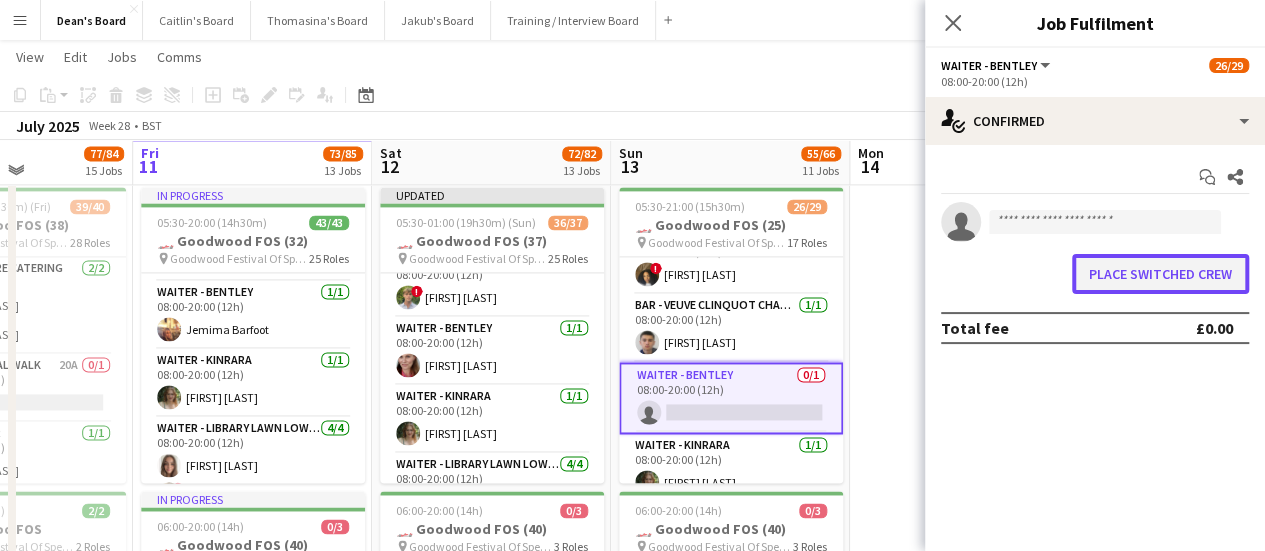 click on "Place switched crew" at bounding box center (1160, 274) 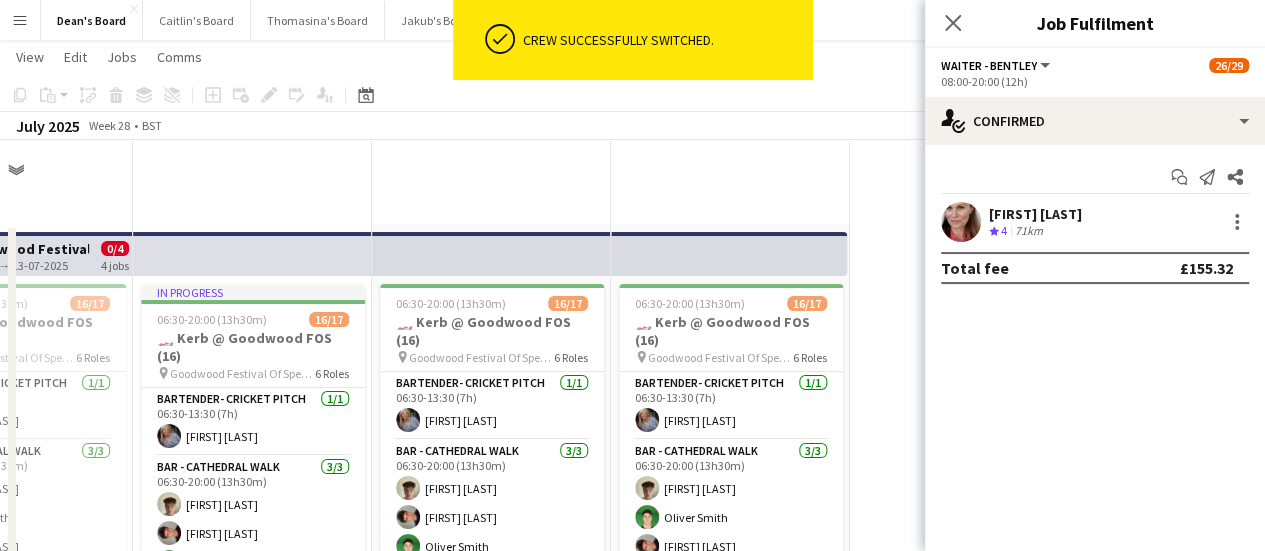 scroll, scrollTop: 1400, scrollLeft: 0, axis: vertical 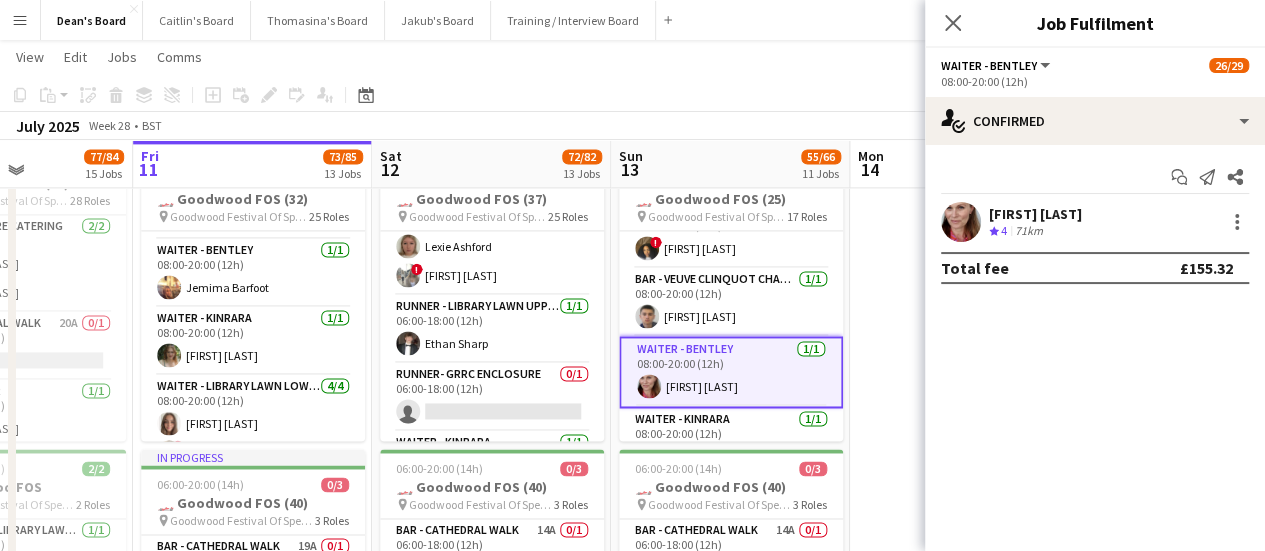 click at bounding box center (969, 729) 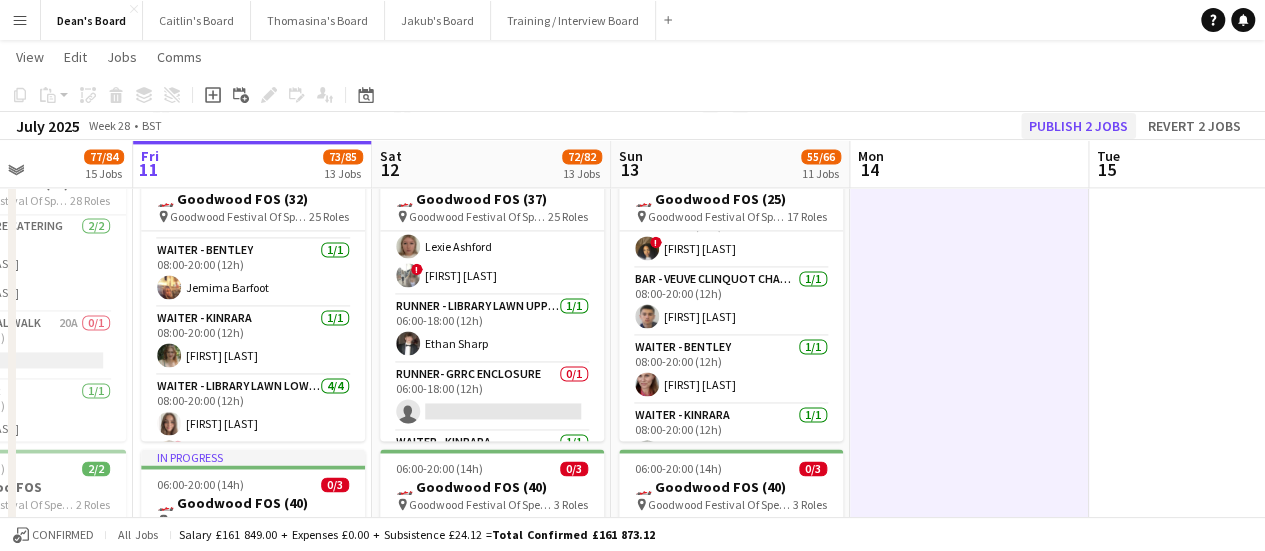 scroll, scrollTop: 0, scrollLeft: 582, axis: horizontal 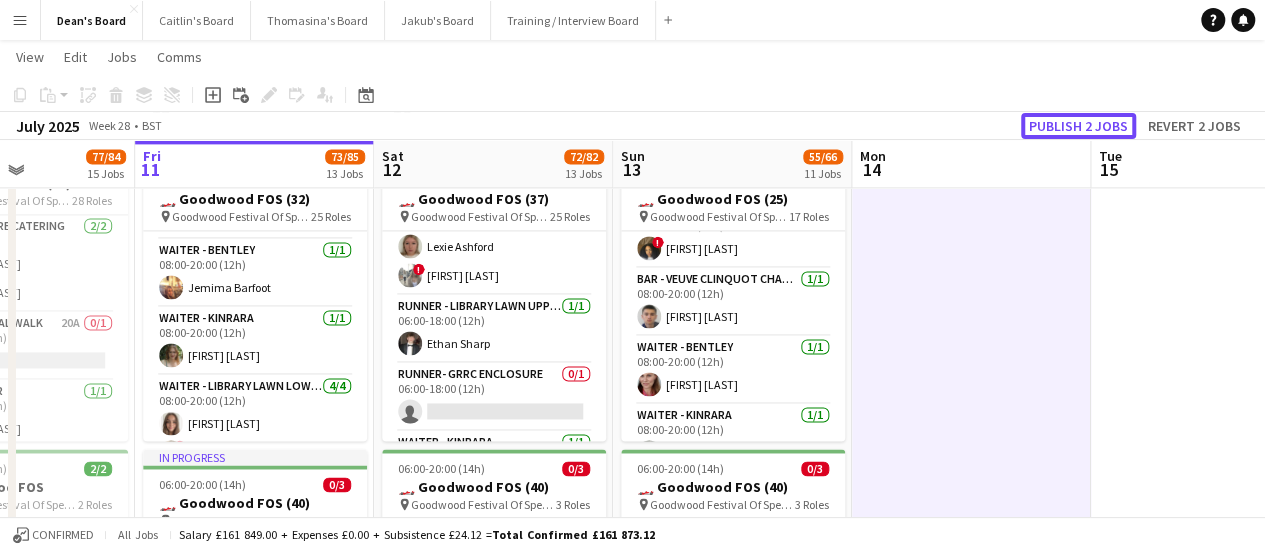 drag, startPoint x: 1092, startPoint y: 130, endPoint x: 1074, endPoint y: 154, distance: 30 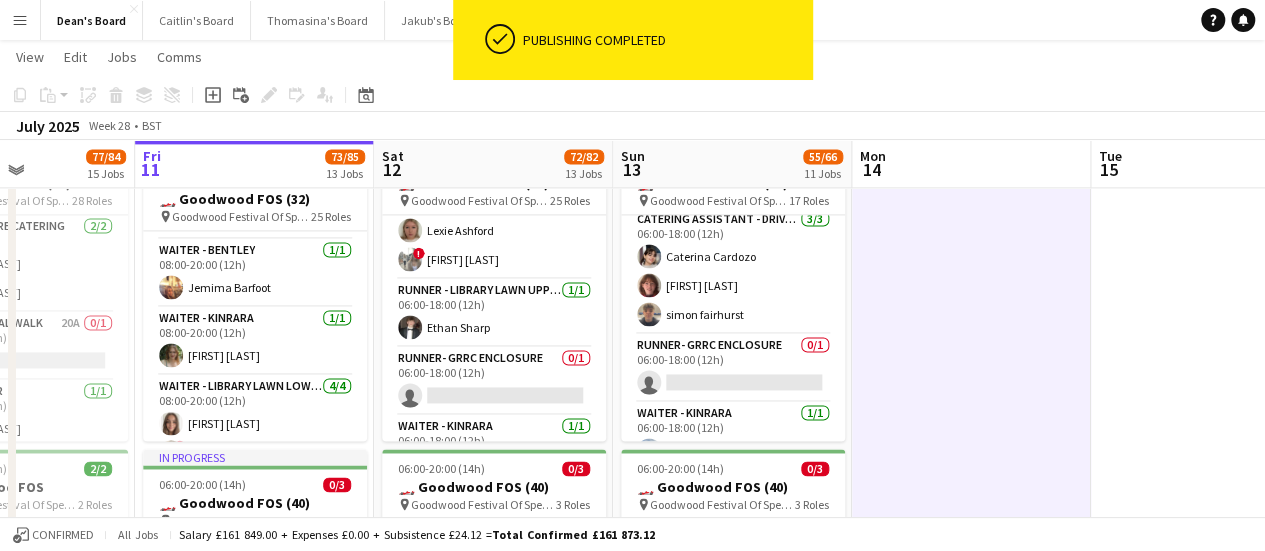 scroll, scrollTop: 398, scrollLeft: 0, axis: vertical 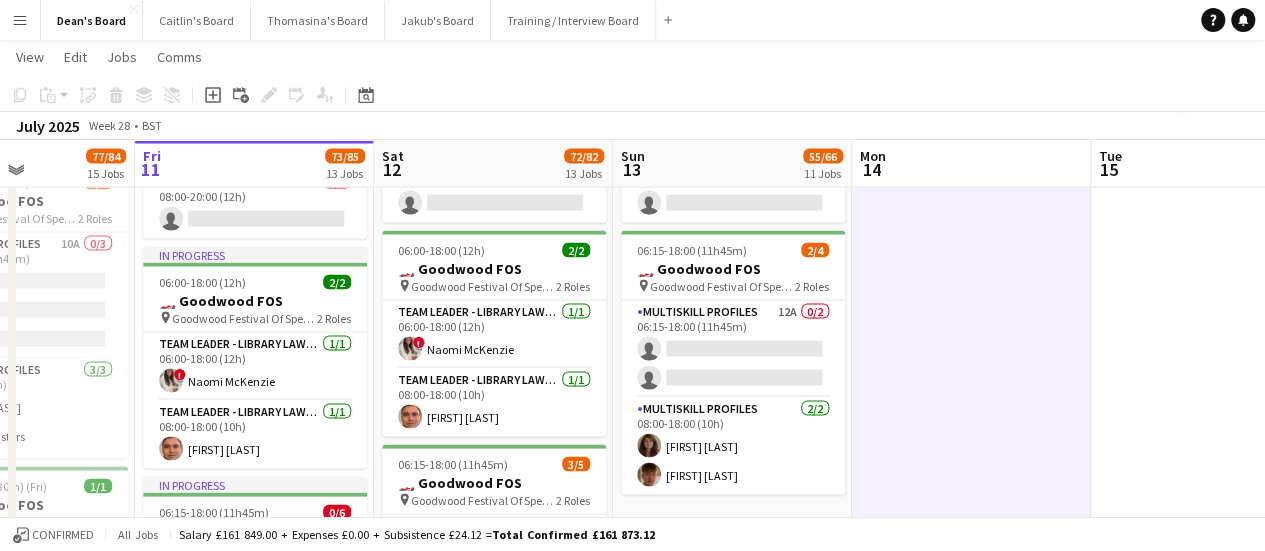 click on "MULTISKILL PROFILES   12A   0/2   06:15-18:00 (11h45m)
single-neutral-actions
single-neutral-actions" at bounding box center [733, 349] 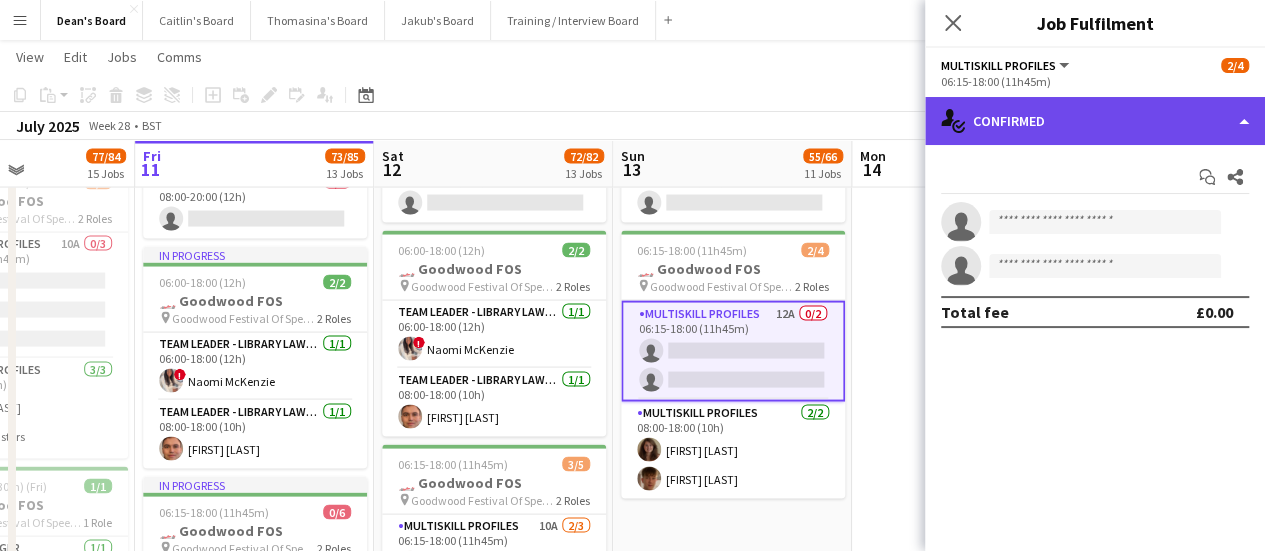 click on "single-neutral-actions-check-2
Confirmed" 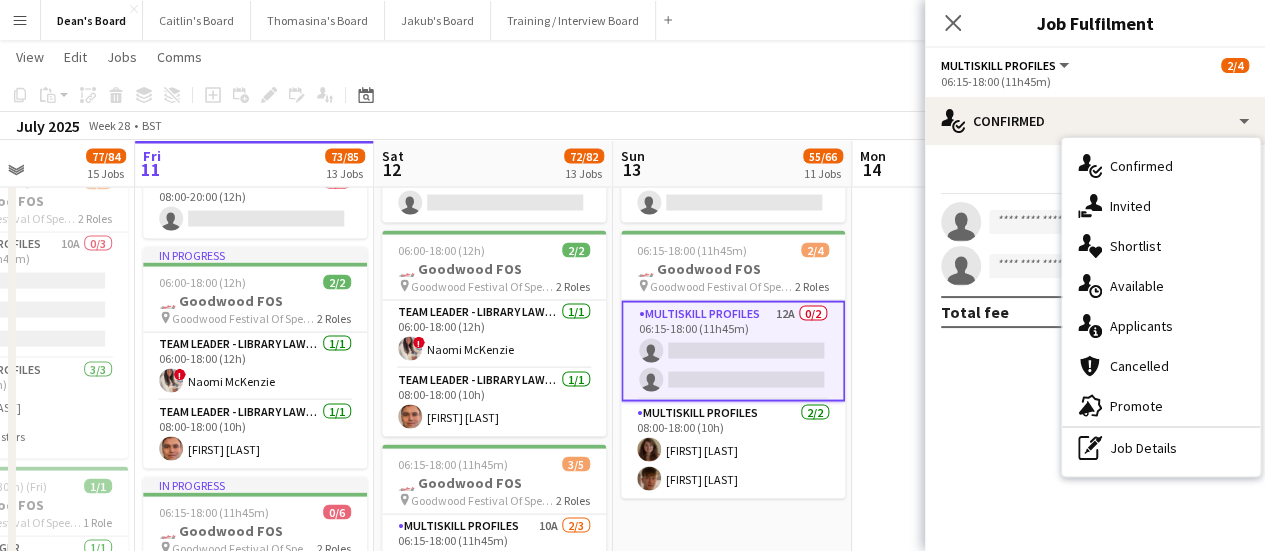 click on "single-neutral-actions-information
Applicants" at bounding box center [1161, 326] 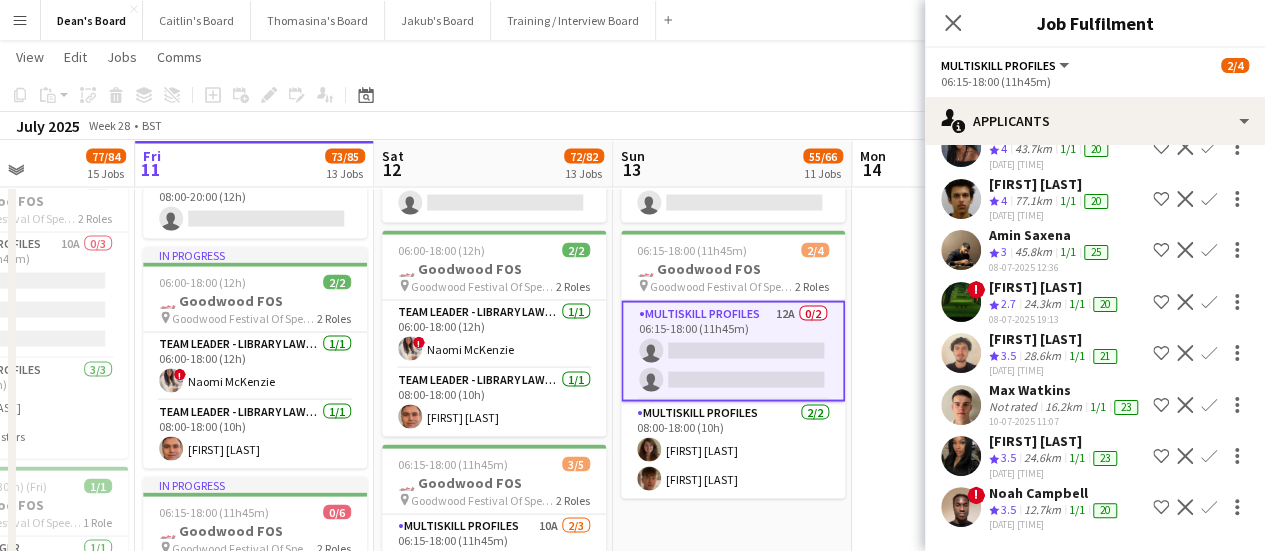 scroll, scrollTop: 370, scrollLeft: 0, axis: vertical 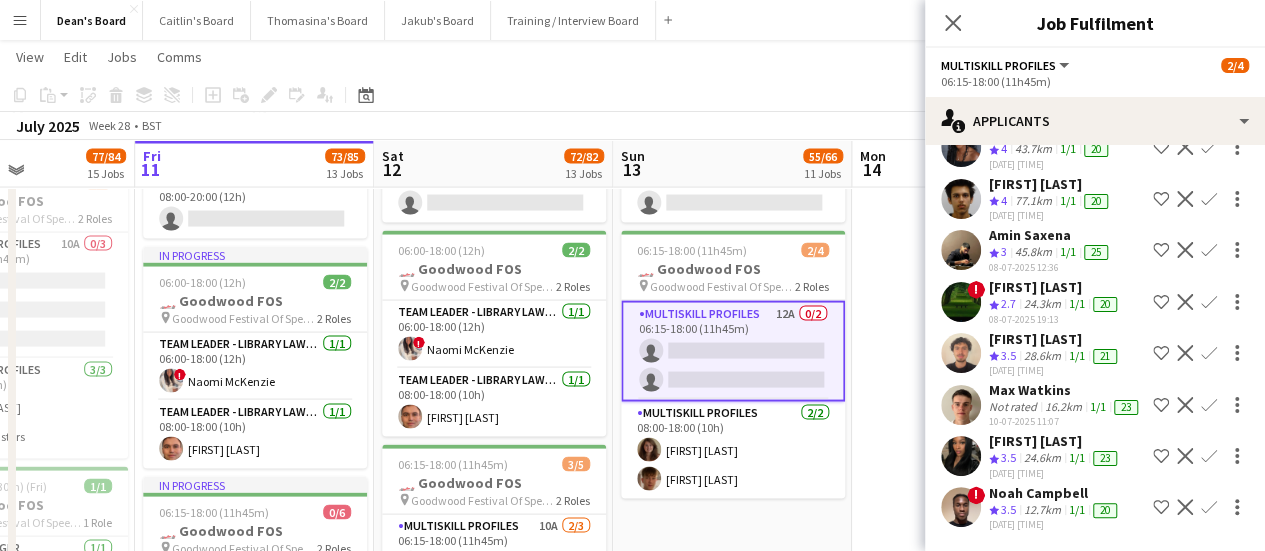 click on "11-07-2025 06:54" 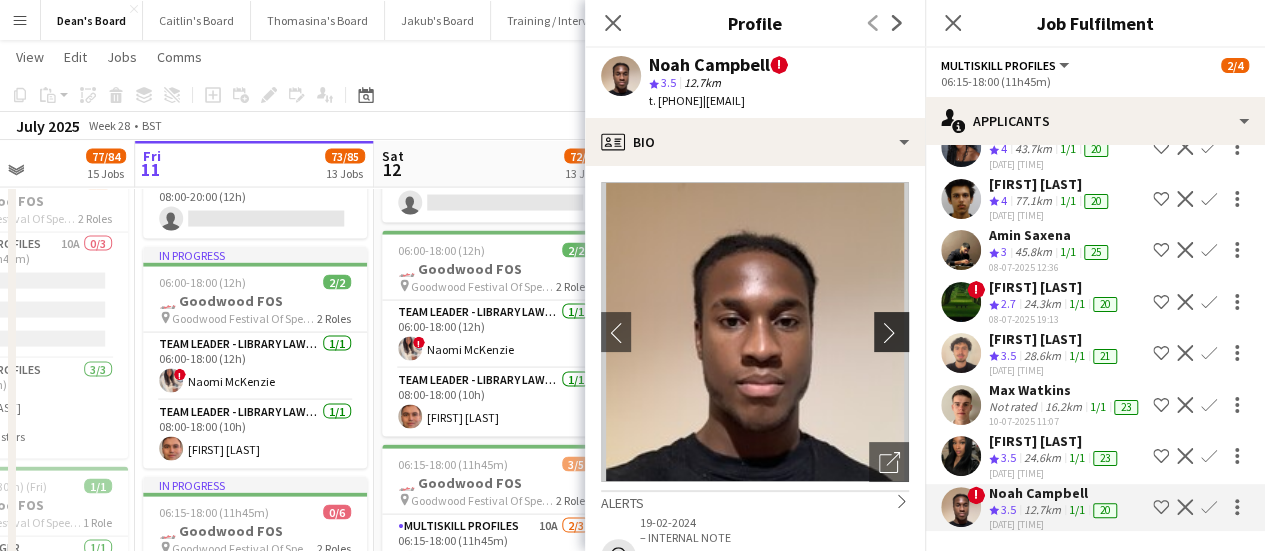 click on "chevron-right" 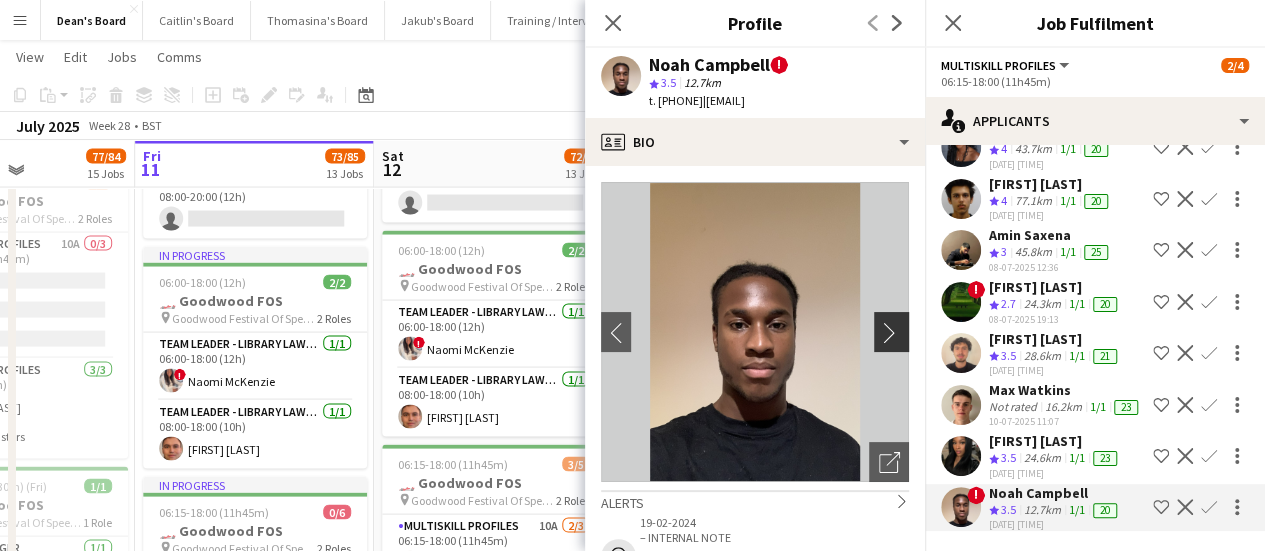 click on "chevron-right" 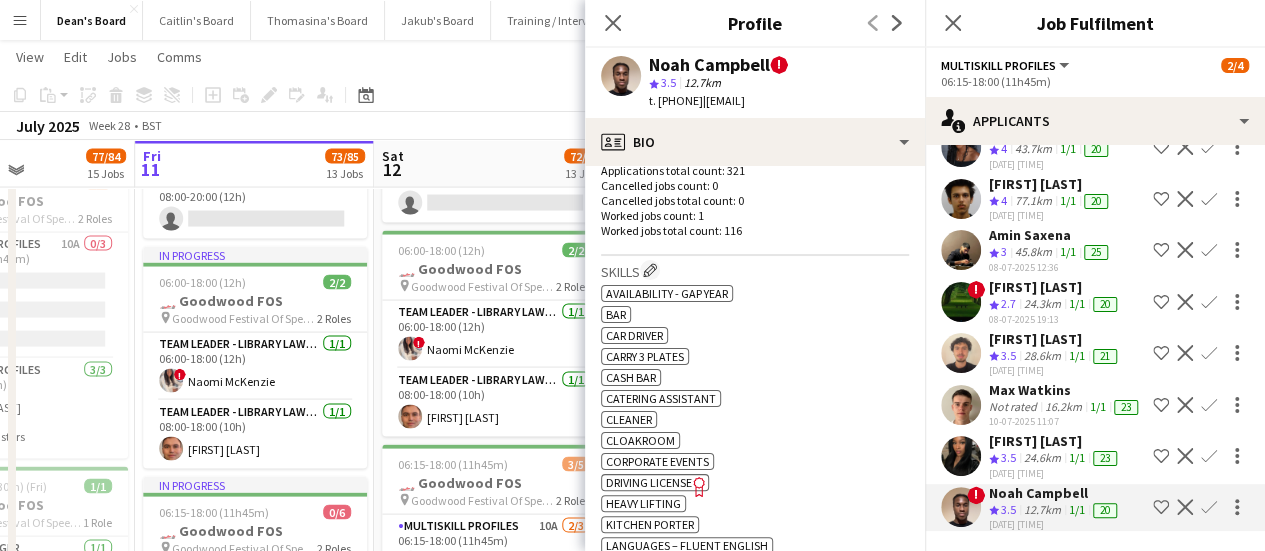 scroll, scrollTop: 700, scrollLeft: 0, axis: vertical 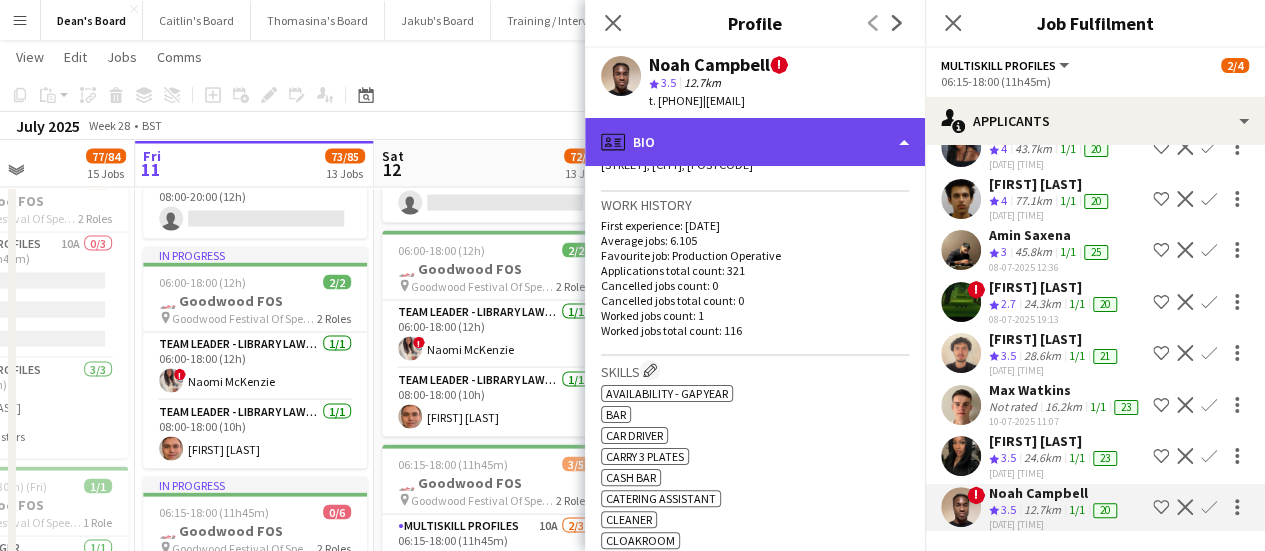 click on "profile
Bio" 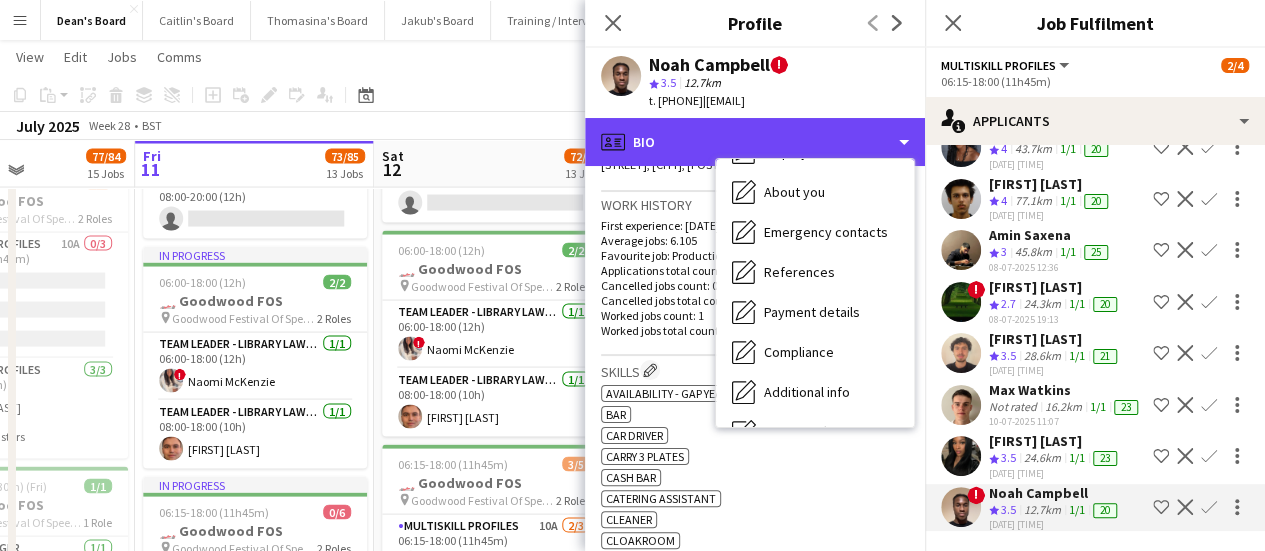 scroll, scrollTop: 308, scrollLeft: 0, axis: vertical 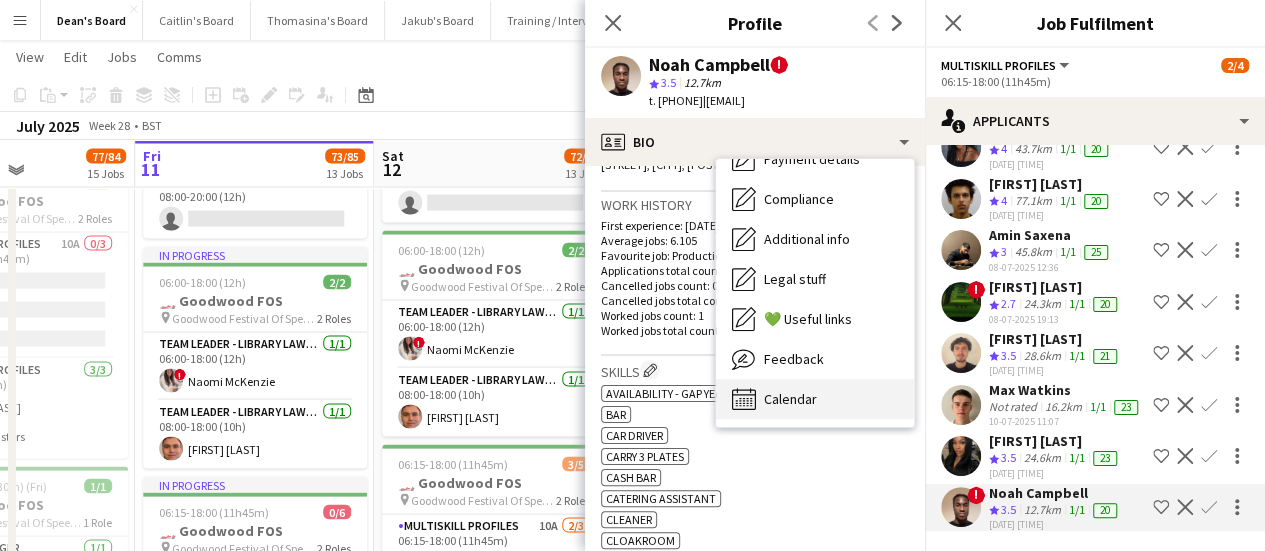 click on "Calendar
Calendar" at bounding box center (815, 399) 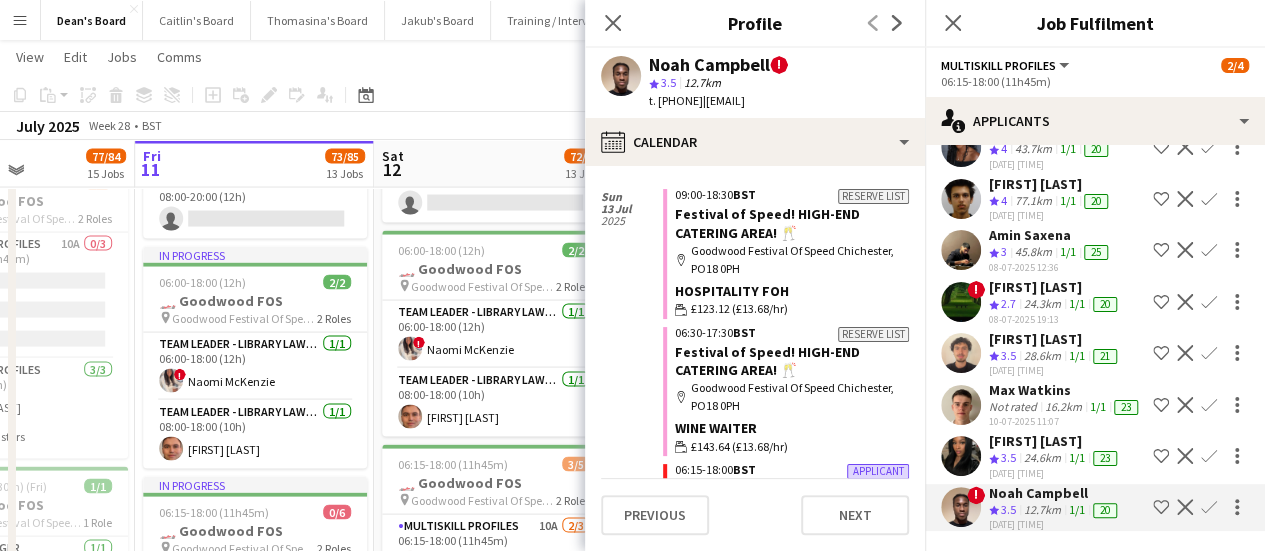 scroll, scrollTop: 0, scrollLeft: 0, axis: both 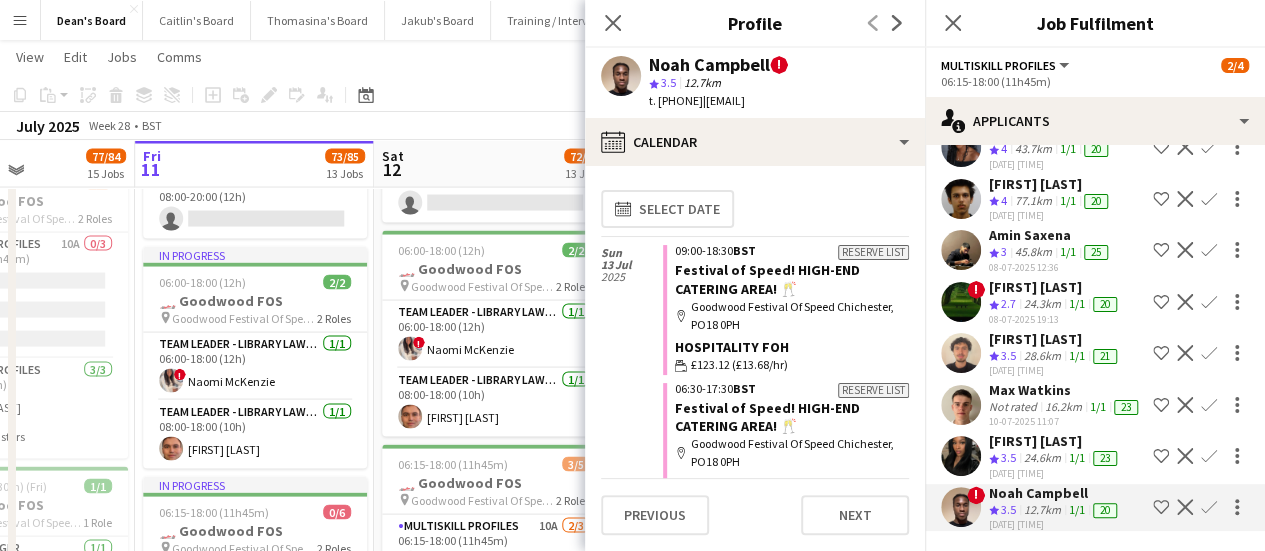 click on "Copy
Paste
Paste   Ctrl+V Paste with crew  Ctrl+Shift+V
Paste linked Job
Delete
Group
Ungroup
Add job
Add linked Job
Edit
Edit linked Job
Applicants
Date picker
JUL 2025 JUL 2025 Monday M Tuesday T Wednesday W Thursday T Friday F Saturday S Sunday S  JUL      1   2   3   4   5   6   7   8   9   10   11   12   13   14   15   16   17   18   19   20   21   22   23   24   25   26   27   28   29   30   31
Comparison range
Comparison range
Today" 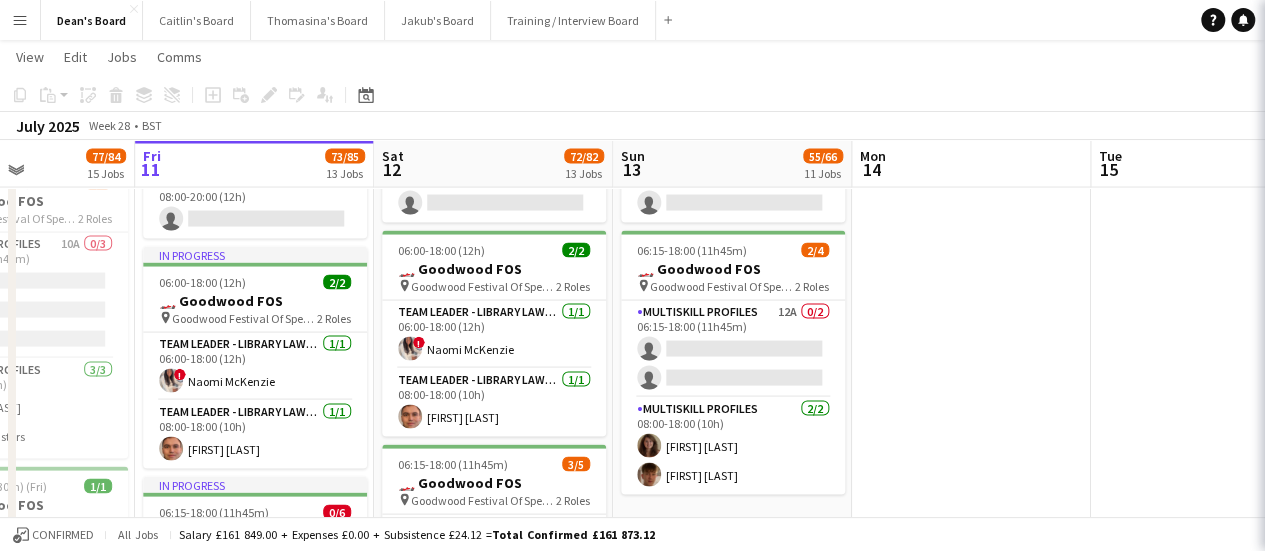 scroll, scrollTop: 0, scrollLeft: 0, axis: both 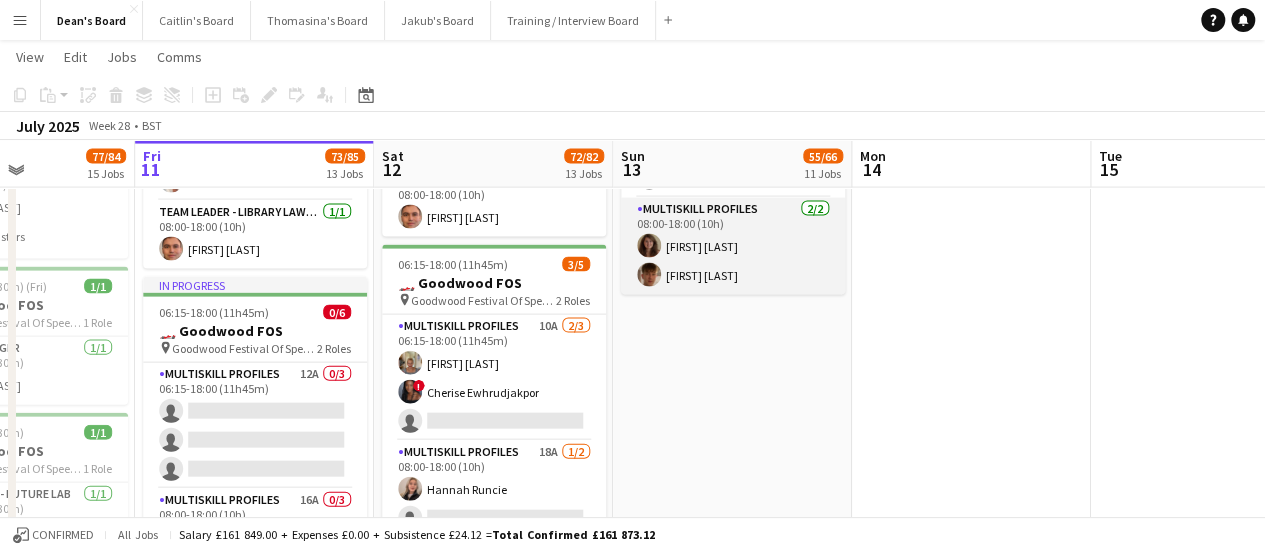 click on "MULTISKILL PROFILES   2/2   08:00-18:00 (10h)
Tirren Ambroziak Josh Ebbs" at bounding box center (733, 246) 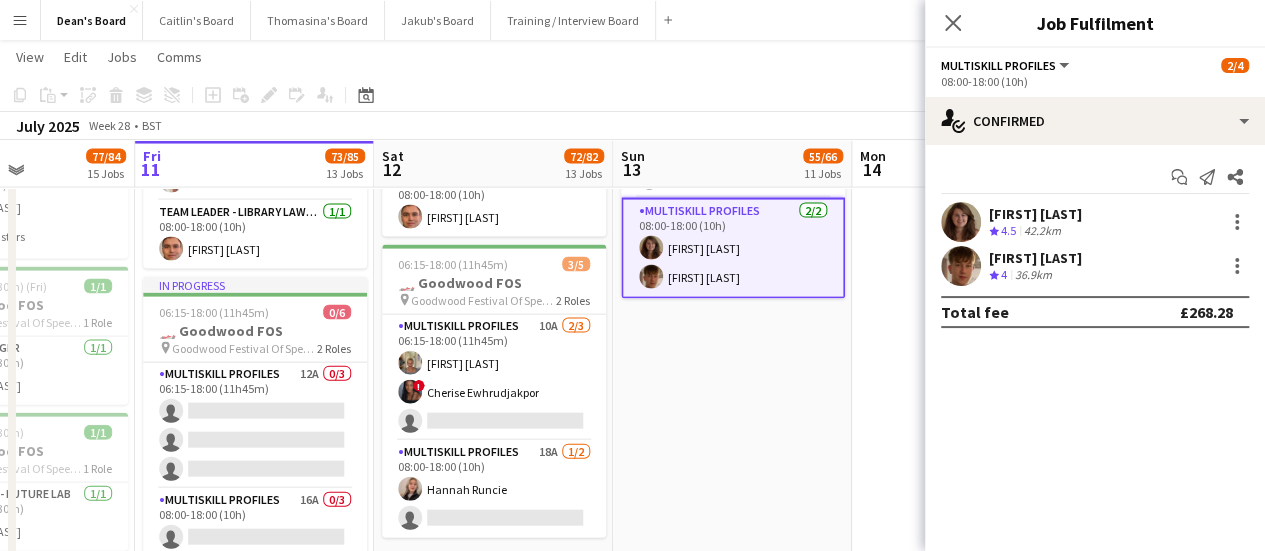 click on "Josh Ebbs" at bounding box center [1035, 258] 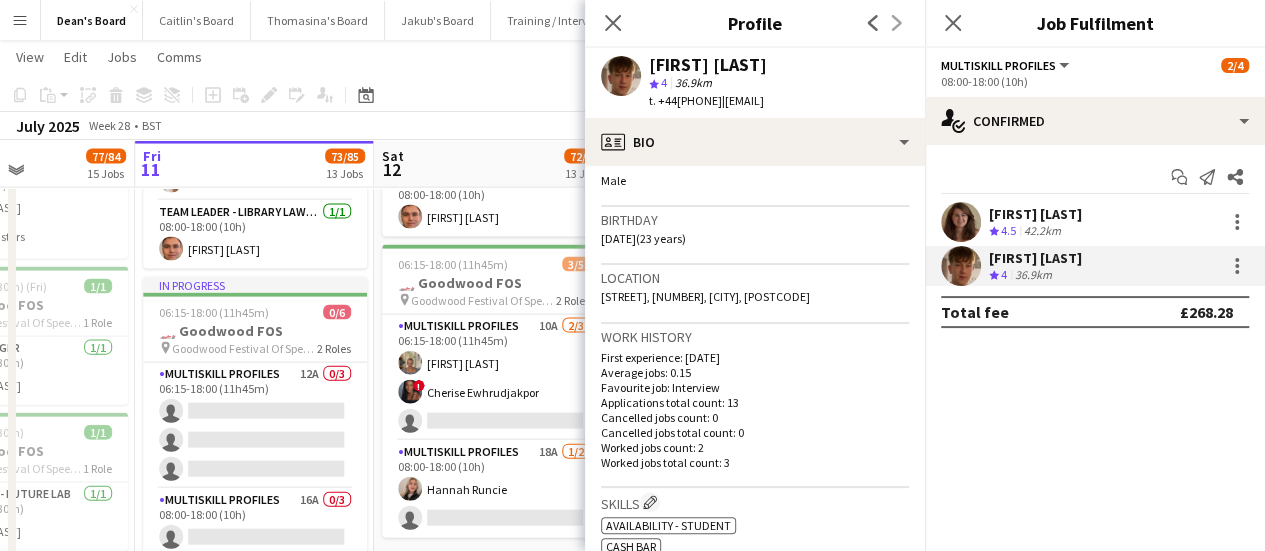 scroll, scrollTop: 200, scrollLeft: 0, axis: vertical 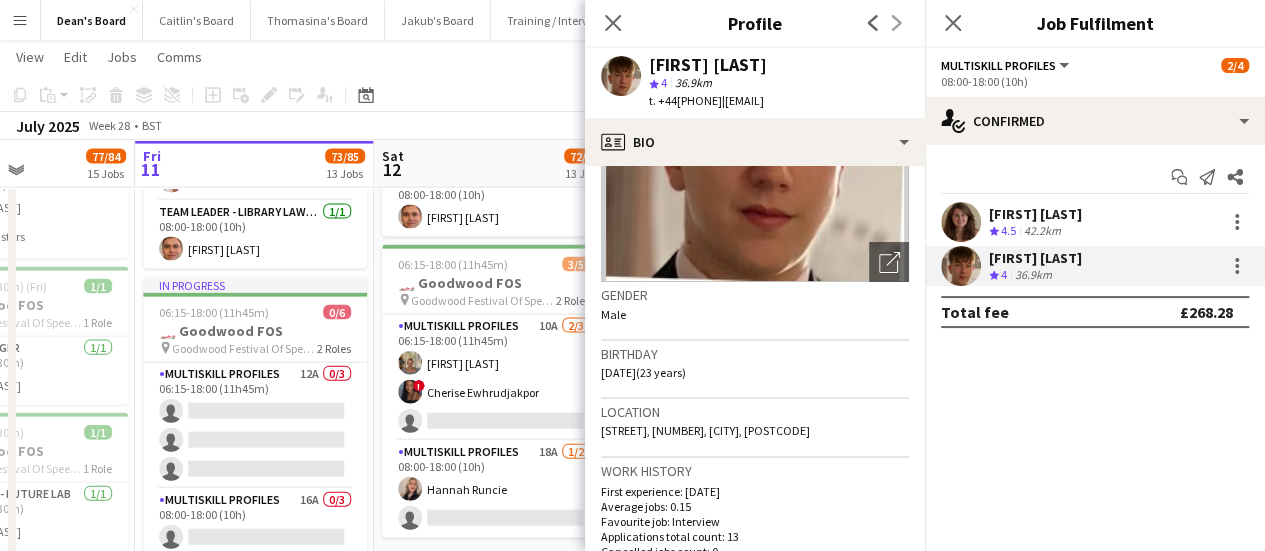 click on "July 2025   Week 28
•   BST" 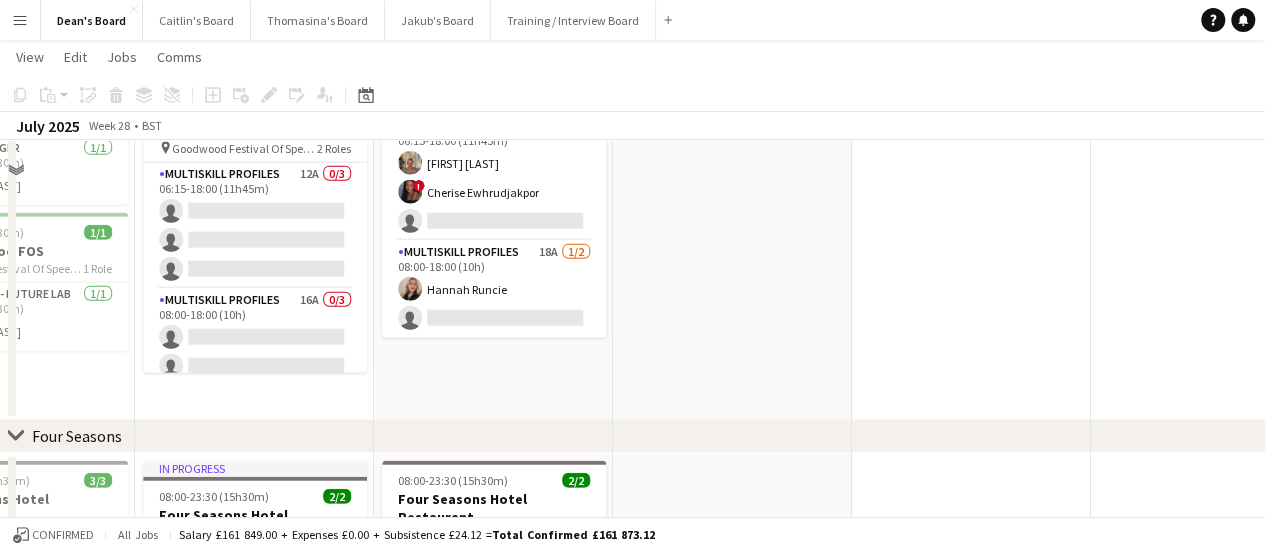 scroll, scrollTop: 2100, scrollLeft: 0, axis: vertical 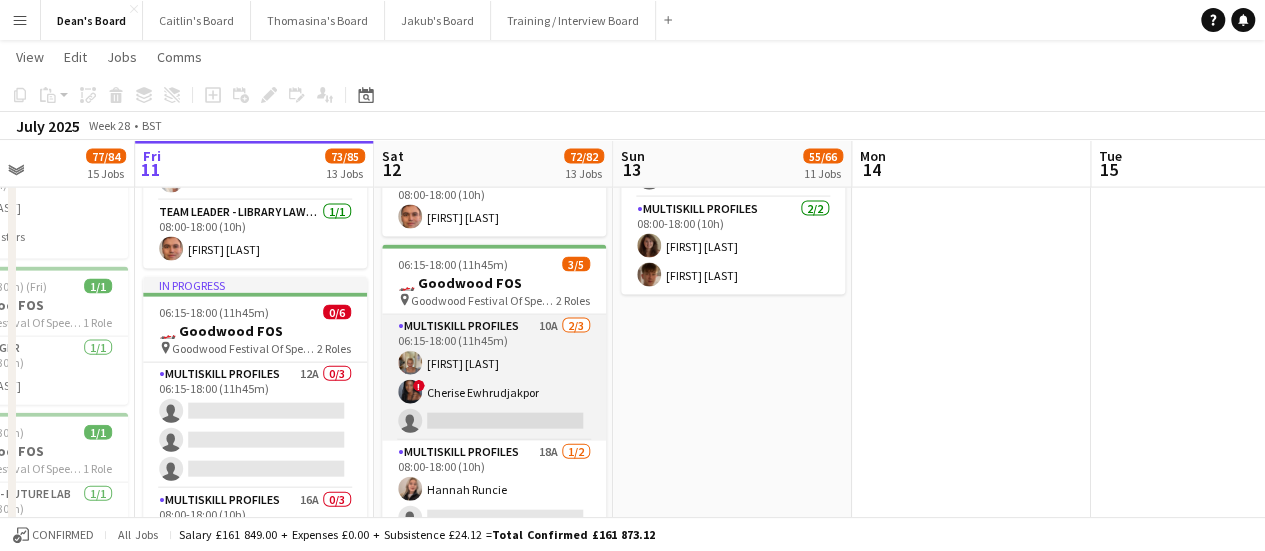 click on "MULTISKILL PROFILES   10A   2/3   06:15-18:00 (11h45m)
Jacqueline Whitehorn-Scott ! Cherise Ewhrudjakpor
single-neutral-actions" at bounding box center [494, 378] 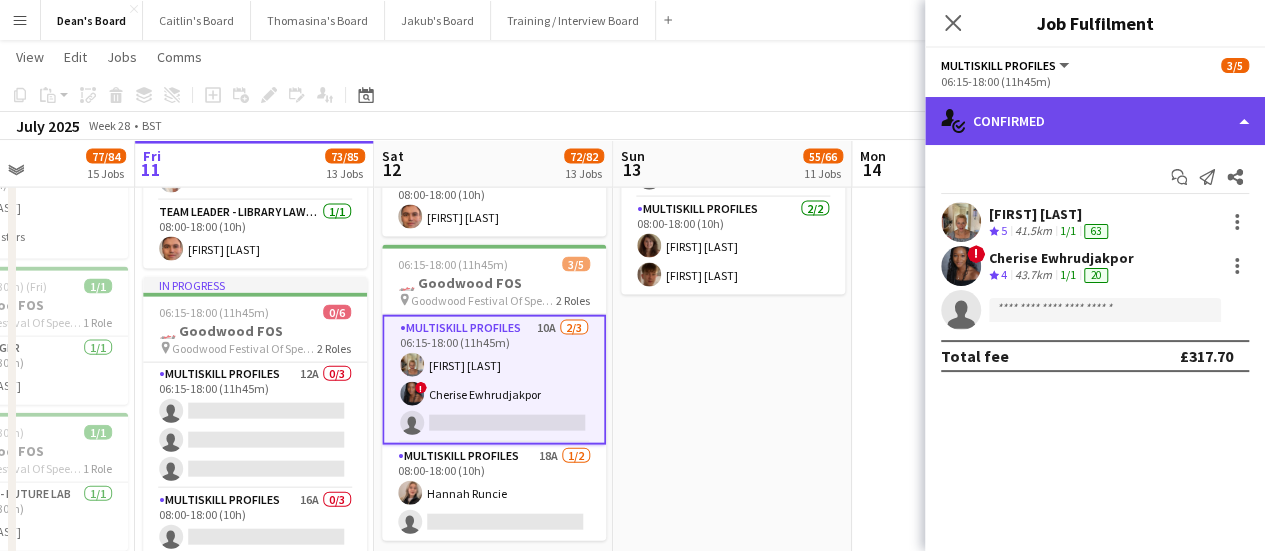 click on "single-neutral-actions-check-2
Confirmed" 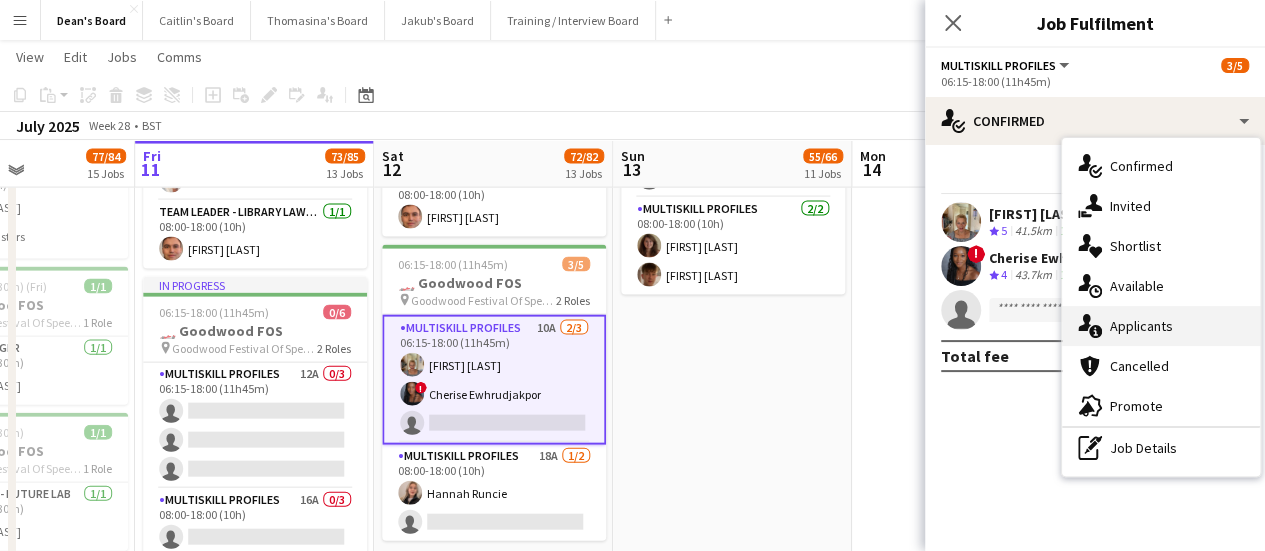click on "single-neutral-actions-information
Applicants" at bounding box center (1161, 326) 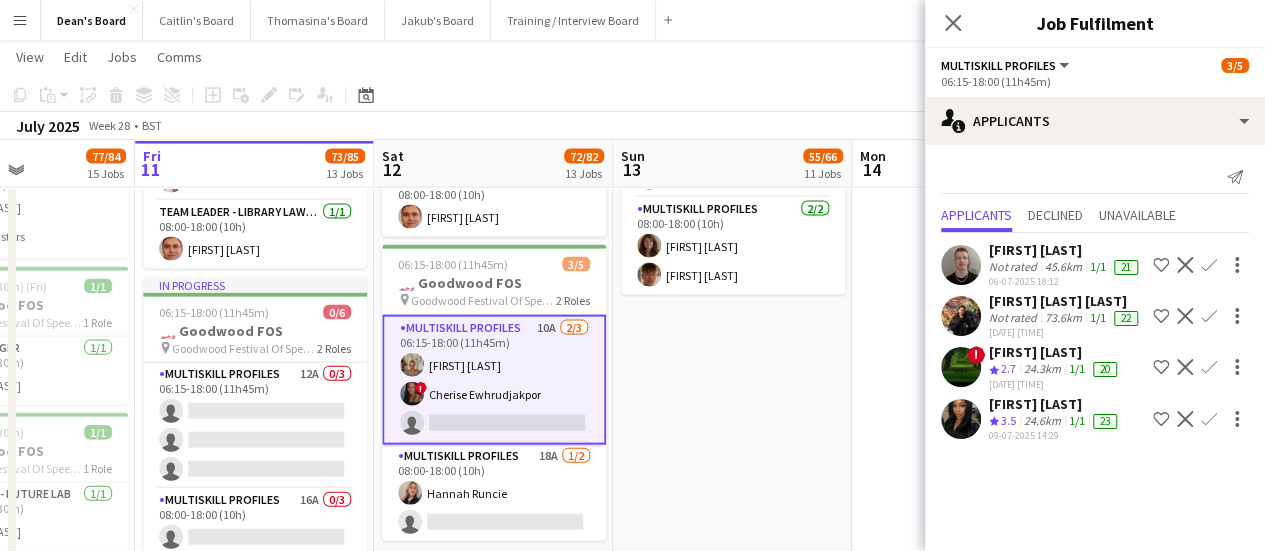 scroll, scrollTop: 48, scrollLeft: 0, axis: vertical 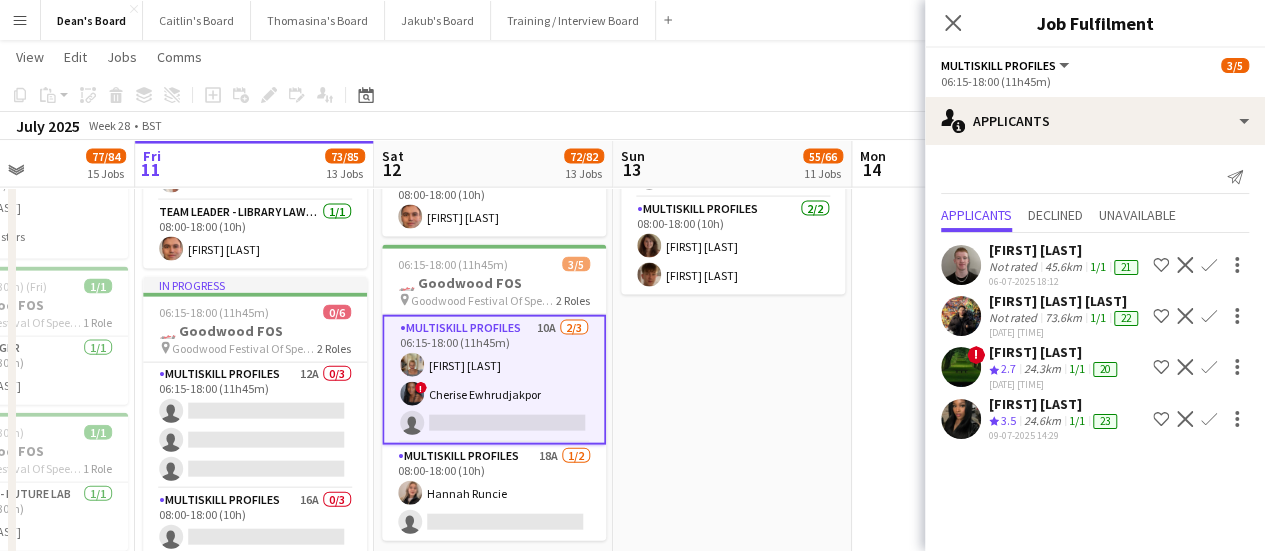click on "24.6km" 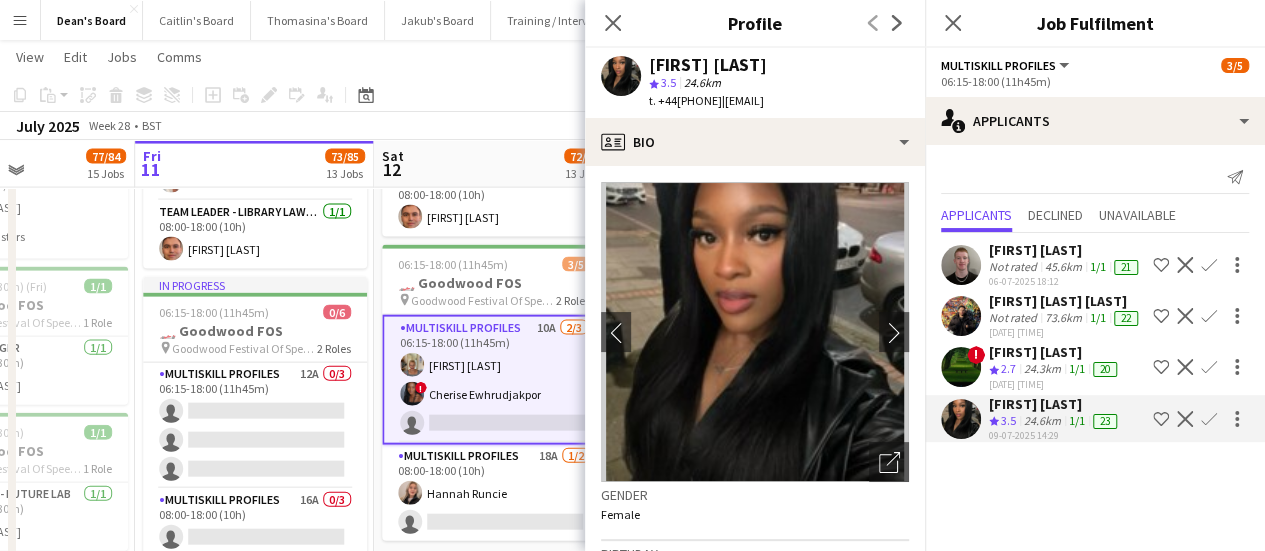 scroll, scrollTop: 0, scrollLeft: 650, axis: horizontal 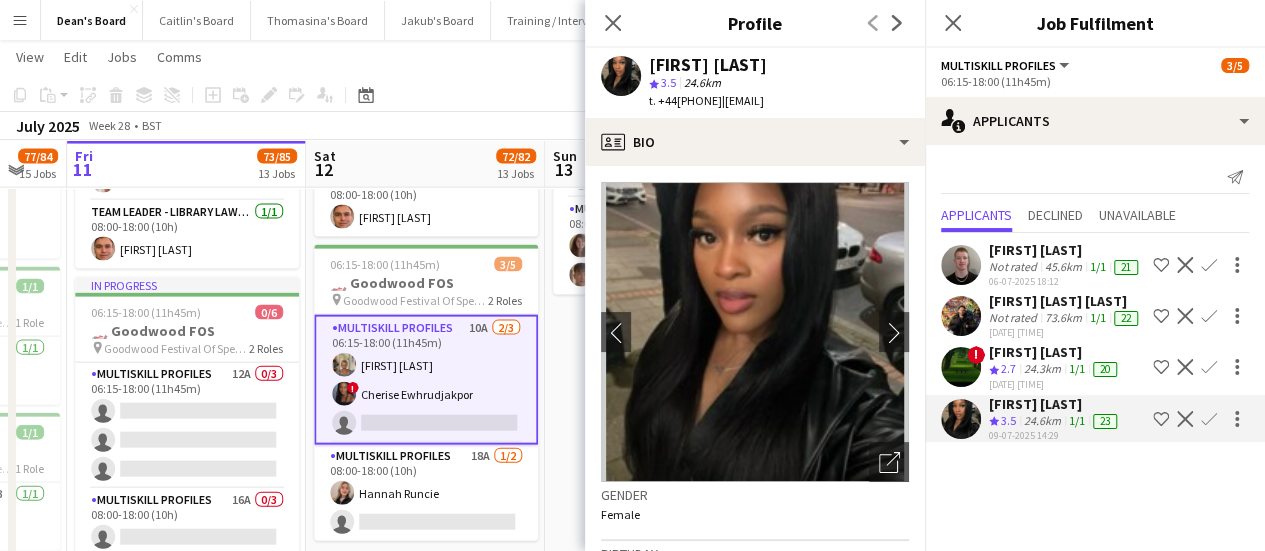 drag, startPoint x: 524, startPoint y: 160, endPoint x: 456, endPoint y: 155, distance: 68.18358 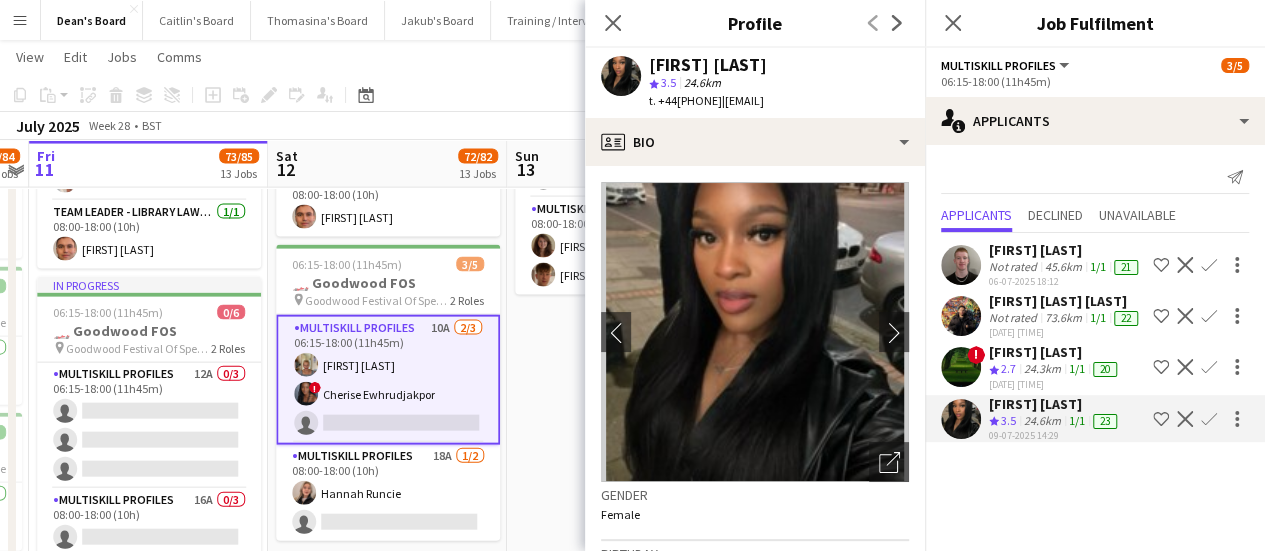 drag, startPoint x: 560, startPoint y: 373, endPoint x: 522, endPoint y: 377, distance: 38.209946 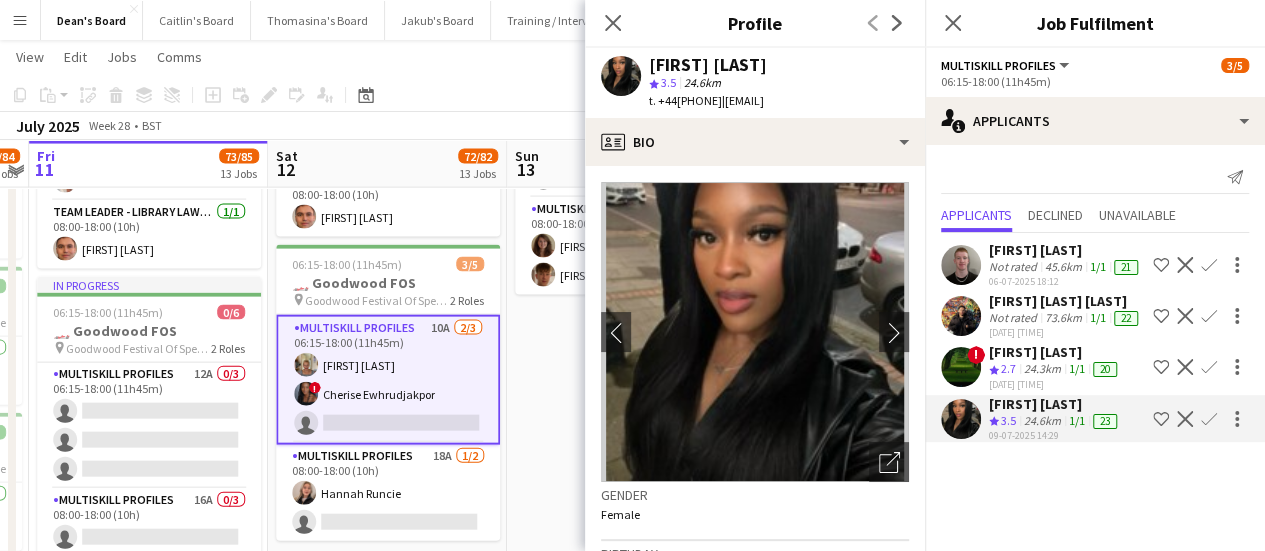 scroll, scrollTop: 0, scrollLeft: 0, axis: both 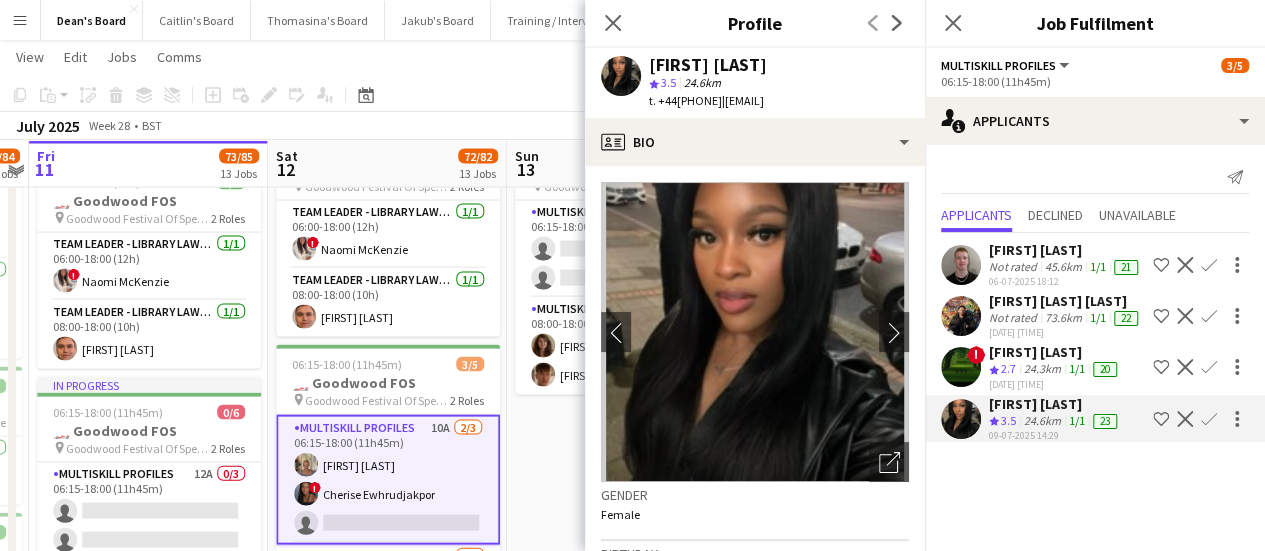 drag, startPoint x: 519, startPoint y: 384, endPoint x: 430, endPoint y: 381, distance: 89.050545 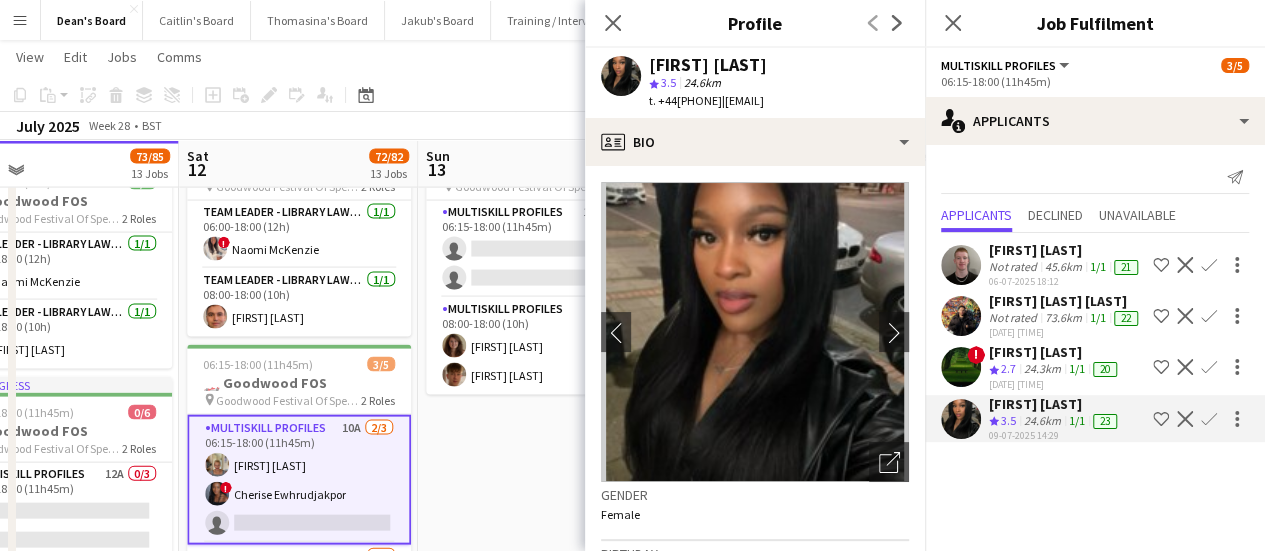 drag, startPoint x: 508, startPoint y: 277, endPoint x: 748, endPoint y: 257, distance: 240.8319 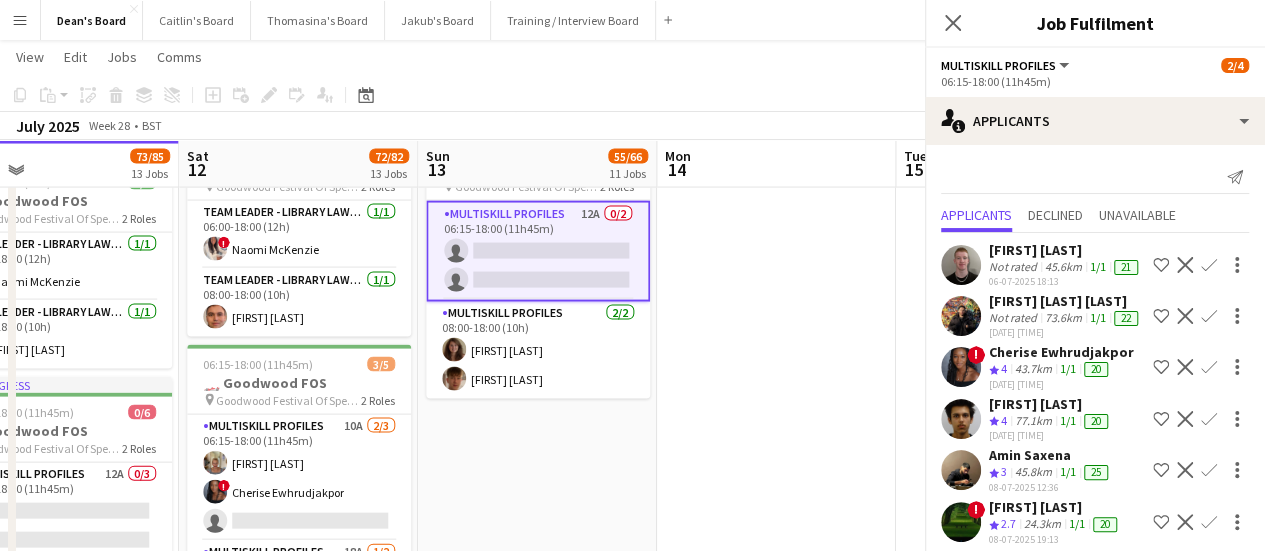 scroll, scrollTop: 0, scrollLeft: 776, axis: horizontal 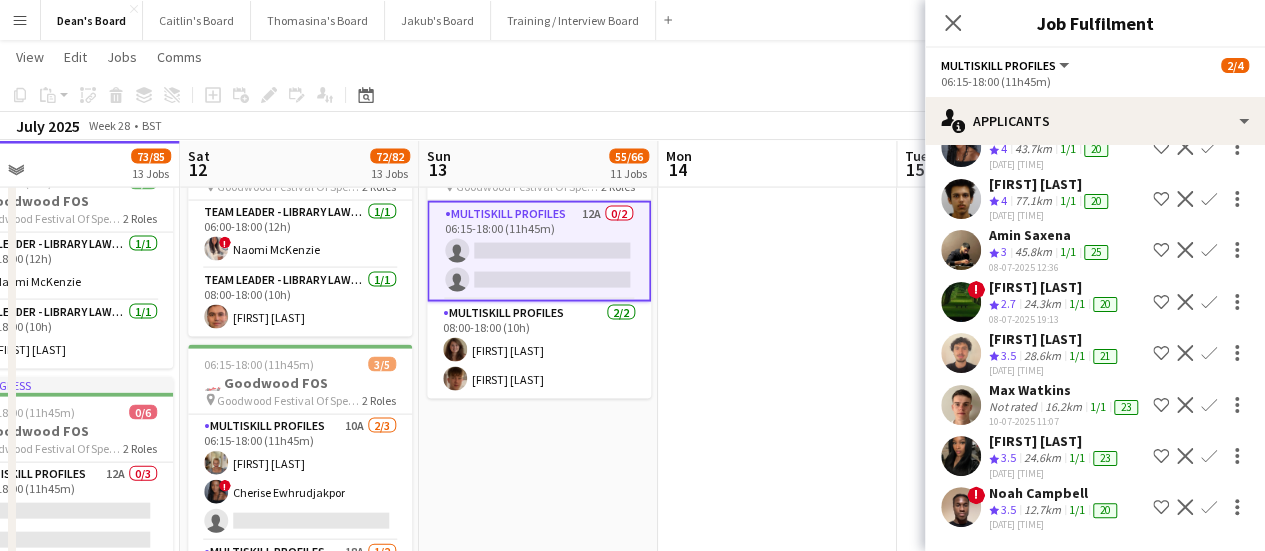 click on "24.6km" at bounding box center [1042, 510] 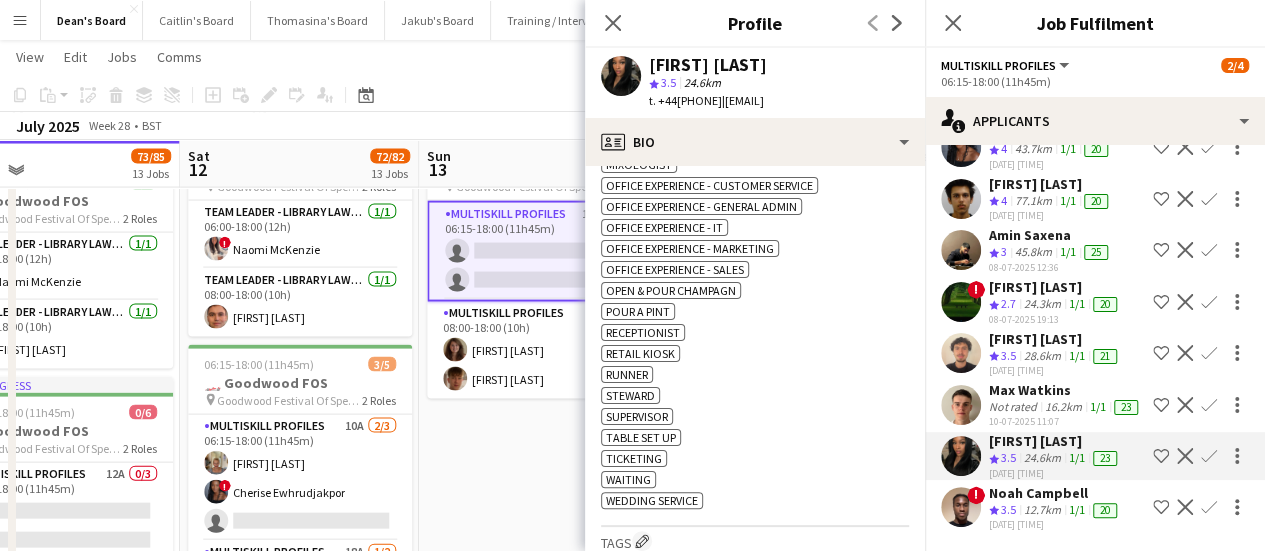 scroll, scrollTop: 1300, scrollLeft: 0, axis: vertical 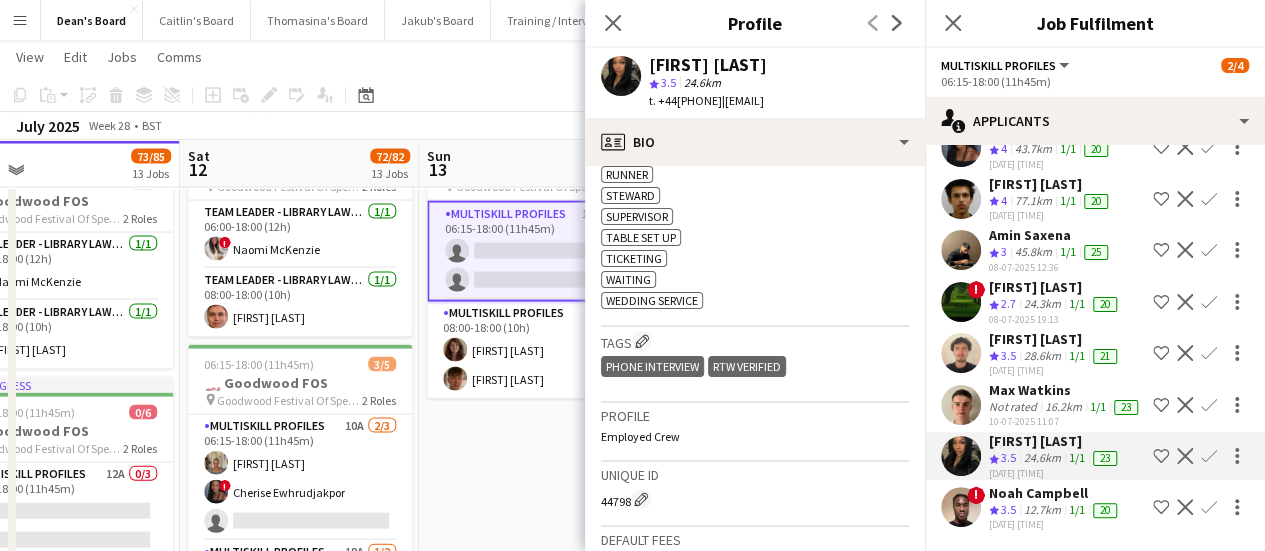 click on "Max Watkins" at bounding box center [1055, 441] 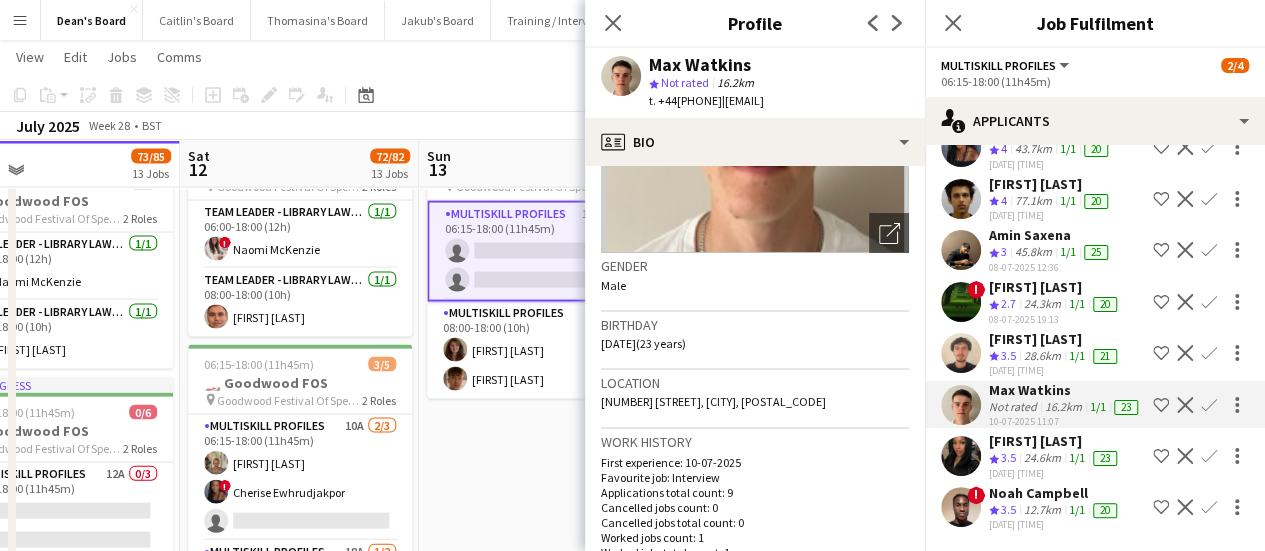 scroll, scrollTop: 200, scrollLeft: 0, axis: vertical 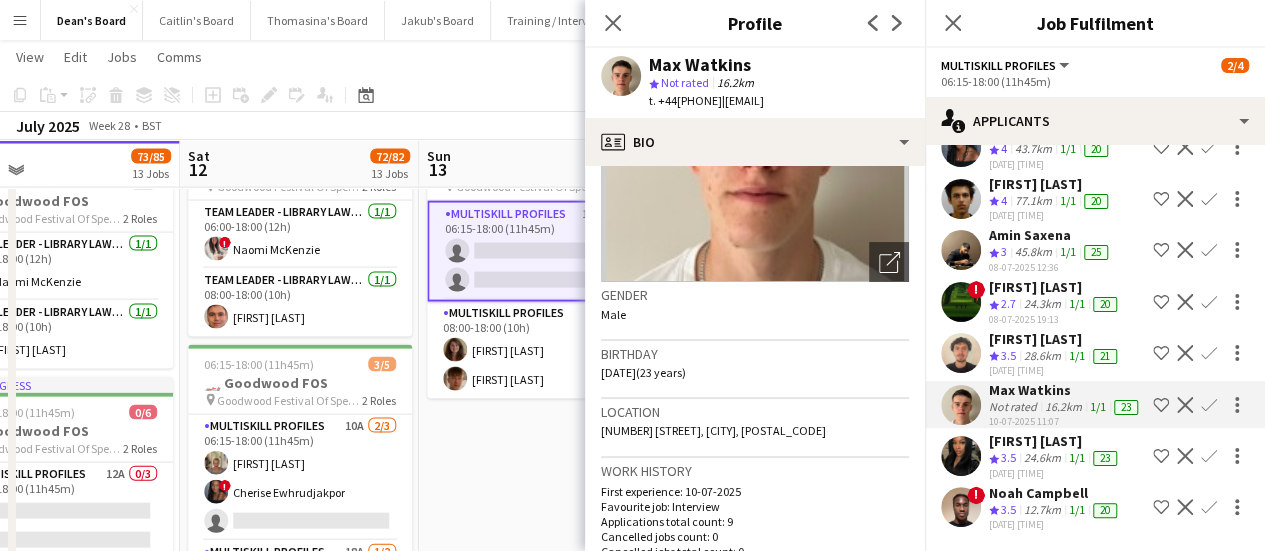 click on "28.6km" at bounding box center (1063, 407) 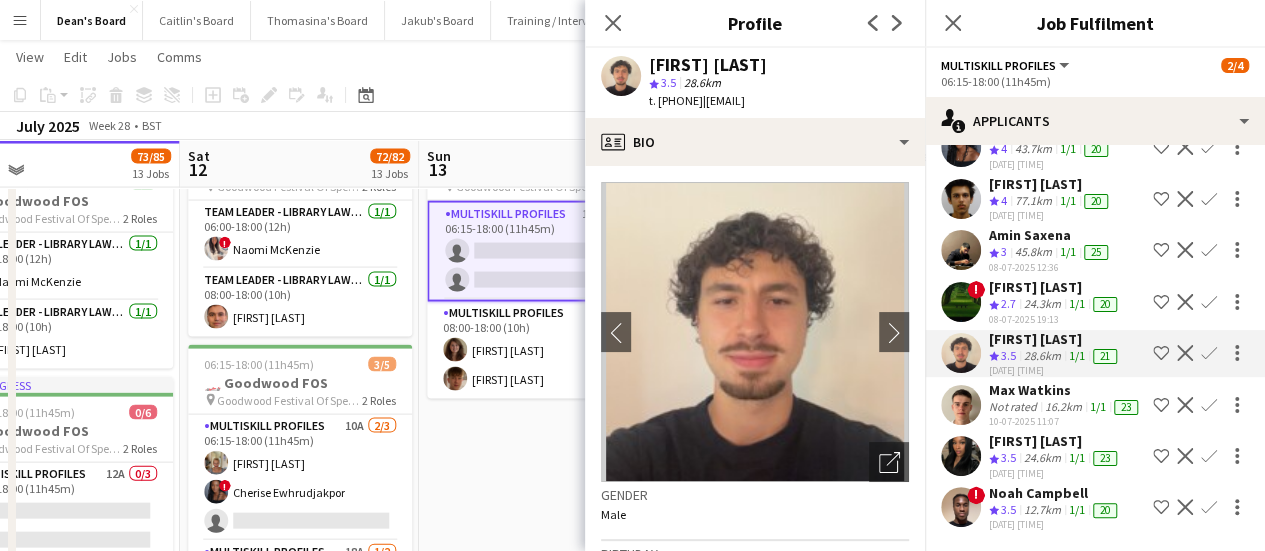 click on "Confirm" 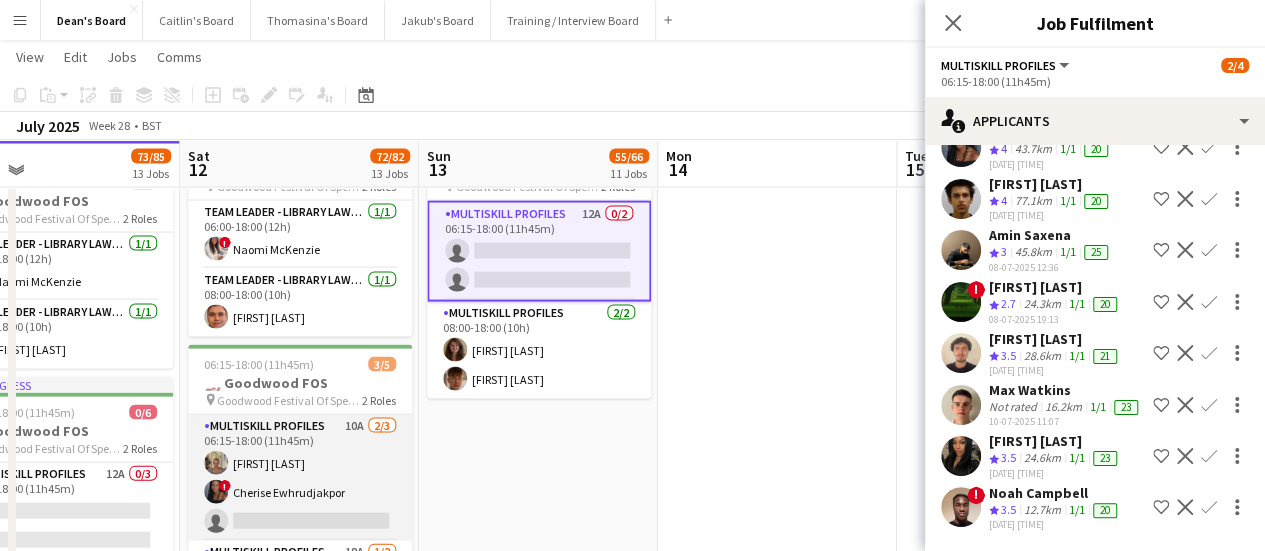 click on "MULTISKILL PROFILES   10A   2/3   06:15-18:00 (11h45m)
Jacqueline Whitehorn-Scott ! Cherise Ewhrudjakpor
single-neutral-actions" at bounding box center [300, 478] 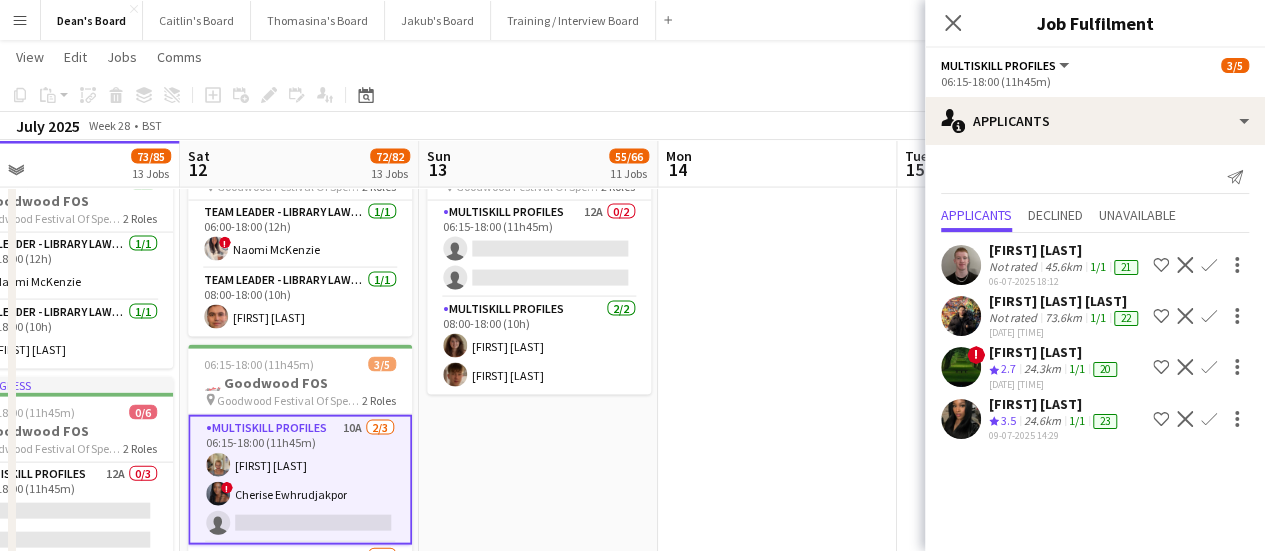 scroll, scrollTop: 0, scrollLeft: 0, axis: both 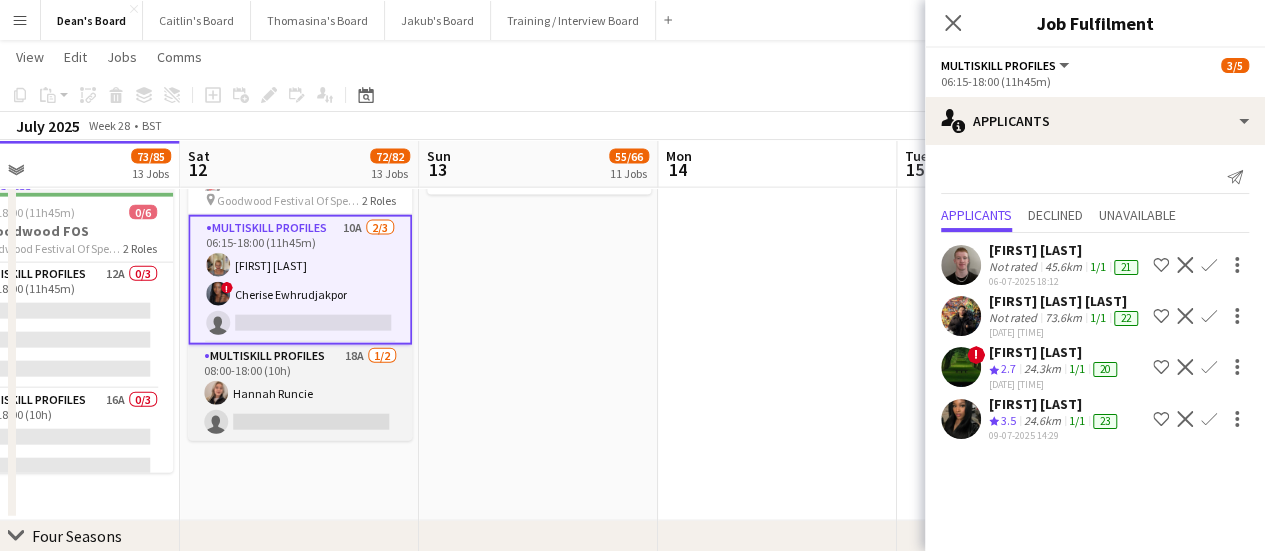 click on "MULTISKILL PROFILES   18A   1/2   08:00-18:00 (10h)
Hannah Runcie
single-neutral-actions" at bounding box center (300, 393) 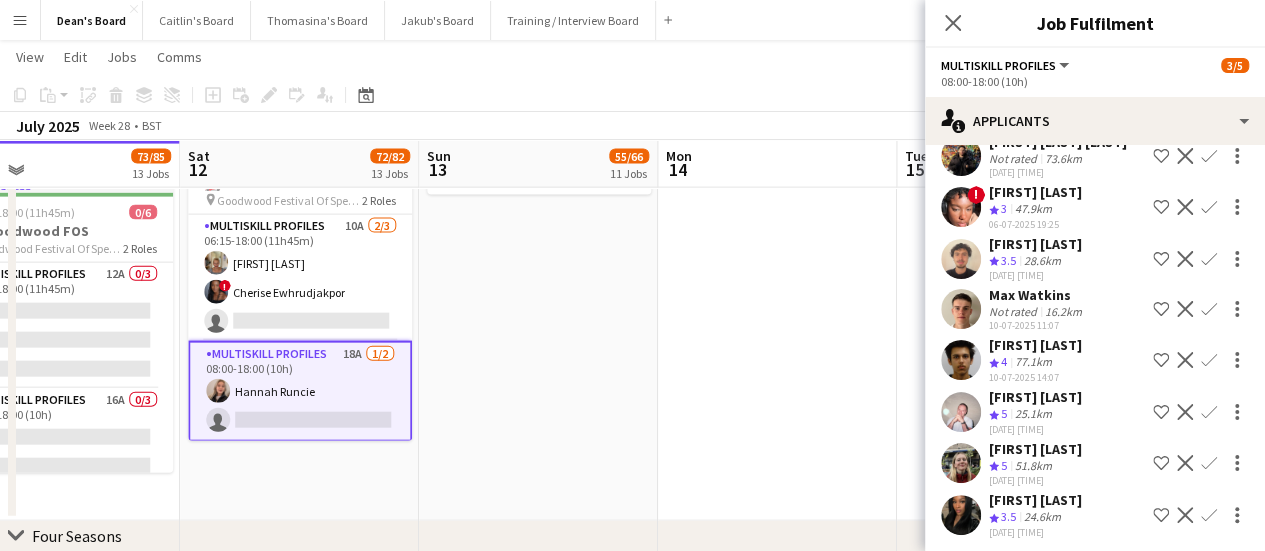 scroll, scrollTop: 164, scrollLeft: 0, axis: vertical 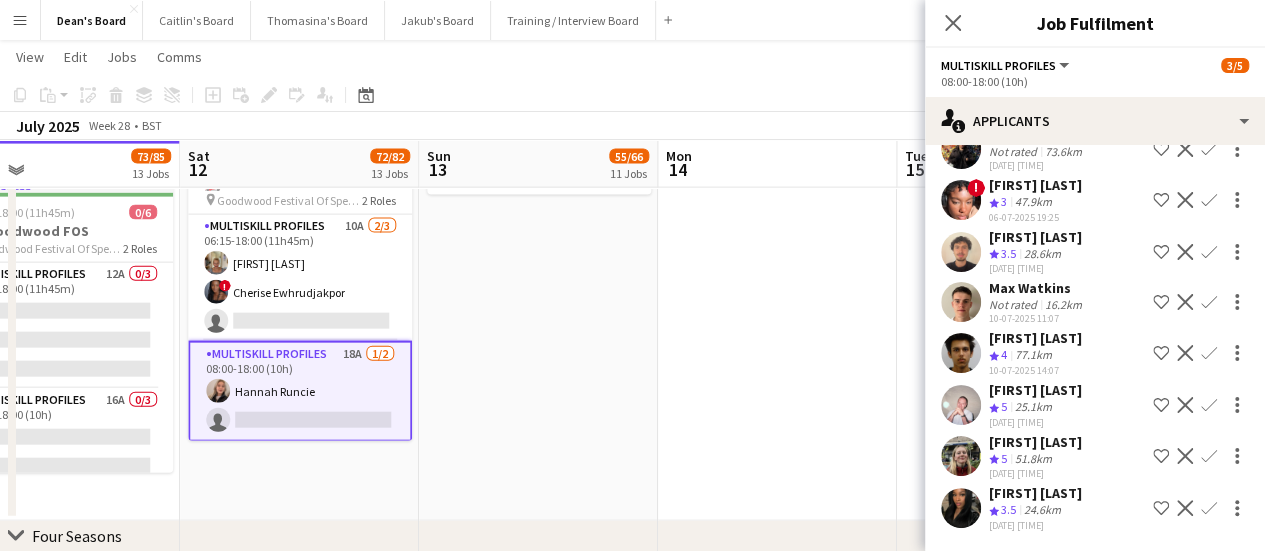 click on "Confirm" at bounding box center (1209, 302) 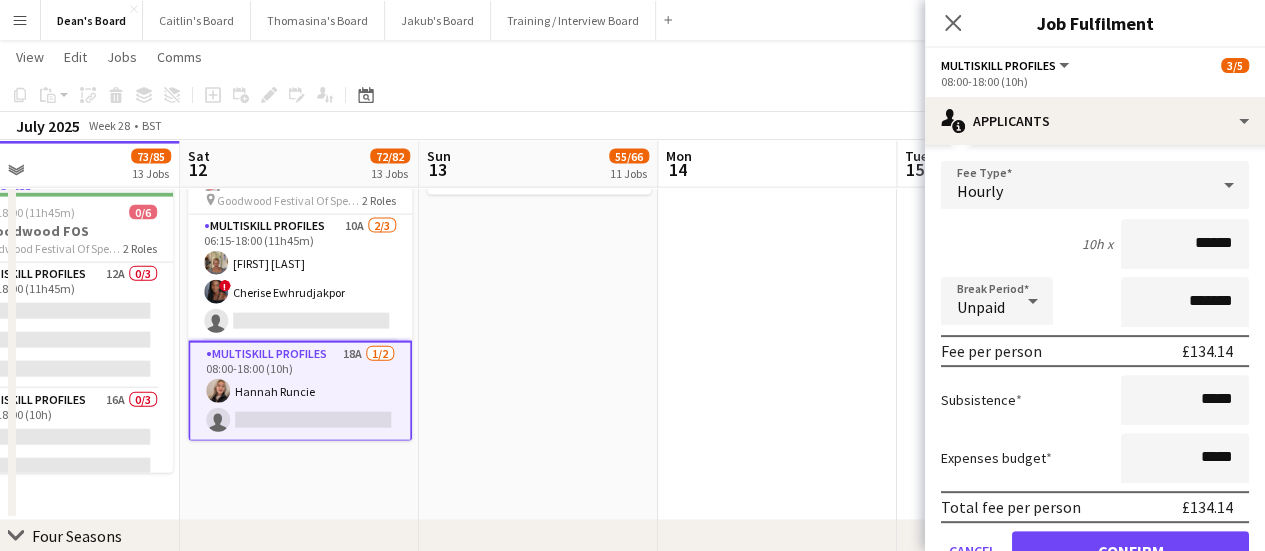 scroll, scrollTop: 364, scrollLeft: 0, axis: vertical 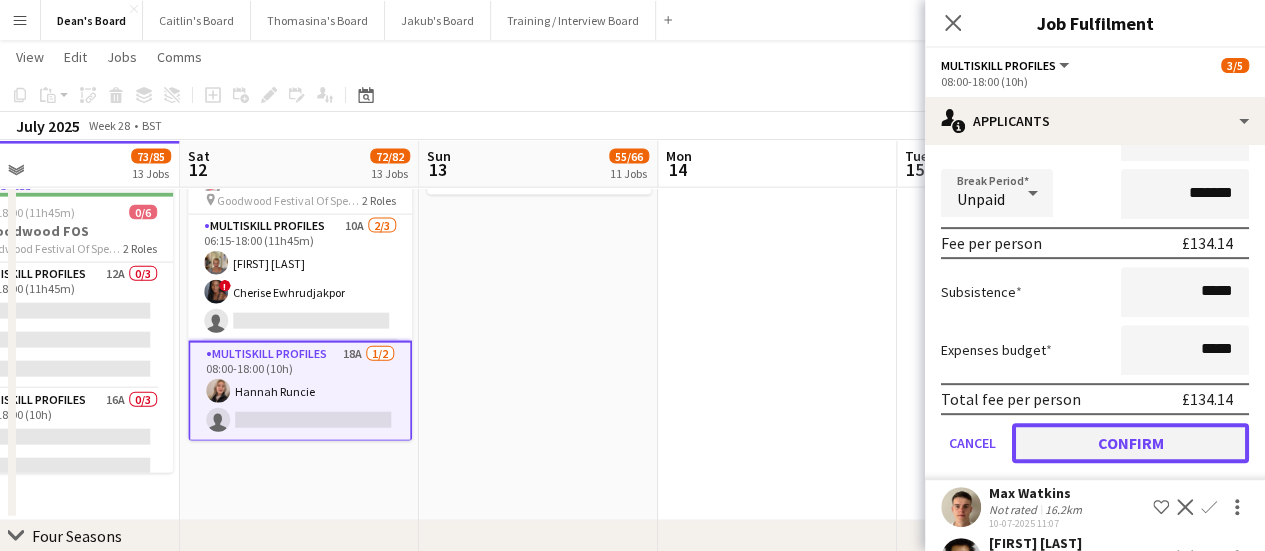 click on "Confirm" 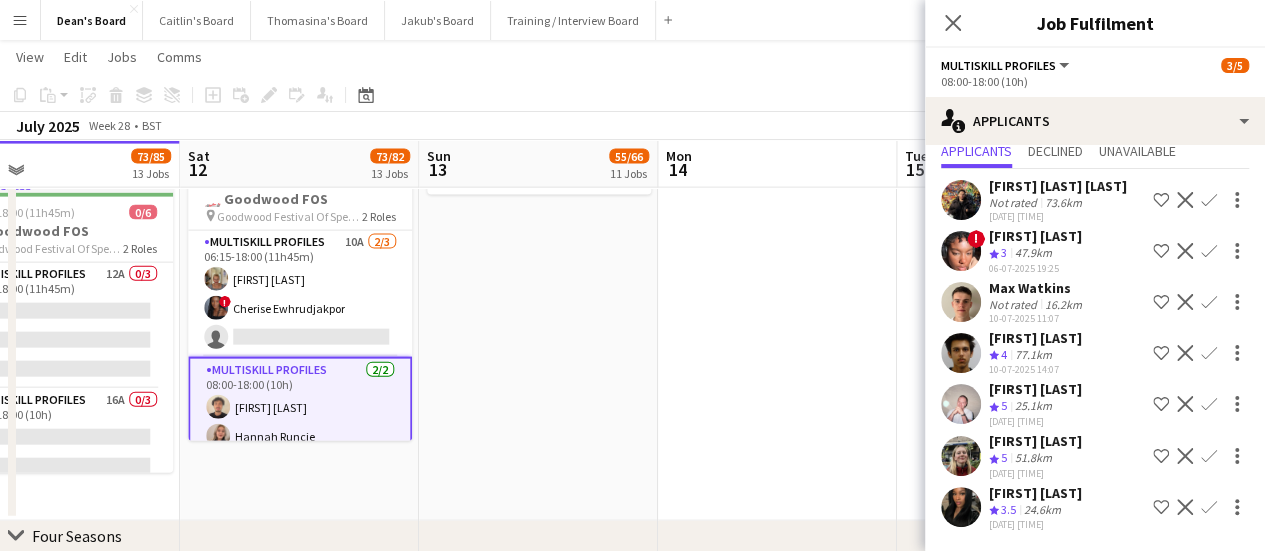scroll, scrollTop: 100, scrollLeft: 0, axis: vertical 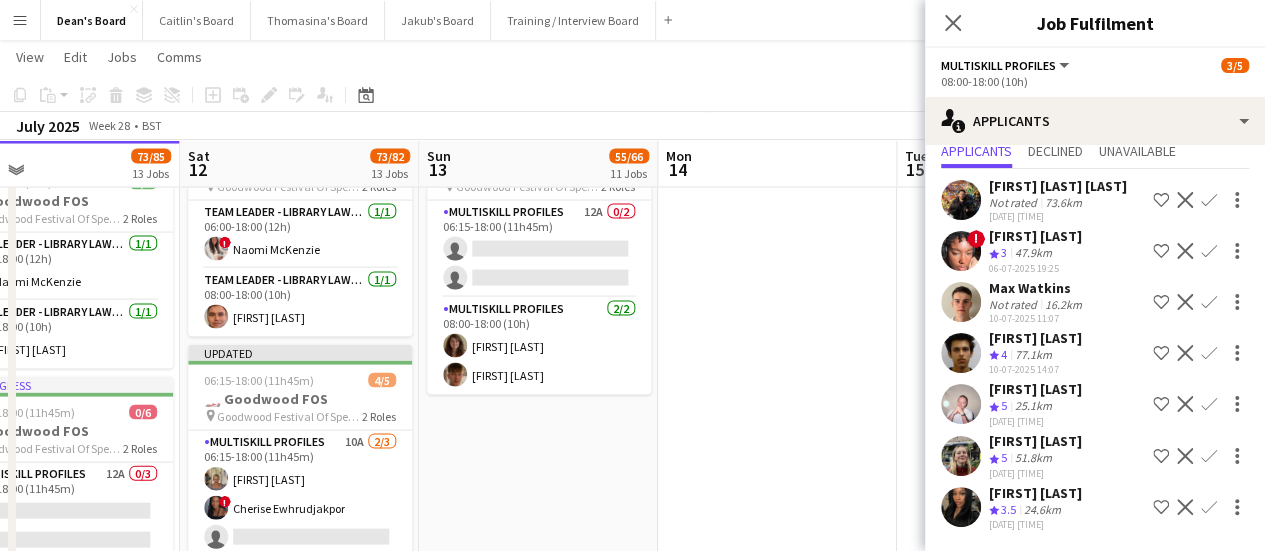 click on "MULTISKILL PROFILES   12A   0/2   06:15-18:00 (11h45m)
single-neutral-actions
single-neutral-actions" at bounding box center (539, 249) 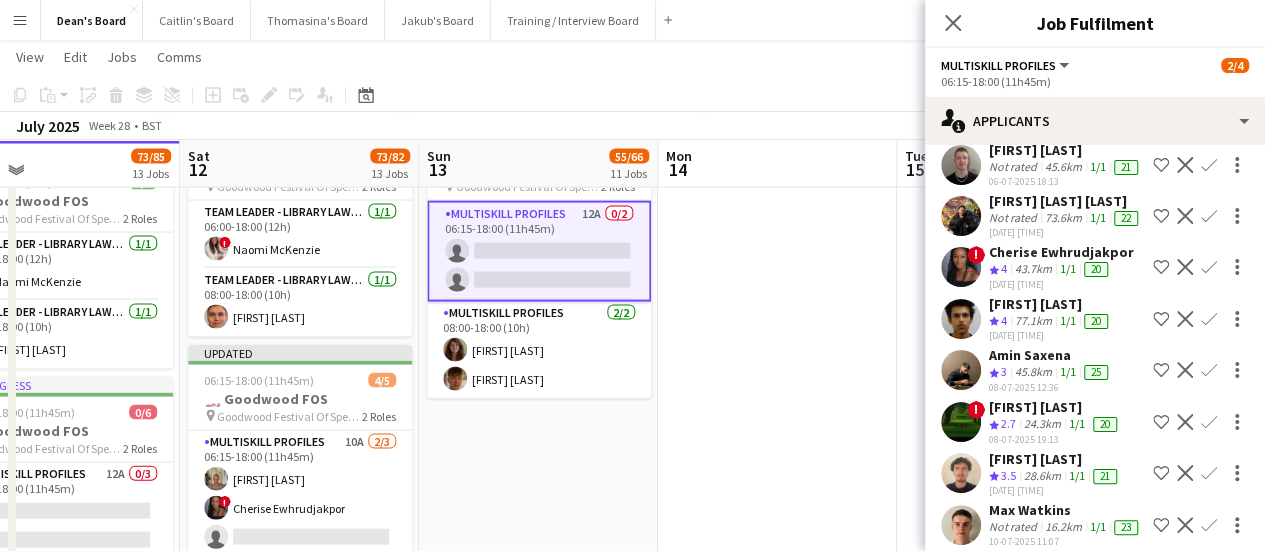 scroll, scrollTop: 0, scrollLeft: 0, axis: both 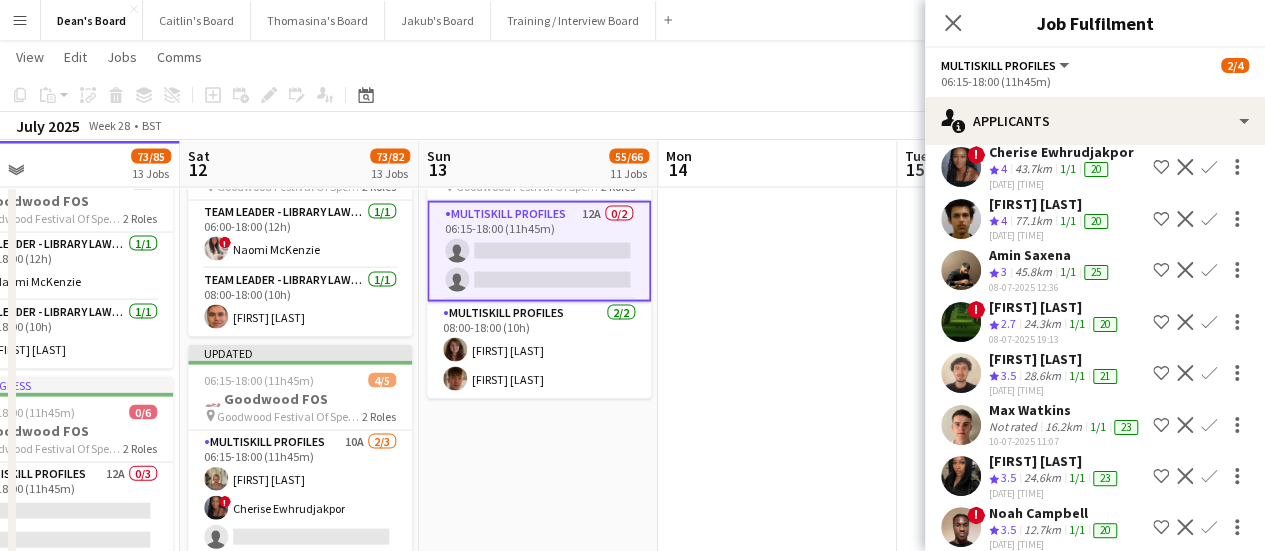 click on "Confirm" at bounding box center [1209, 425] 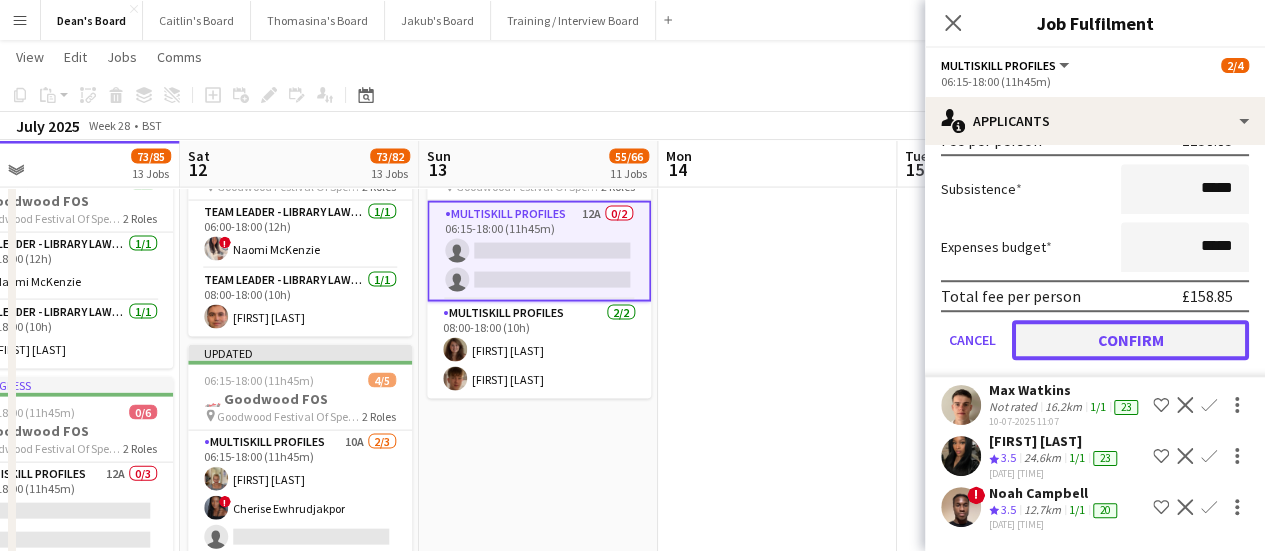 click on "Confirm" 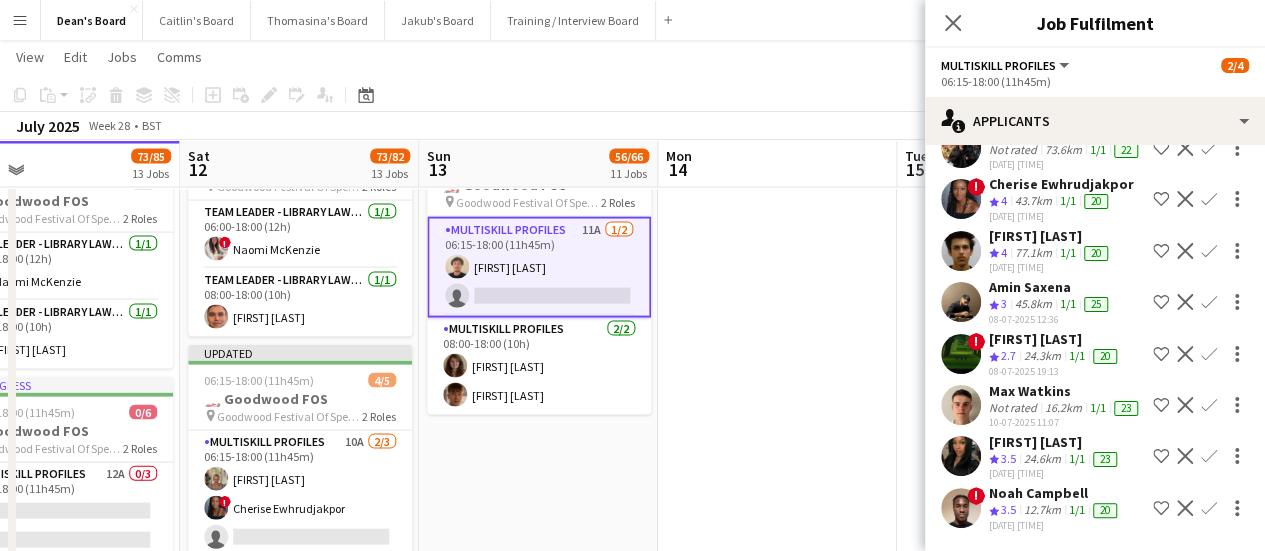 scroll, scrollTop: 242, scrollLeft: 0, axis: vertical 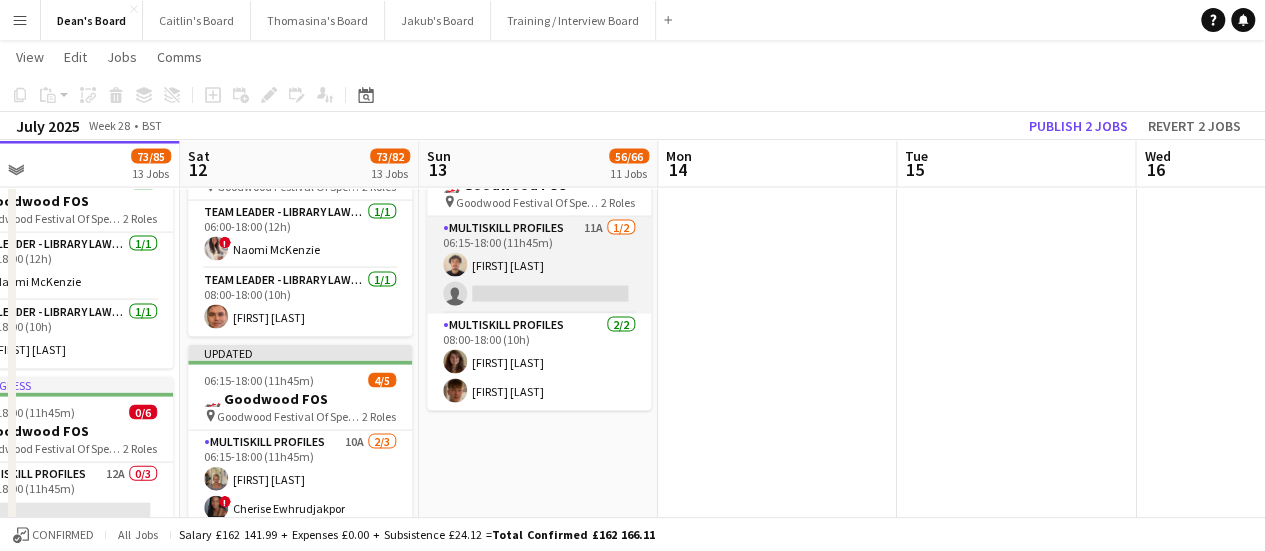 click on "MULTISKILL PROFILES   11A   1/2   06:15-18:00 (11h45m)
Sebastian Andre
single-neutral-actions" at bounding box center [539, 265] 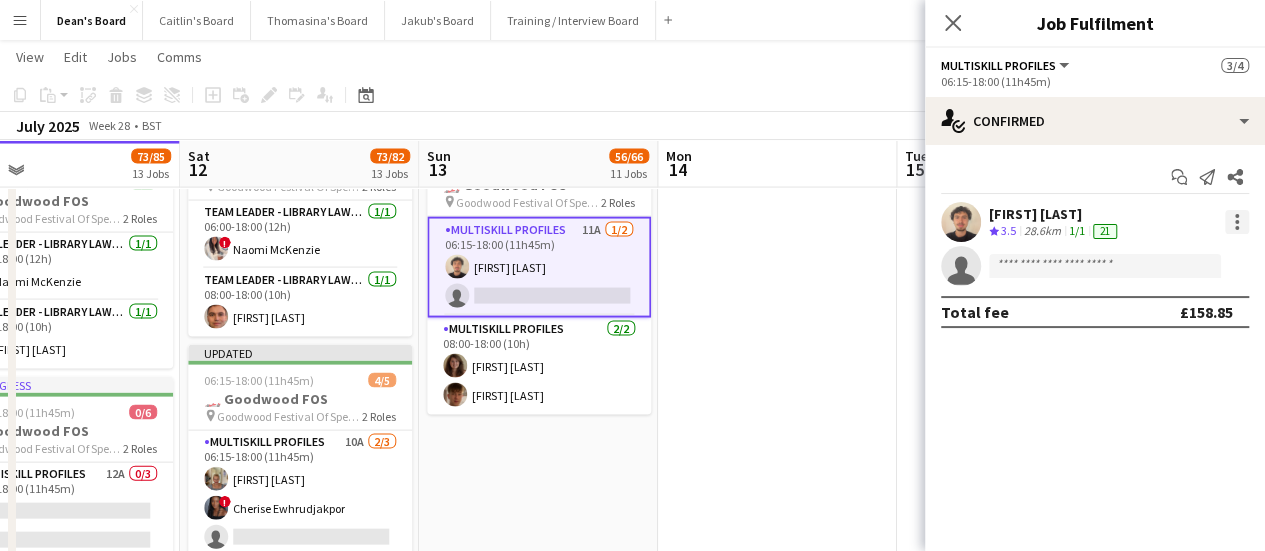 click at bounding box center [1237, 222] 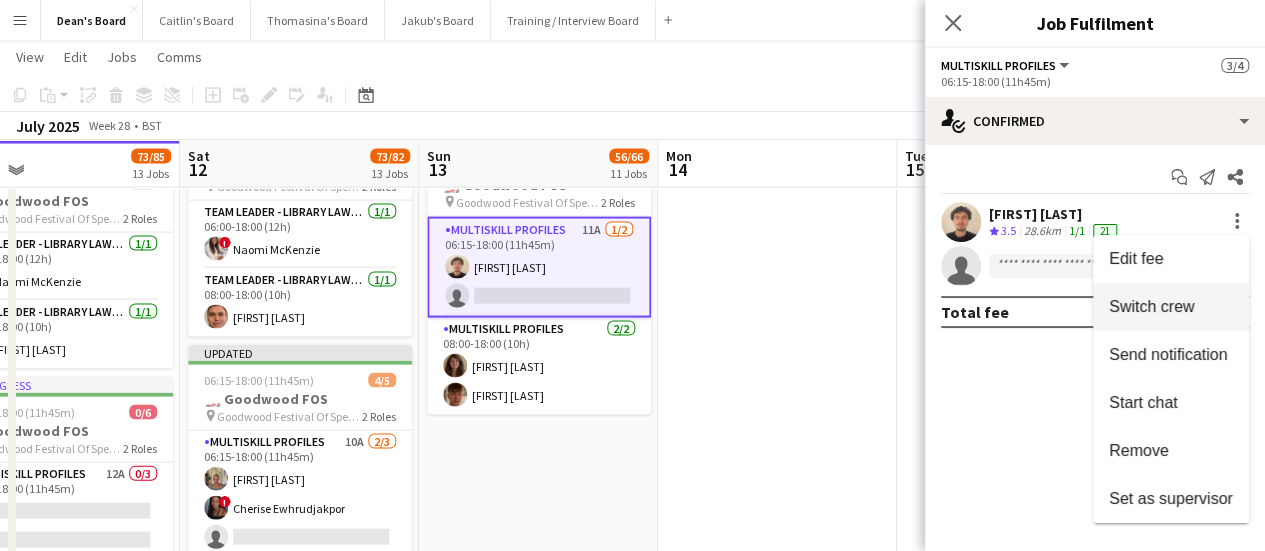 click on "Switch crew" at bounding box center (1171, 307) 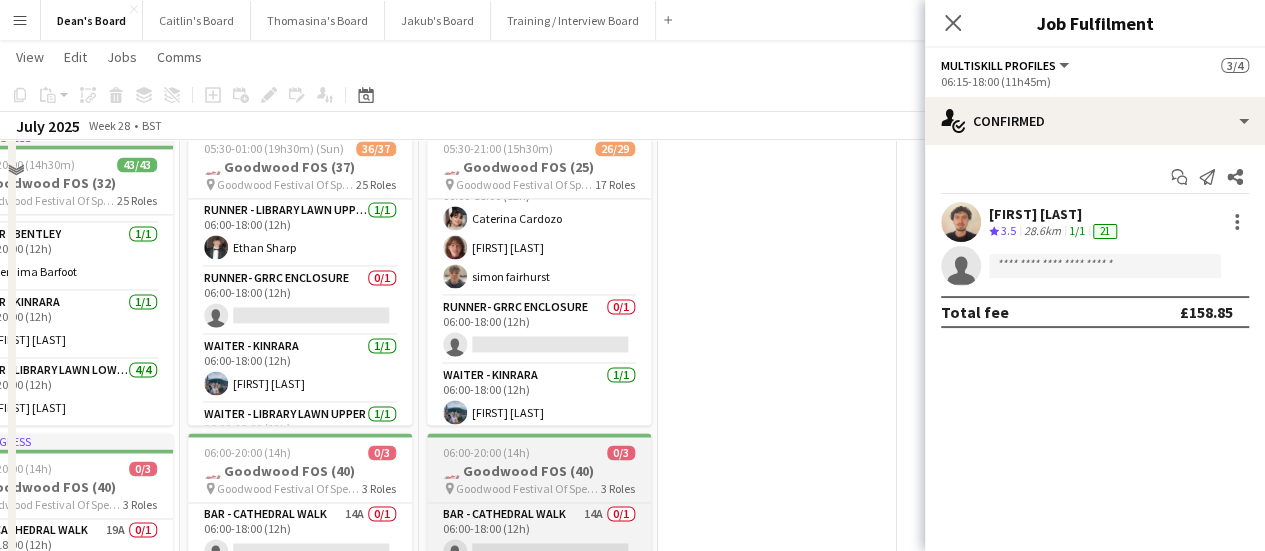 scroll, scrollTop: 1400, scrollLeft: 0, axis: vertical 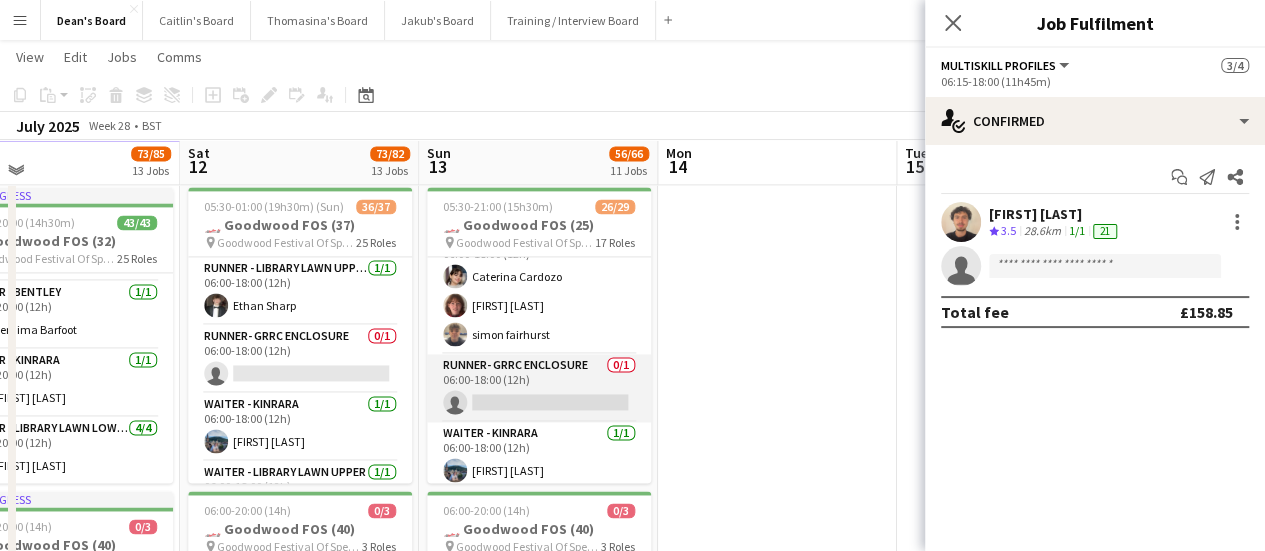 click on "Runner- GRRC Enclosure   0/1   06:00-18:00 (12h)
single-neutral-actions" at bounding box center (539, 388) 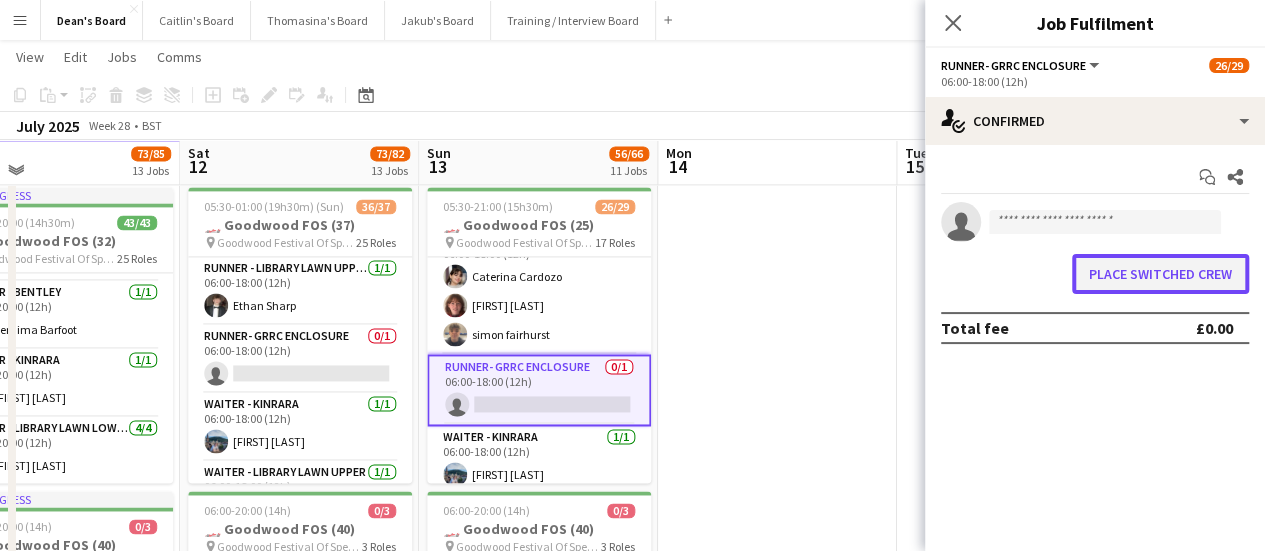 click on "Place switched crew" at bounding box center [1160, 274] 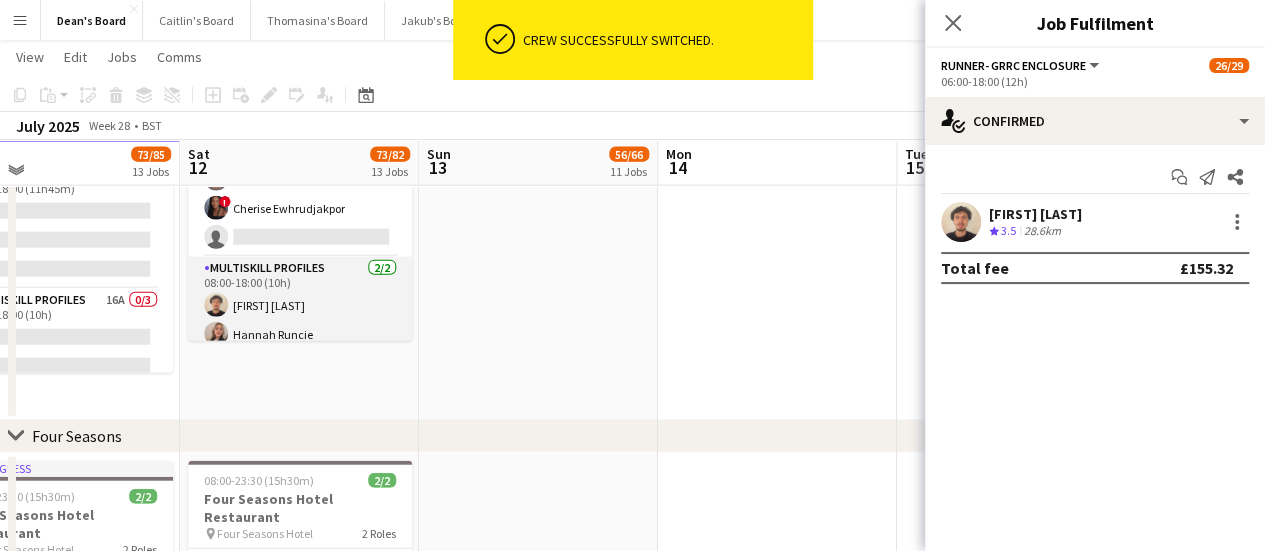 scroll, scrollTop: 2200, scrollLeft: 0, axis: vertical 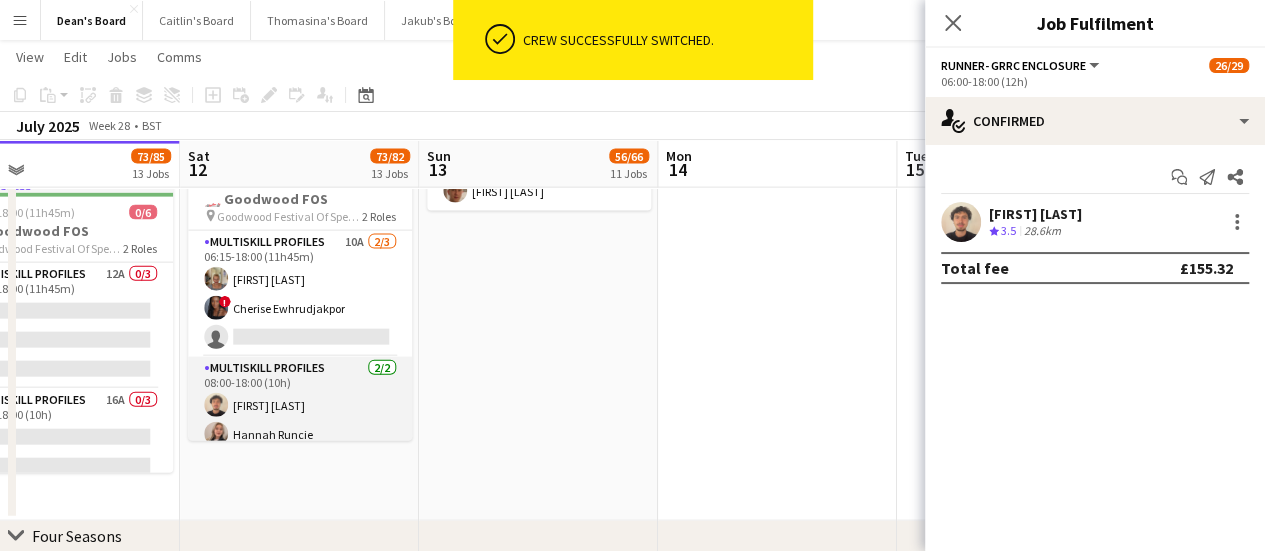 click on "MULTISKILL PROFILES   2/2   08:00-18:00 (10h)
Sebastian Andre Hannah Runcie" at bounding box center [300, 405] 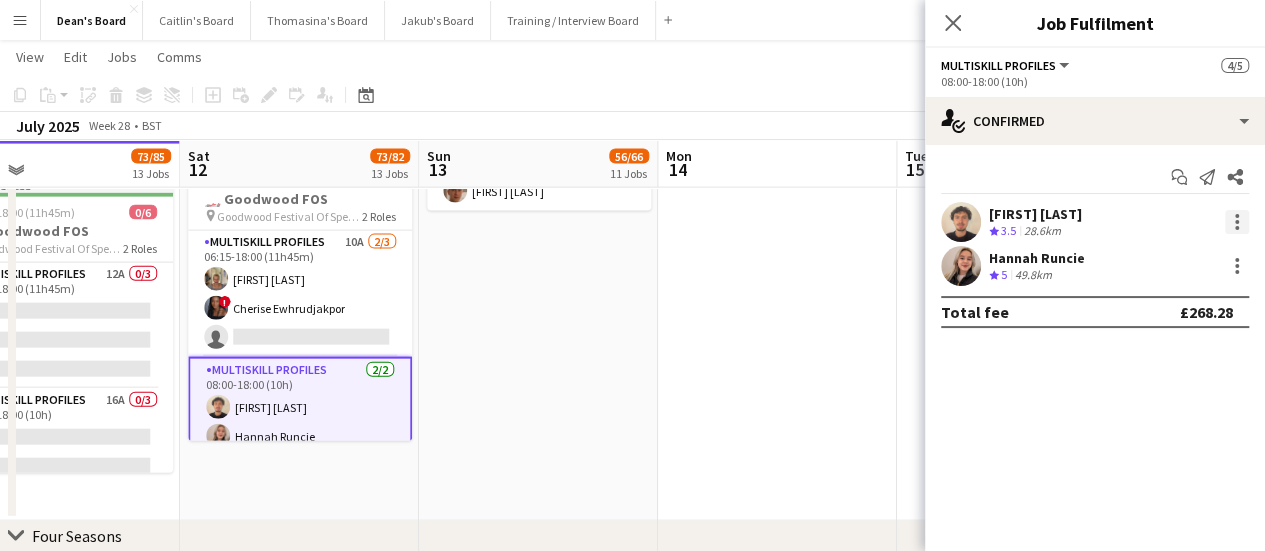 click at bounding box center (1237, 222) 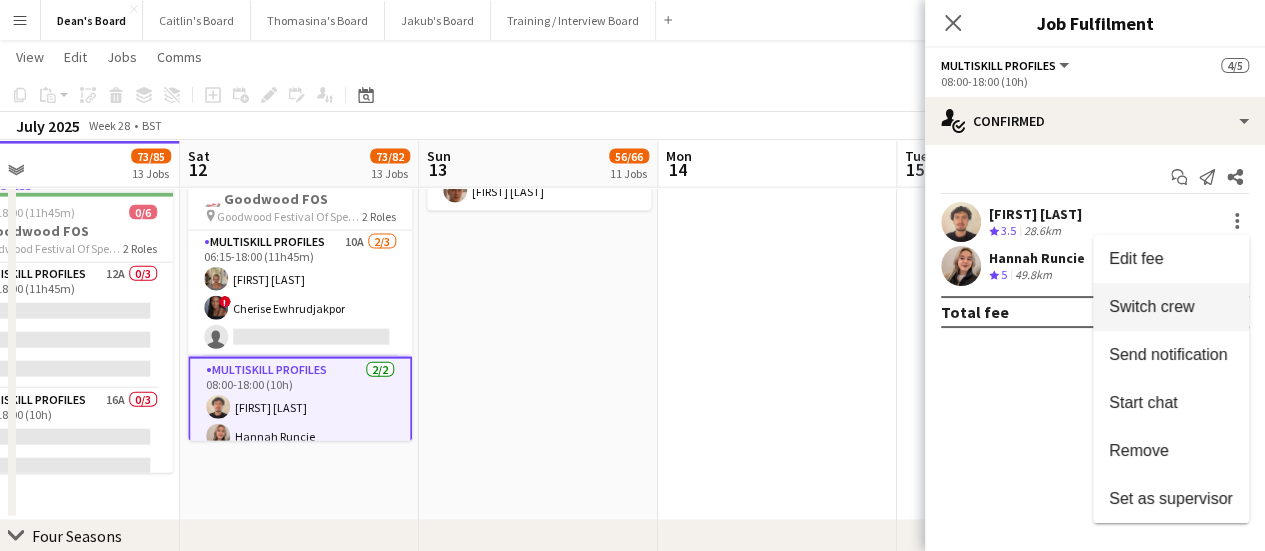 click on "Switch crew" at bounding box center (1151, 306) 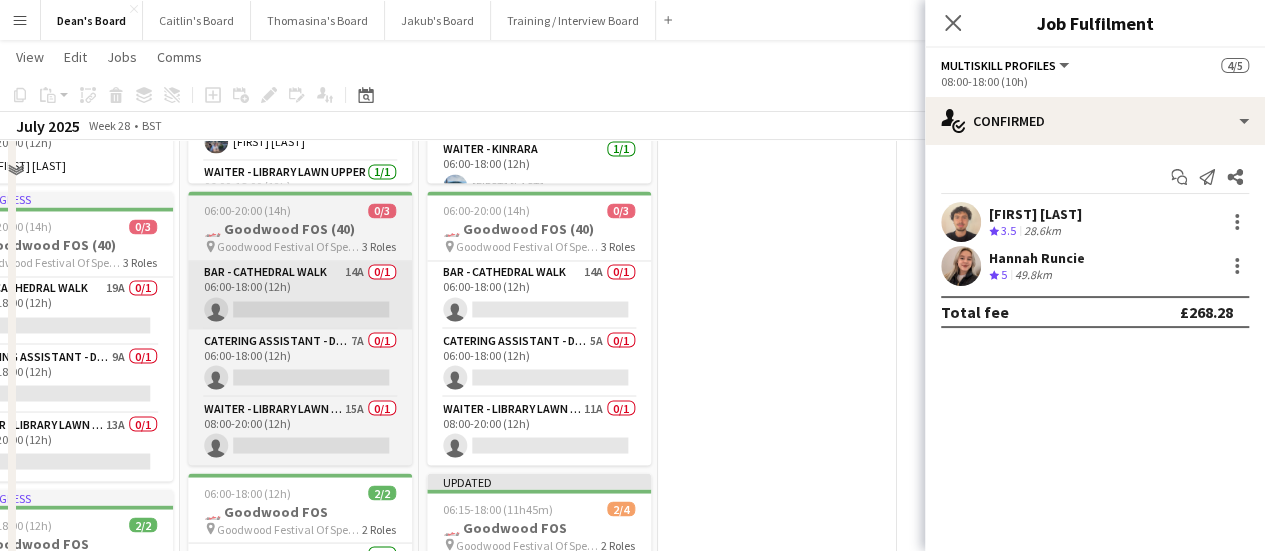scroll, scrollTop: 1400, scrollLeft: 0, axis: vertical 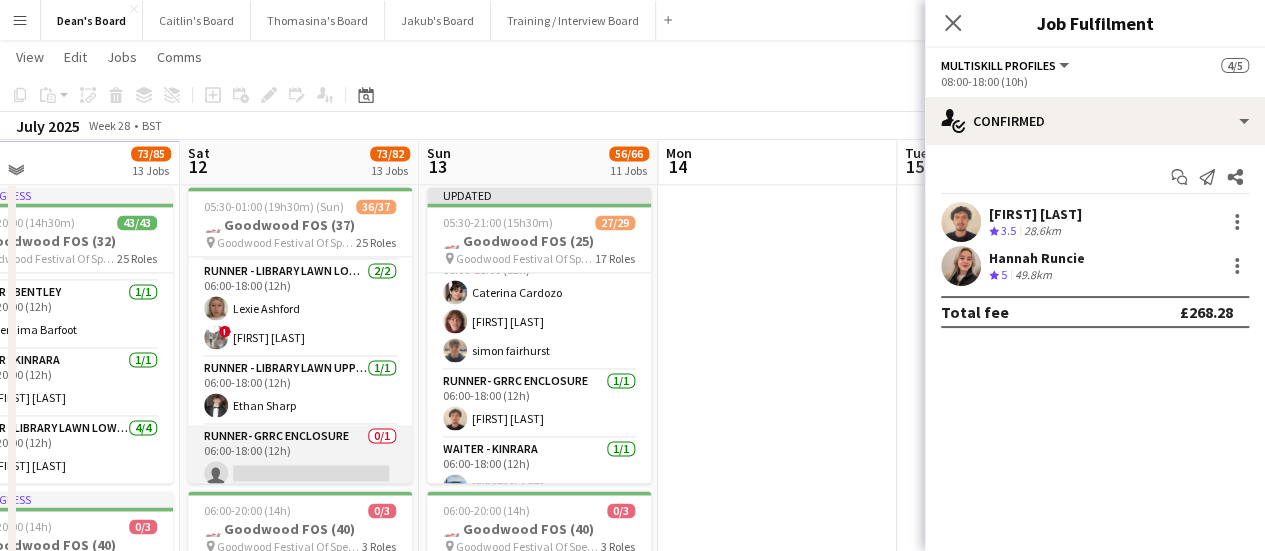 click on "Runner- GRRC Enclosure   0/1   06:00-18:00 (12h)
single-neutral-actions" at bounding box center (300, 459) 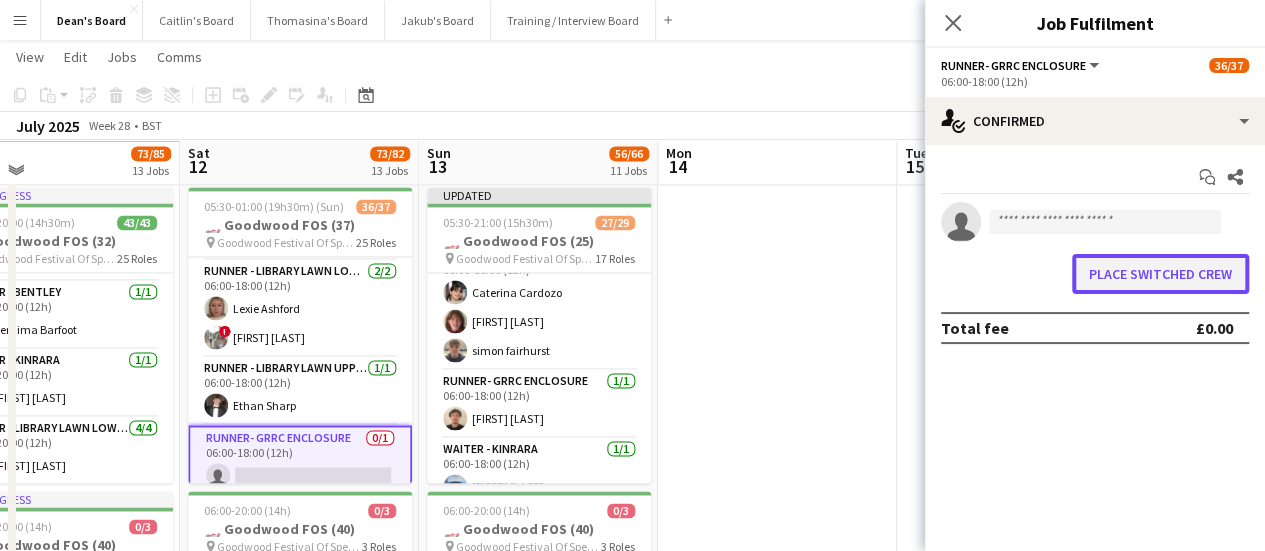 click on "Place switched crew" at bounding box center [1160, 274] 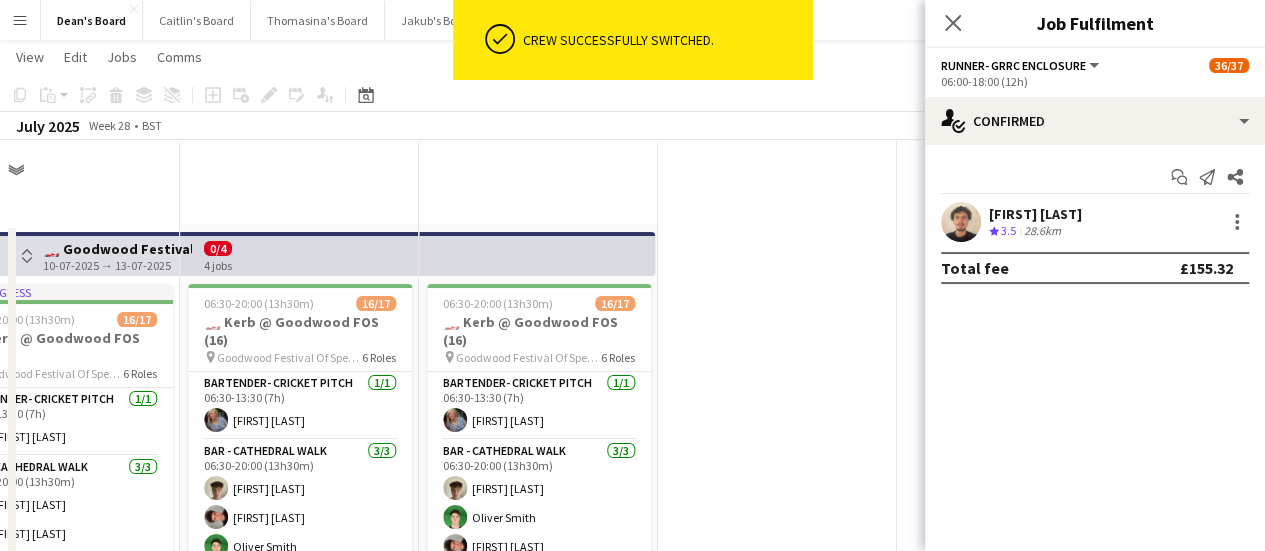 scroll, scrollTop: 1400, scrollLeft: 0, axis: vertical 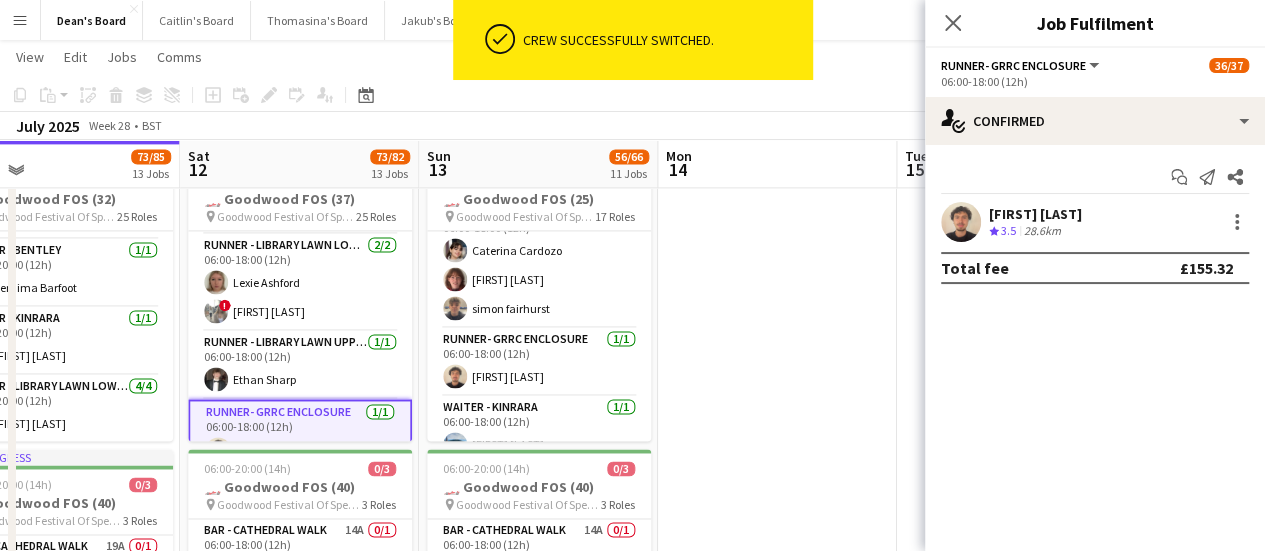 click at bounding box center [777, 729] 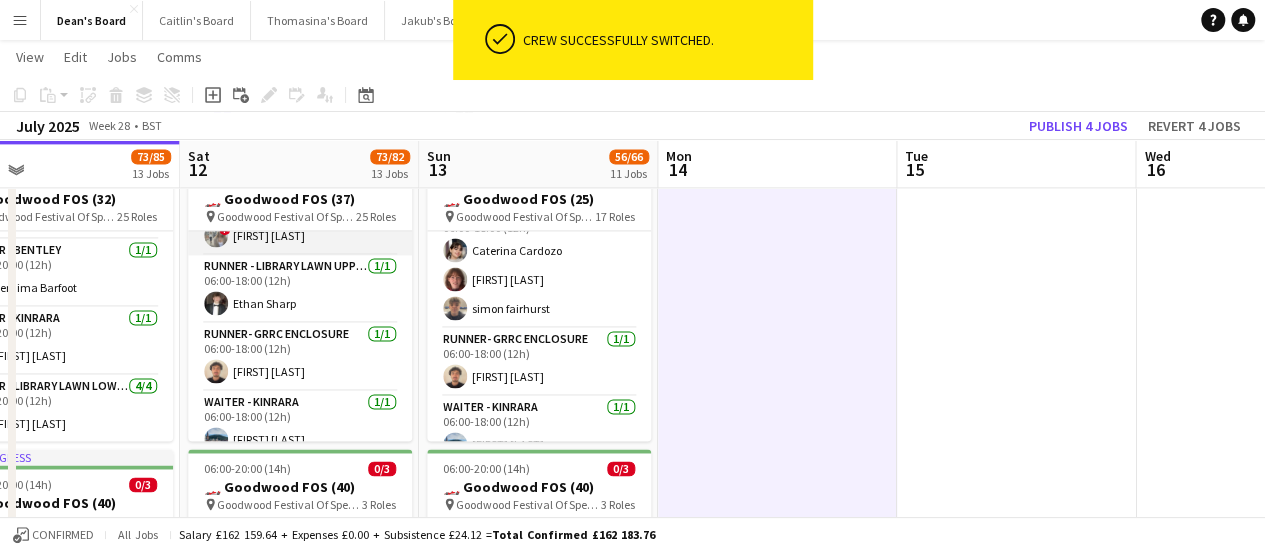 scroll, scrollTop: 660, scrollLeft: 0, axis: vertical 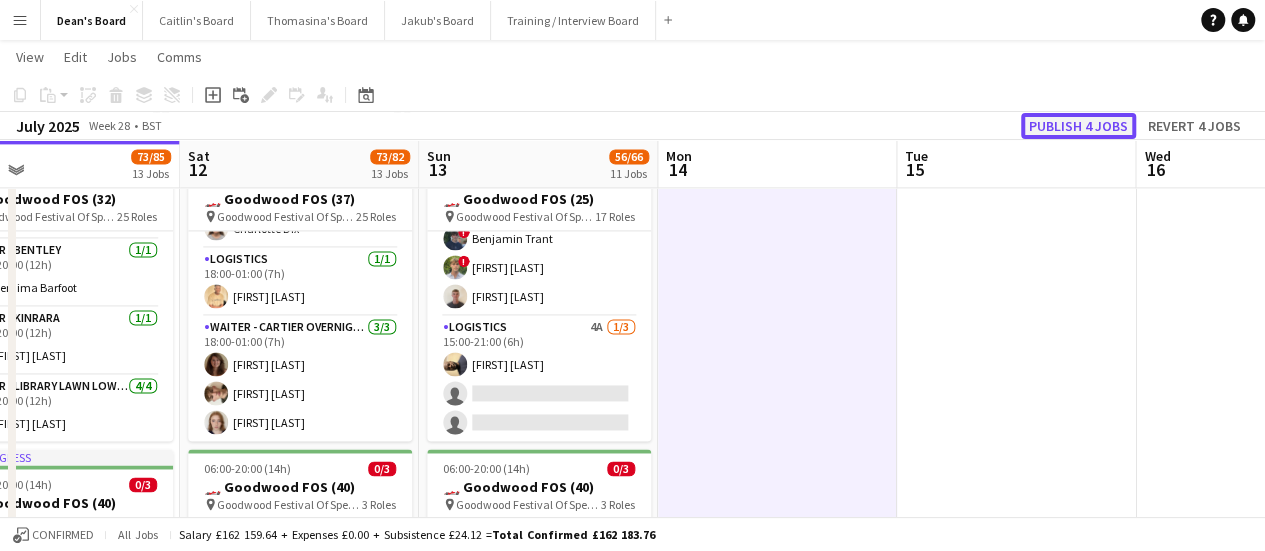 click on "Publish 4 jobs" 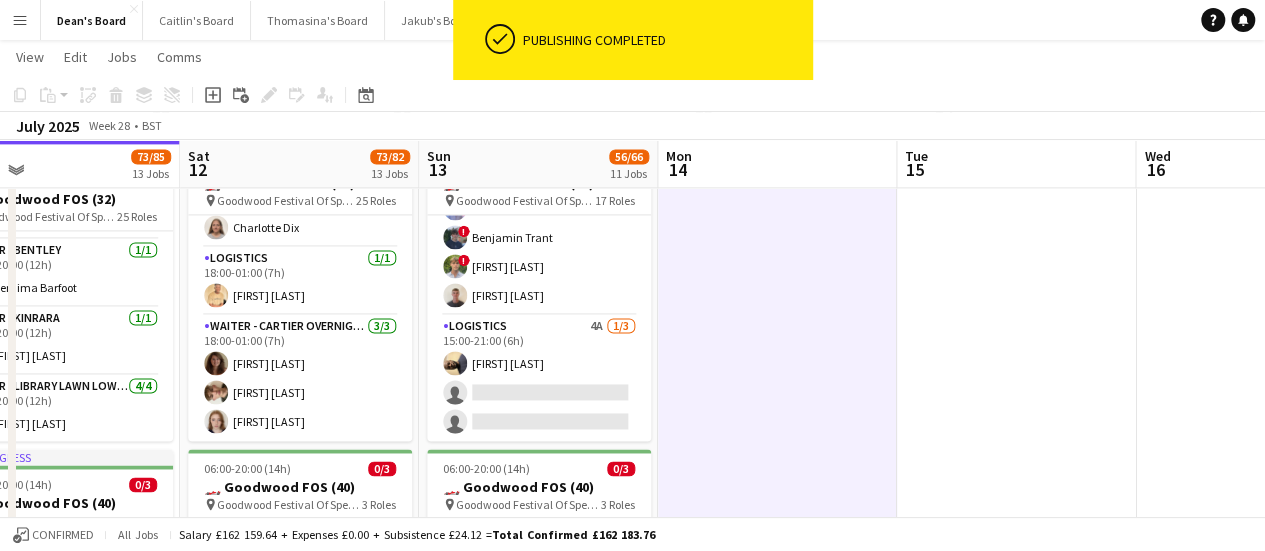 scroll, scrollTop: 1277, scrollLeft: 0, axis: vertical 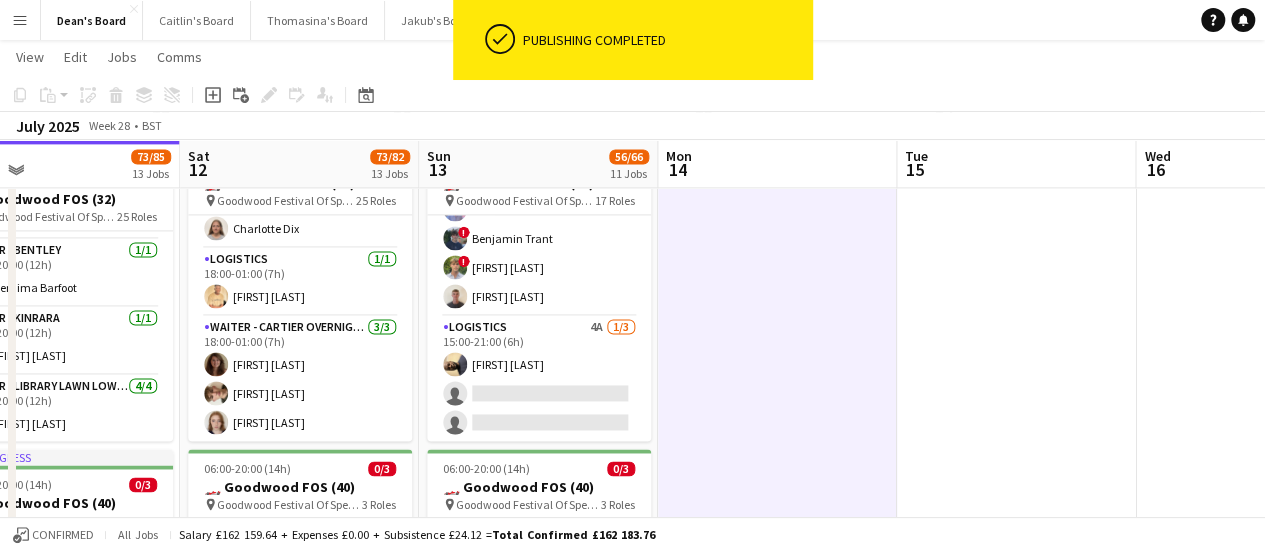 click on "Logistics   4A   1/3   15:00-21:00 (6h)
Abiola Kamoru
single-neutral-actions
single-neutral-actions" at bounding box center [539, 379] 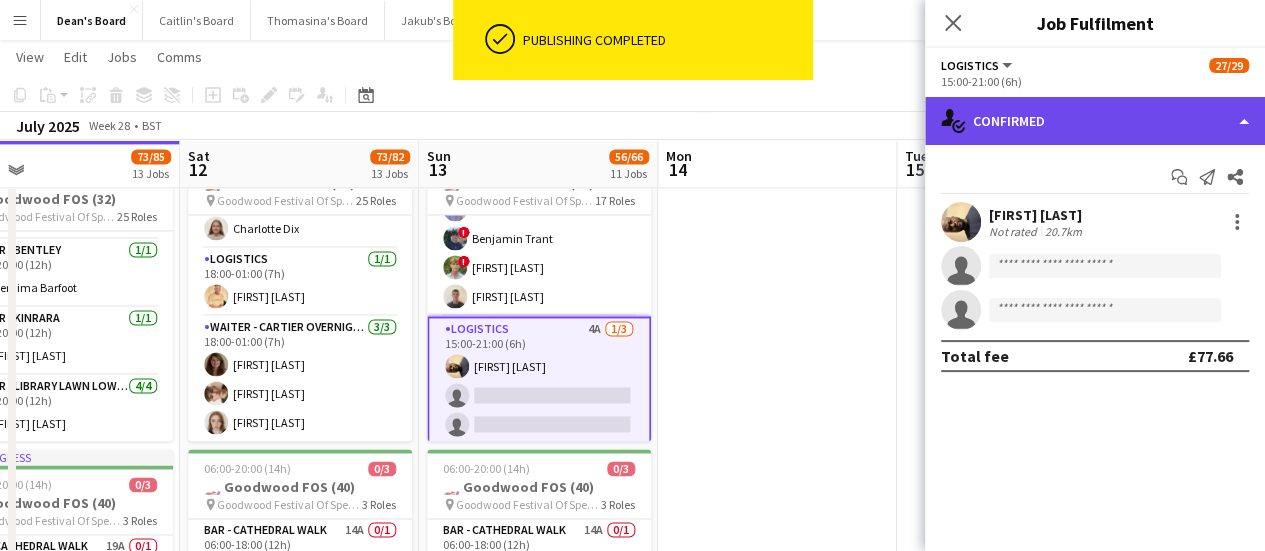 click on "single-neutral-actions-check-2
Confirmed" 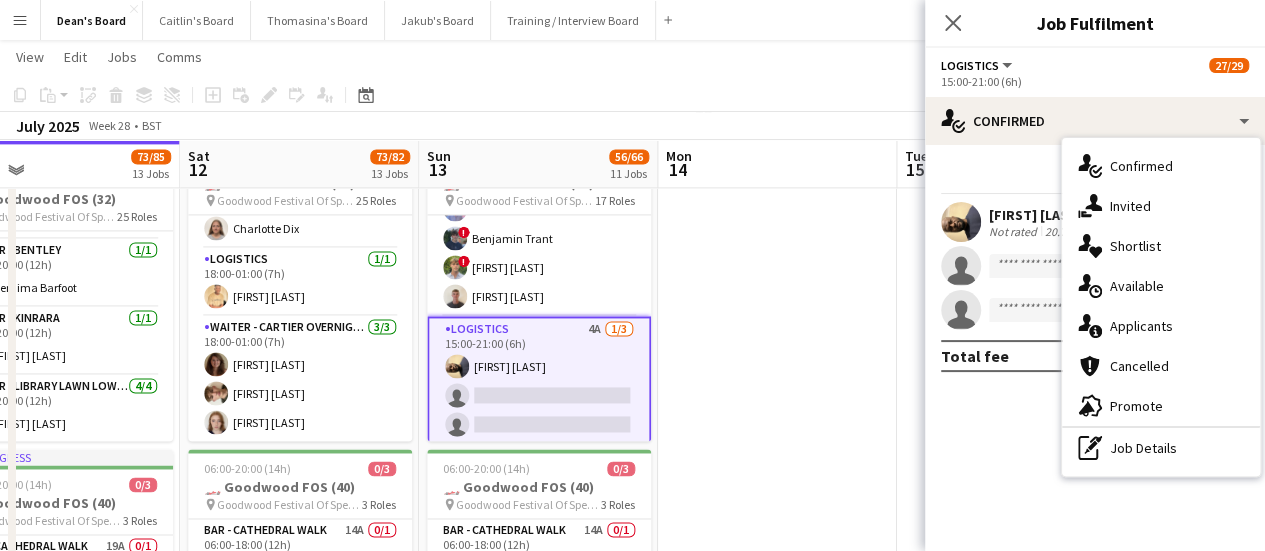 click on "cancellation
Cancelled" at bounding box center [1161, 366] 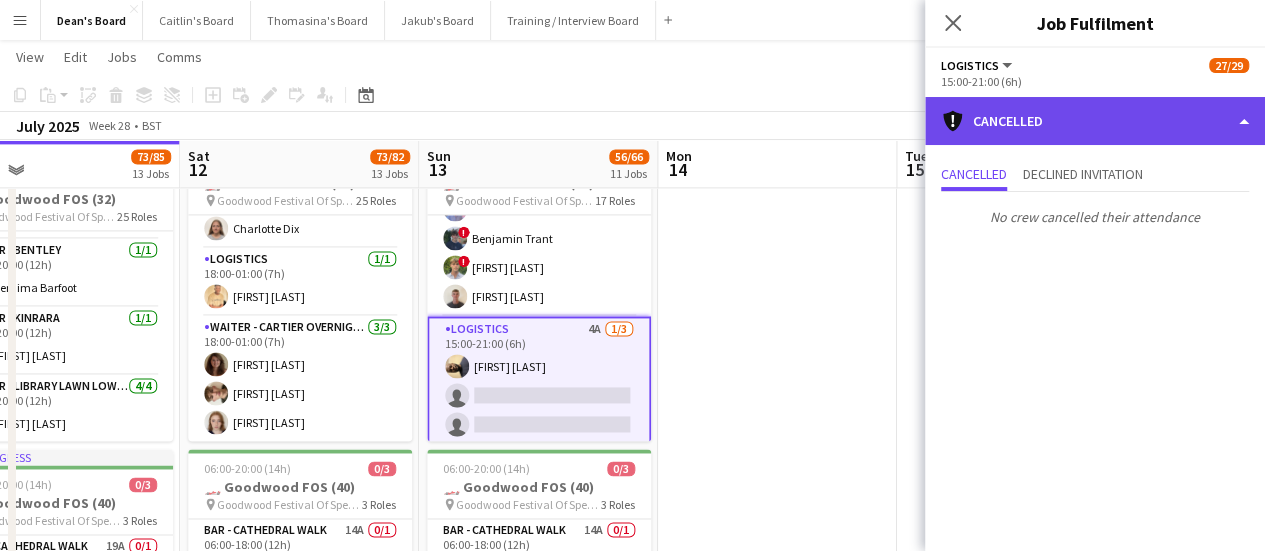 click on "cancellation
Cancelled" 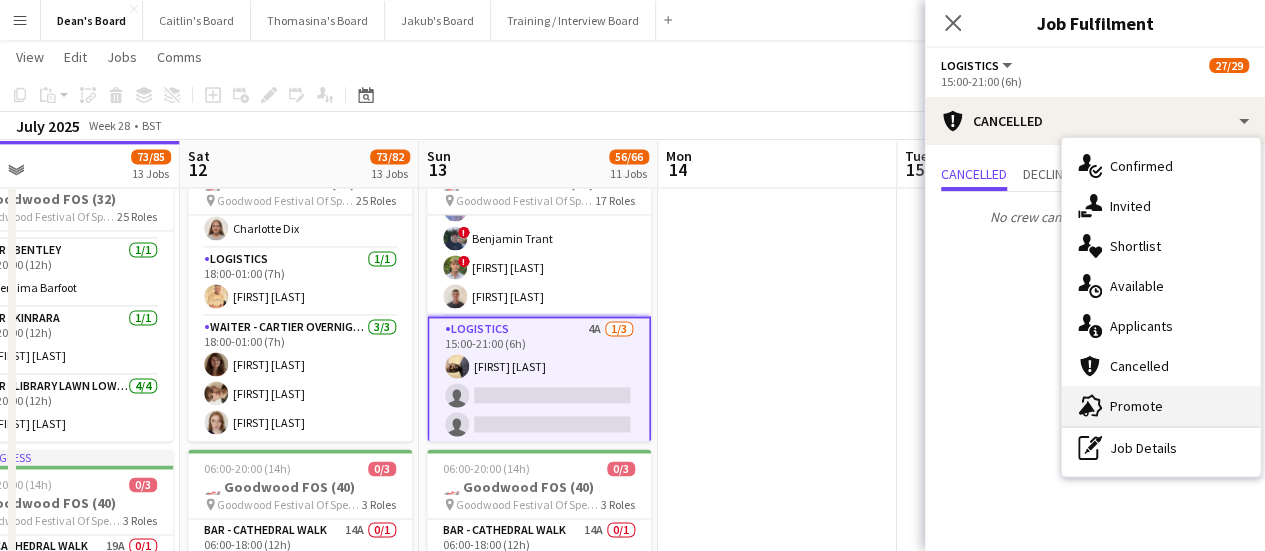 click on "advertising-megaphone
Promote" at bounding box center [1161, 406] 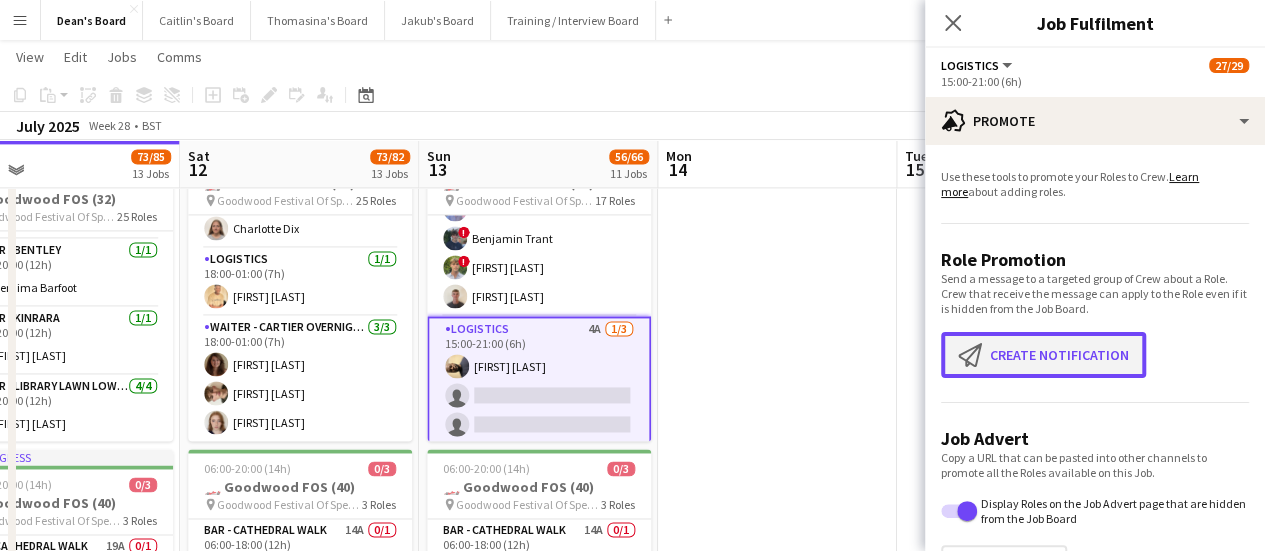click on "Create notification
Create notification" at bounding box center [1043, 355] 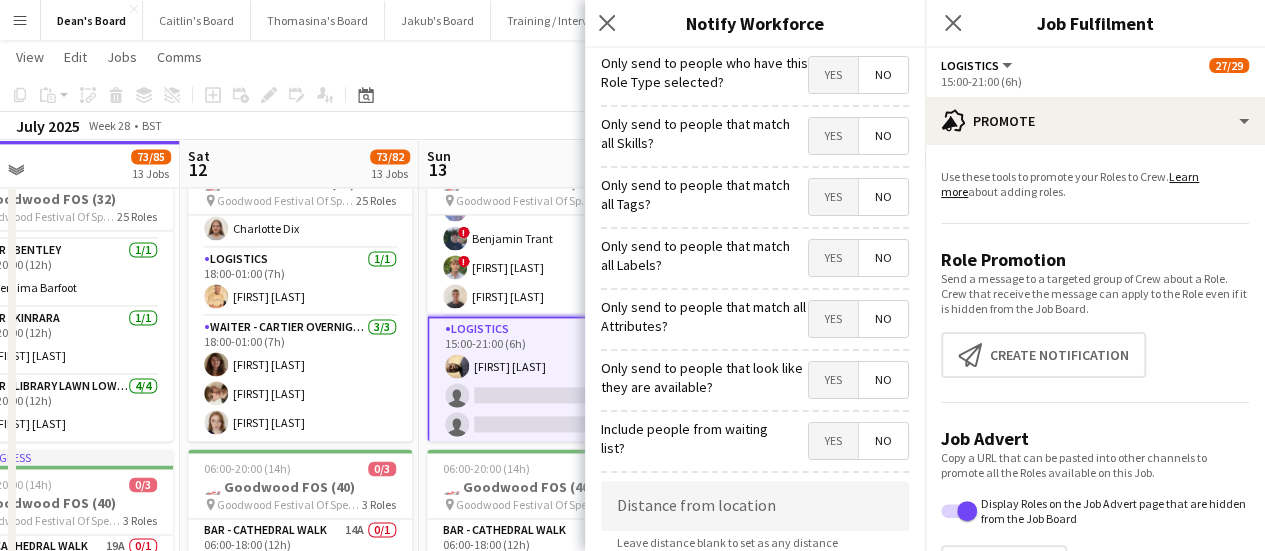 click on "Yes" at bounding box center (833, 380) 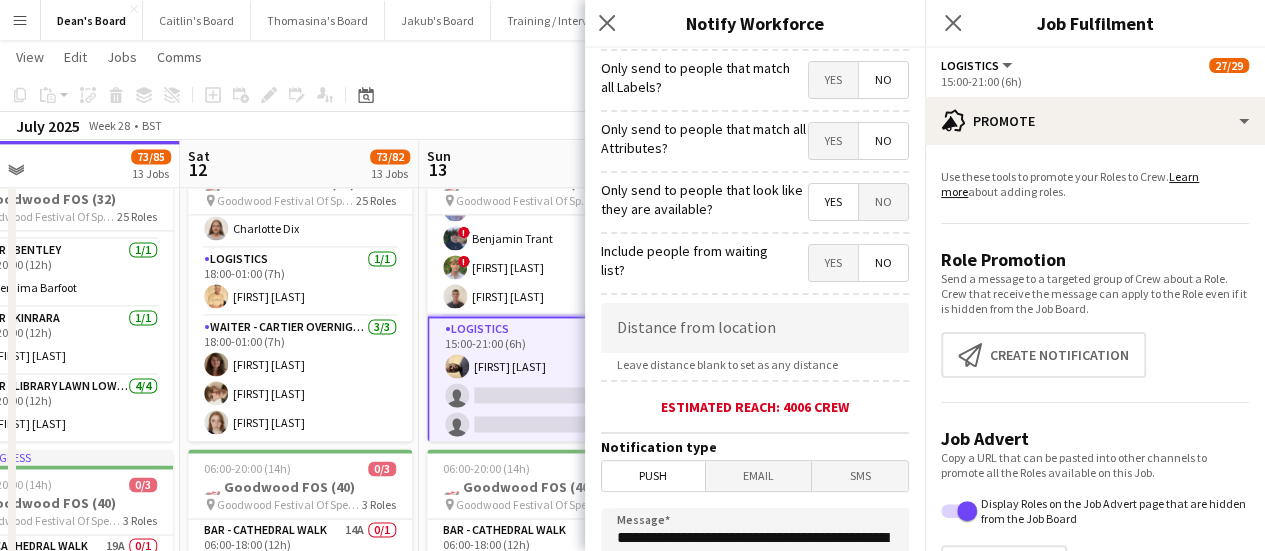 scroll, scrollTop: 300, scrollLeft: 0, axis: vertical 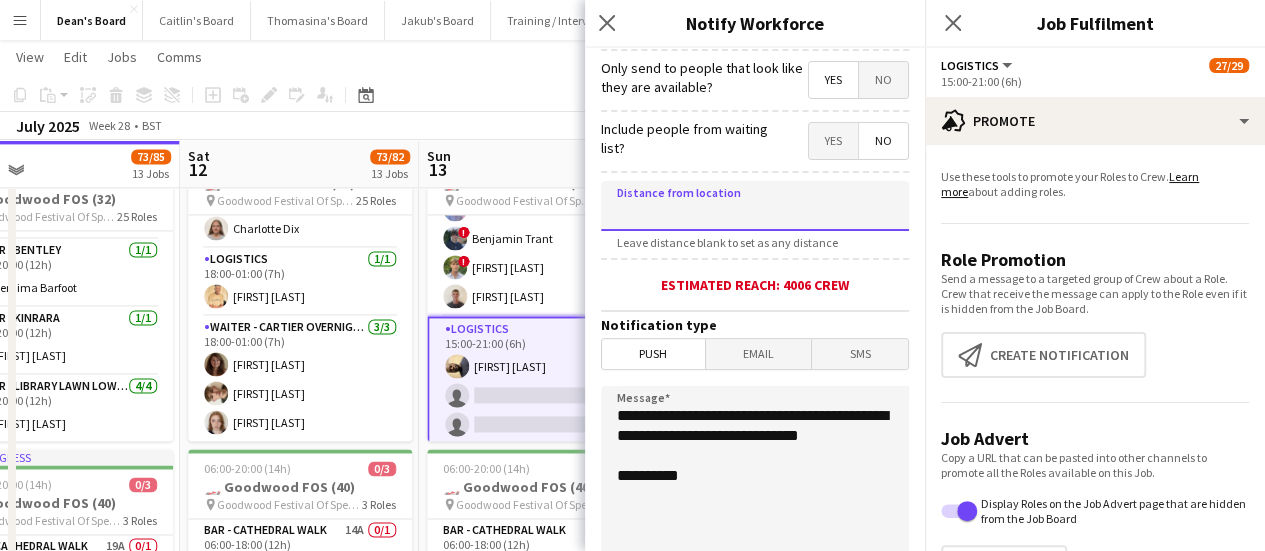 click 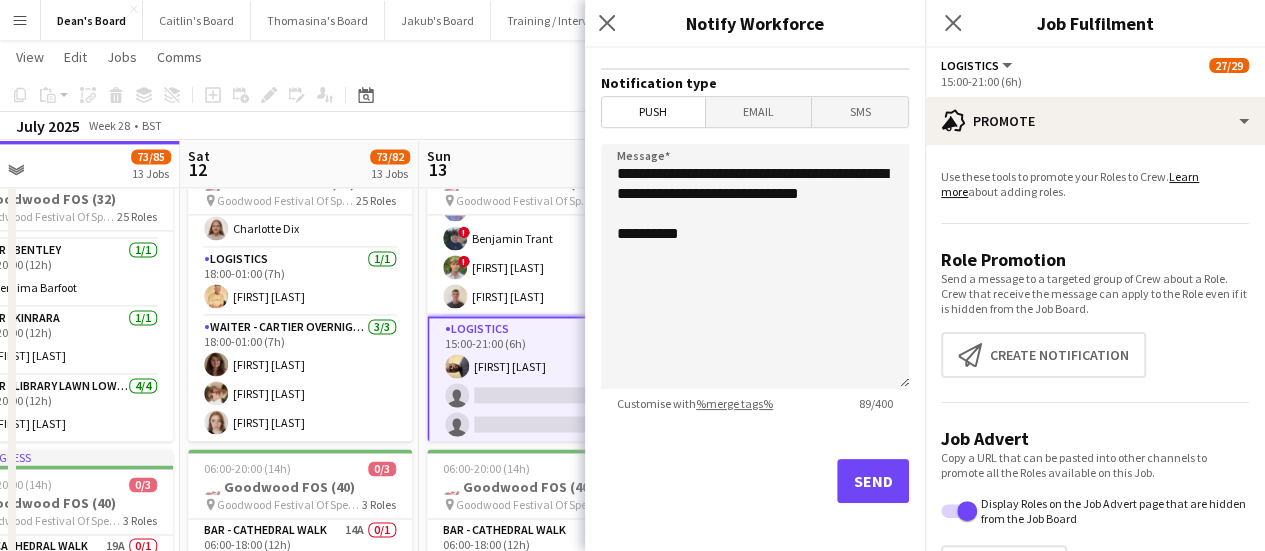 scroll, scrollTop: 550, scrollLeft: 0, axis: vertical 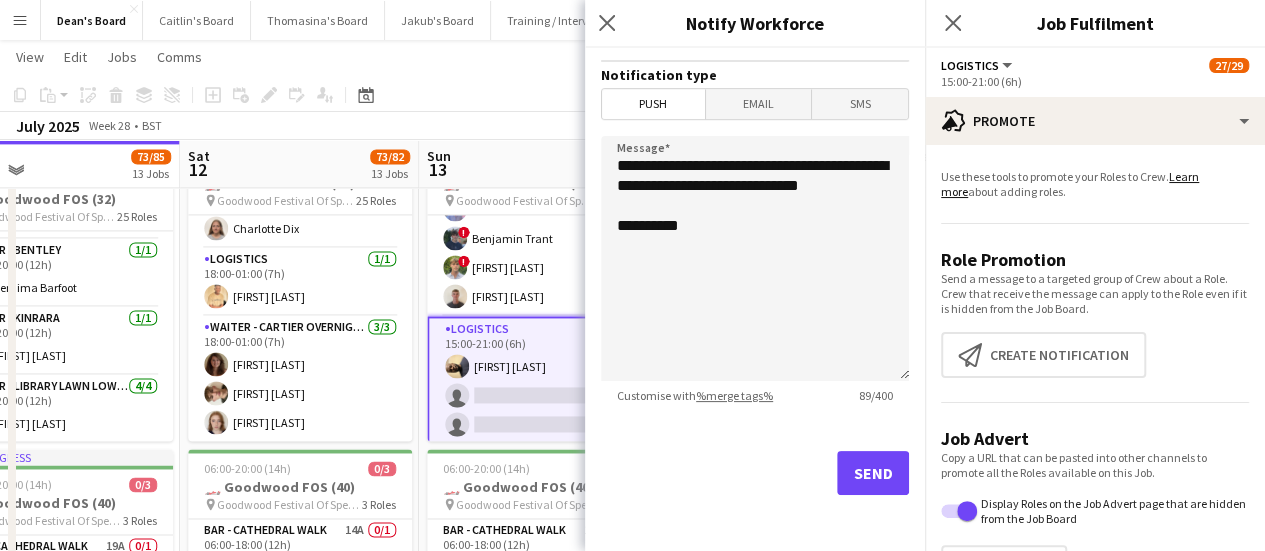 type on "*****" 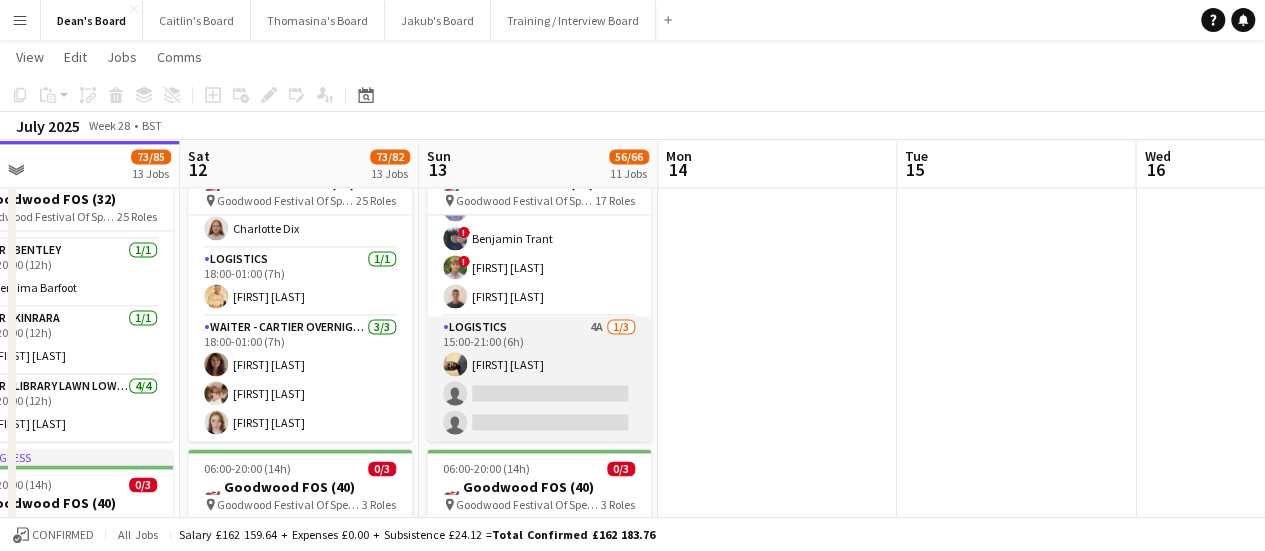 click on "Logistics   4A   1/3   15:00-21:00 (6h)
Abiola Kamoru
single-neutral-actions
single-neutral-actions" at bounding box center [539, 379] 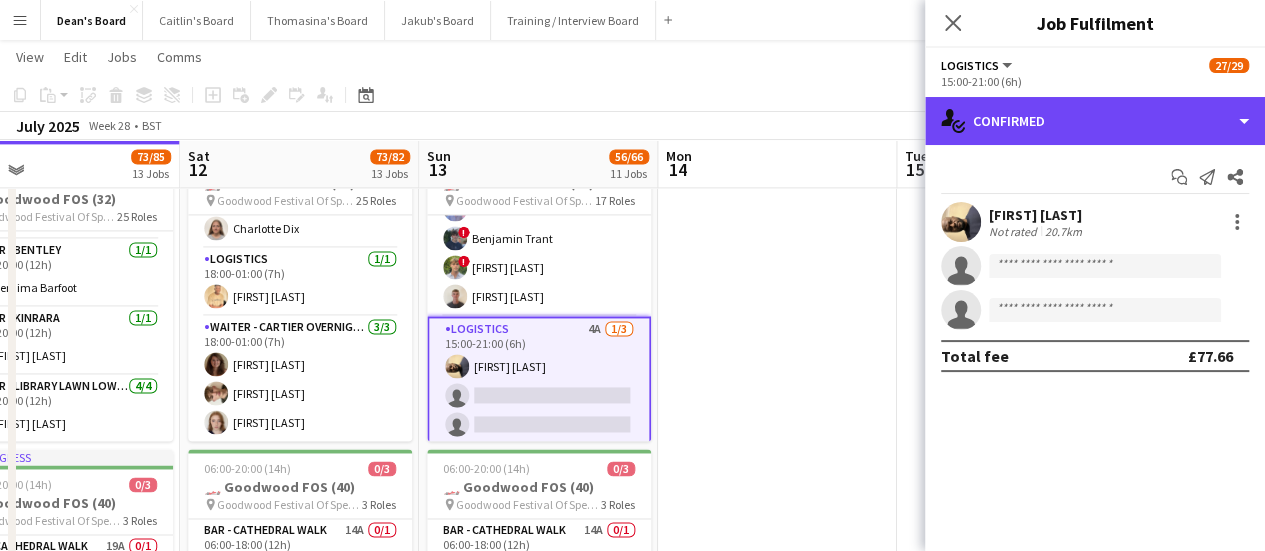 drag, startPoint x: 1143, startPoint y: 127, endPoint x: 1155, endPoint y: 156, distance: 31.38471 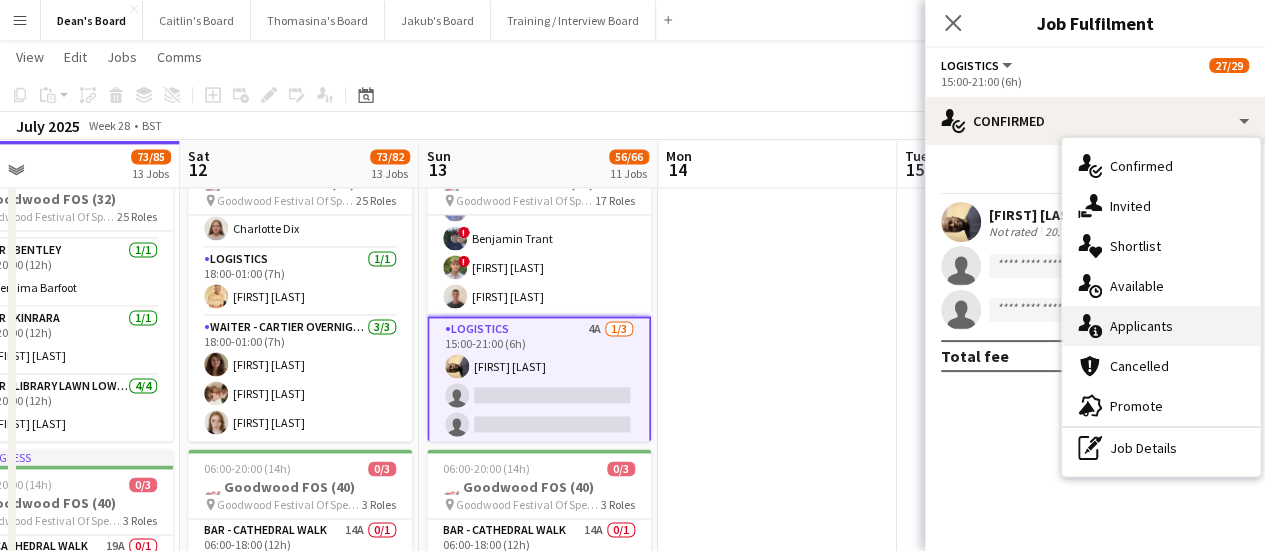 click on "single-neutral-actions-information
Applicants" at bounding box center [1161, 326] 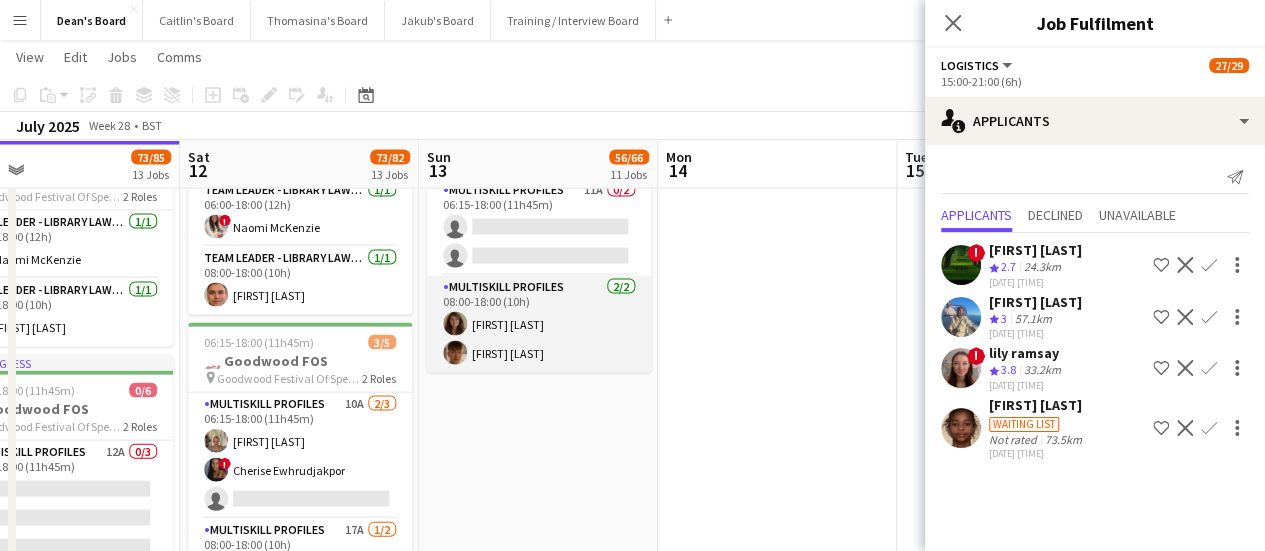 scroll, scrollTop: 2000, scrollLeft: 0, axis: vertical 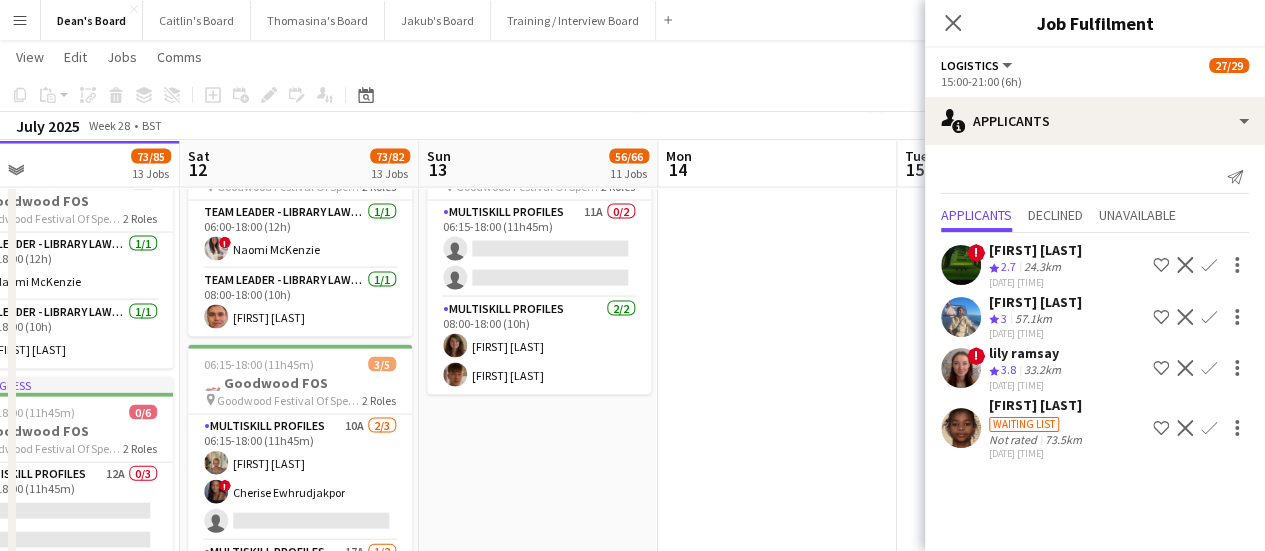 drag, startPoint x: 524, startPoint y: 243, endPoint x: 703, endPoint y: 235, distance: 179.17868 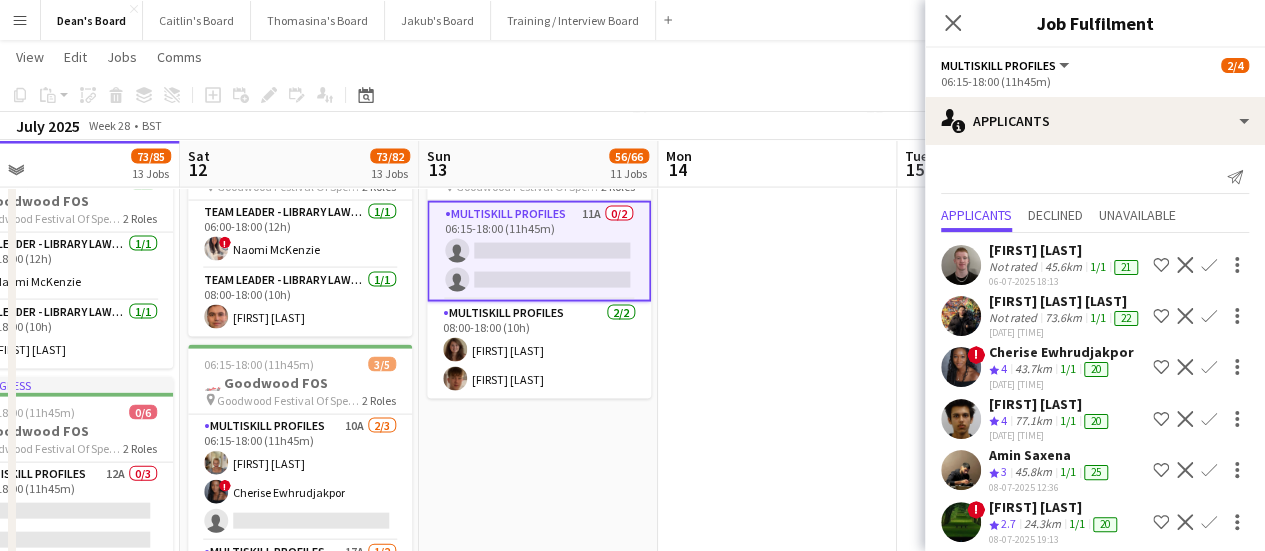 scroll, scrollTop: 0, scrollLeft: 774, axis: horizontal 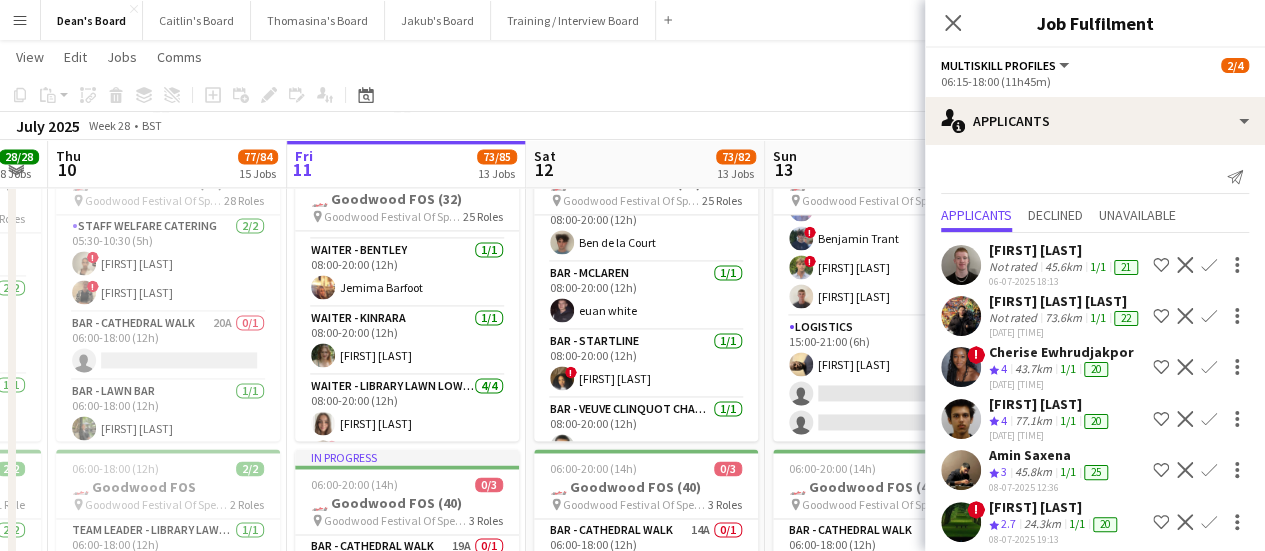 drag, startPoint x: 496, startPoint y: 297, endPoint x: 623, endPoint y: 298, distance: 127.00394 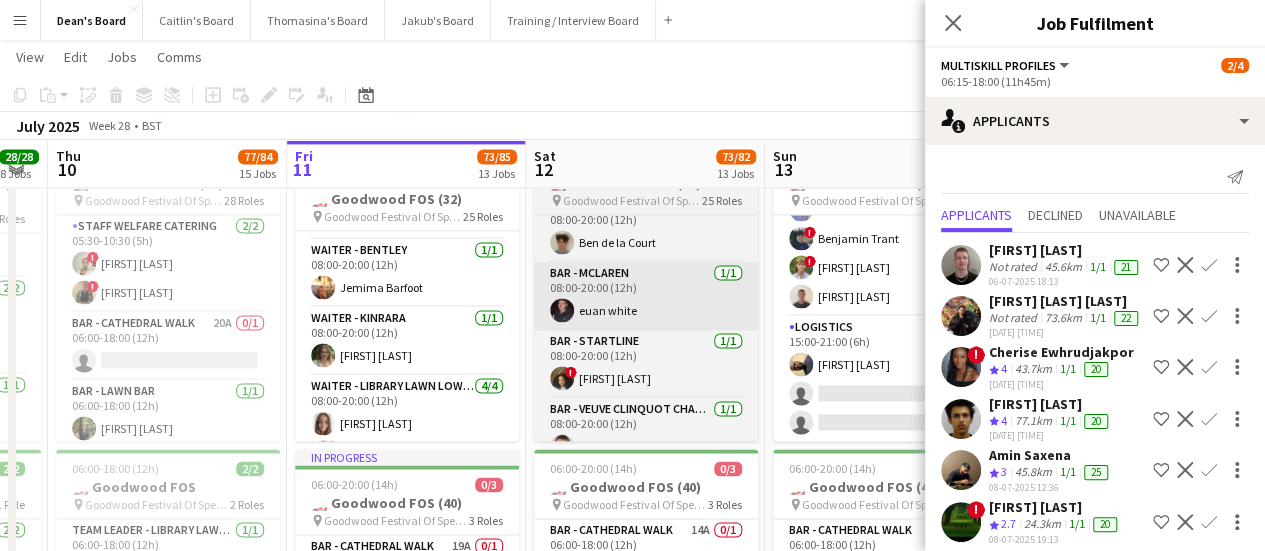 scroll, scrollTop: 0, scrollLeft: 432, axis: horizontal 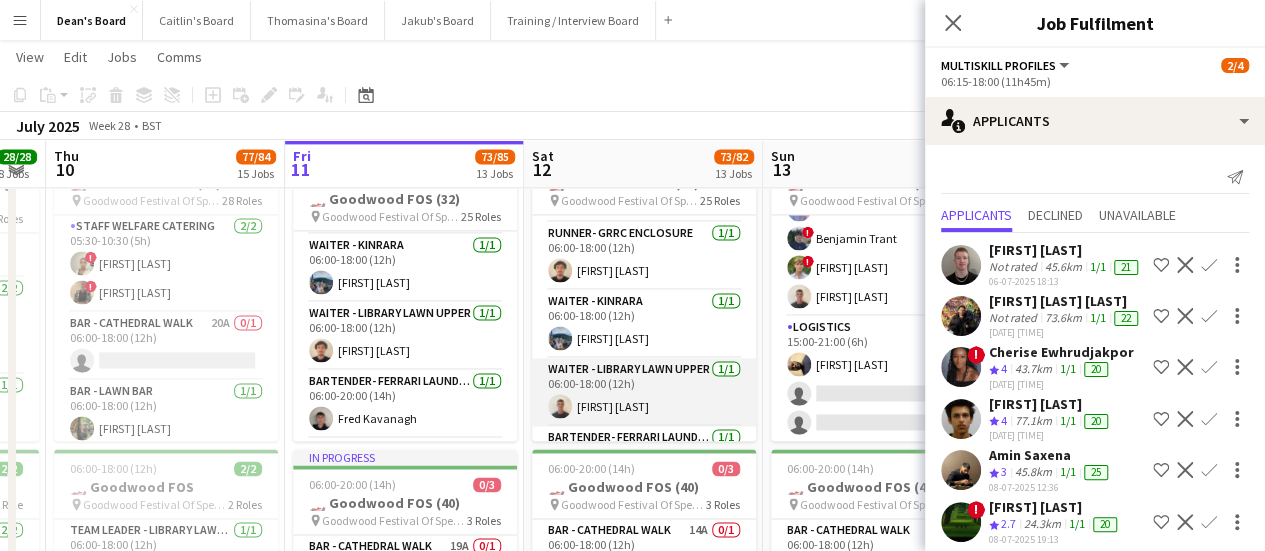 click on "Waiter - Library Lawn Upper   1/1   06:00-18:00 (12h)
Archie Smith" at bounding box center [644, 392] 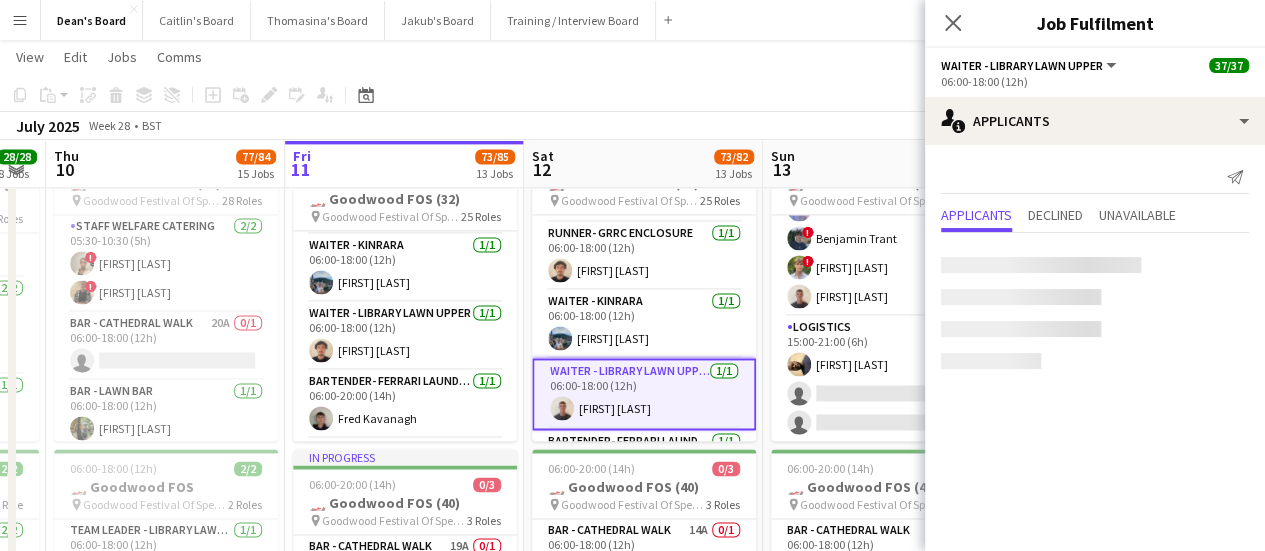 scroll, scrollTop: 0, scrollLeft: 432, axis: horizontal 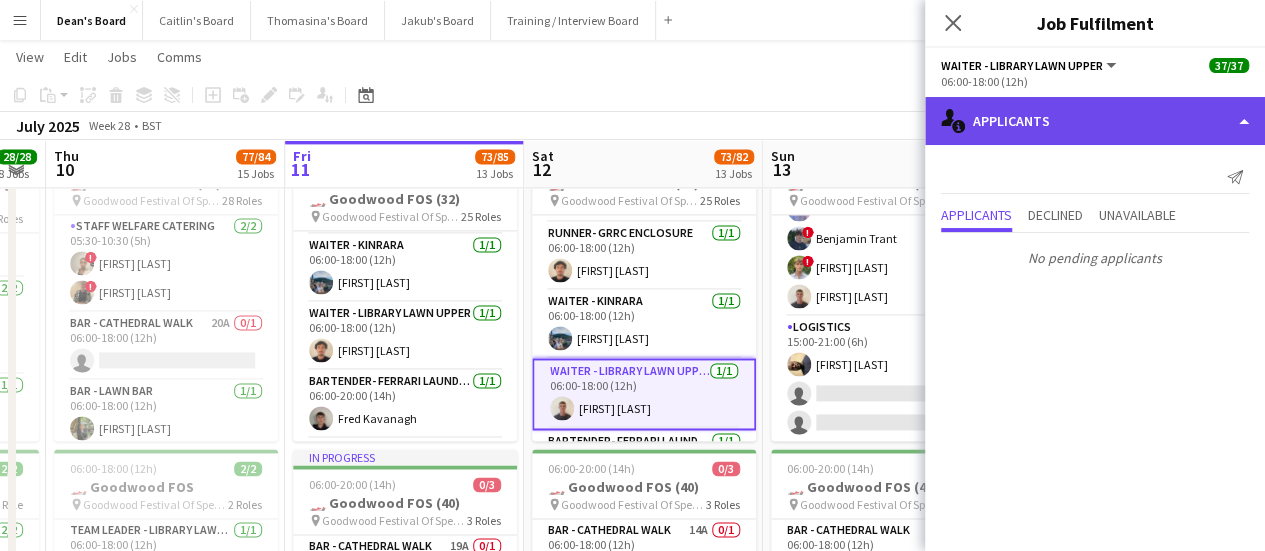 click on "single-neutral-actions-information
Applicants" 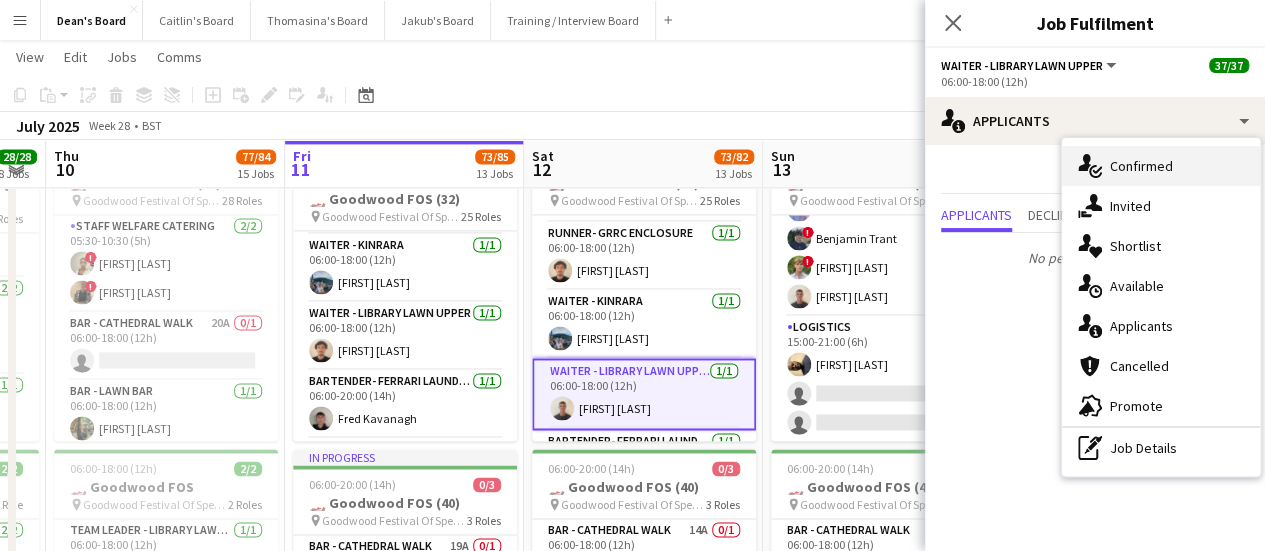 click on "single-neutral-actions-check-2
Confirmed" at bounding box center [1161, 166] 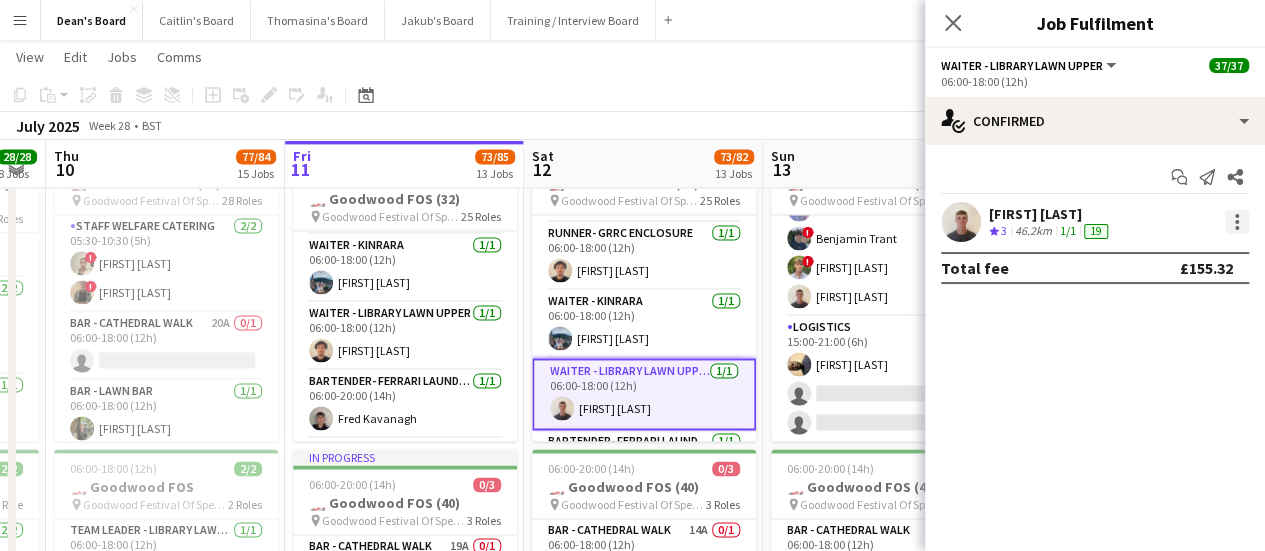 click at bounding box center (1237, 222) 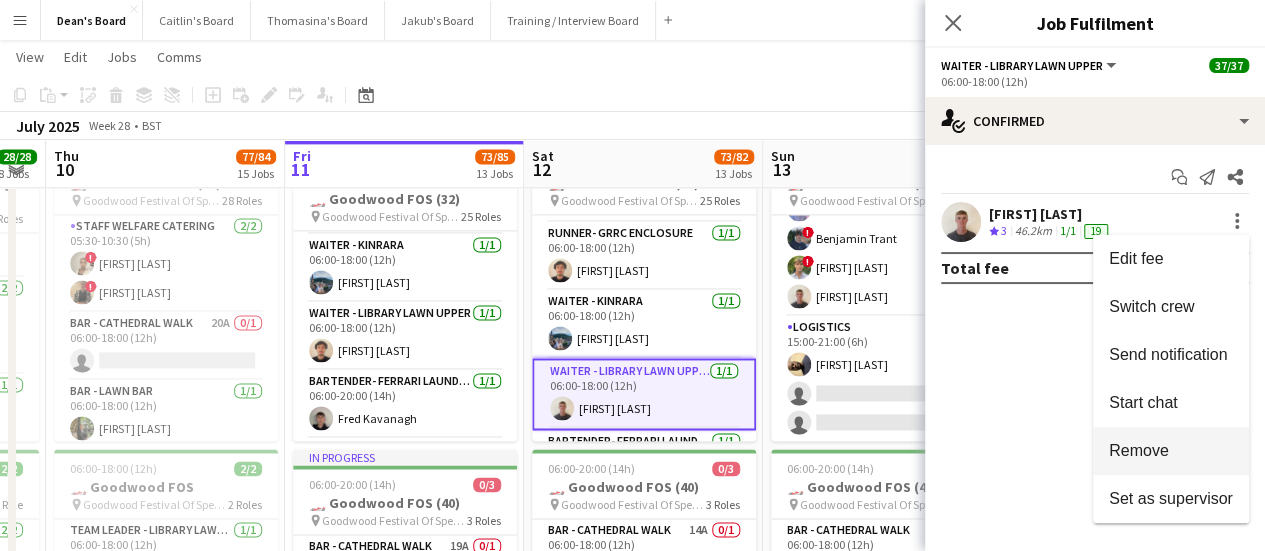 click on "Remove" at bounding box center [1171, 451] 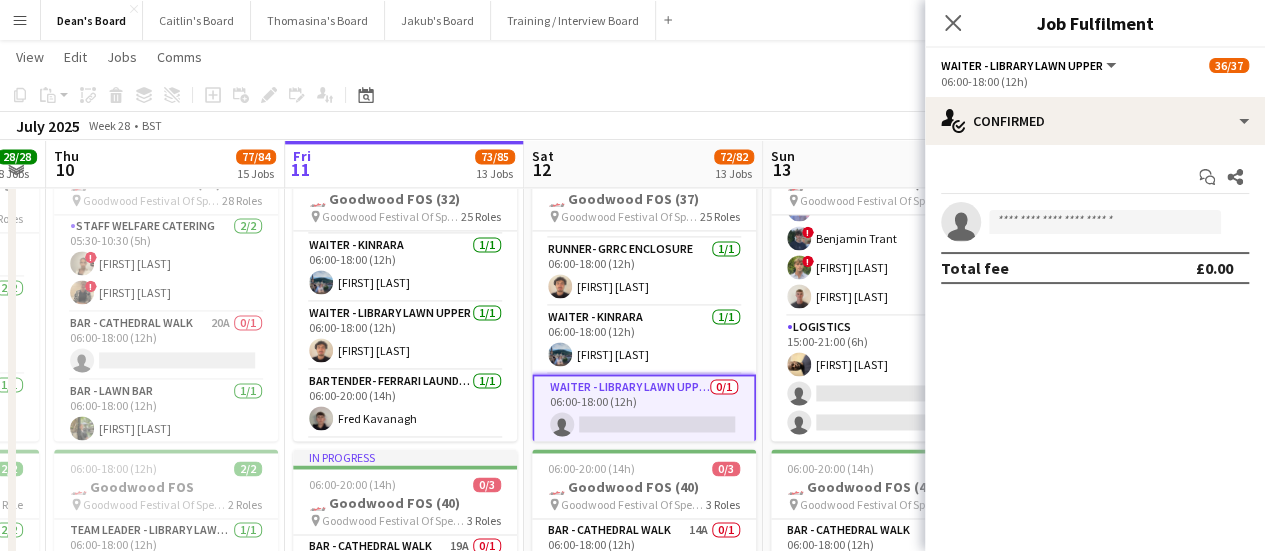 scroll, scrollTop: 0, scrollLeft: 650, axis: horizontal 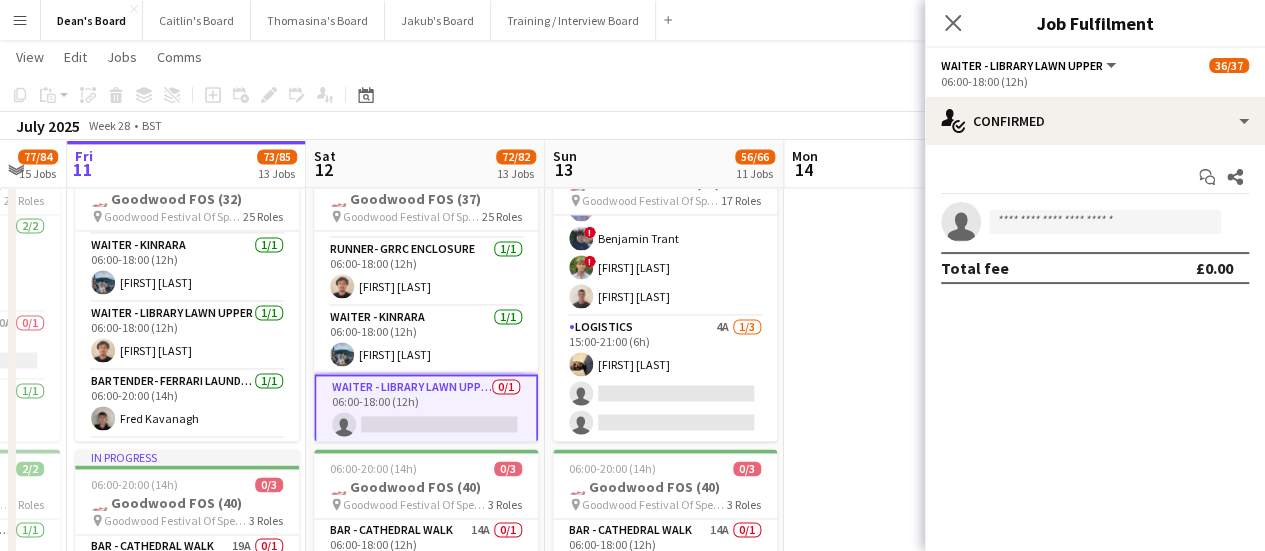 drag, startPoint x: 788, startPoint y: 385, endPoint x: 570, endPoint y: 359, distance: 219.54498 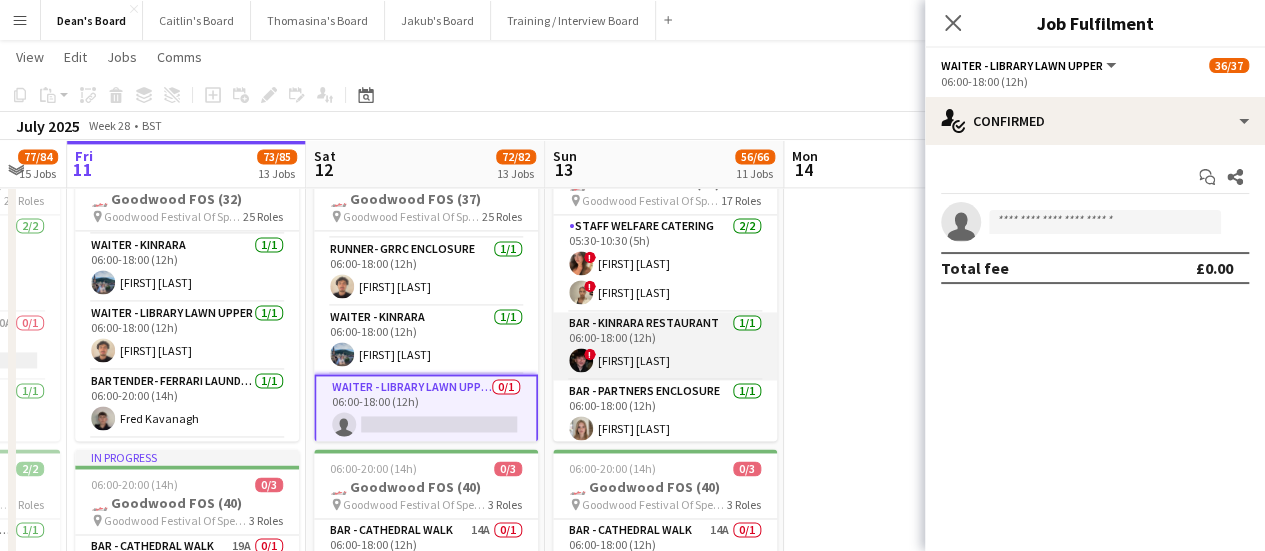 scroll, scrollTop: 0, scrollLeft: 0, axis: both 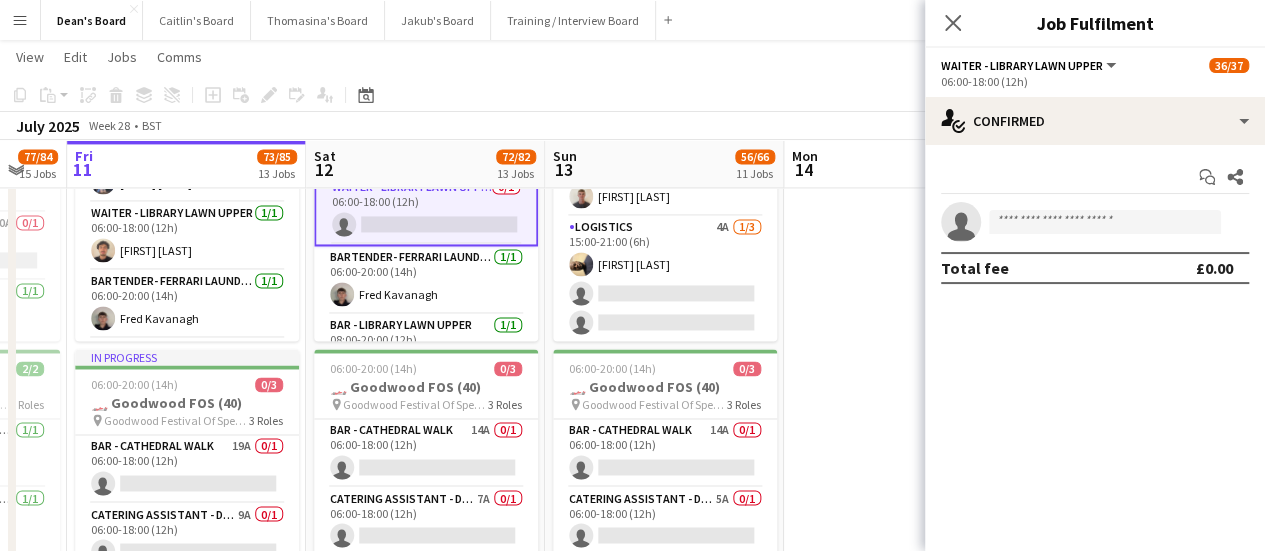 click on "View  Day view expanded Day view collapsed Month view Date picker Jump to today Expand Linked Jobs Collapse Linked Jobs  Edit  Copy Ctrl+C  Paste  Without Crew Ctrl+V With Crew Ctrl+Shift+V Paste as linked job  Group  Group Ungroup  Jobs  New Job Edit Job Delete Job New Linked Job Edit Linked Jobs Job fulfilment Promote Role Copy Role URL  Comms  Notify confirmed crew Create chat" 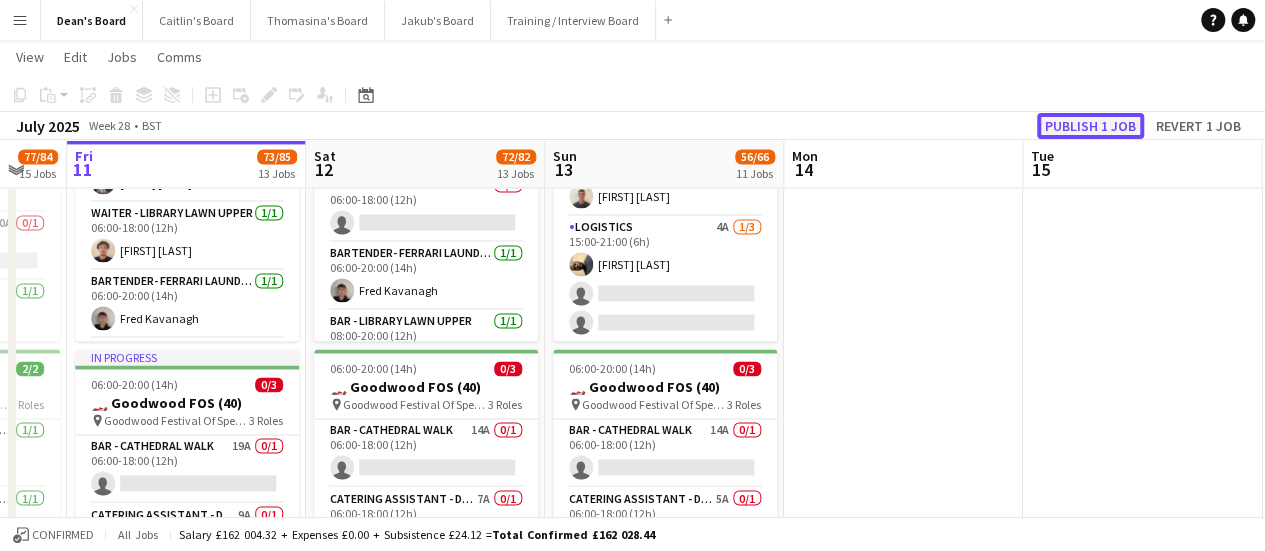click on "Publish 1 job" 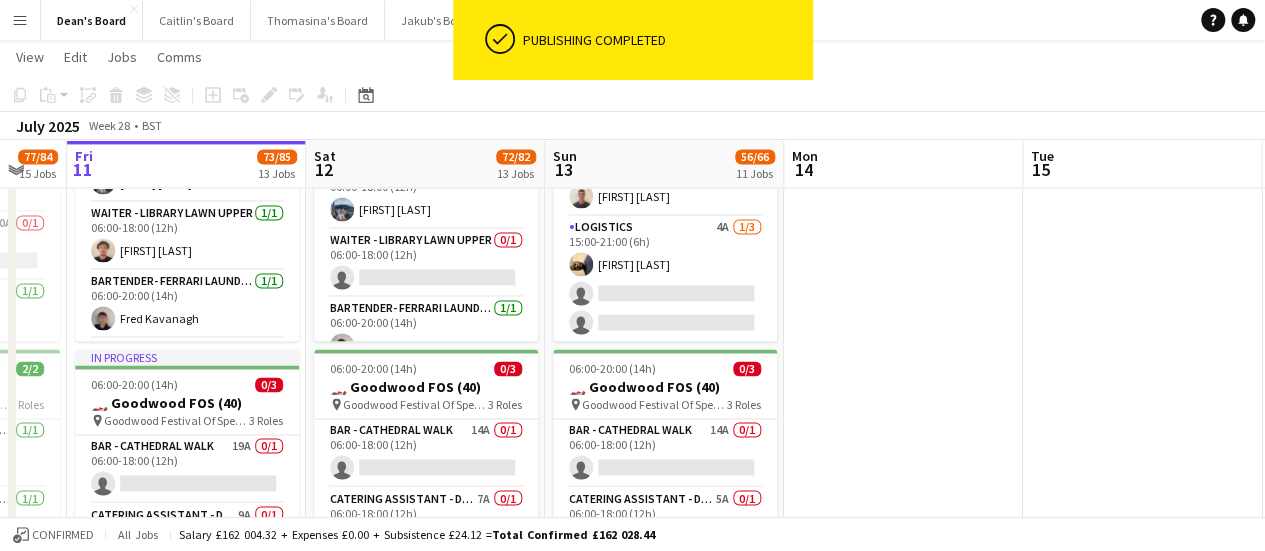 scroll, scrollTop: 721, scrollLeft: 0, axis: vertical 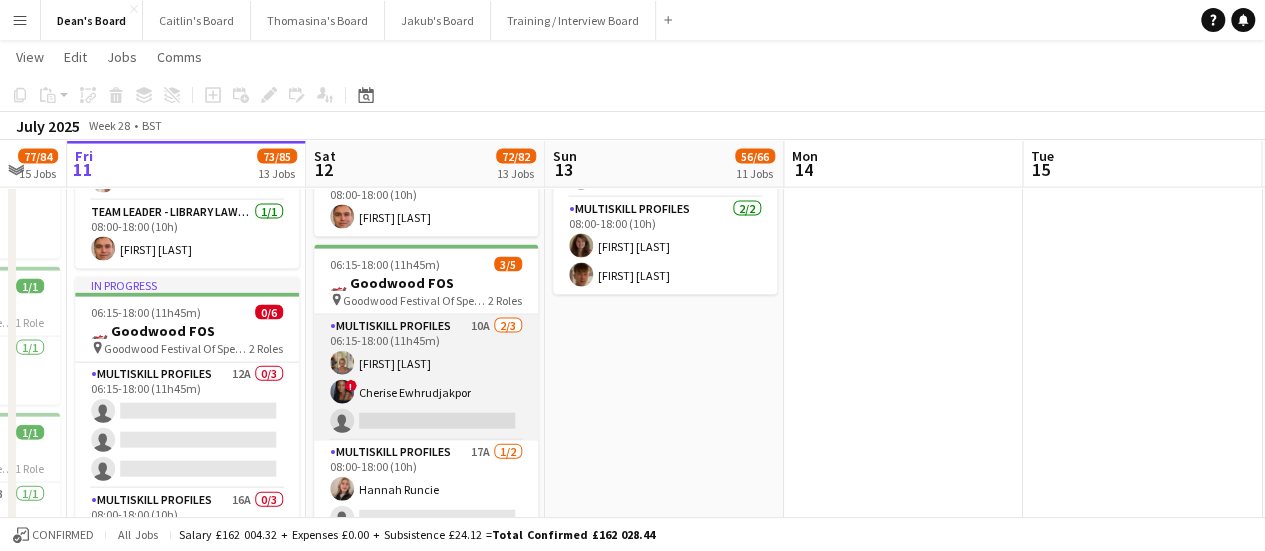click on "MULTISKILL PROFILES   10A   2/3   06:15-18:00 (11h45m)
Jacqueline Whitehorn-Scott ! Cherise Ewhrudjakpor
single-neutral-actions" at bounding box center [426, 378] 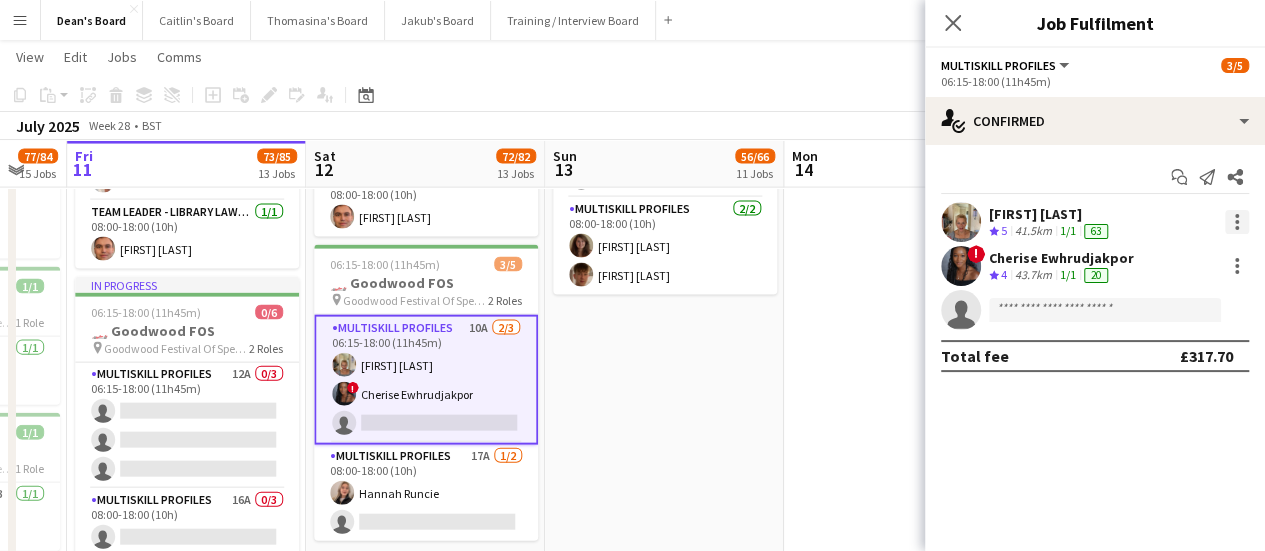 click at bounding box center [1237, 222] 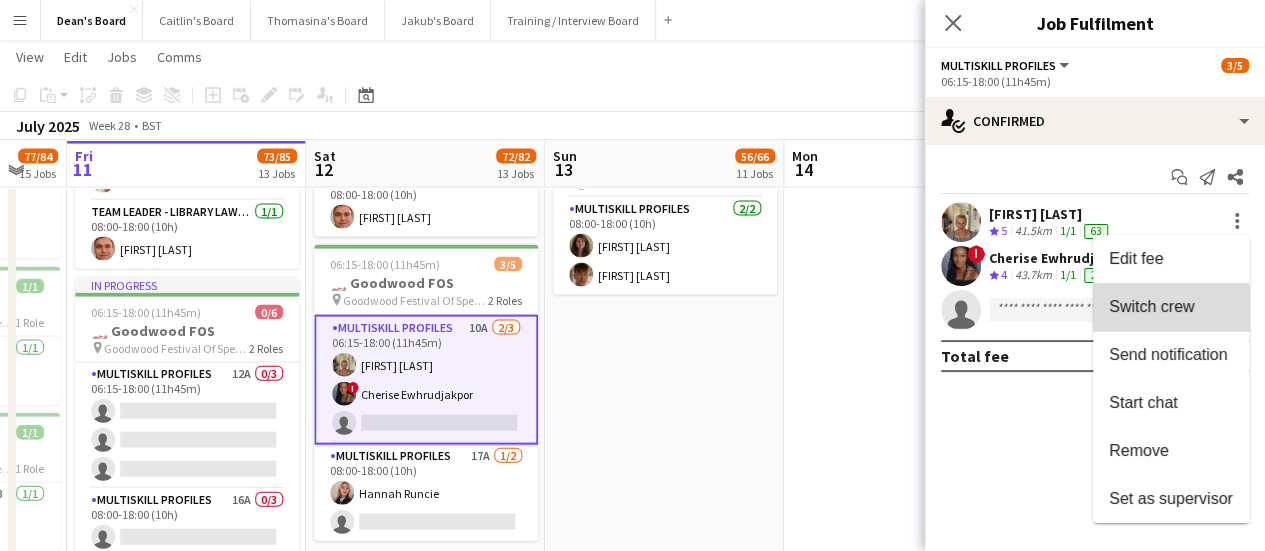 click on "Switch crew" at bounding box center [1151, 306] 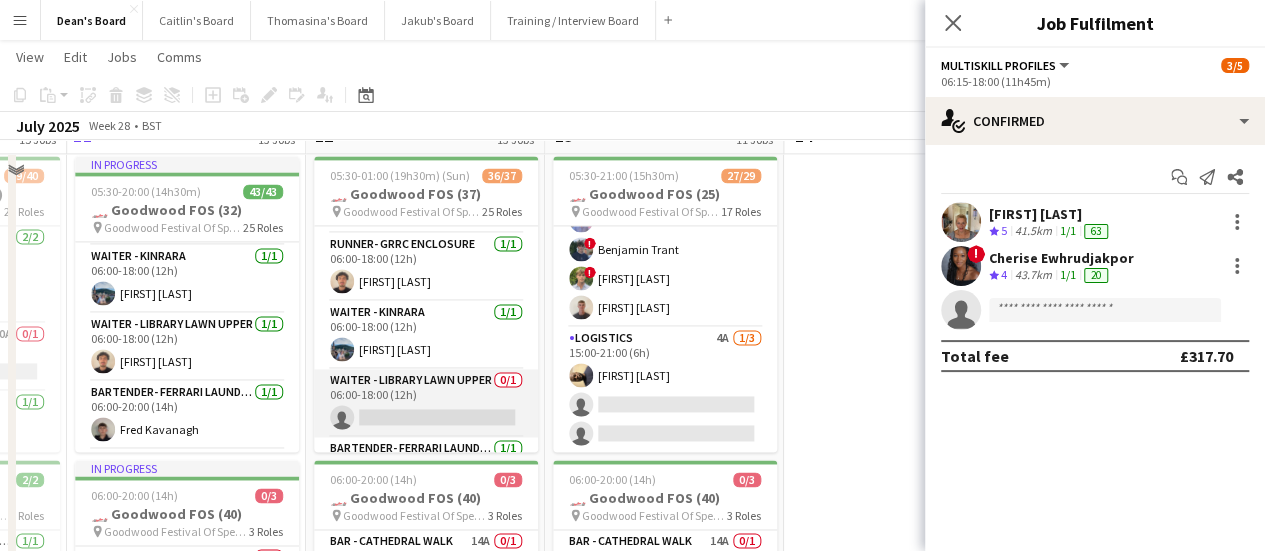 scroll, scrollTop: 1400, scrollLeft: 0, axis: vertical 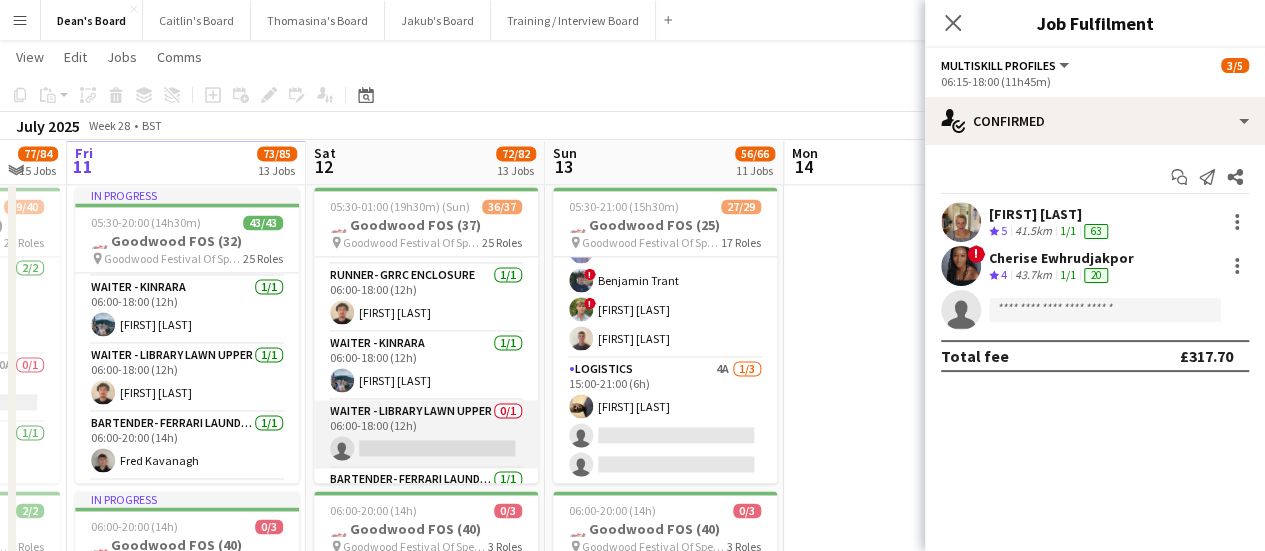 click on "Waiter - Library Lawn Upper   0/1   06:00-18:00 (12h)
single-neutral-actions" at bounding box center (426, 434) 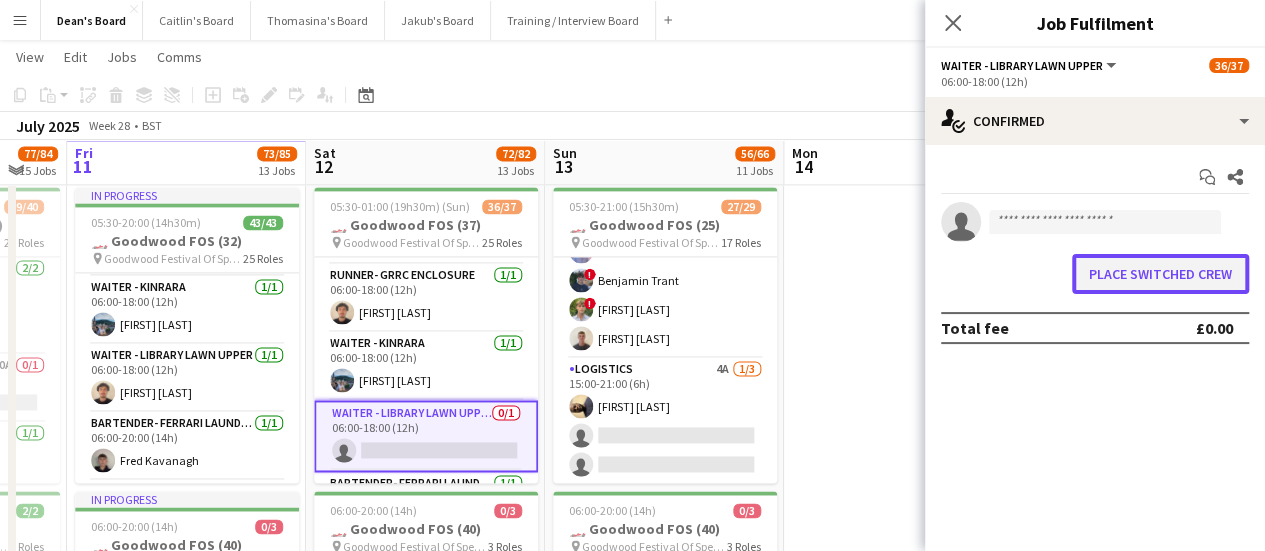 click on "Place switched crew" at bounding box center (1160, 274) 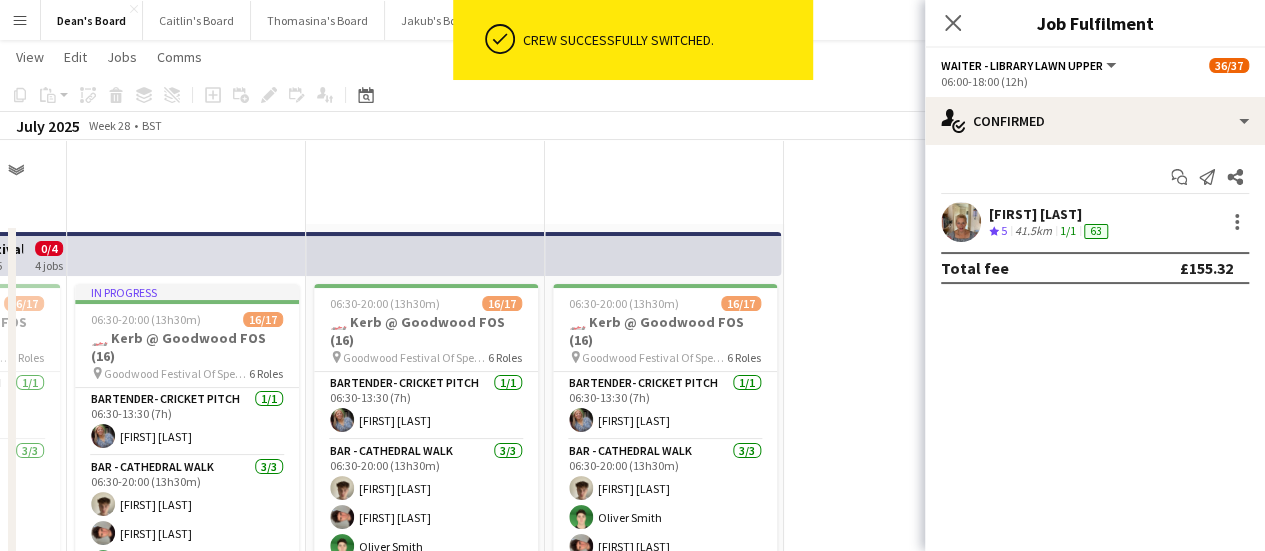 scroll, scrollTop: 1400, scrollLeft: 0, axis: vertical 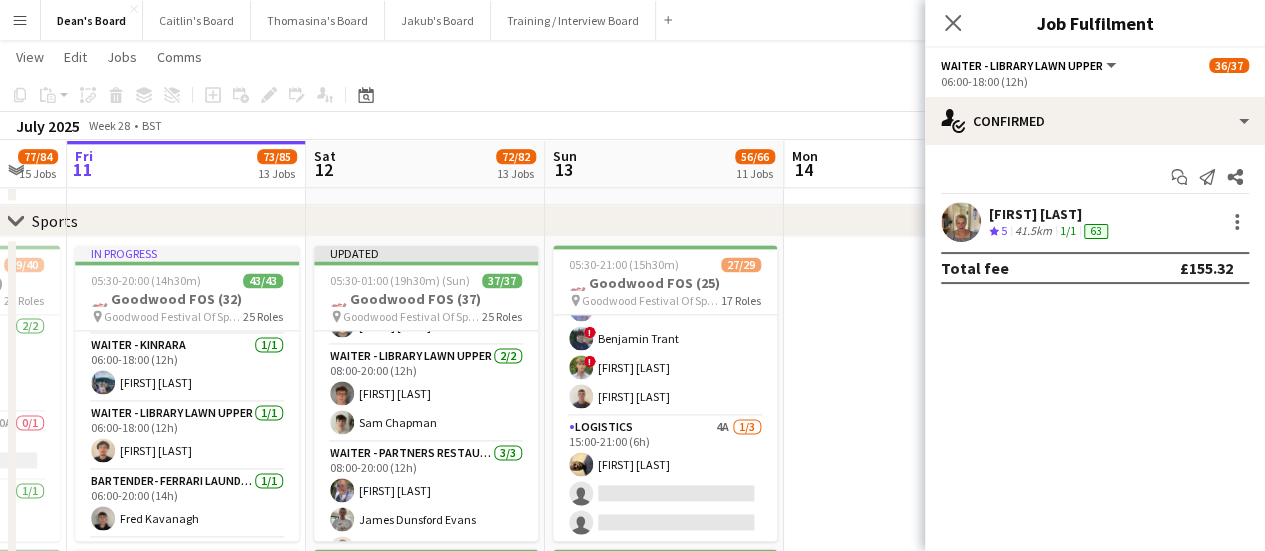 click on "check
Confirmed
Start chat
Send notification
Share
Jacqueline Whitehorn-Scott
Crew rating
5   41.5km  1/1  63   Total fee   £155.32" 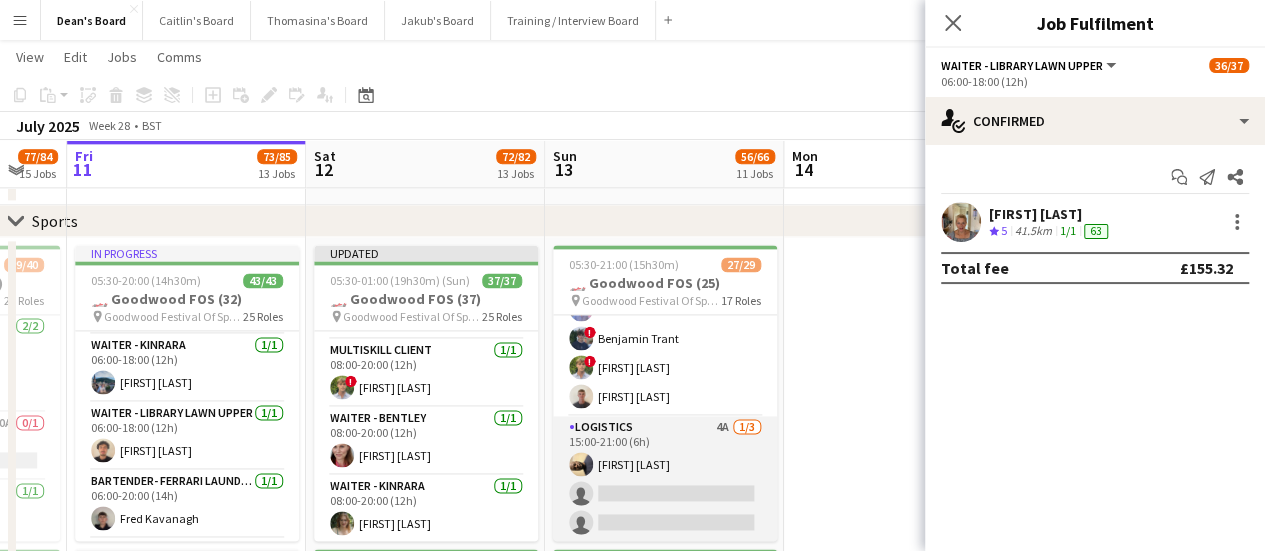 scroll, scrollTop: 1221, scrollLeft: 0, axis: vertical 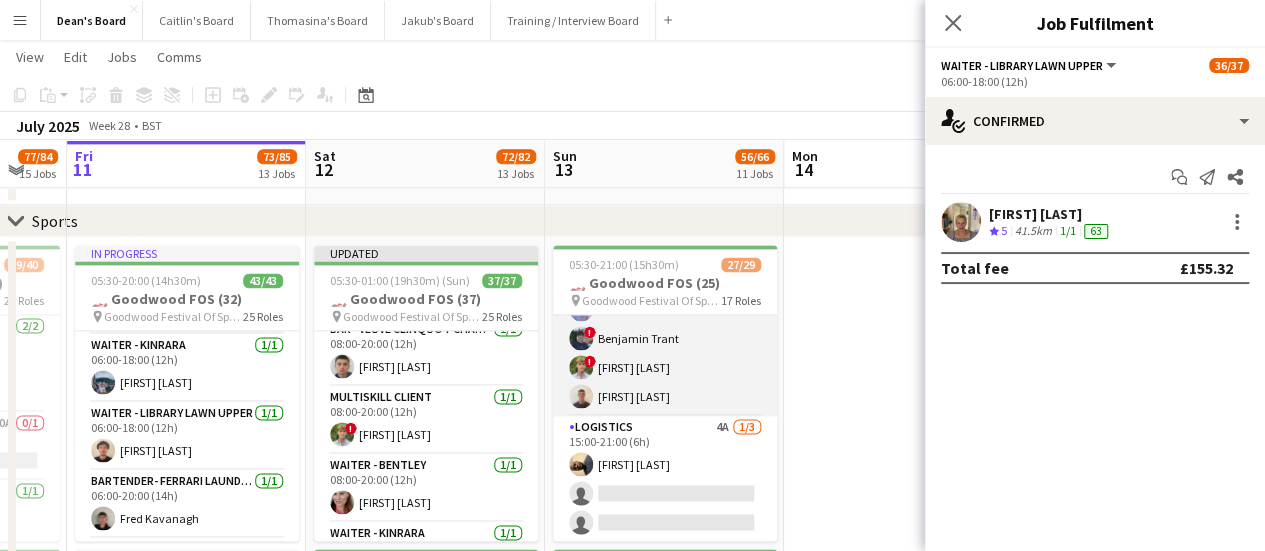 click on "Waiter- Cartier    6/6   08:00-20:00 (12h)
Neve San Emeterio ! Theo Clifford Oliver Sutherland ! Benjamin Trant ! Owen Beswick Archie Smith" at bounding box center (665, 309) 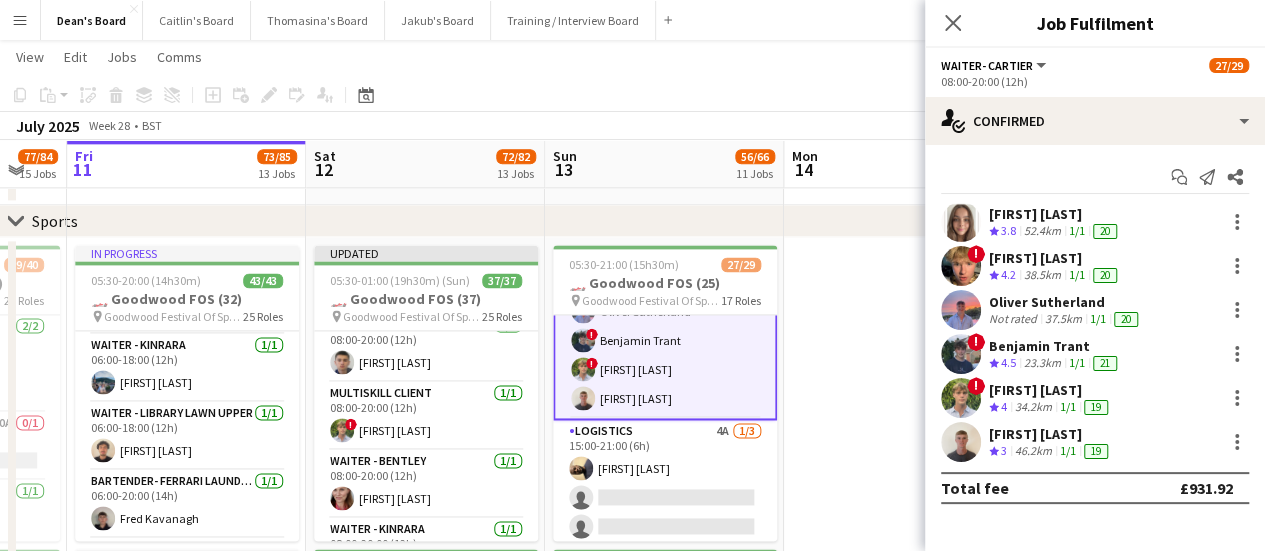 scroll, scrollTop: 1217, scrollLeft: 0, axis: vertical 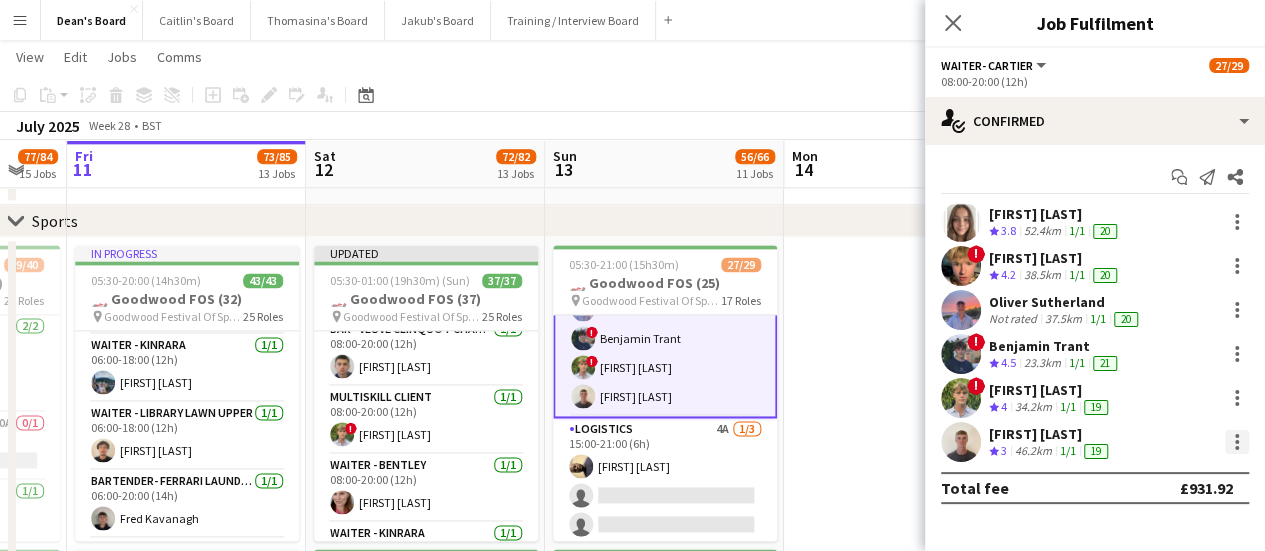 click at bounding box center (1237, 442) 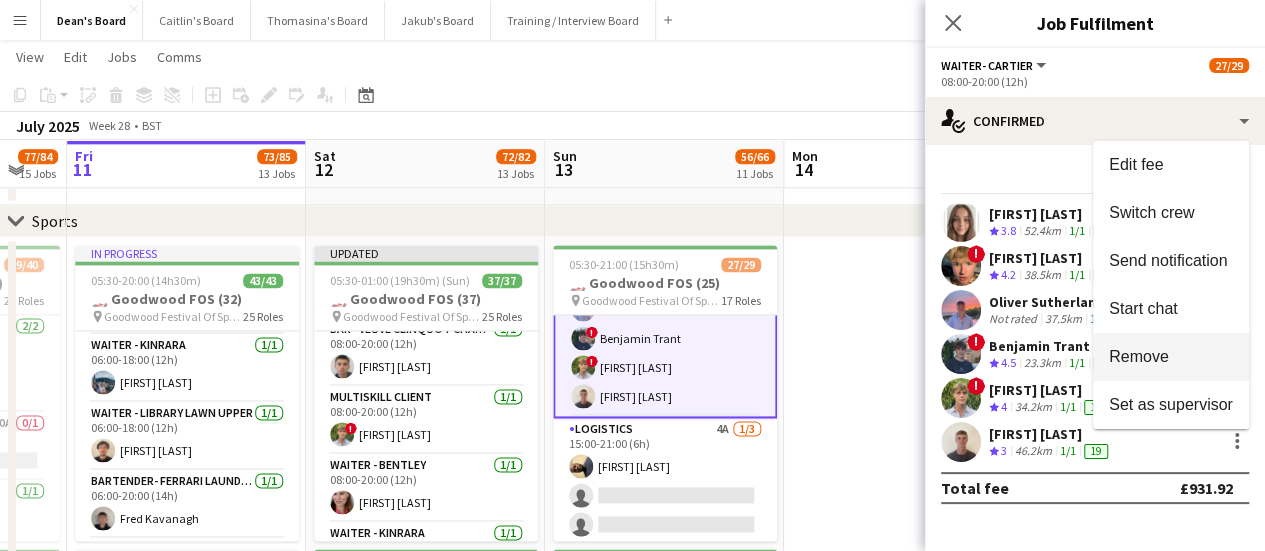 click on "Remove" at bounding box center [1171, 357] 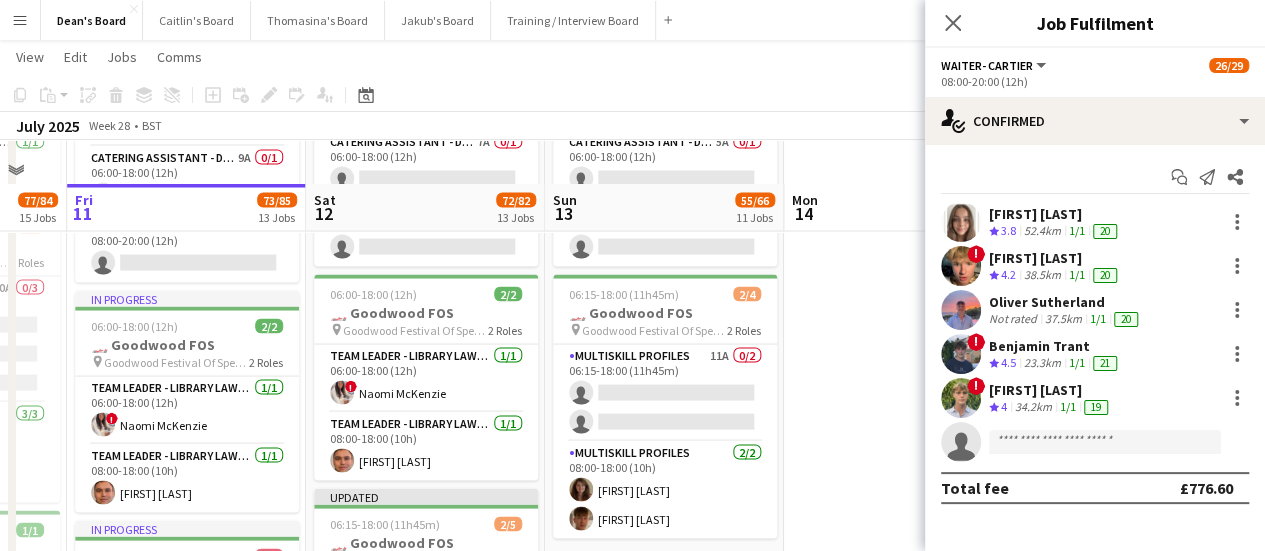 scroll, scrollTop: 1900, scrollLeft: 0, axis: vertical 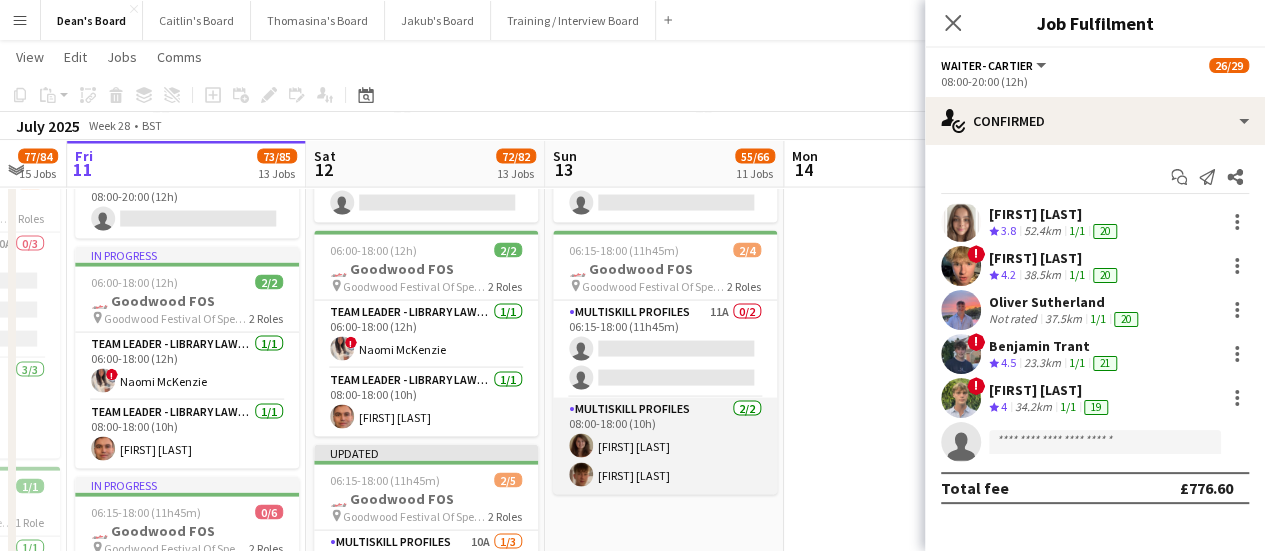 click on "MULTISKILL PROFILES   2/2   08:00-18:00 (10h)
Tirren Ambroziak Josh Ebbs" at bounding box center (665, 446) 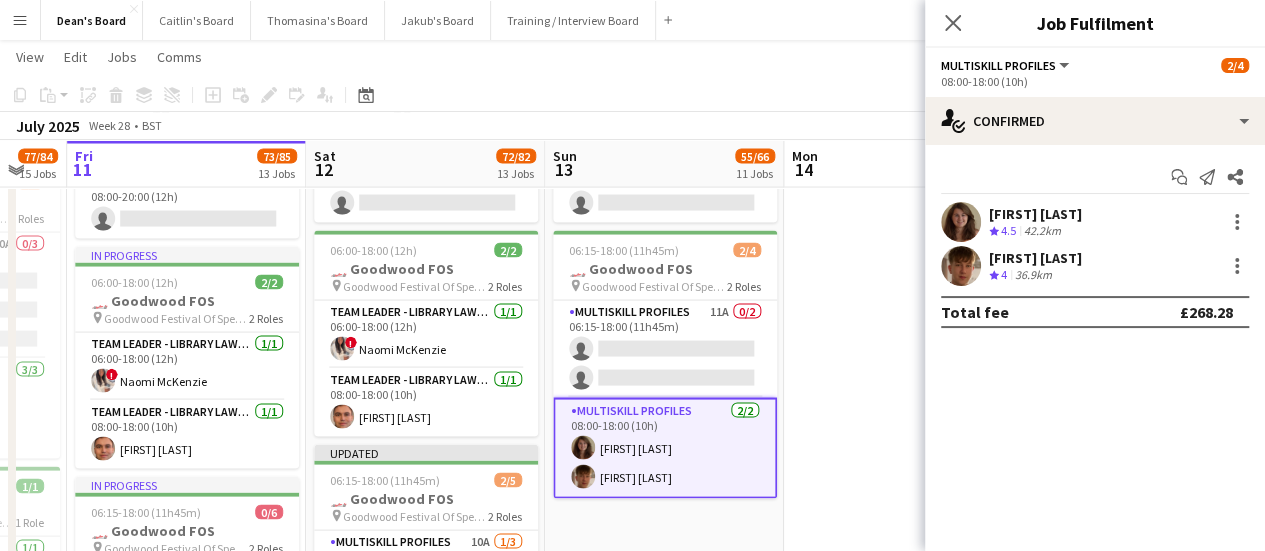 scroll, scrollTop: 0, scrollLeft: 649, axis: horizontal 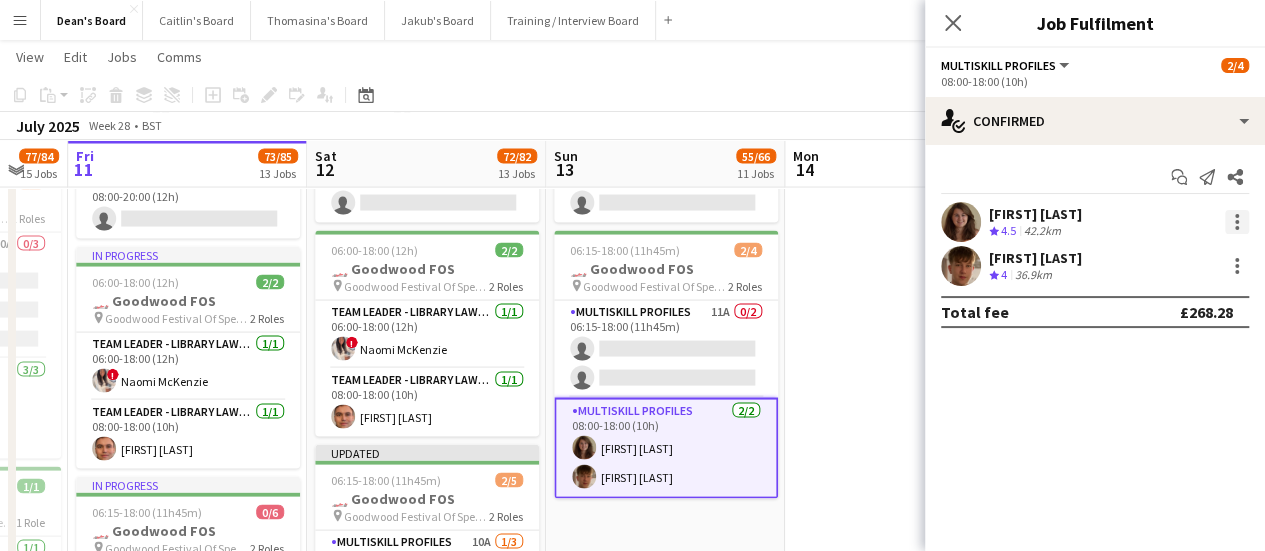 click at bounding box center (1237, 222) 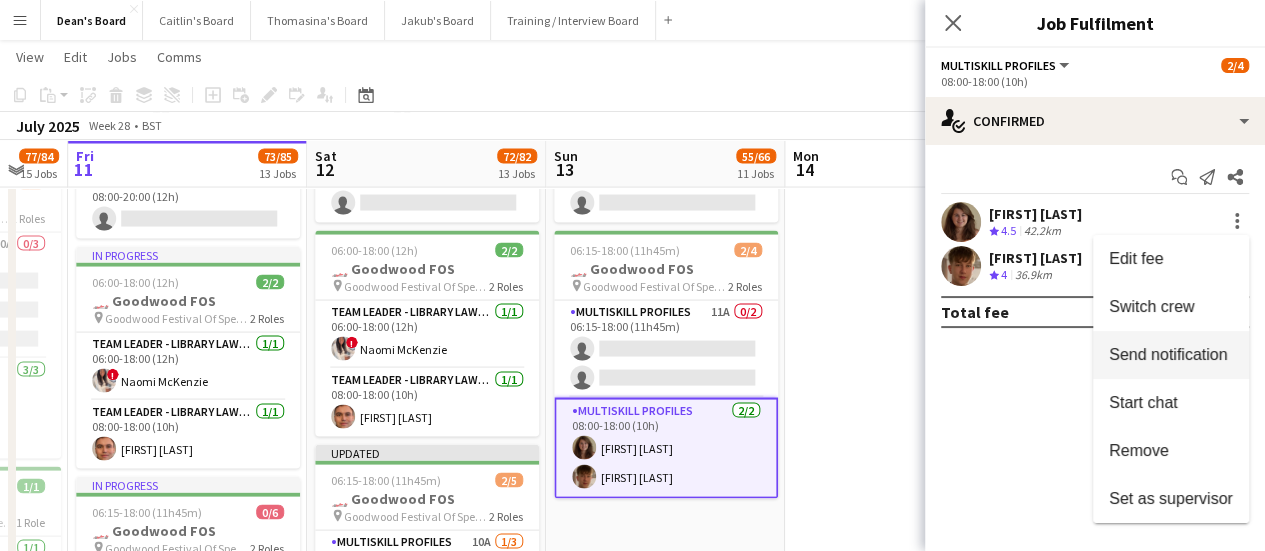 click on "Switch crew" at bounding box center (1151, 306) 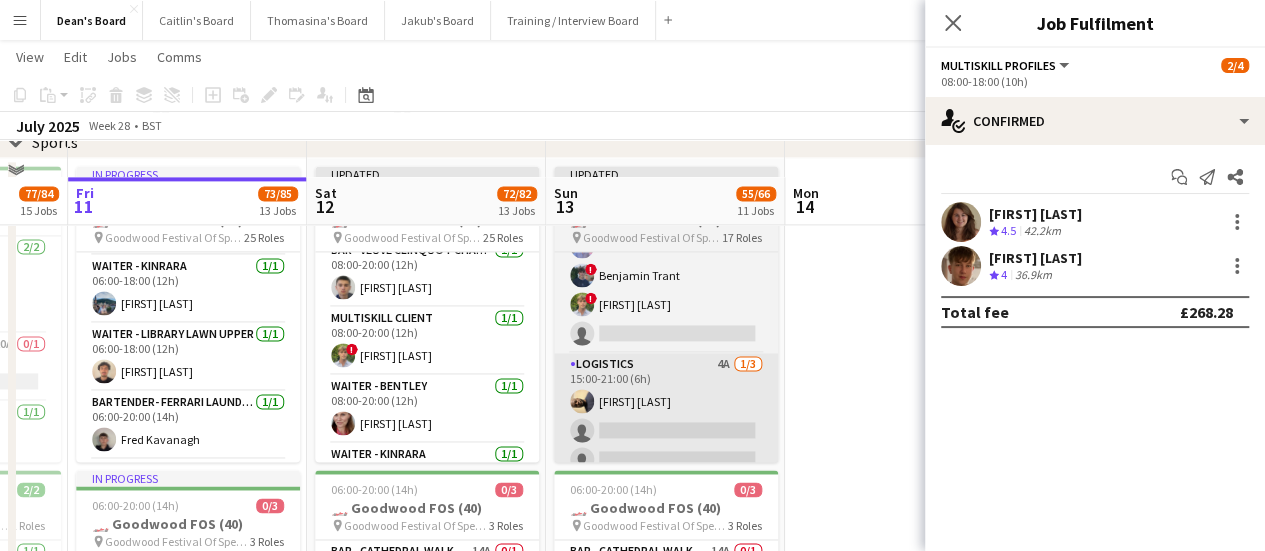 scroll, scrollTop: 1400, scrollLeft: 0, axis: vertical 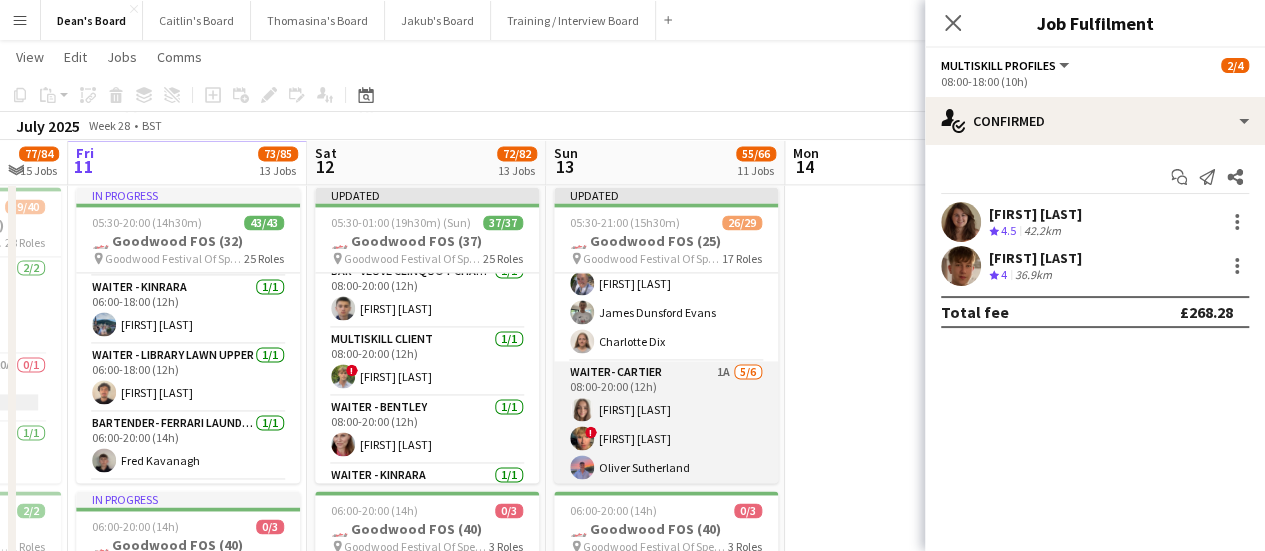 click on "Waiter- Cartier    1A   5/6   08:00-20:00 (12h)
Neve San Emeterio ! Theo Clifford Oliver Sutherland ! Benjamin Trant ! Owen Beswick
single-neutral-actions" at bounding box center [666, 467] 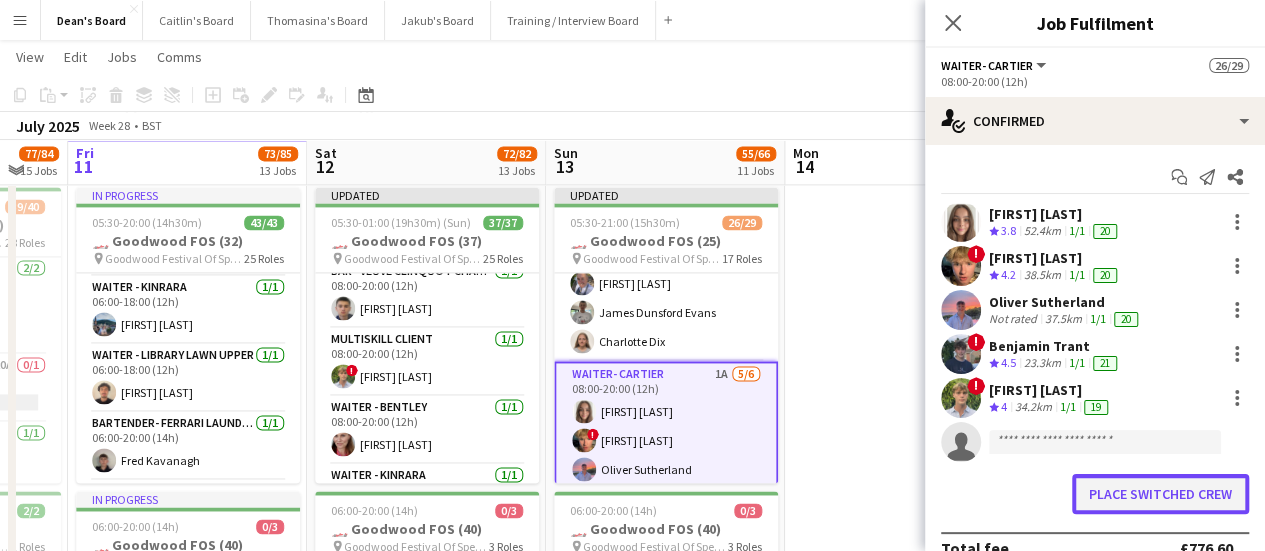 click on "Place switched crew" at bounding box center [1160, 494] 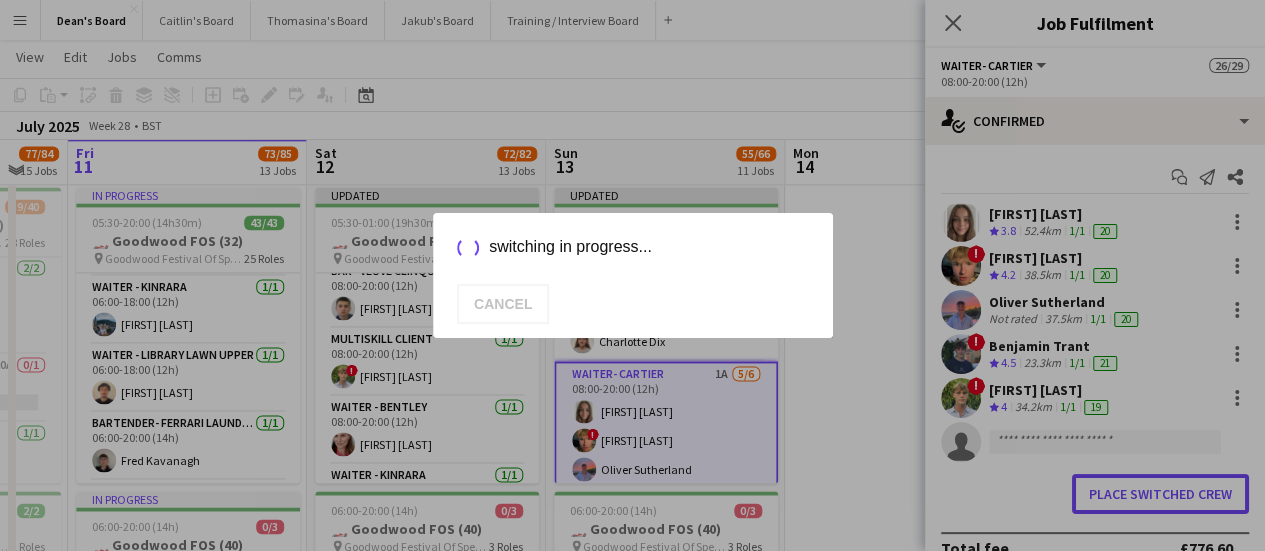 scroll, scrollTop: 0, scrollLeft: 0, axis: both 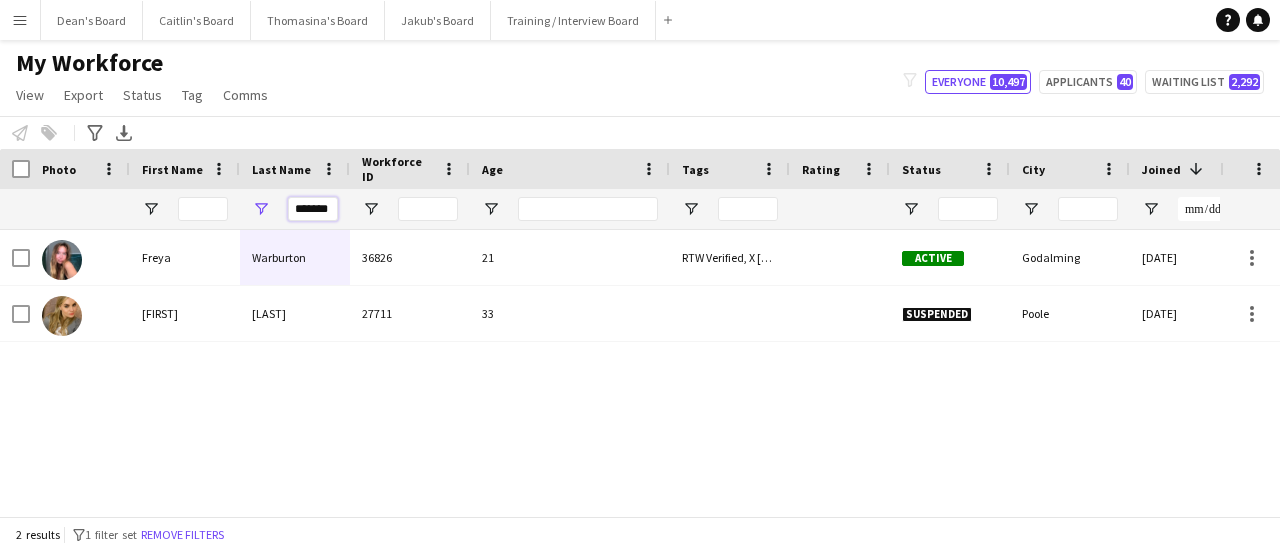 drag, startPoint x: 296, startPoint y: 207, endPoint x: 428, endPoint y: 212, distance: 132.09467 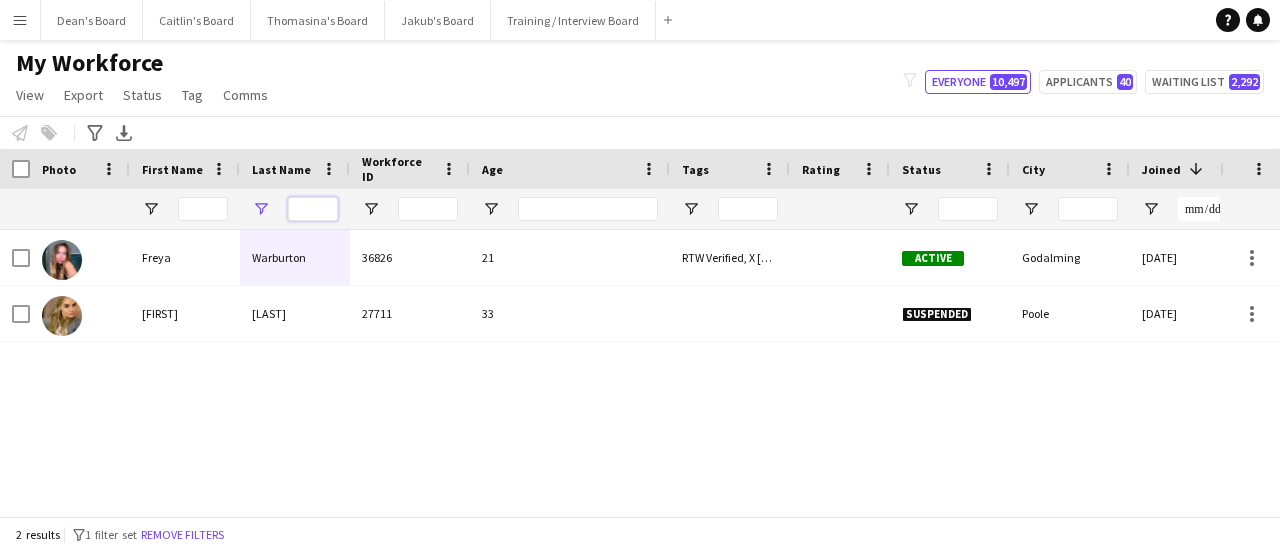 type 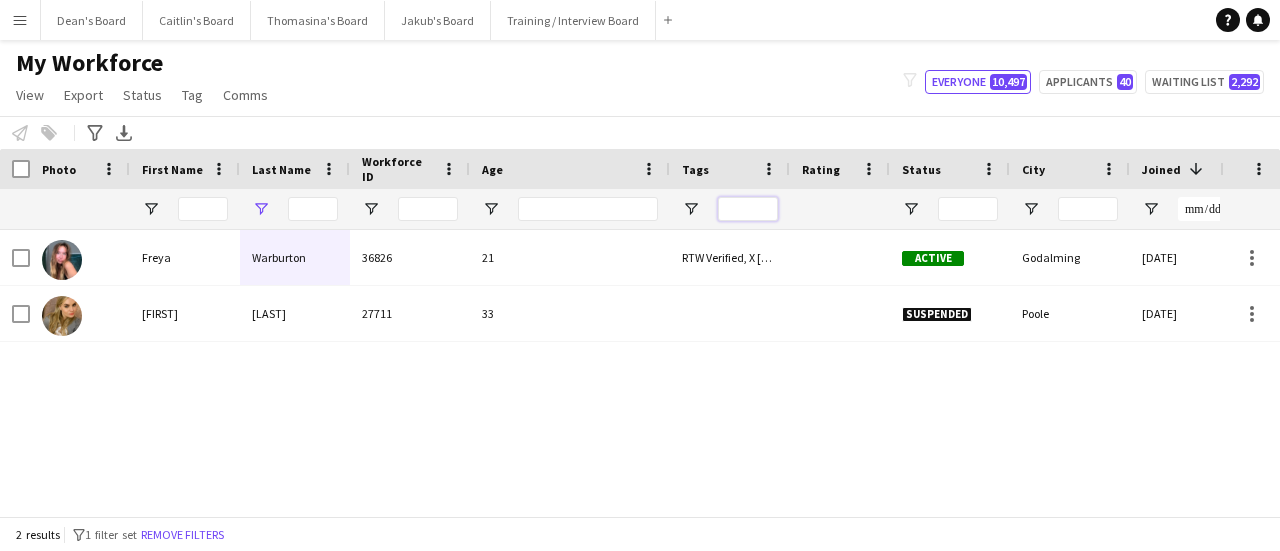 click at bounding box center (748, 209) 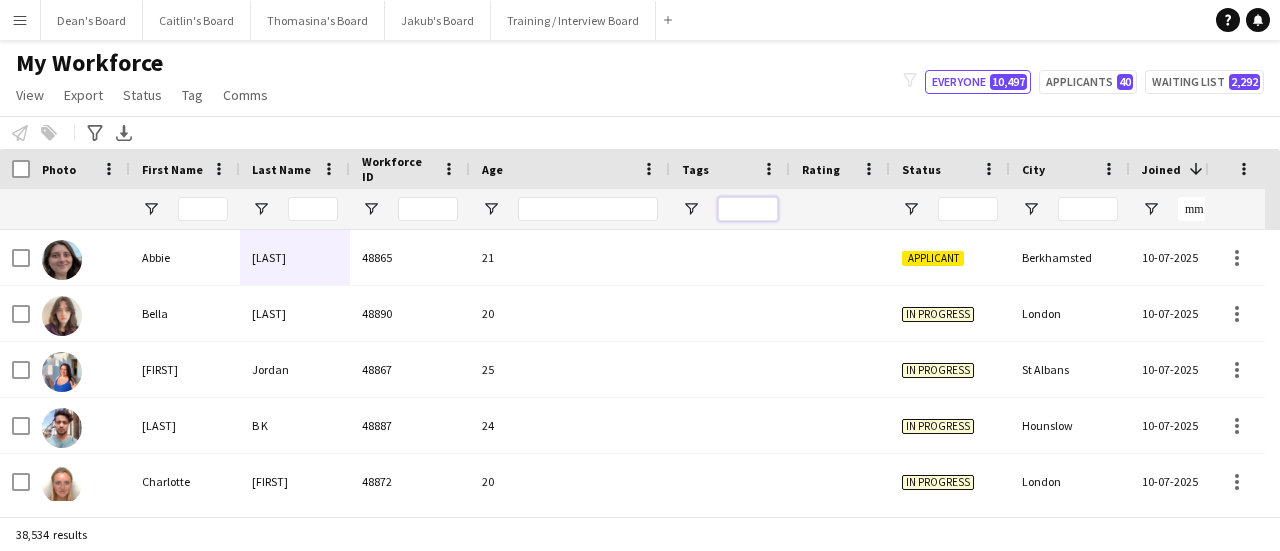 click at bounding box center [748, 209] 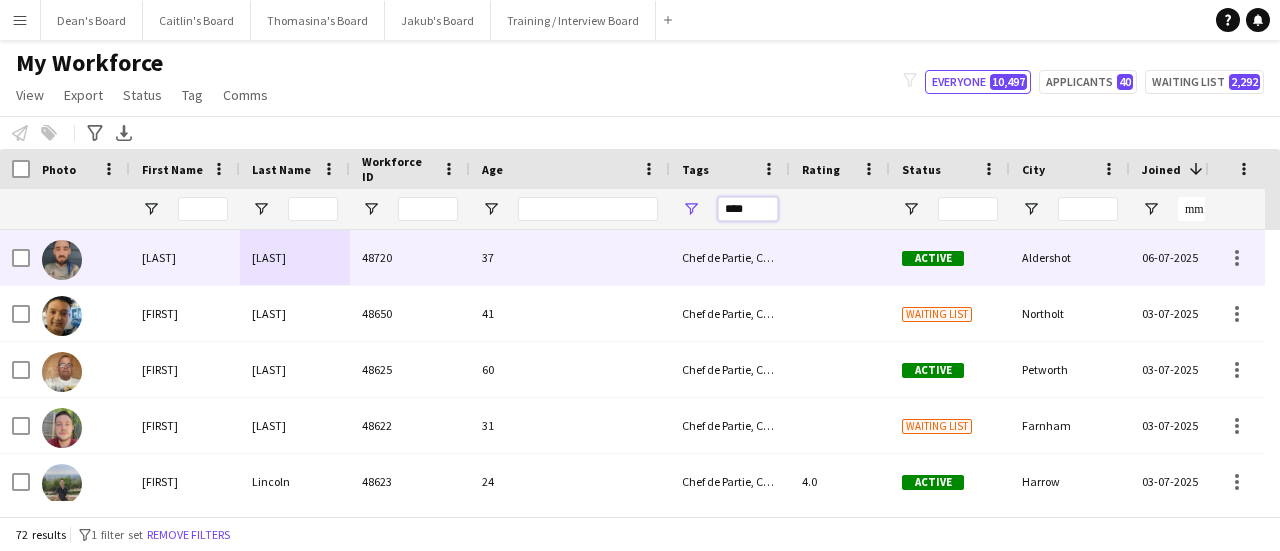 type on "****" 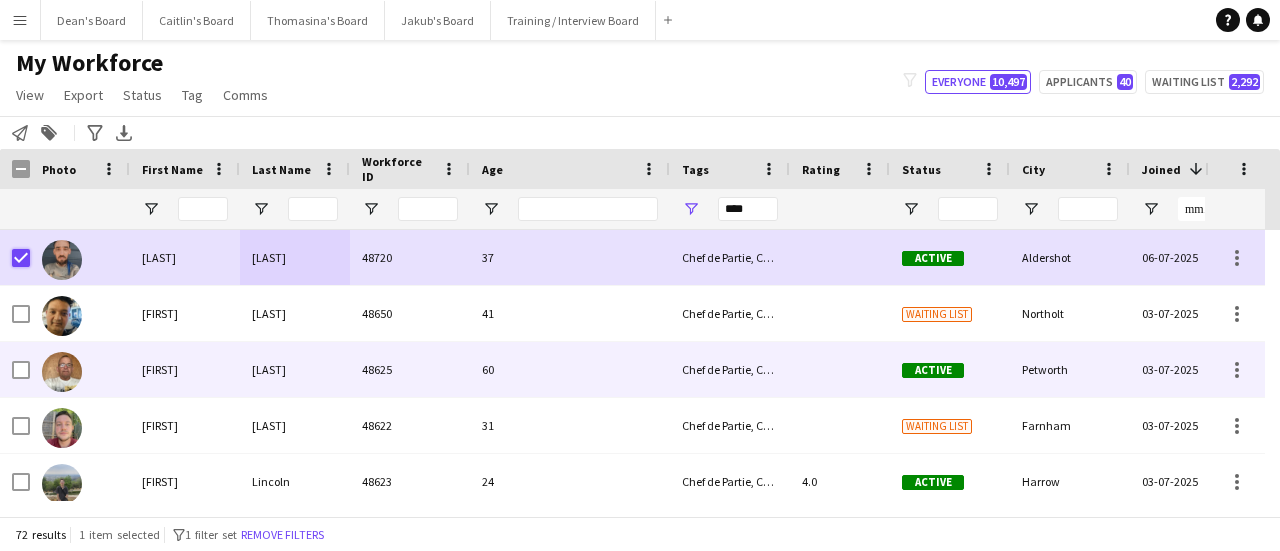 scroll, scrollTop: 100, scrollLeft: 0, axis: vertical 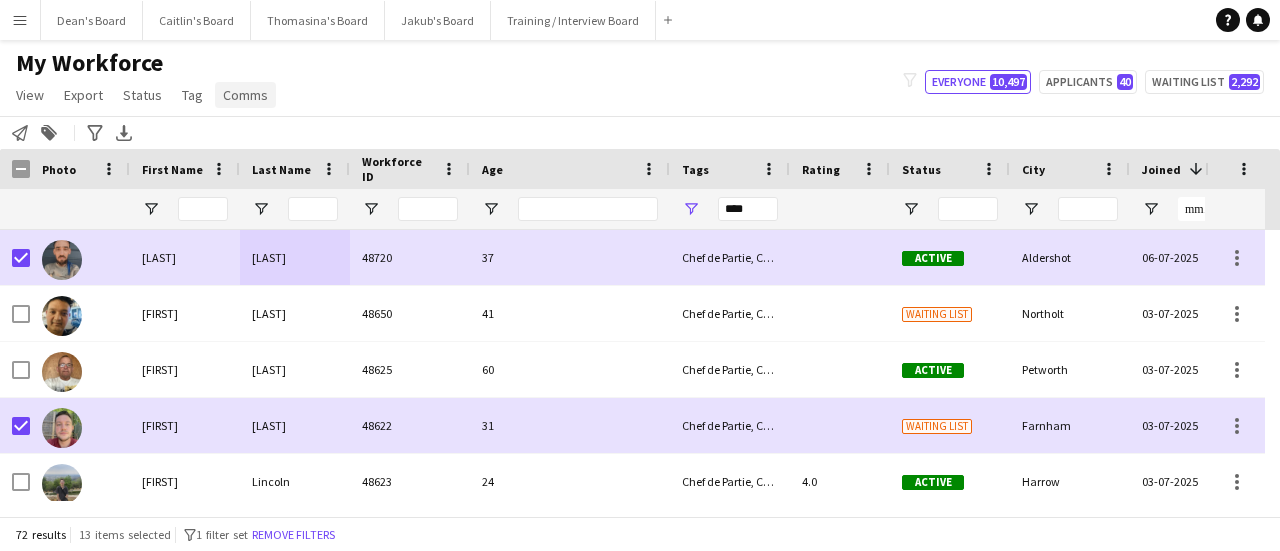click on "Comms" 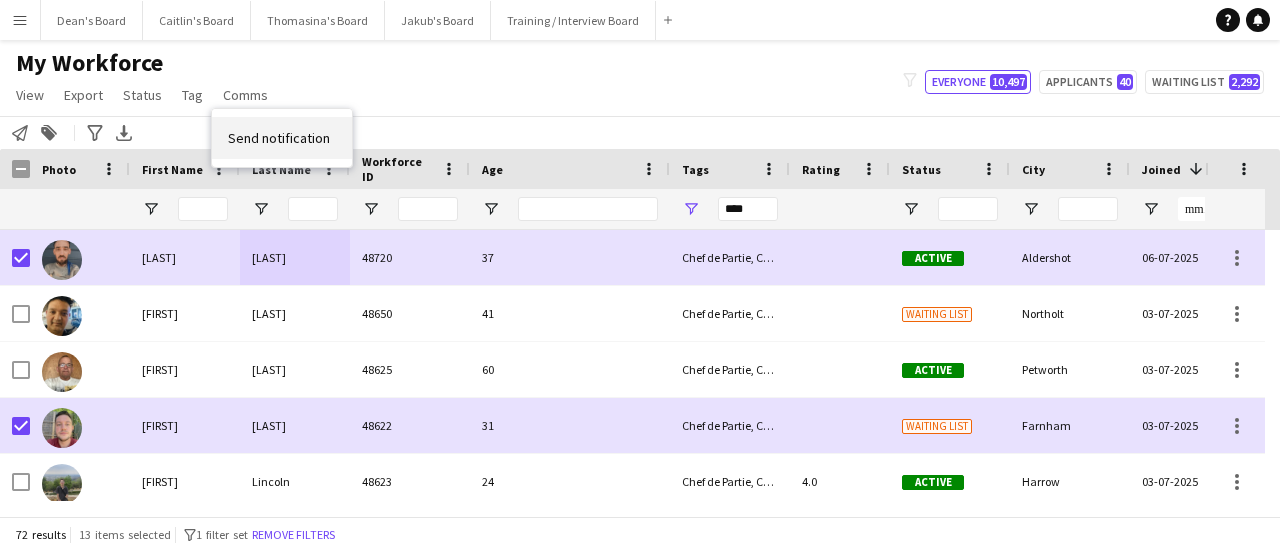 click on "Send notification" at bounding box center (279, 138) 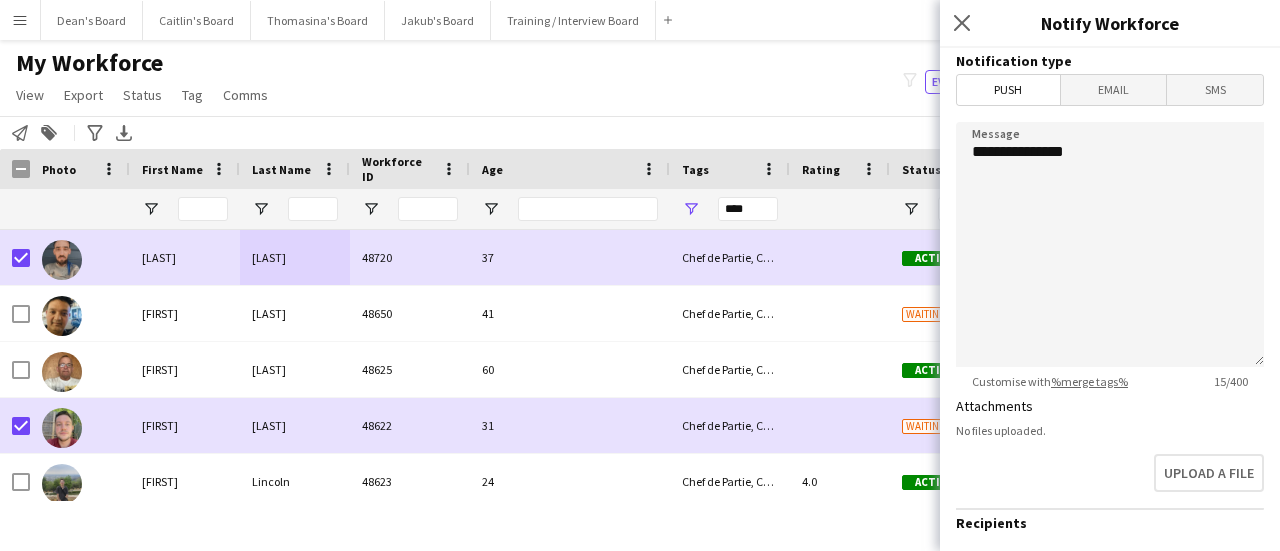 click on "SMS" at bounding box center (1215, 90) 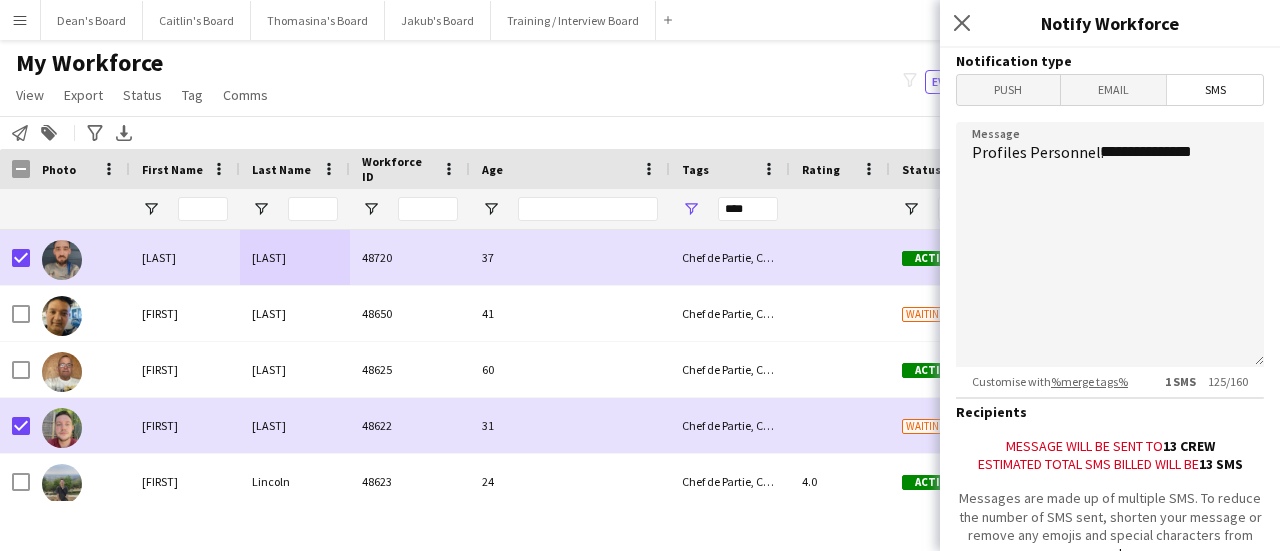 click on "**********" 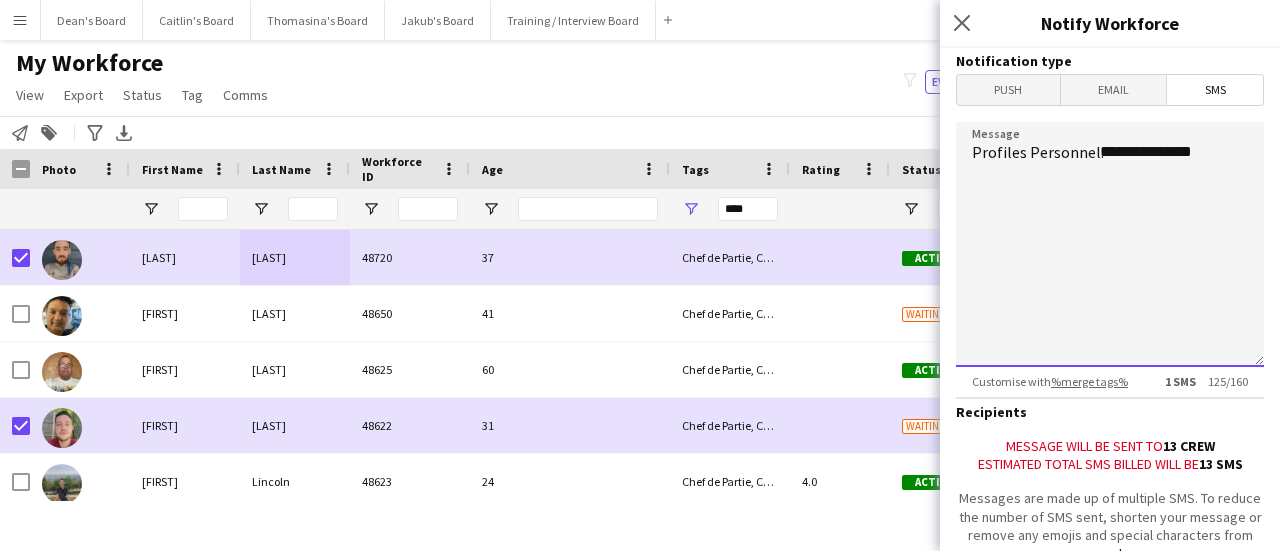 click on "**********" at bounding box center (1110, 244) 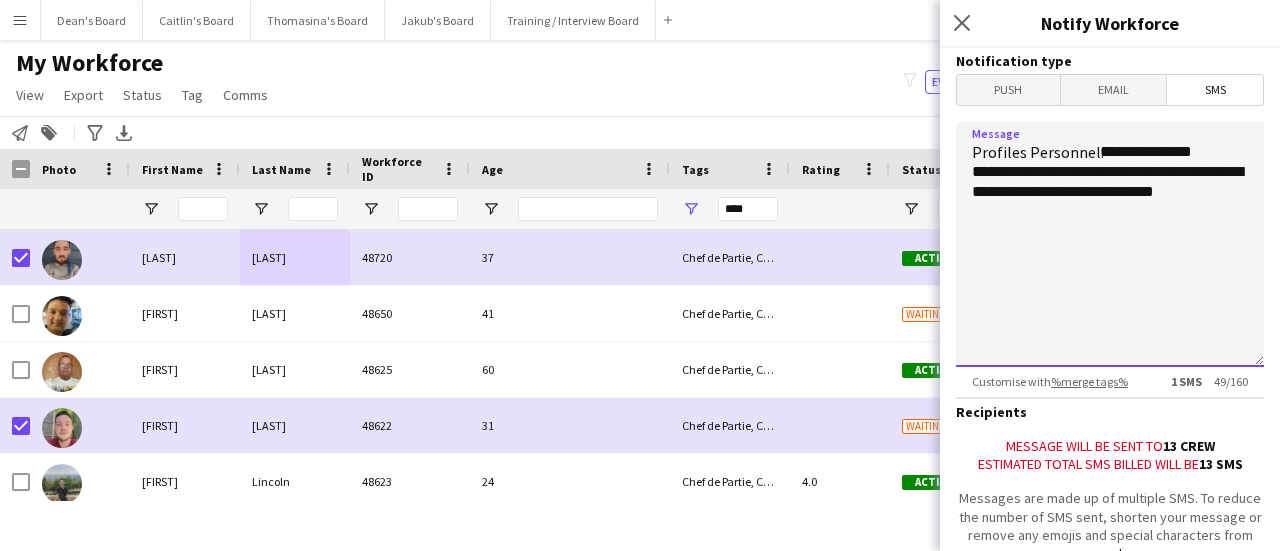 drag, startPoint x: 1224, startPoint y: 197, endPoint x: 1204, endPoint y: 203, distance: 20.880613 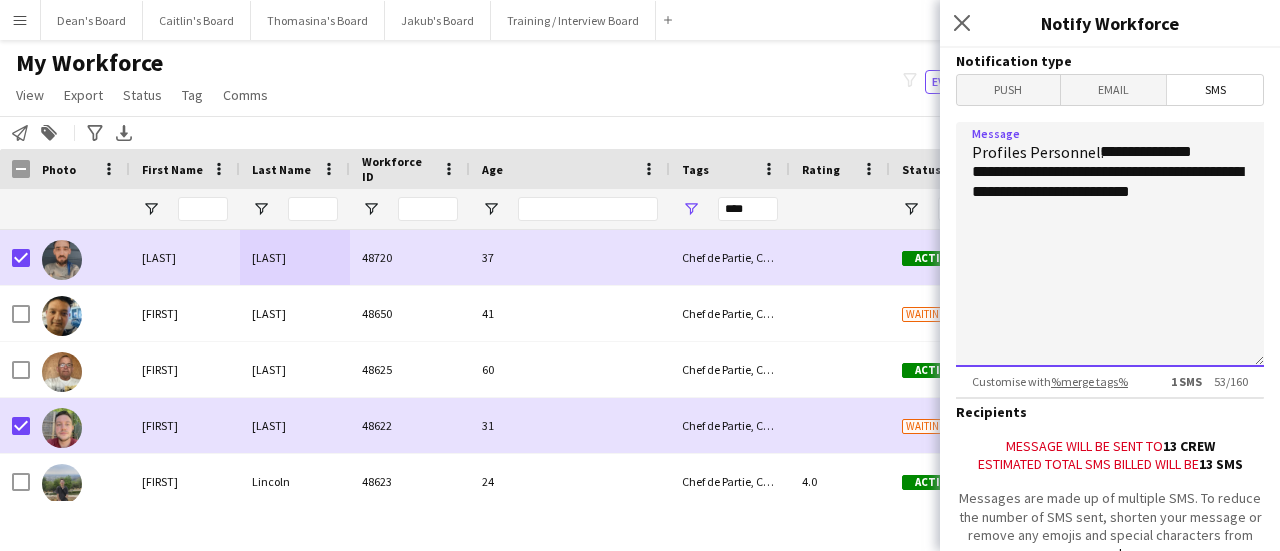 click on "**********" at bounding box center [1110, 244] 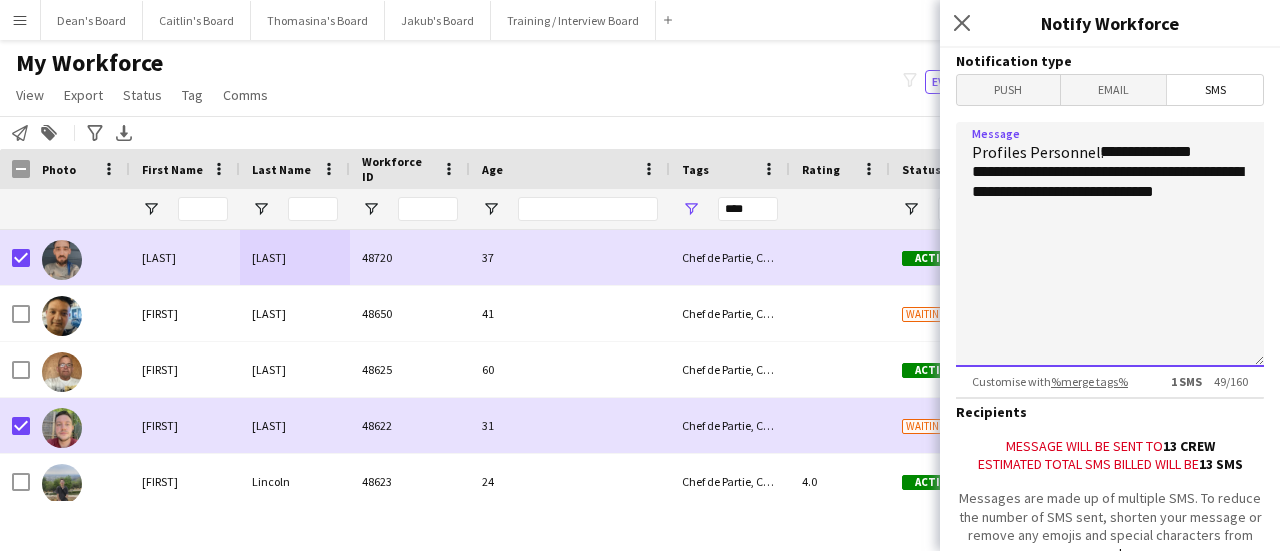 click on "**********" at bounding box center (1110, 244) 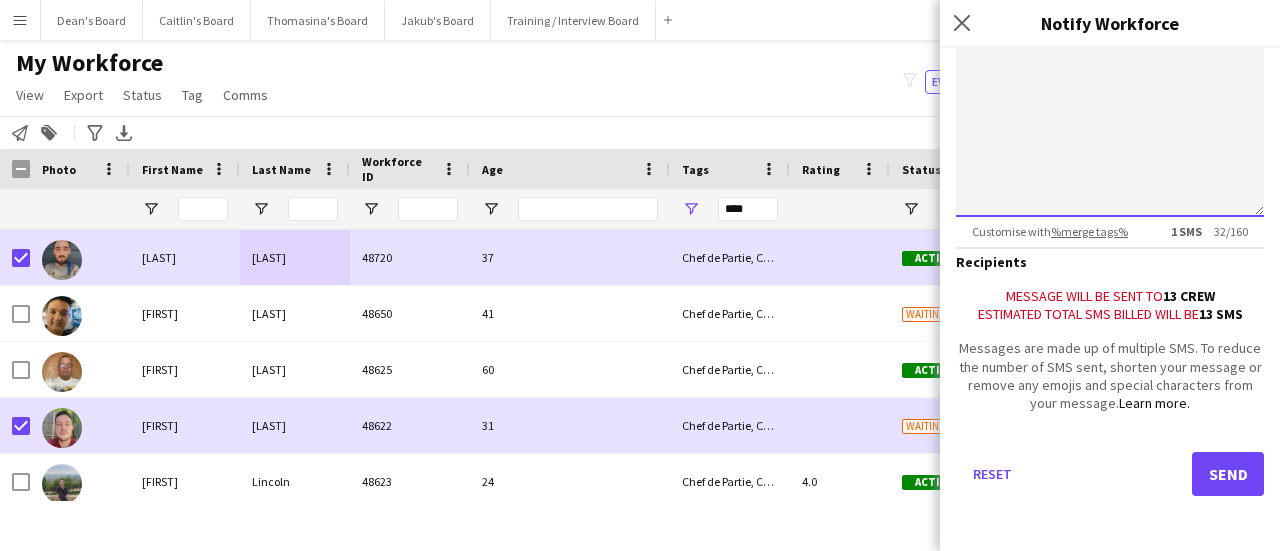 scroll, scrollTop: 166, scrollLeft: 0, axis: vertical 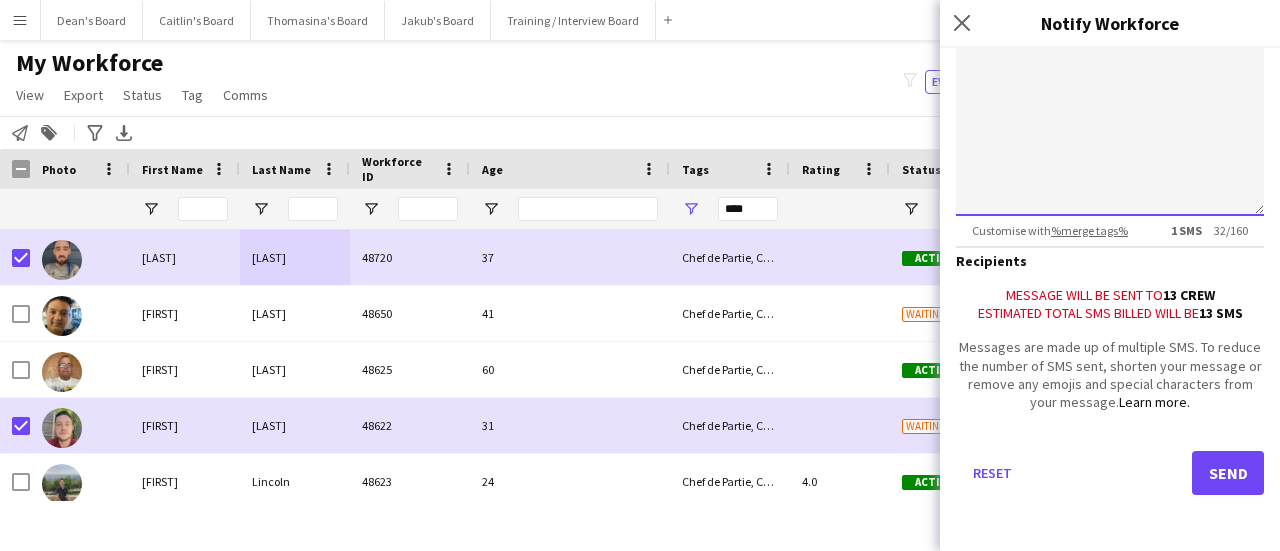 type on "**********" 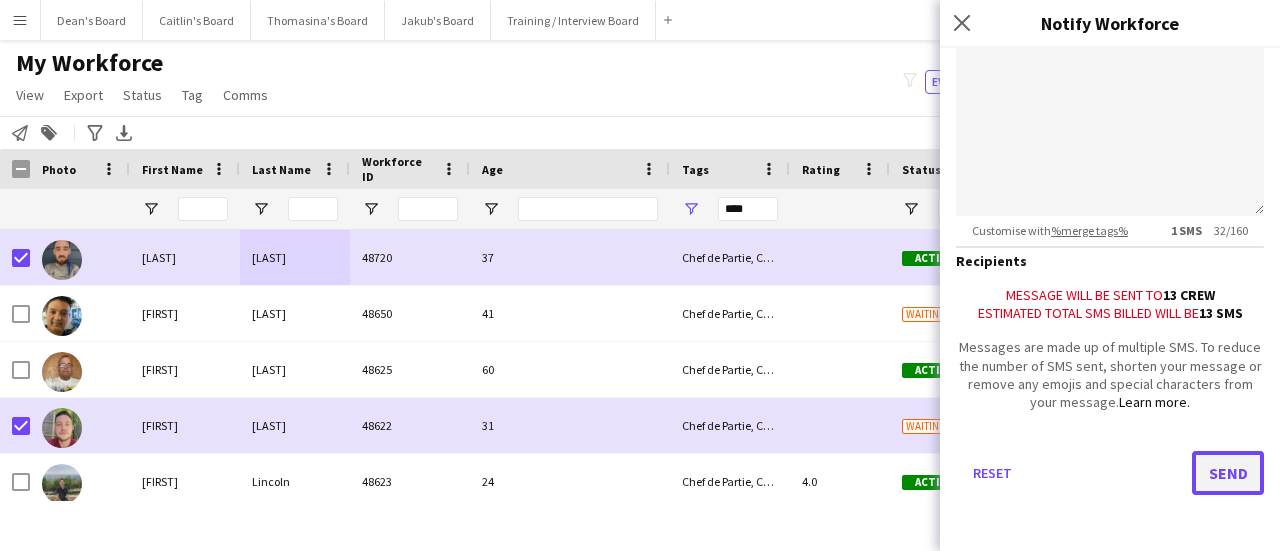 click on "Send" 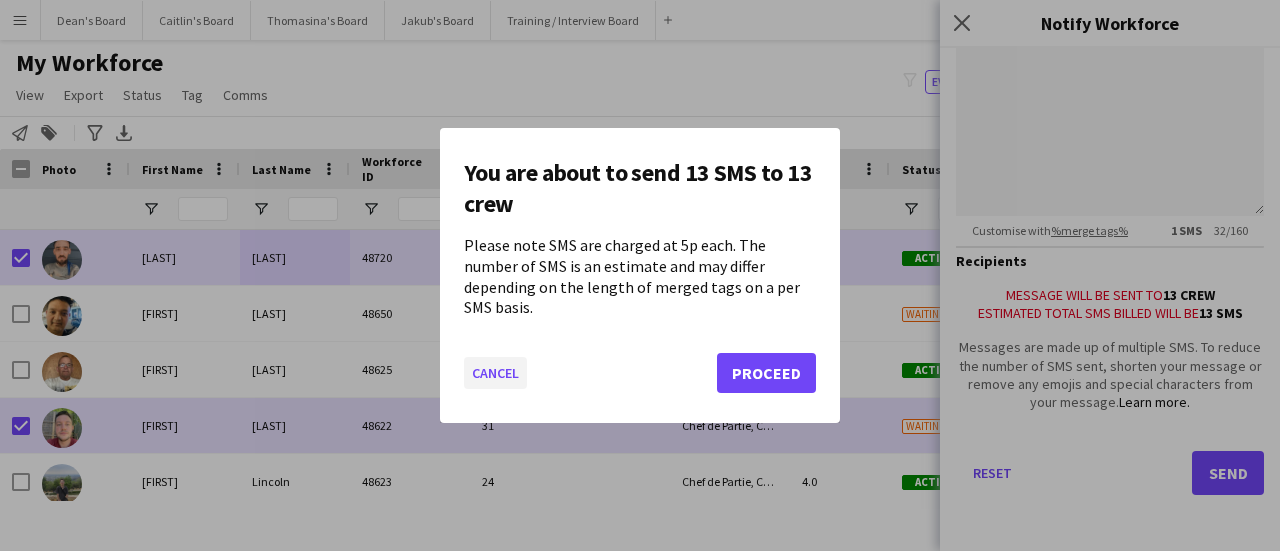 click on "Cancel" 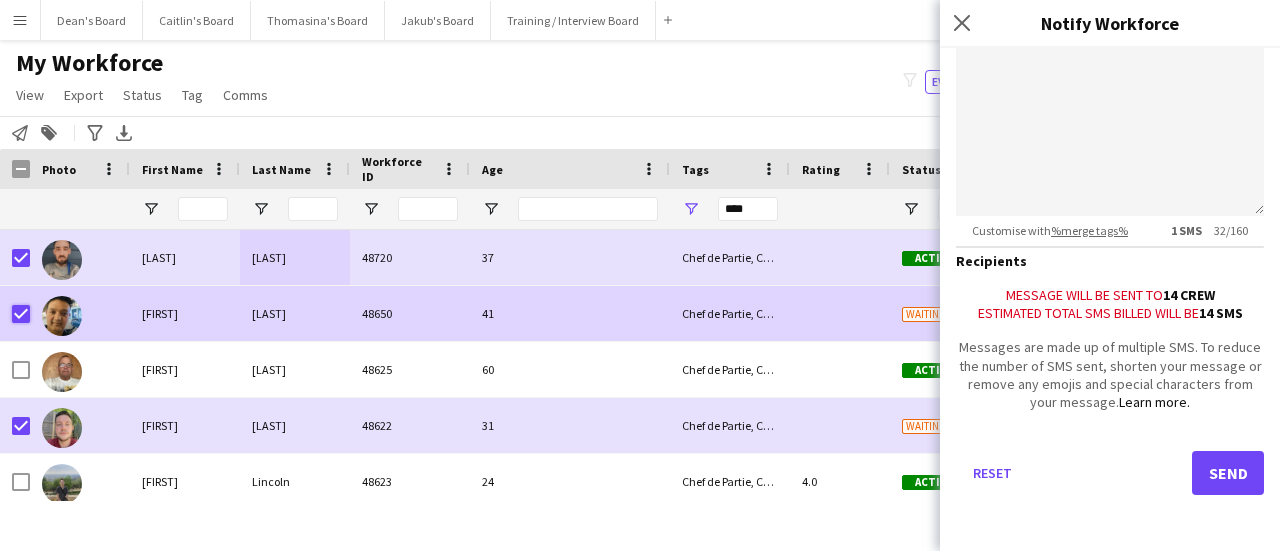 scroll, scrollTop: 200, scrollLeft: 0, axis: vertical 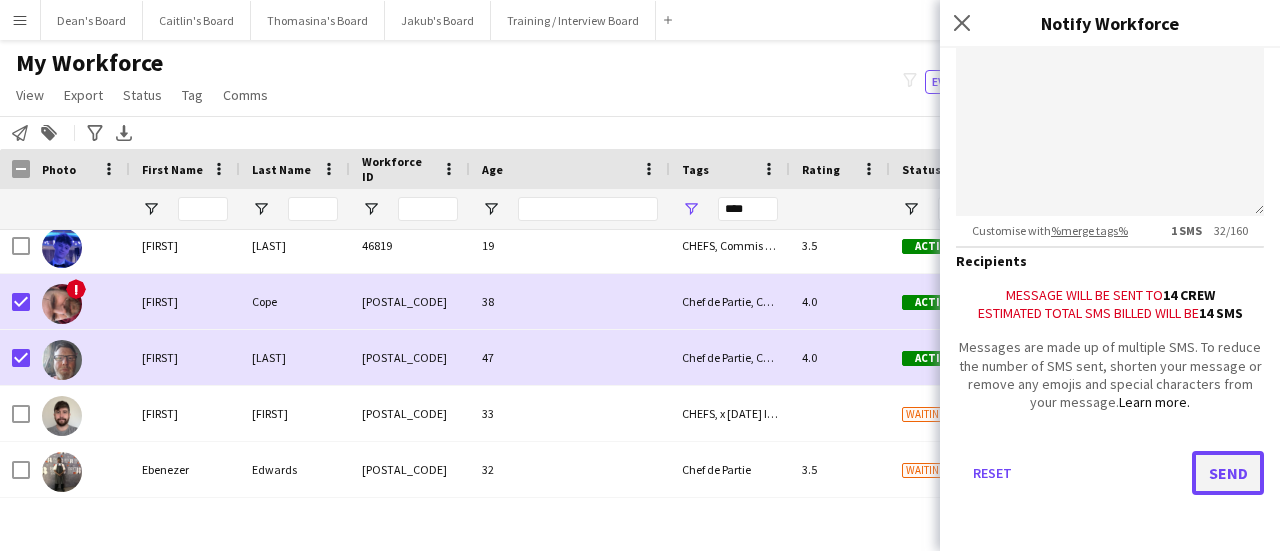 click on "Send" 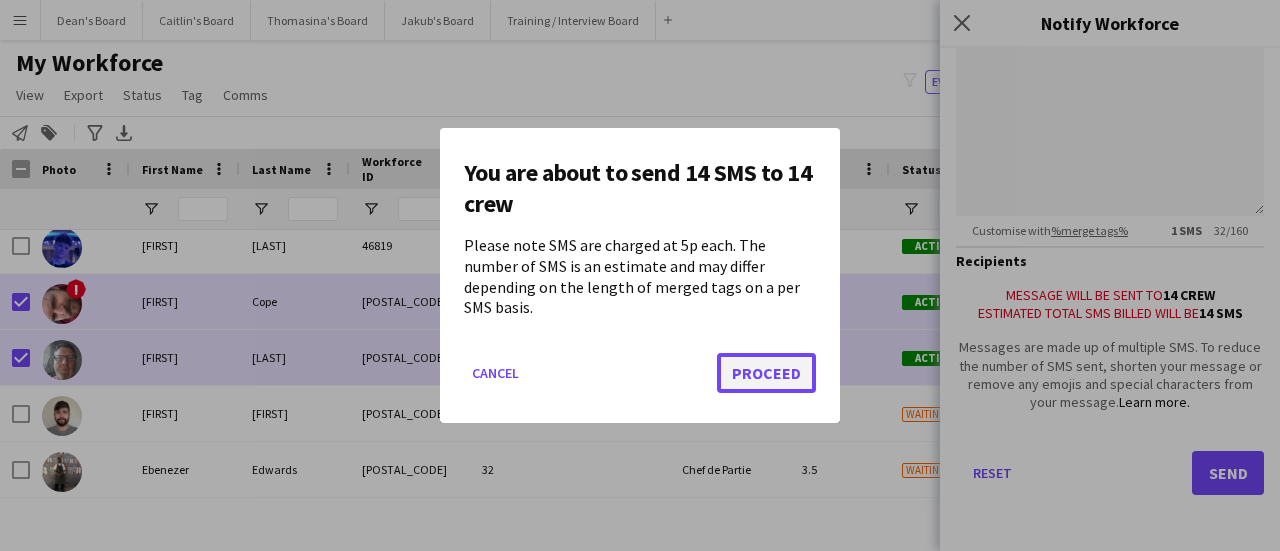 click on "Proceed" 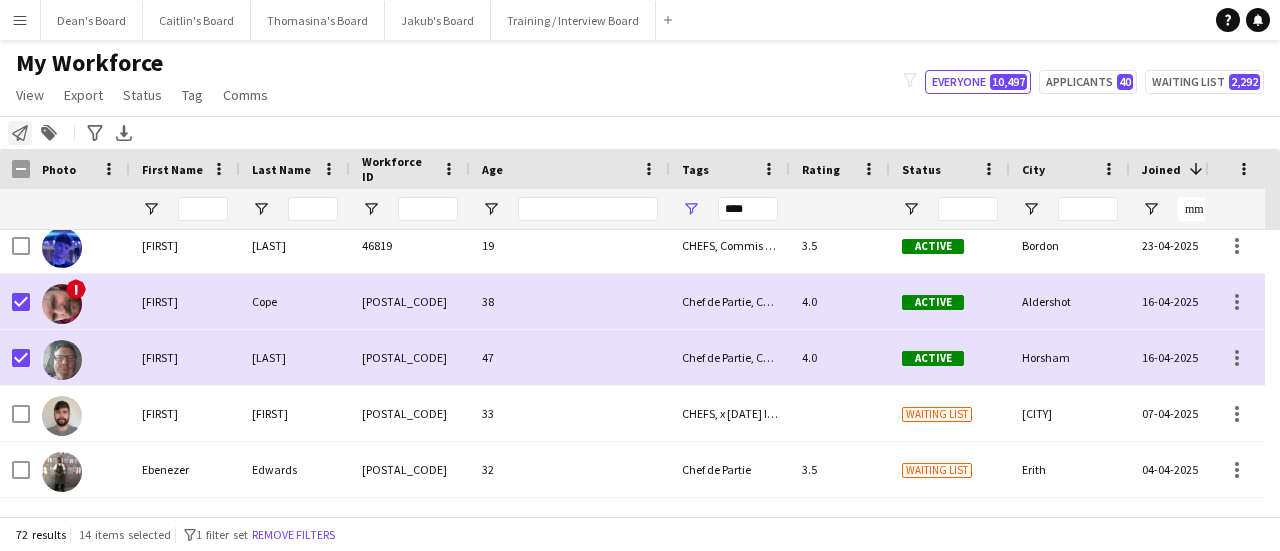 click on "Notify workforce" 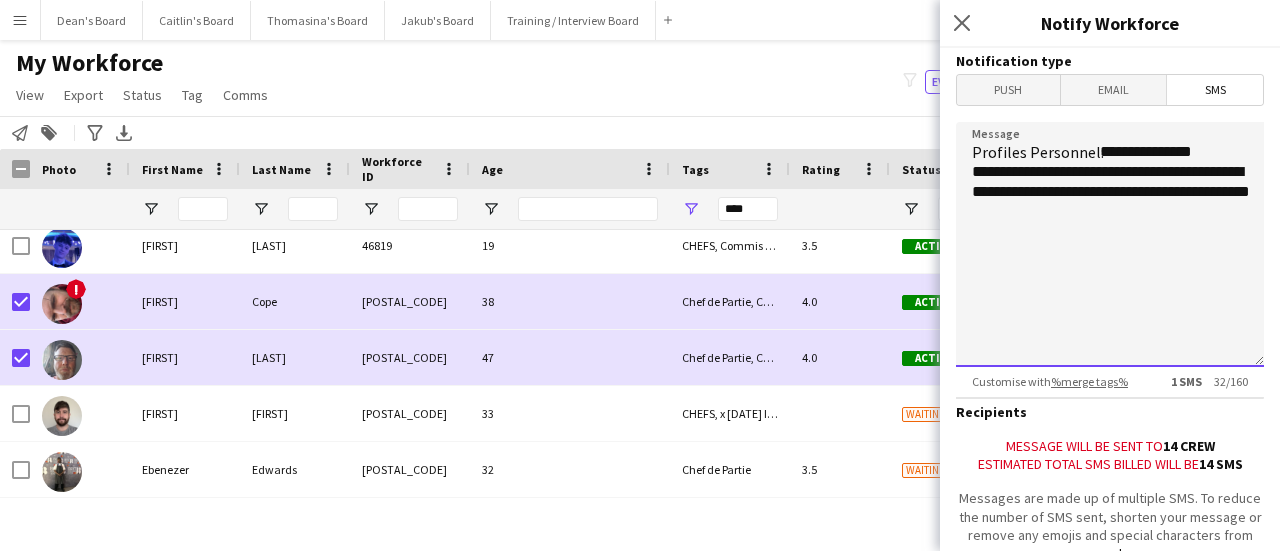 click on "**********" at bounding box center (1110, 244) 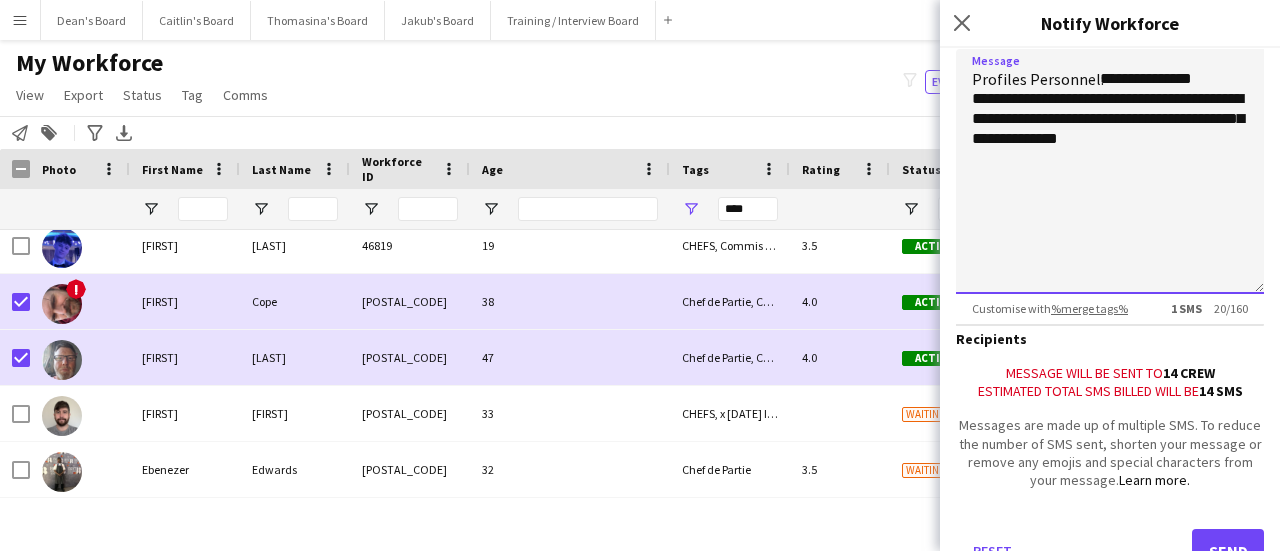 scroll, scrollTop: 100, scrollLeft: 0, axis: vertical 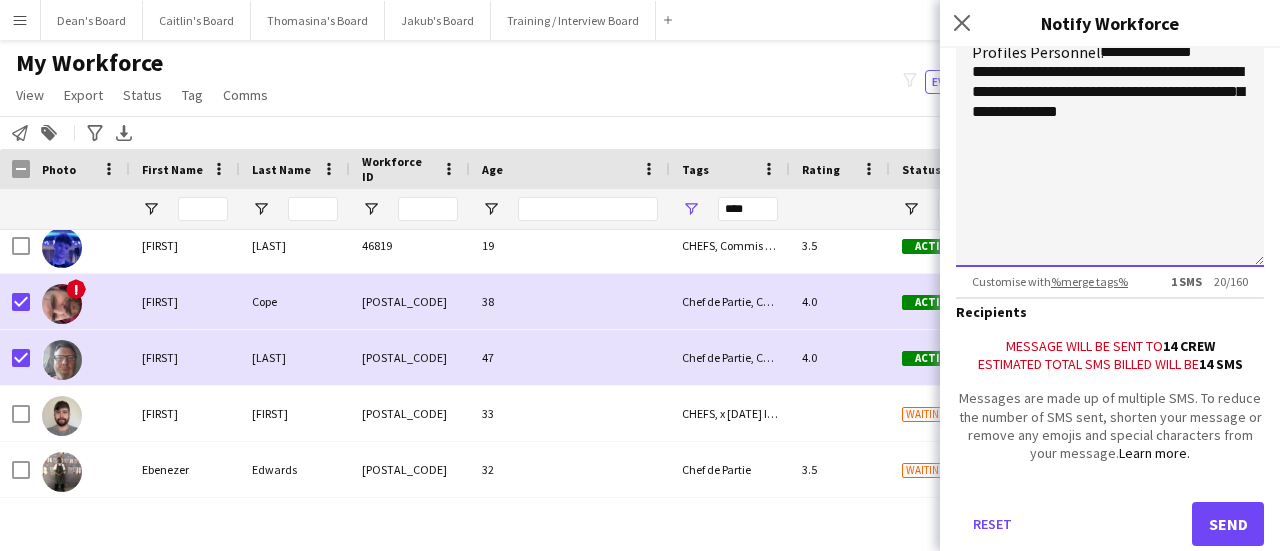type on "**********" 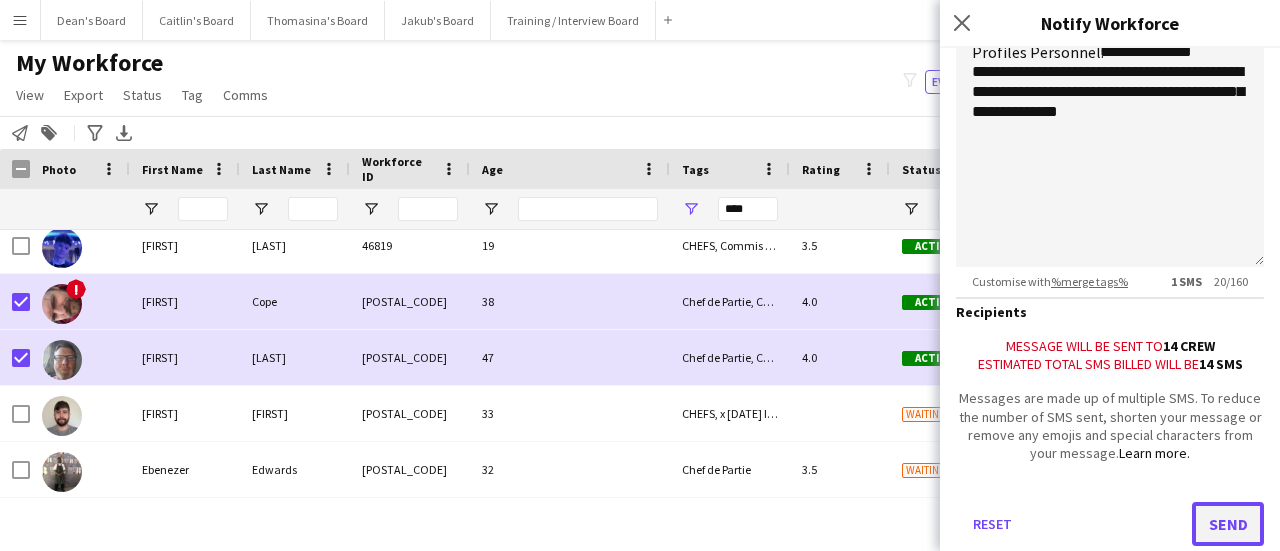 click on "Send" 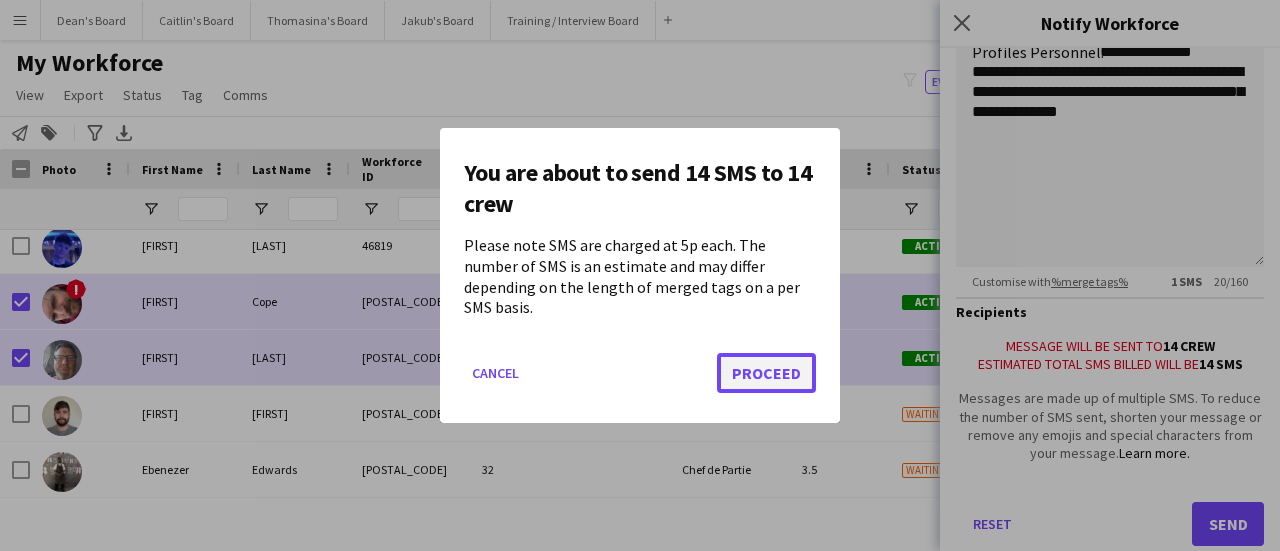 click on "Proceed" 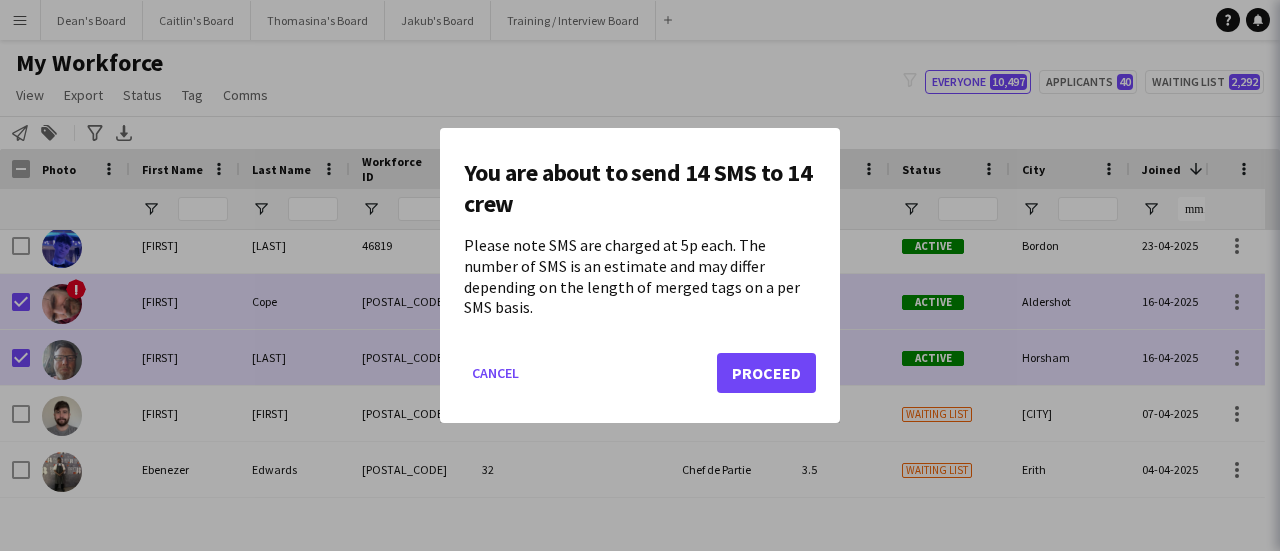 scroll, scrollTop: 110, scrollLeft: 0, axis: vertical 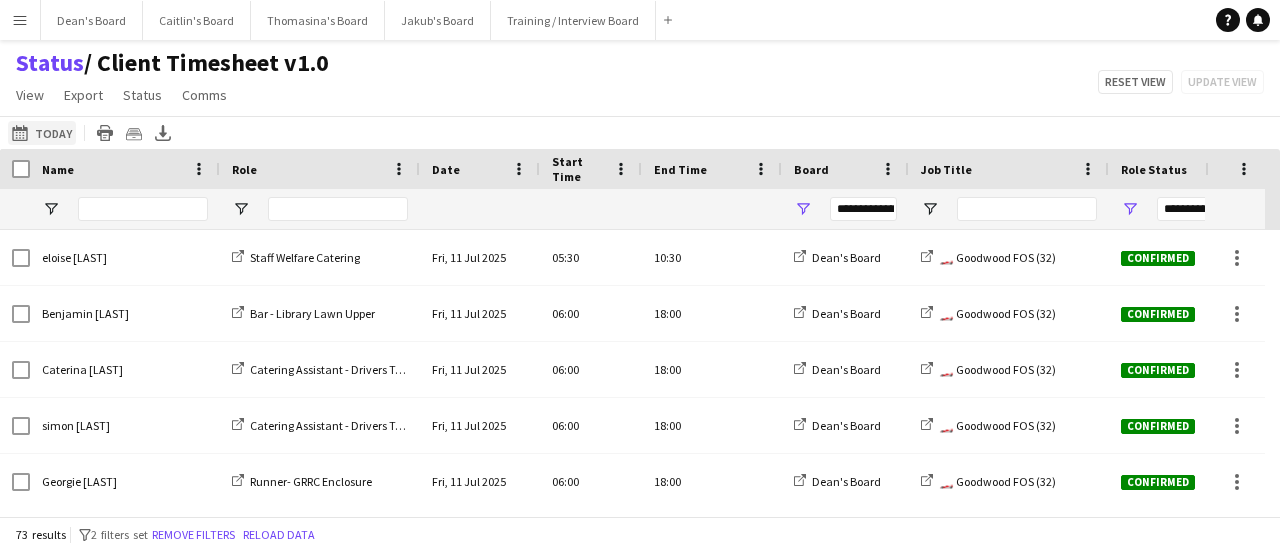 click on "11-07-2025 to 17-07-2025
Today" 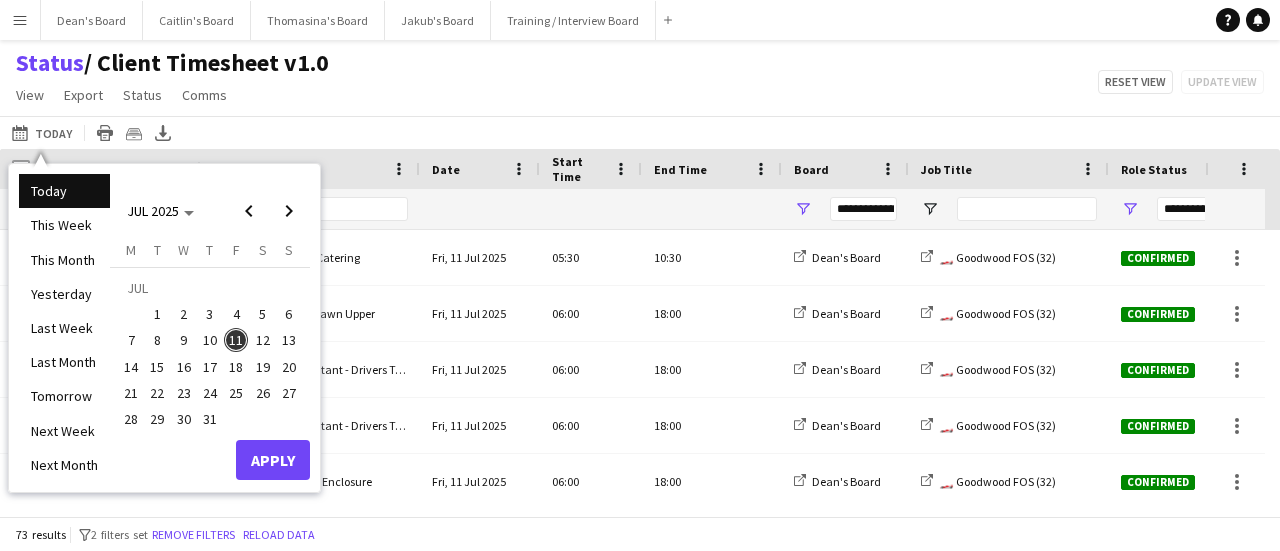 type 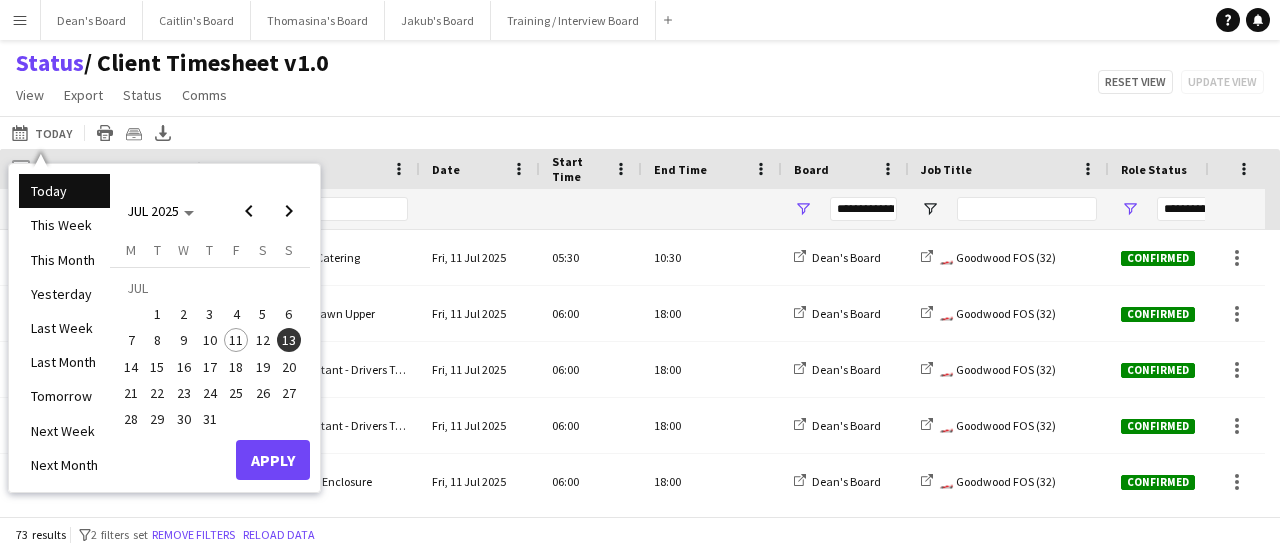 click on "11" at bounding box center (236, 340) 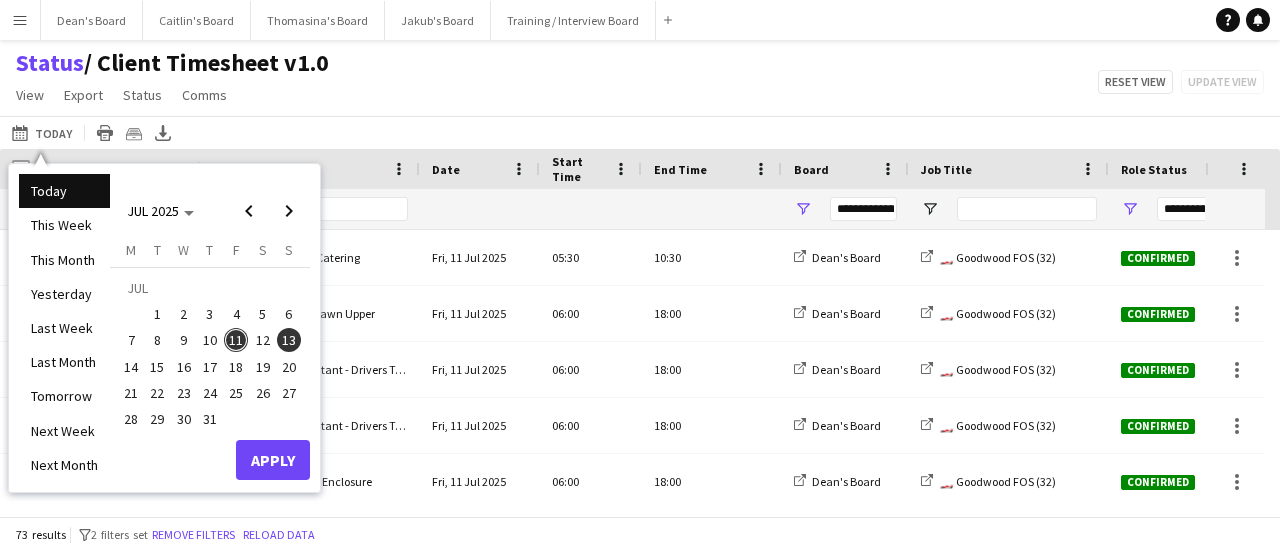 click on "12" at bounding box center [263, 340] 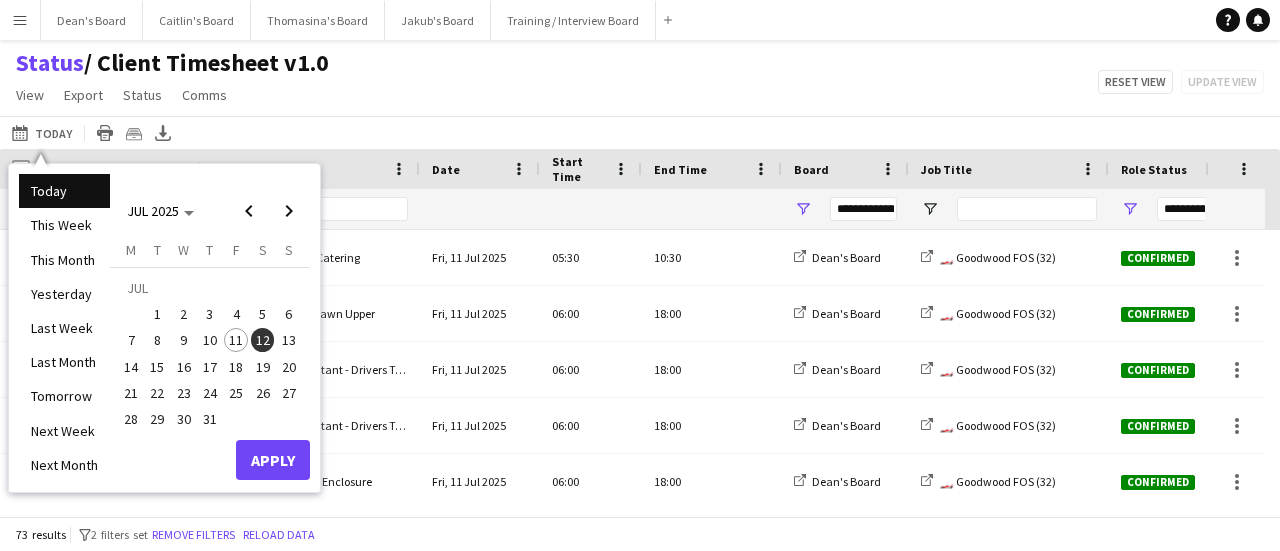 click on "11" at bounding box center (236, 340) 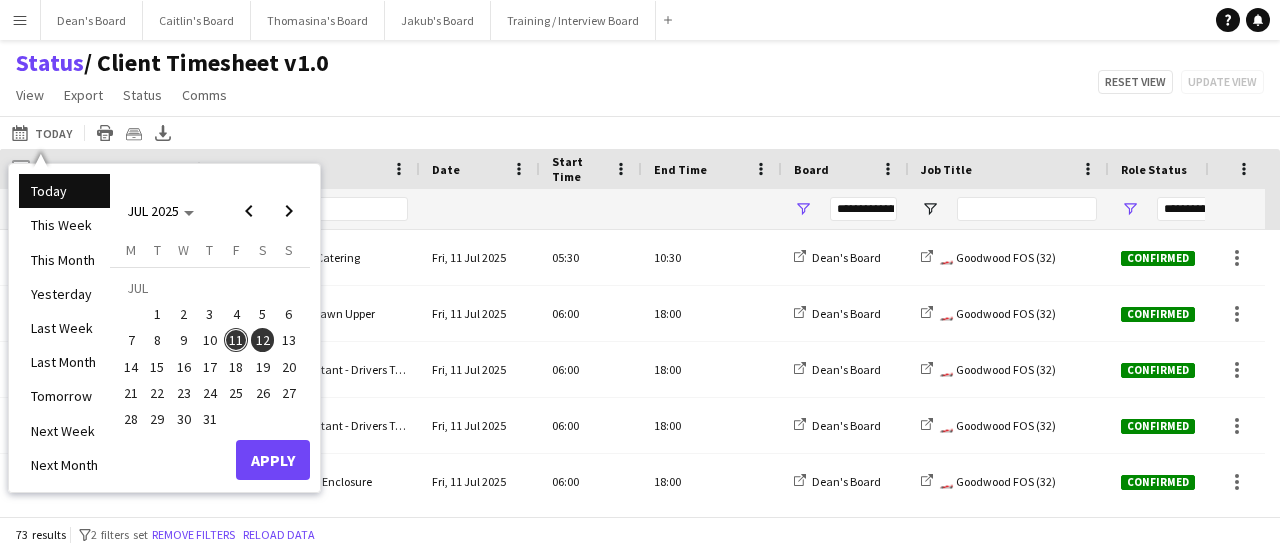 click on "11" at bounding box center (236, 340) 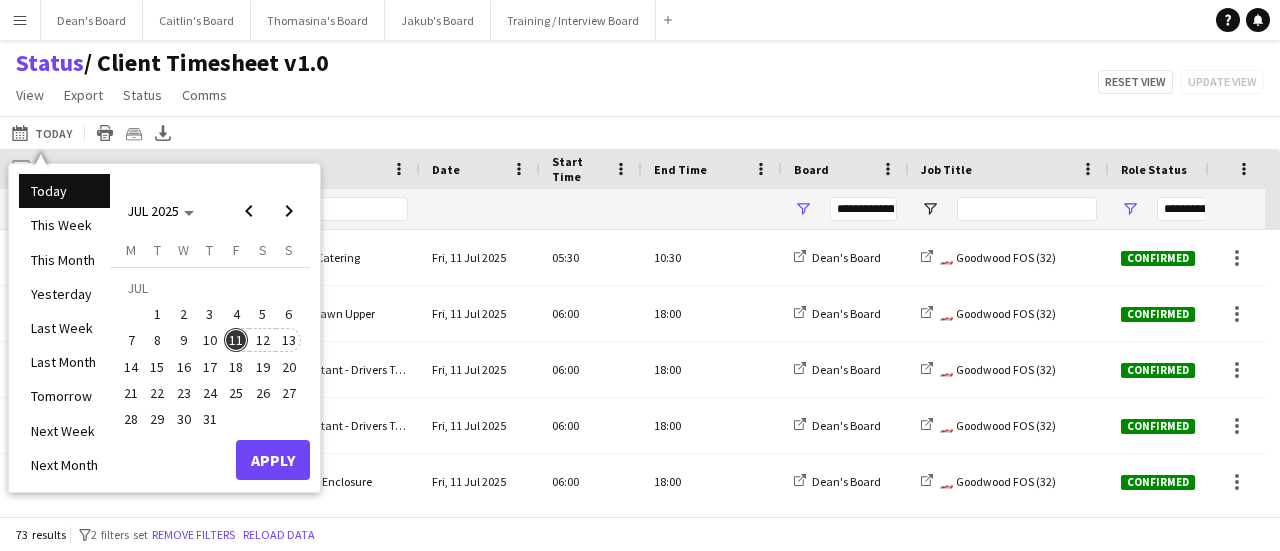 click on "13" at bounding box center (289, 340) 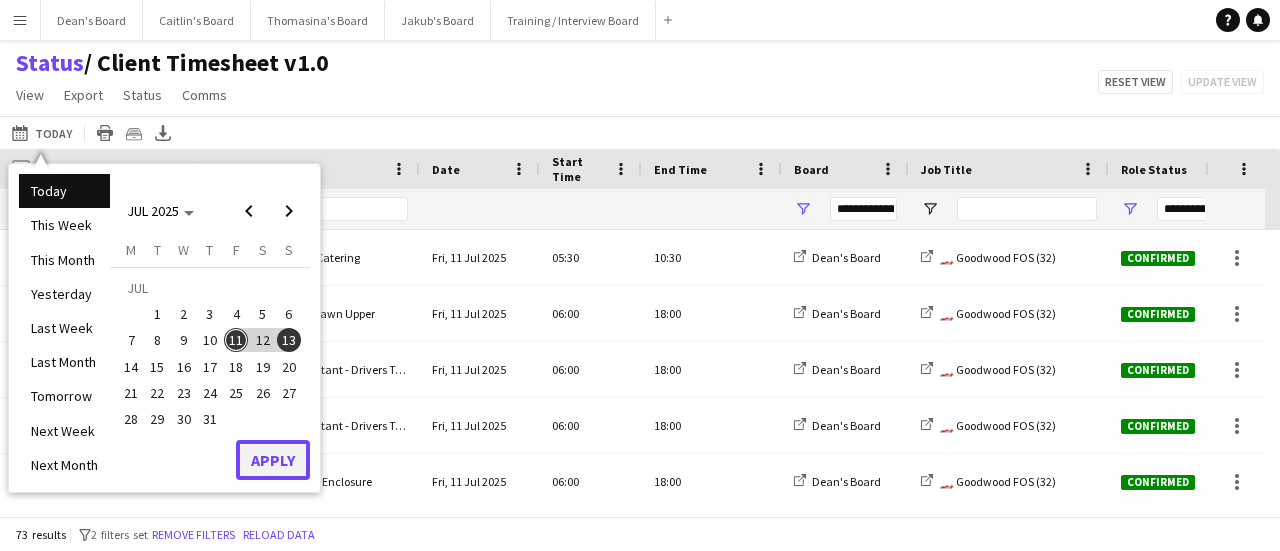 click on "Apply" at bounding box center (273, 460) 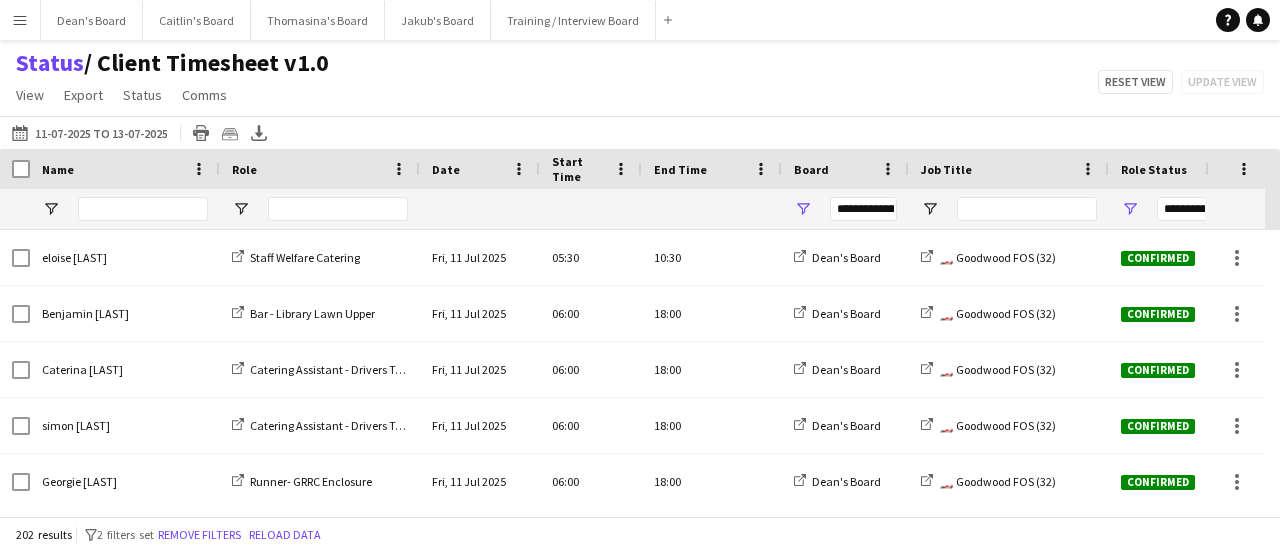 scroll, scrollTop: 0, scrollLeft: 68, axis: horizontal 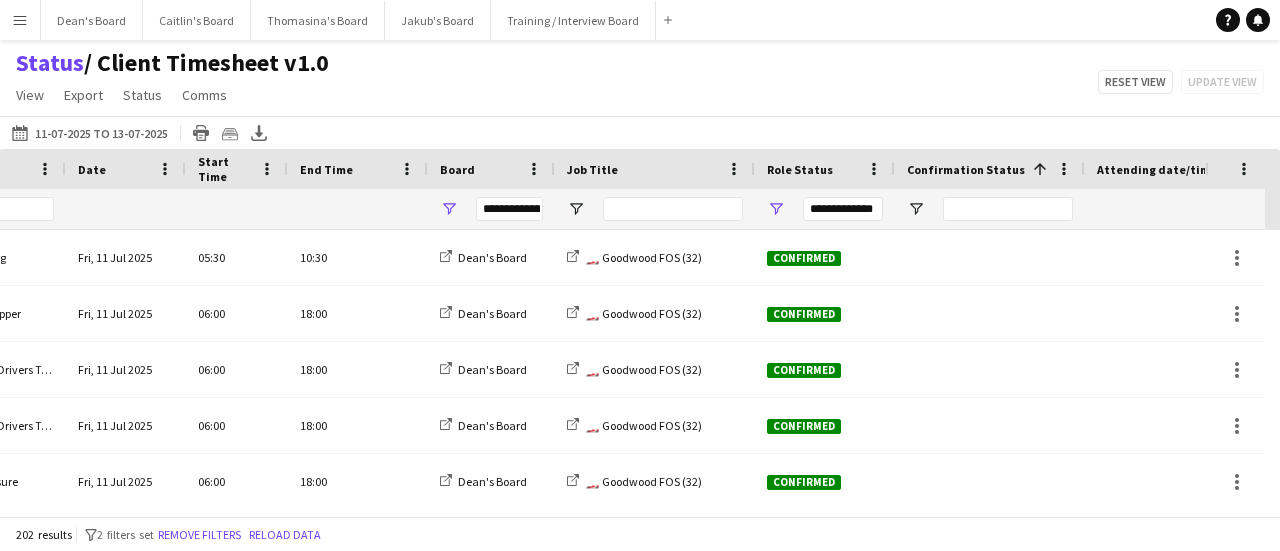 click at bounding box center (655, 209) 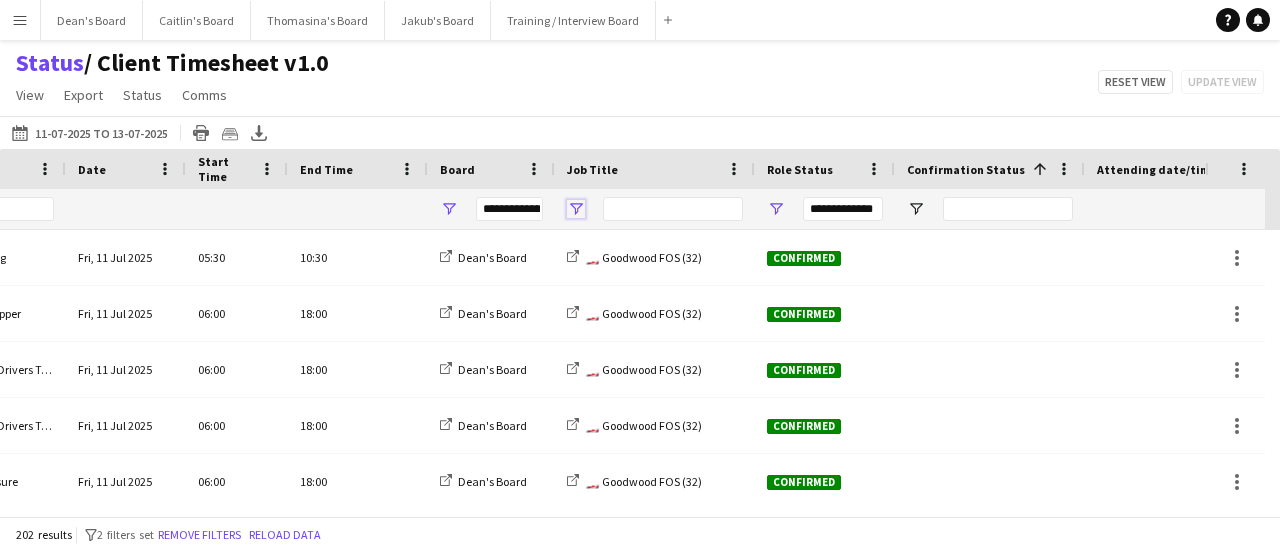 click at bounding box center [576, 209] 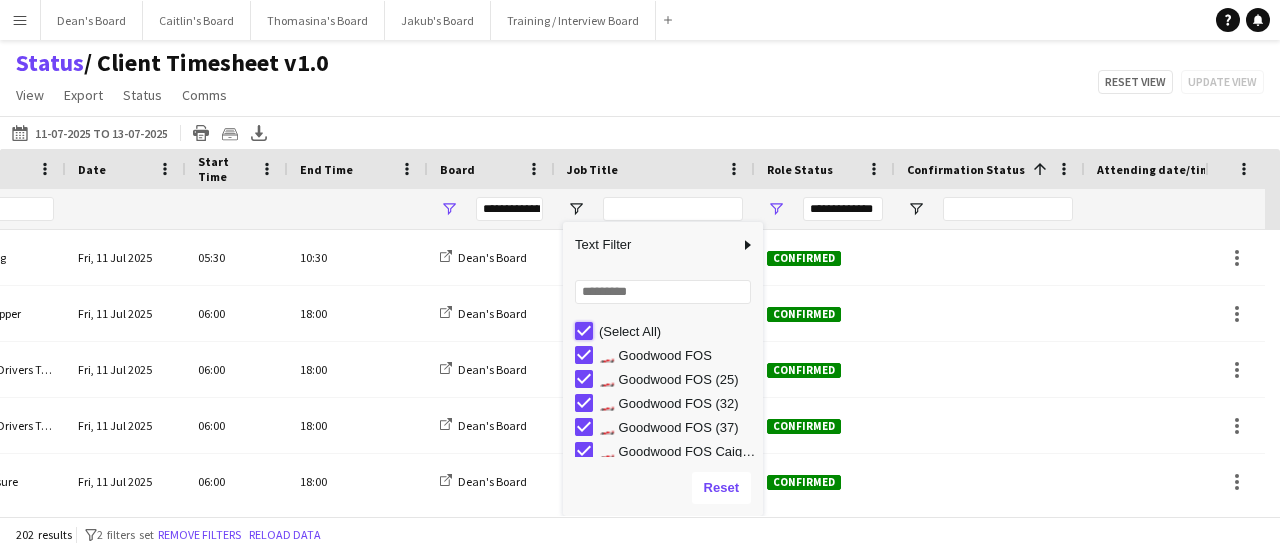 type on "***" 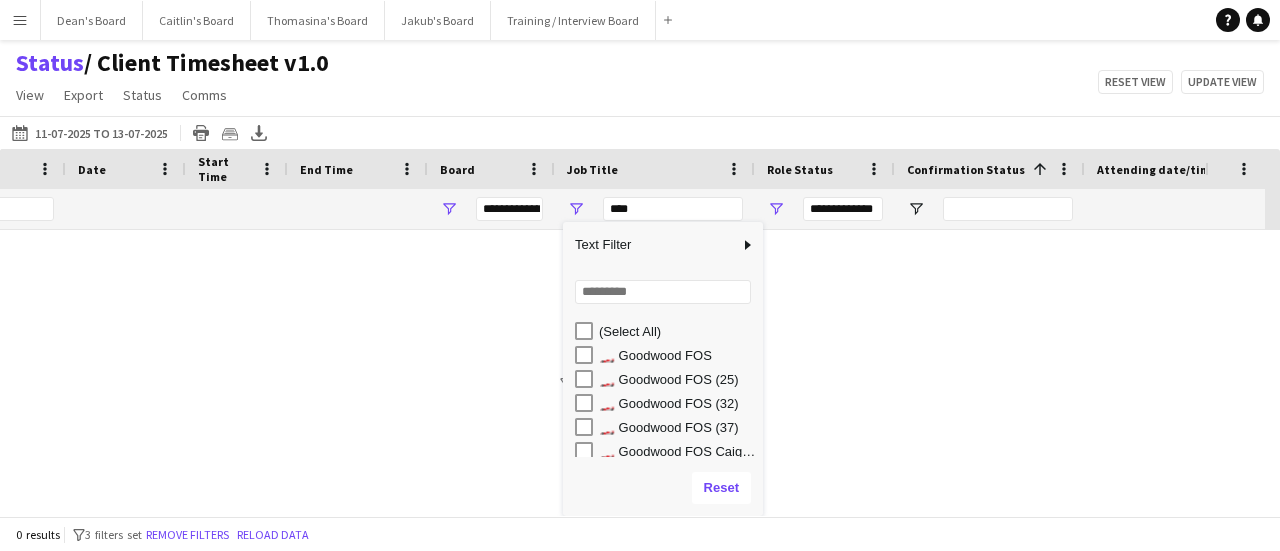 type on "***" 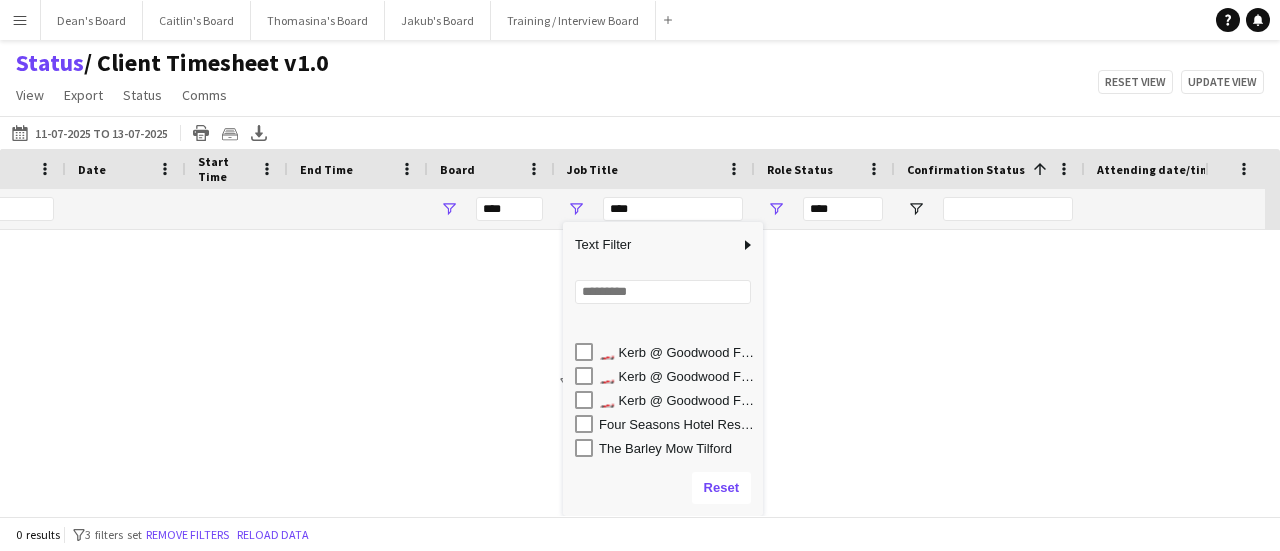 scroll, scrollTop: 150, scrollLeft: 0, axis: vertical 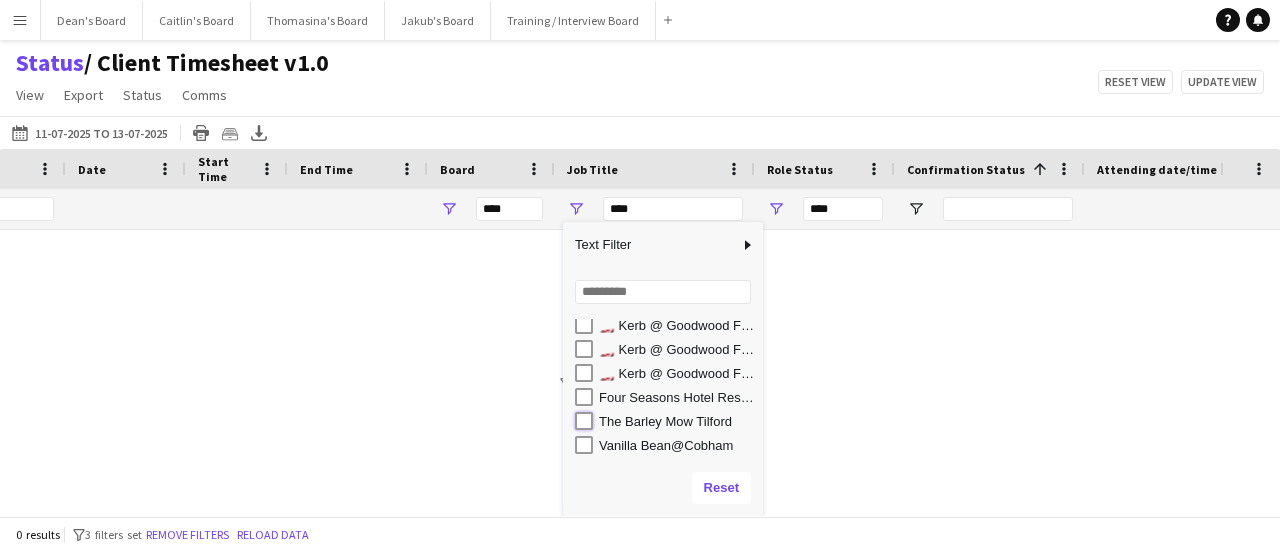 type on "**********" 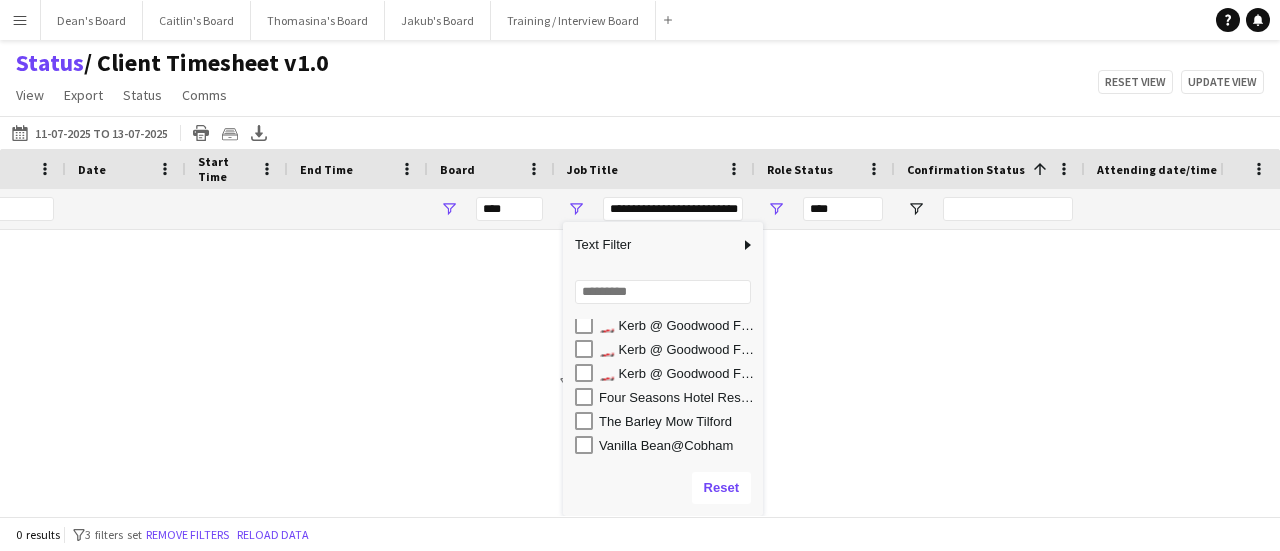 type on "**********" 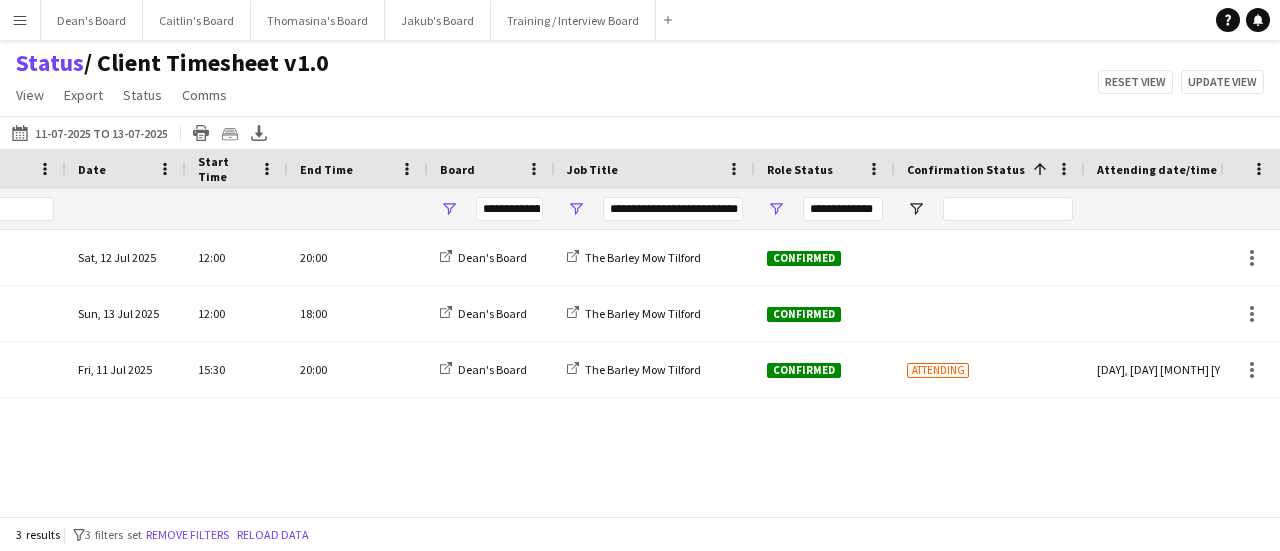 click on "11-07-2025 to 17-07-2025
11-07-2025 to 13-07-2025
Today   This Week   This Month   Yesterday   Last Week   Last Month   Tomorrow   Next Week   Next Month  JUL 2025 JUL 2025 Monday M Tuesday T Wednesday W Thursday T Friday F Saturday S Sunday S  JUL      1   2   3   4   5   6   7   8   9   10   11   12   13   14   15   16   17   18   19   20   21   22   23   24   25   26   27   28   29   30   31
Comparison range
Comparison range
Apply
Print table
Crew files as ZIP
Export XLSX" 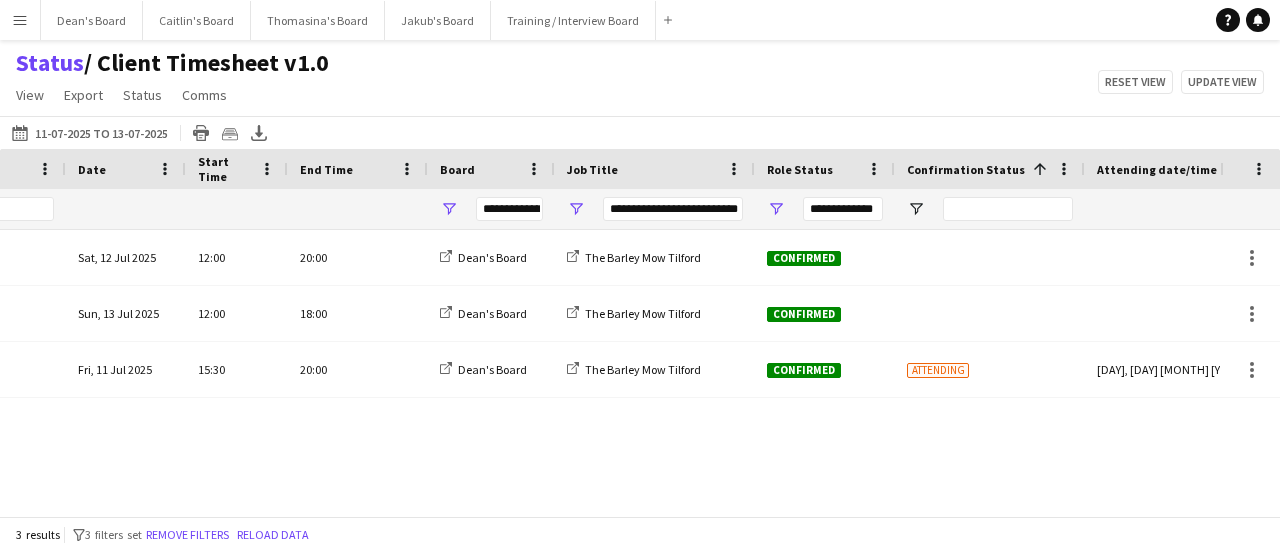 scroll, scrollTop: 0, scrollLeft: 304, axis: horizontal 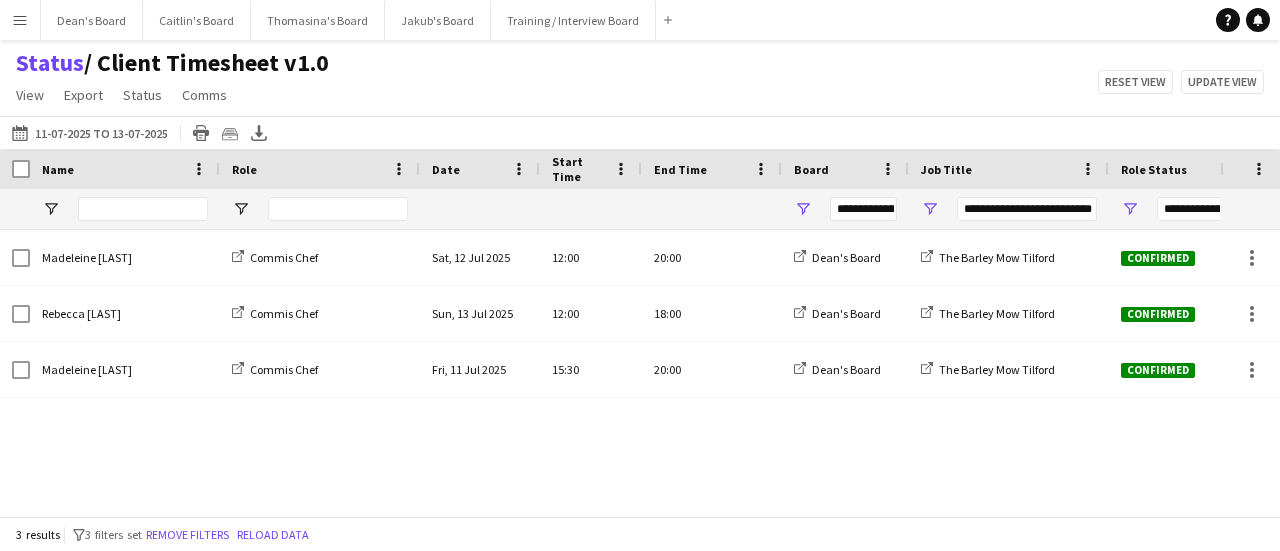 click on "Start Time" at bounding box center (579, 169) 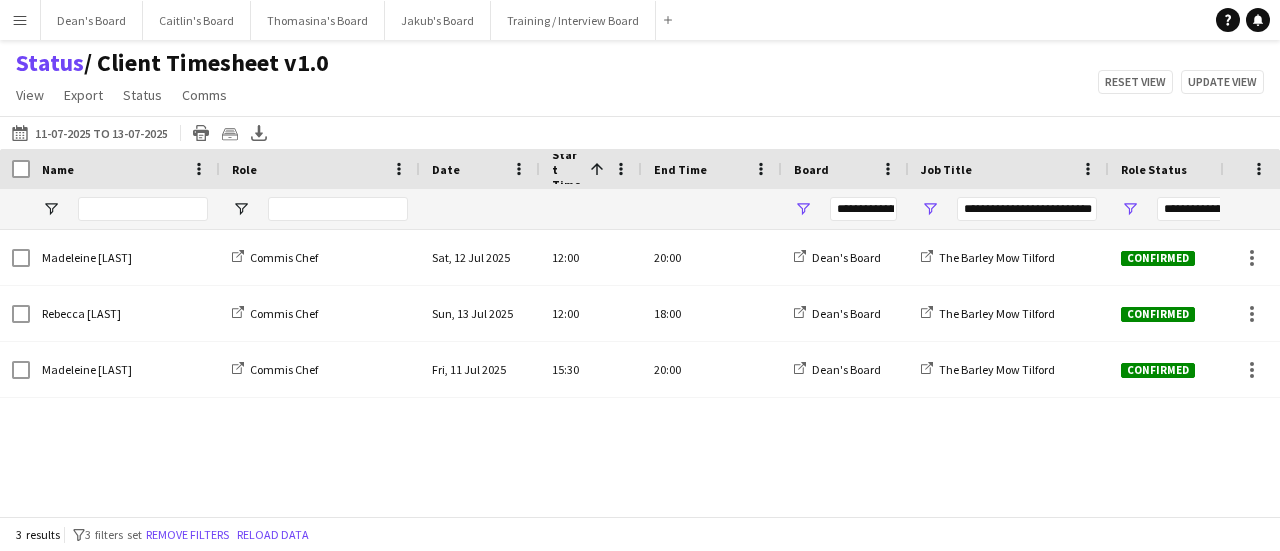 click on "Date" at bounding box center [468, 169] 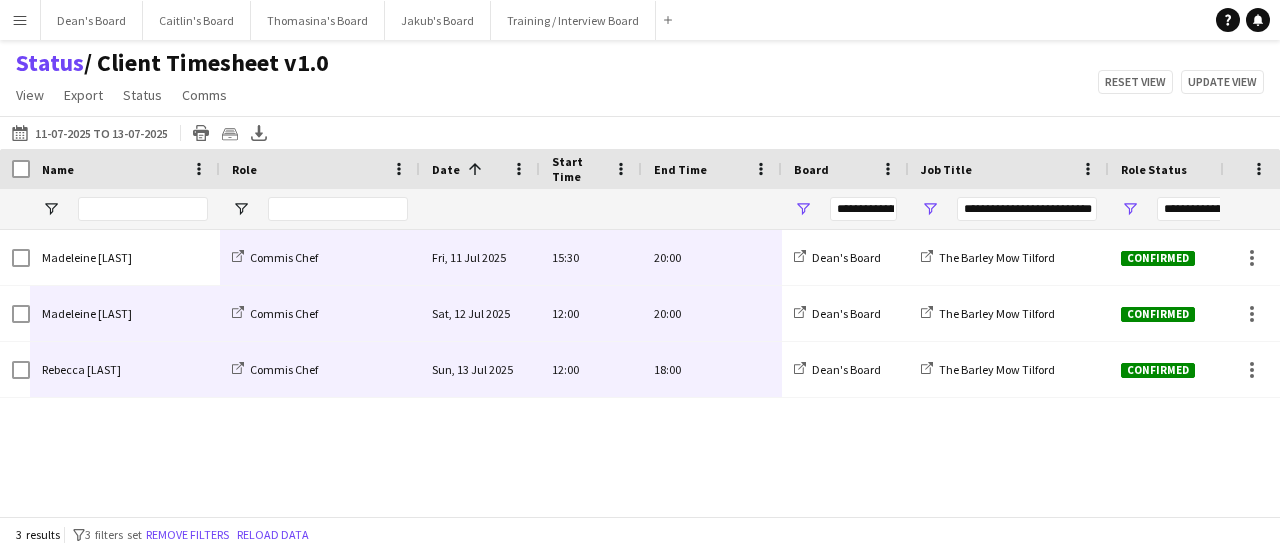 drag, startPoint x: 104, startPoint y: 239, endPoint x: 763, endPoint y: 385, distance: 674.97925 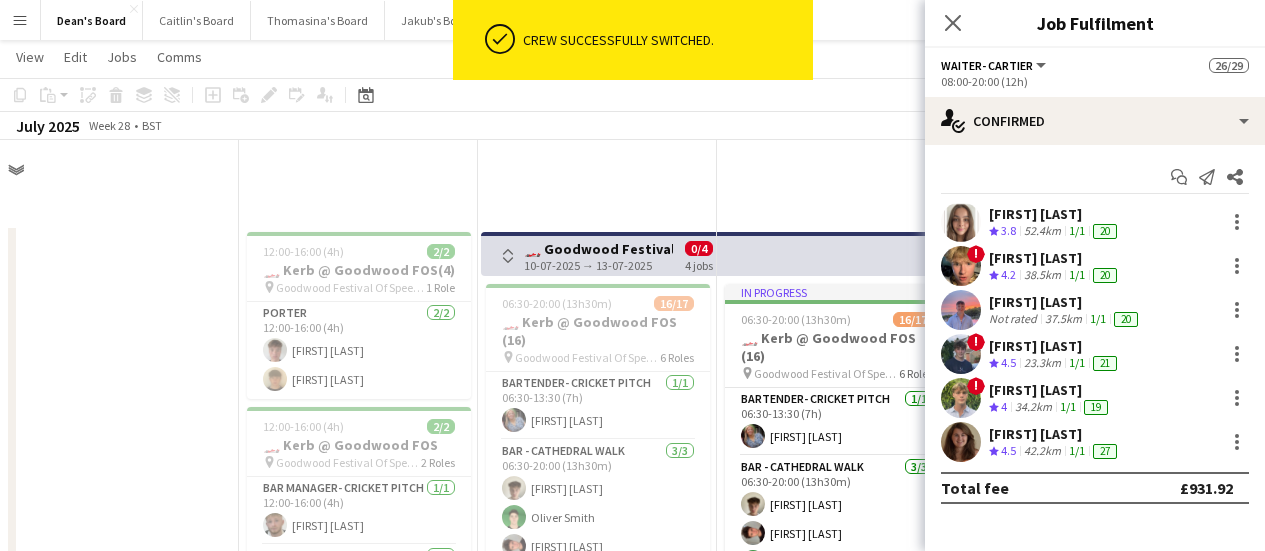 click on "MULTISKILL PROFILES   11A   0/2   06:15-18:00 (11h45m)
single-neutral-actions
single-neutral-actions" at bounding box center [1315, 2265] 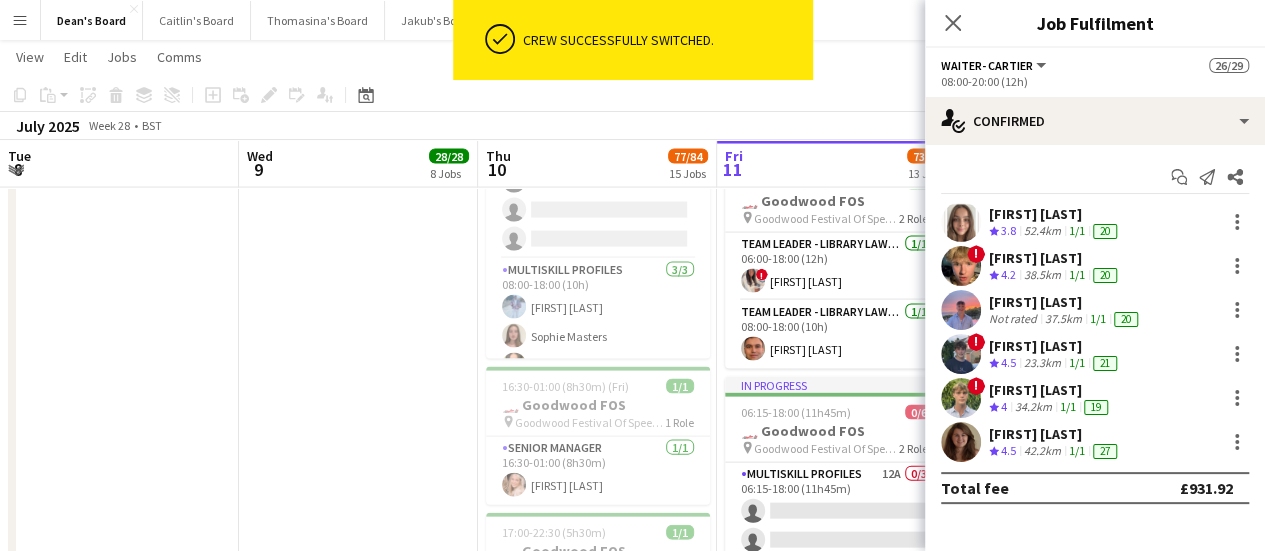 scroll, scrollTop: 0, scrollLeft: 0, axis: both 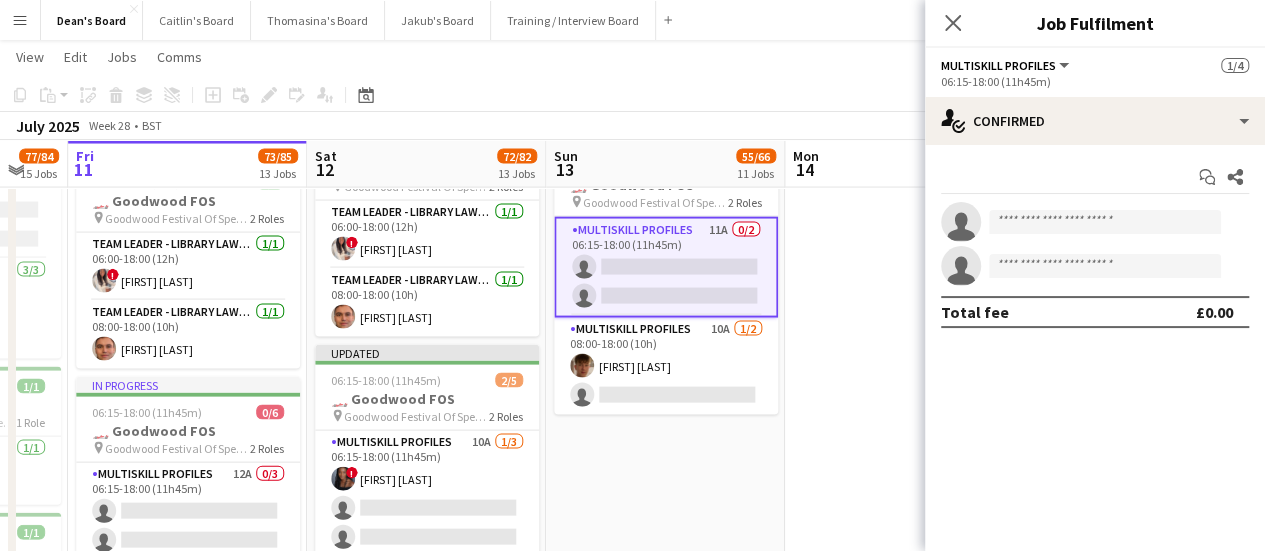 click at bounding box center (904, 129) 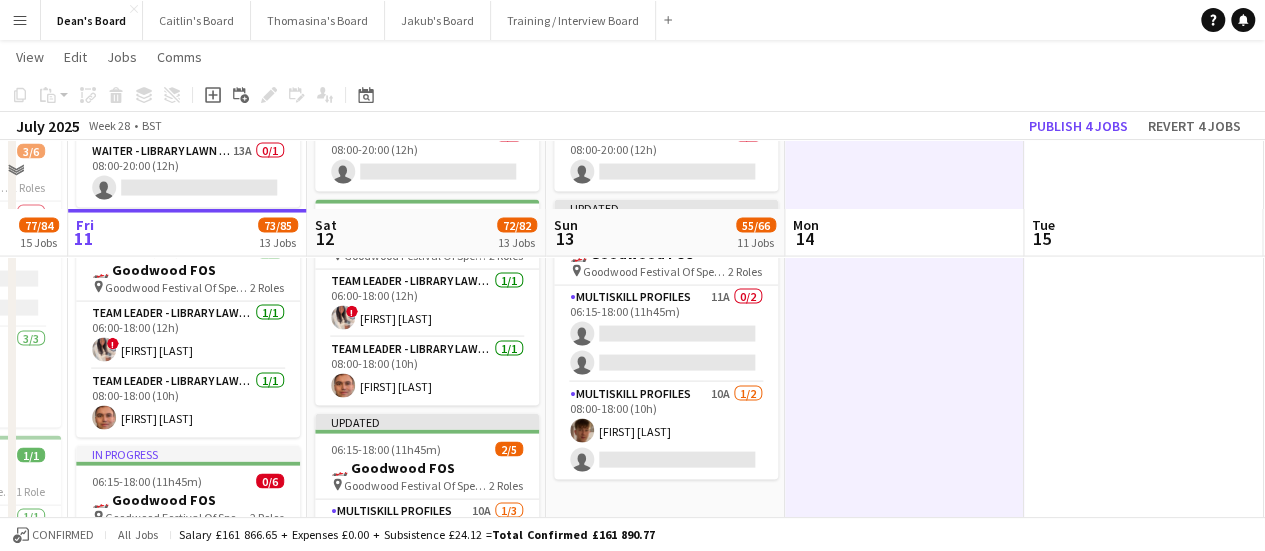 scroll, scrollTop: 1900, scrollLeft: 0, axis: vertical 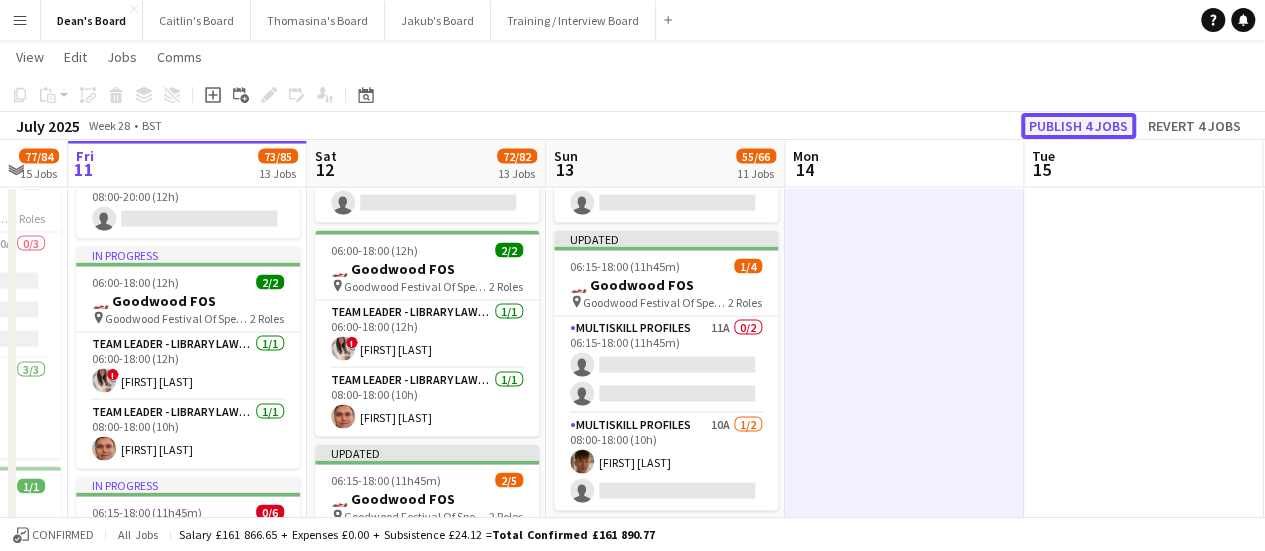click on "Publish 4 jobs" 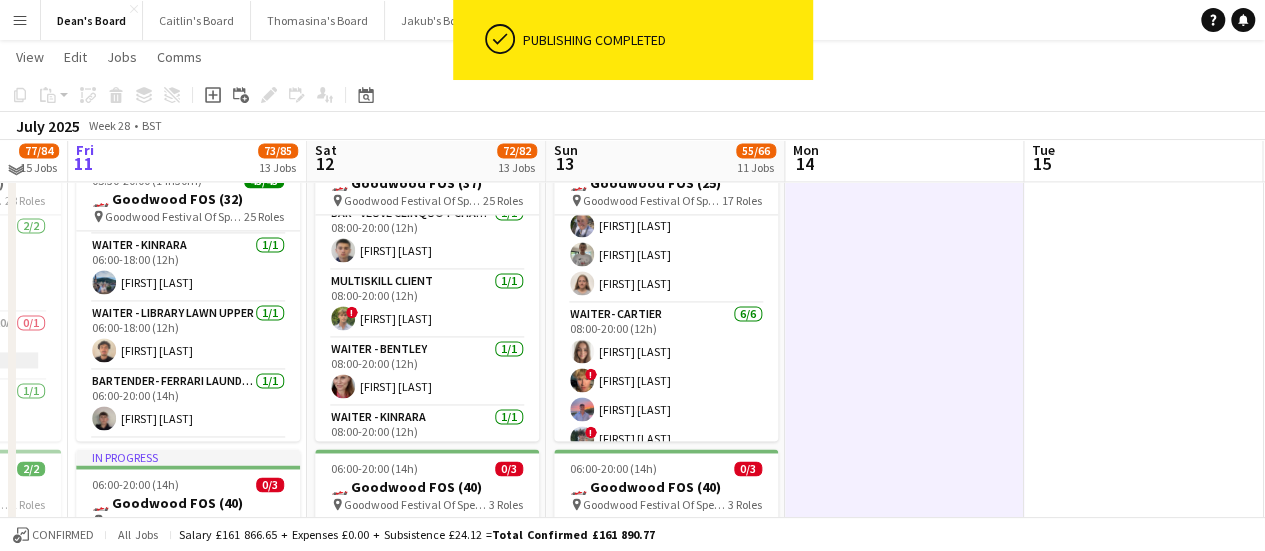 scroll, scrollTop: 1200, scrollLeft: 0, axis: vertical 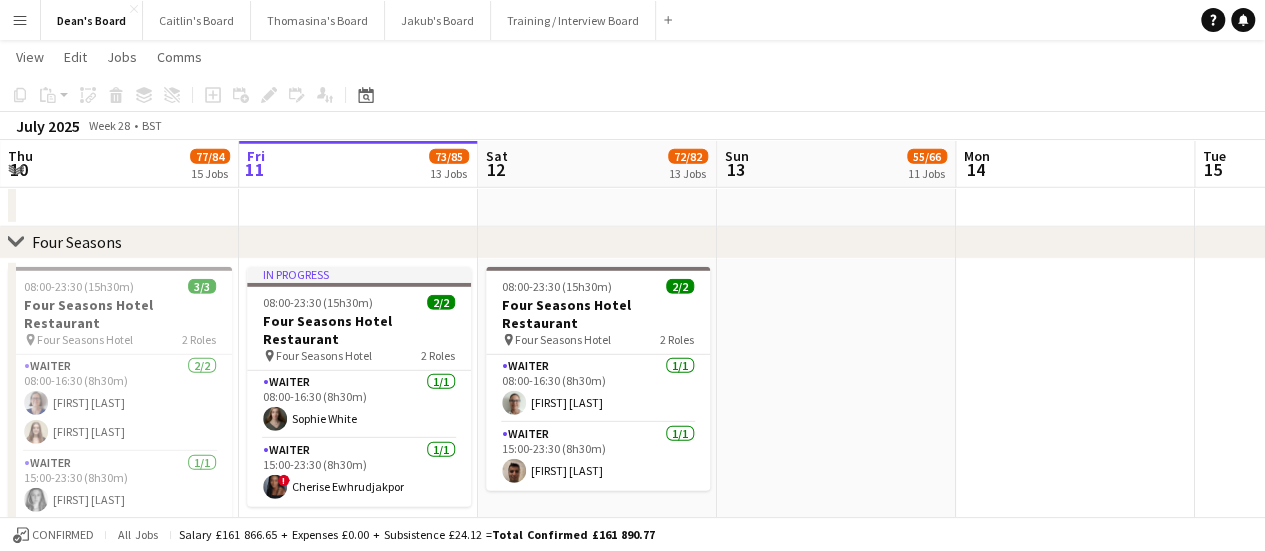 drag, startPoint x: 258, startPoint y: 243, endPoint x: 600, endPoint y: 244, distance: 342.00146 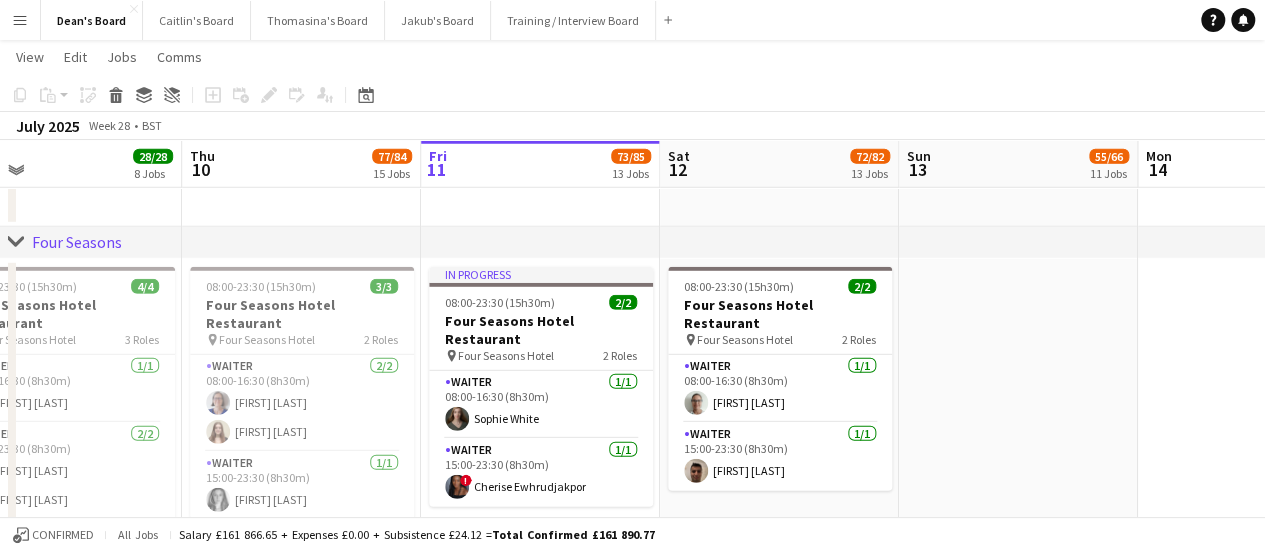 scroll, scrollTop: 0, scrollLeft: 503, axis: horizontal 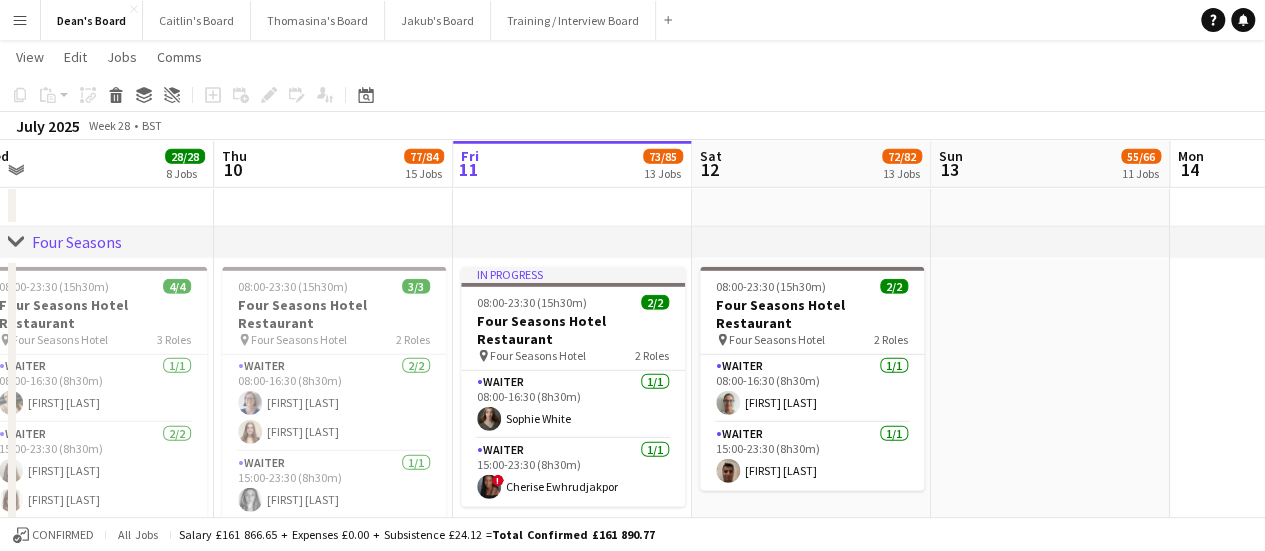drag, startPoint x: 296, startPoint y: 198, endPoint x: 510, endPoint y: 214, distance: 214.59729 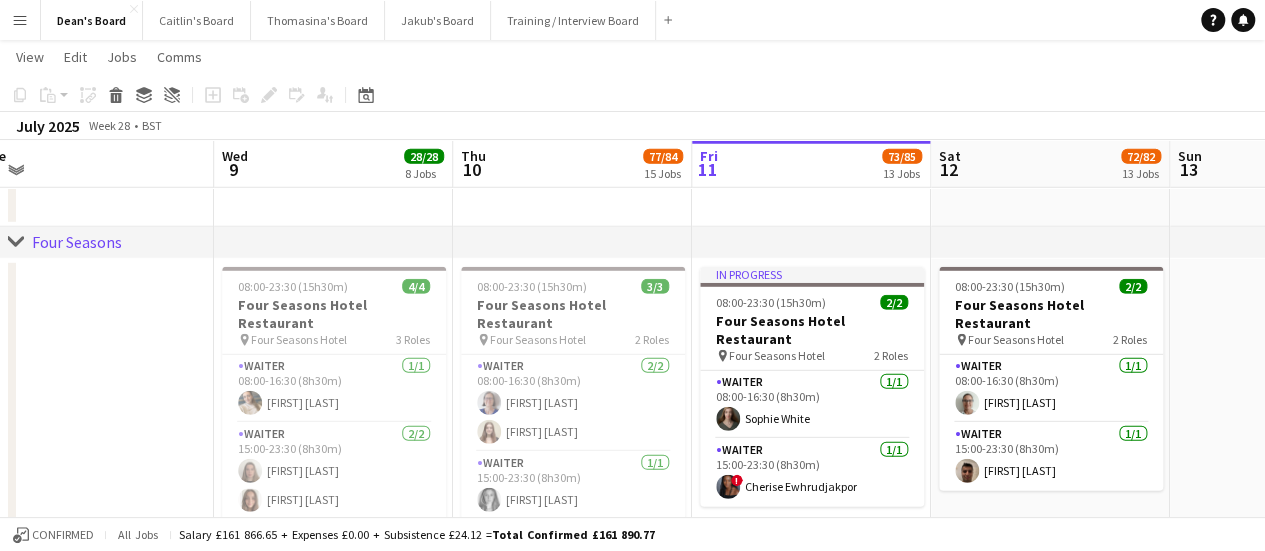 scroll, scrollTop: 0, scrollLeft: 629, axis: horizontal 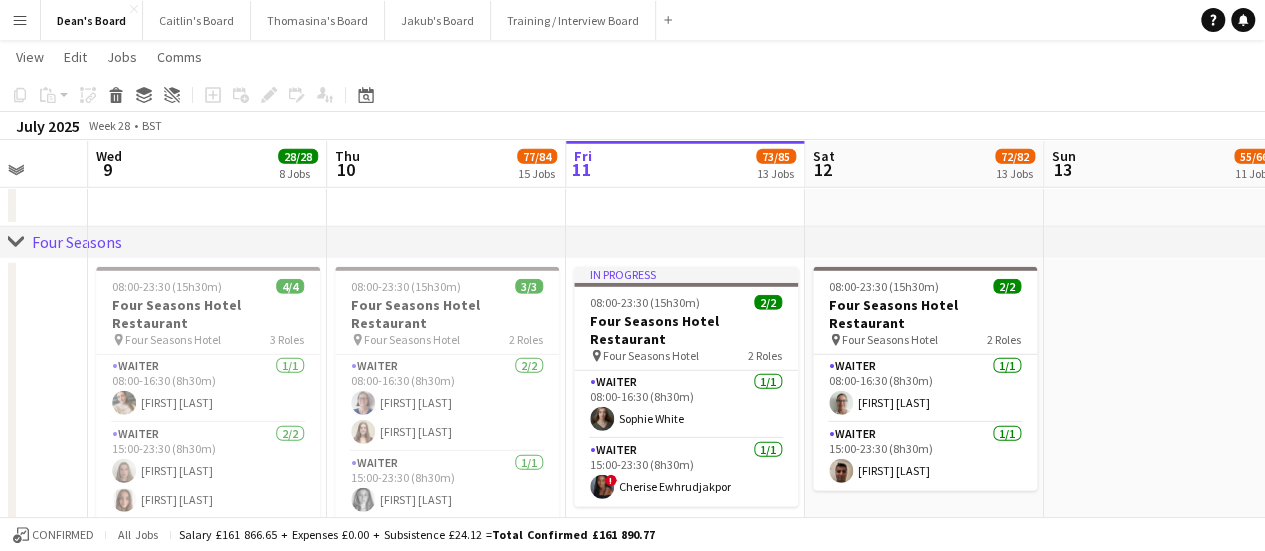 drag, startPoint x: 322, startPoint y: 207, endPoint x: 726, endPoint y: 245, distance: 405.7832 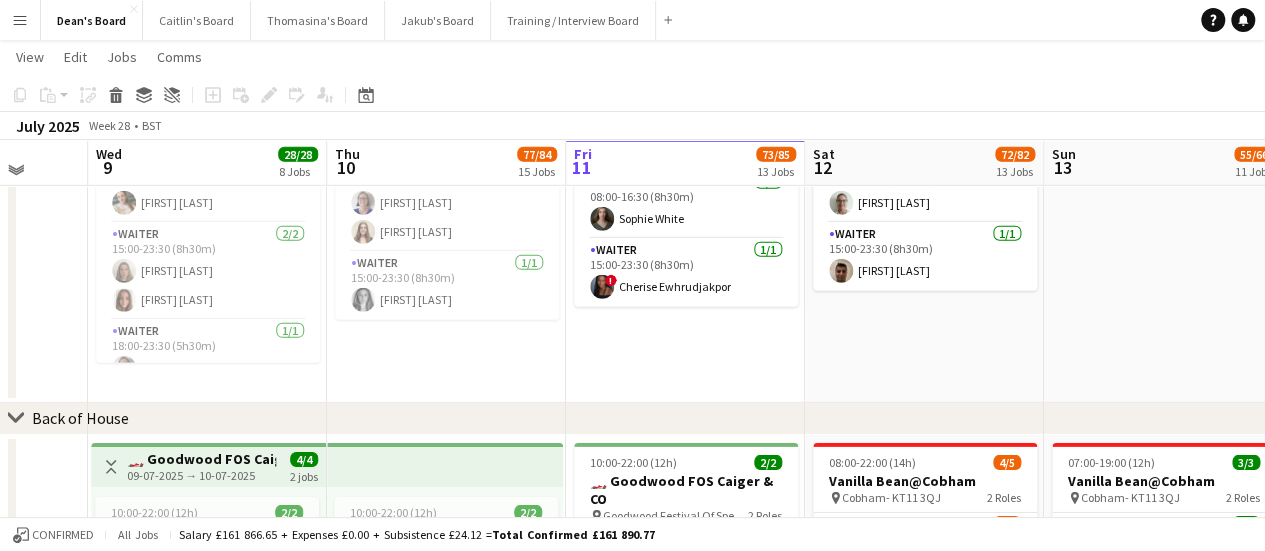 scroll, scrollTop: 2900, scrollLeft: 0, axis: vertical 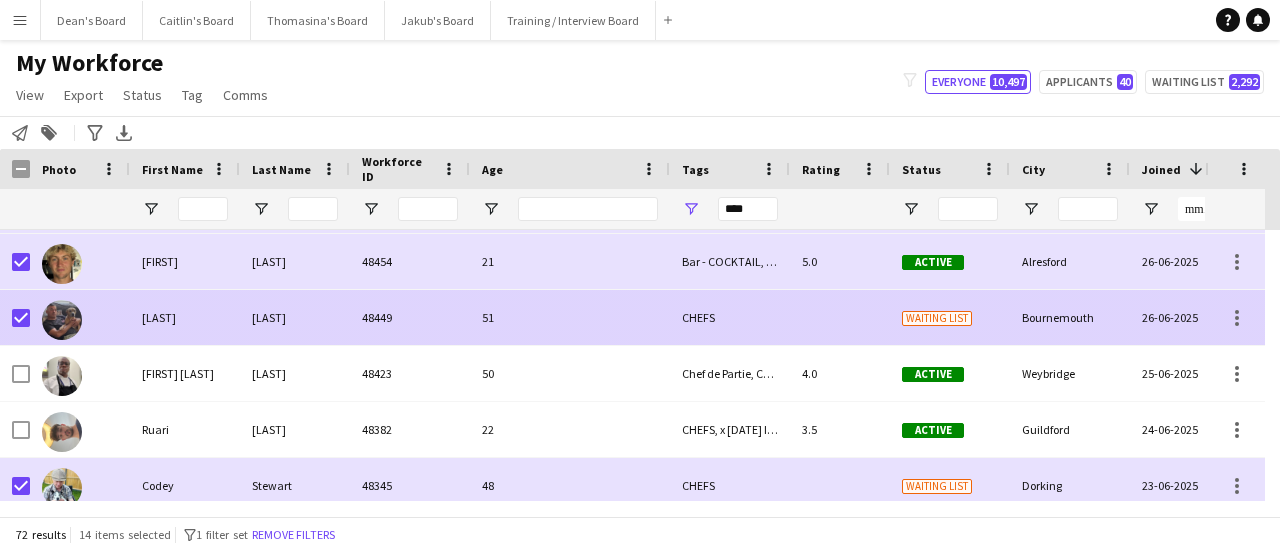 click on "[LAST]" at bounding box center (185, 317) 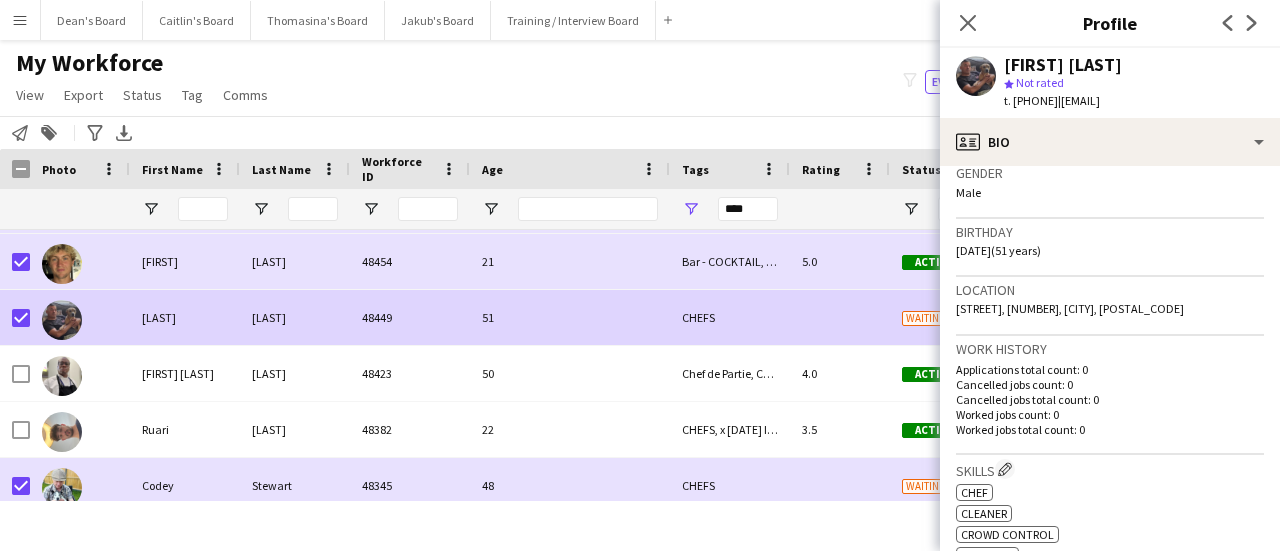 scroll, scrollTop: 300, scrollLeft: 0, axis: vertical 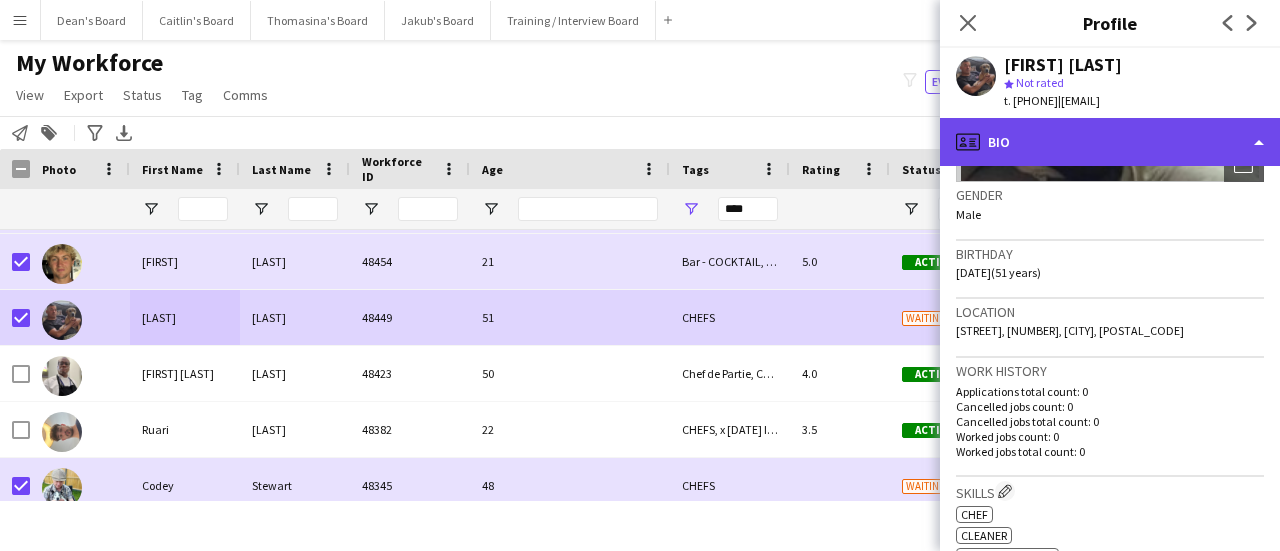 click on "profile
Bio" 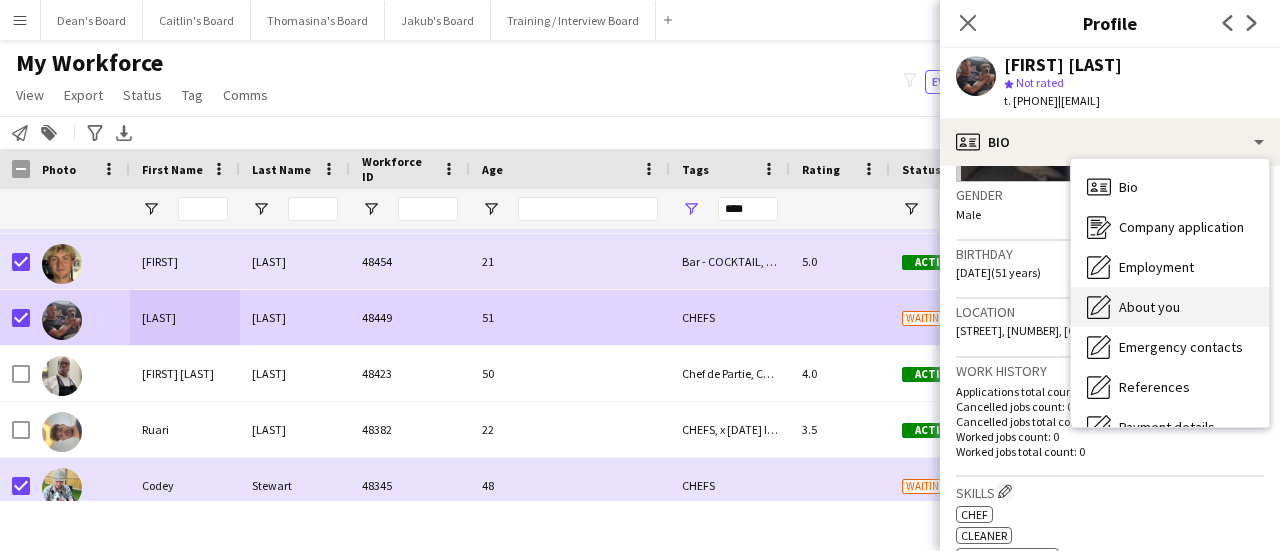 click on "About you
About you" at bounding box center [1170, 307] 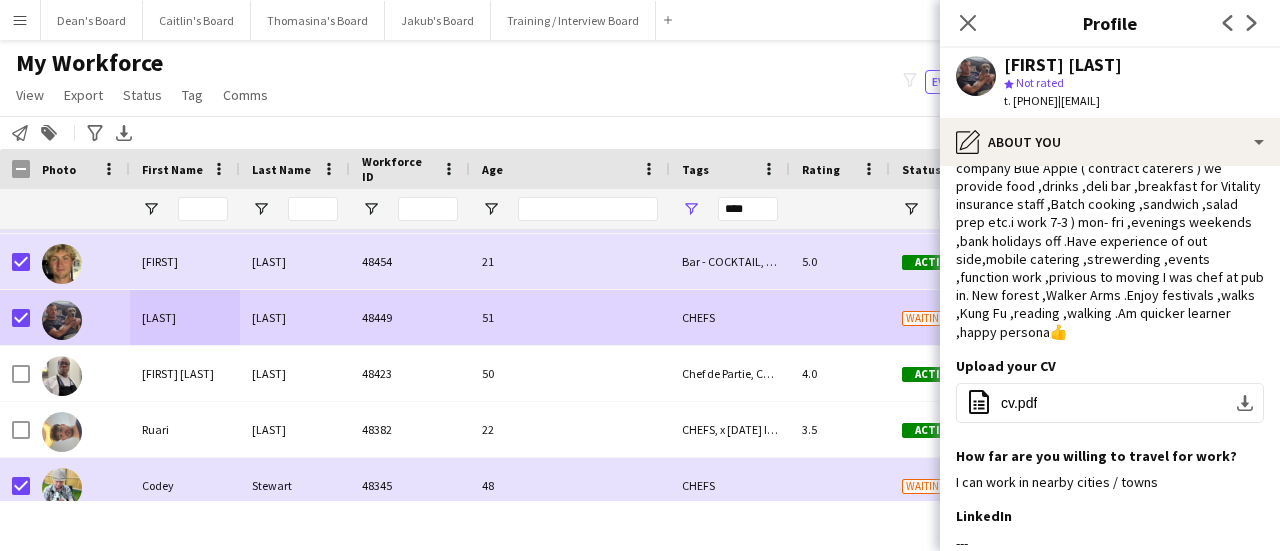 scroll 